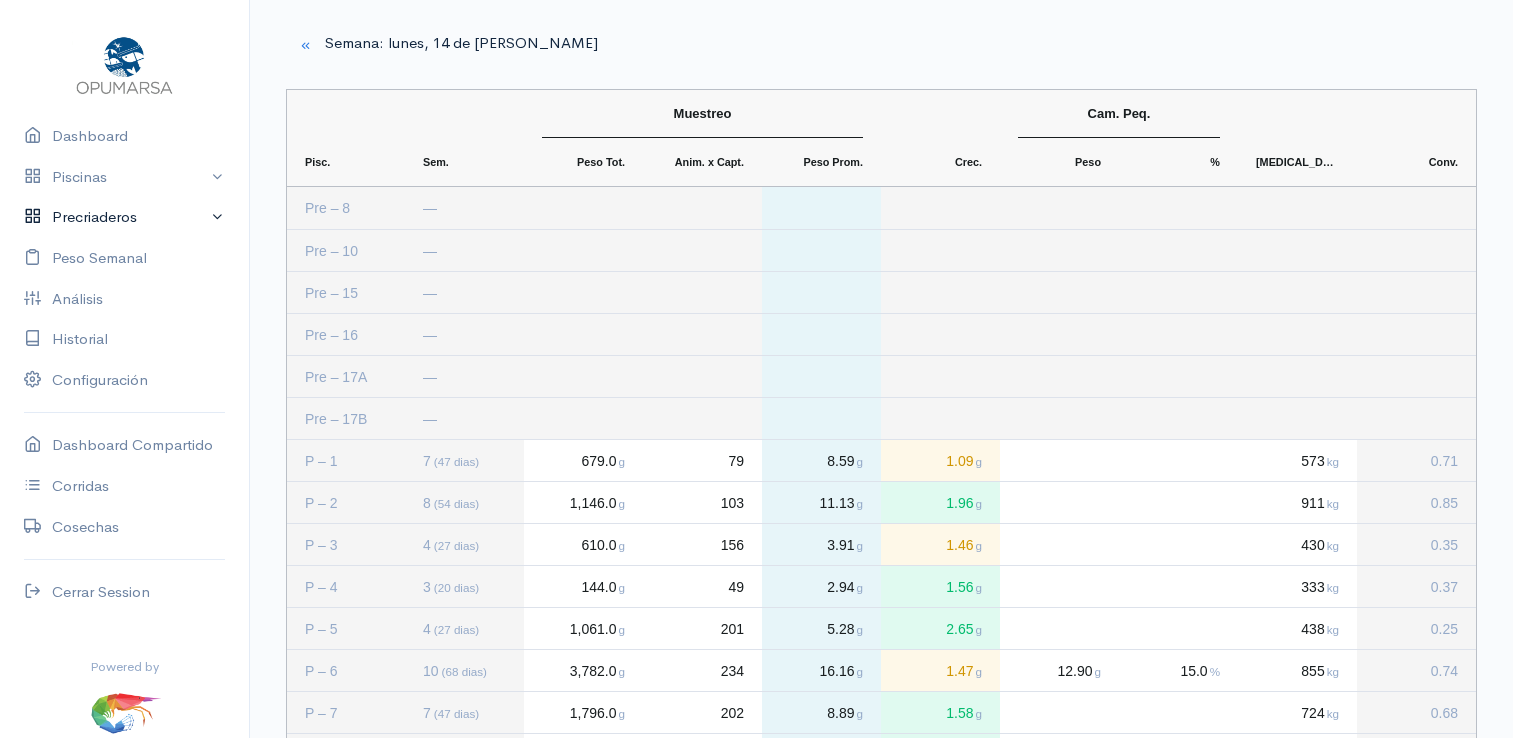 scroll, scrollTop: 0, scrollLeft: 0, axis: both 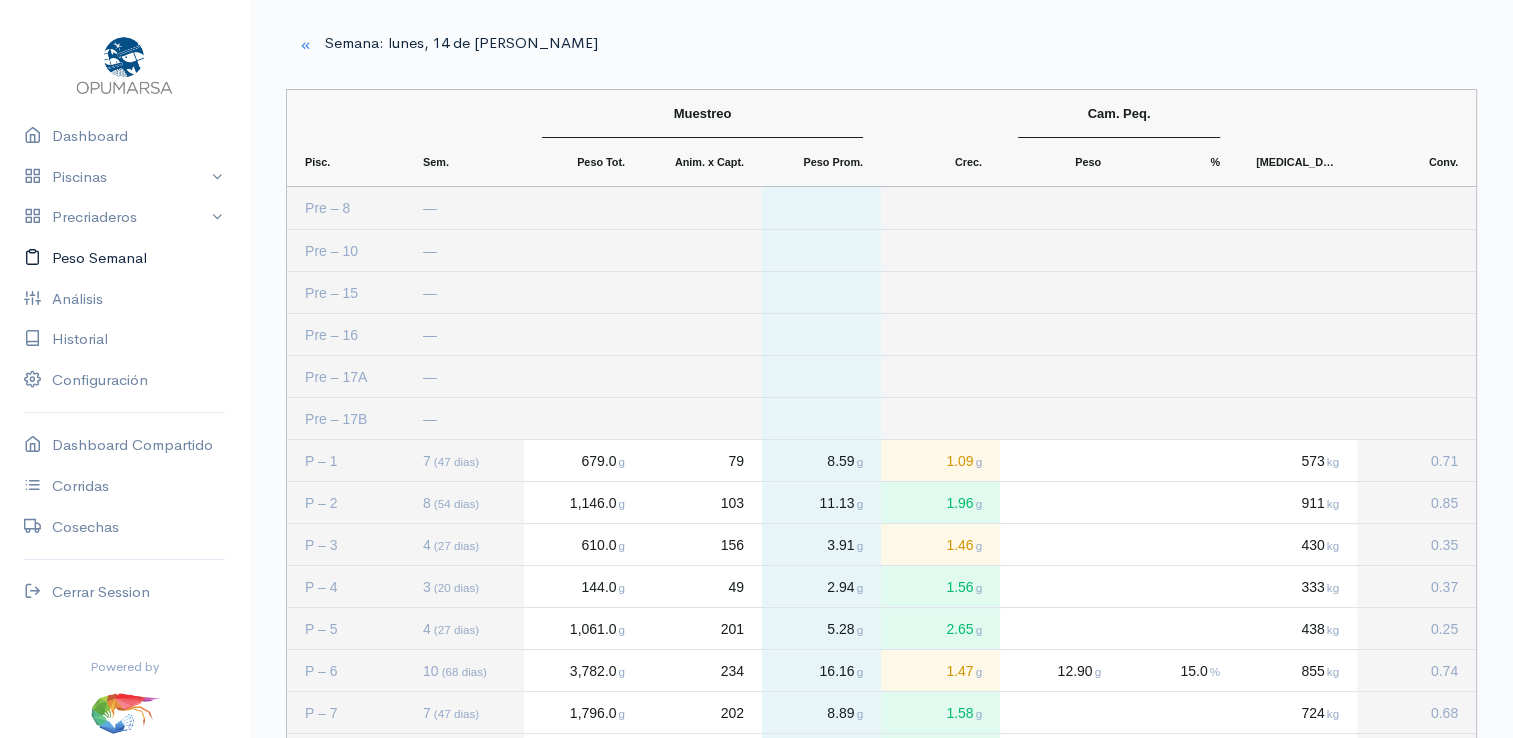 click on "Peso Semanal" at bounding box center (124, 258) 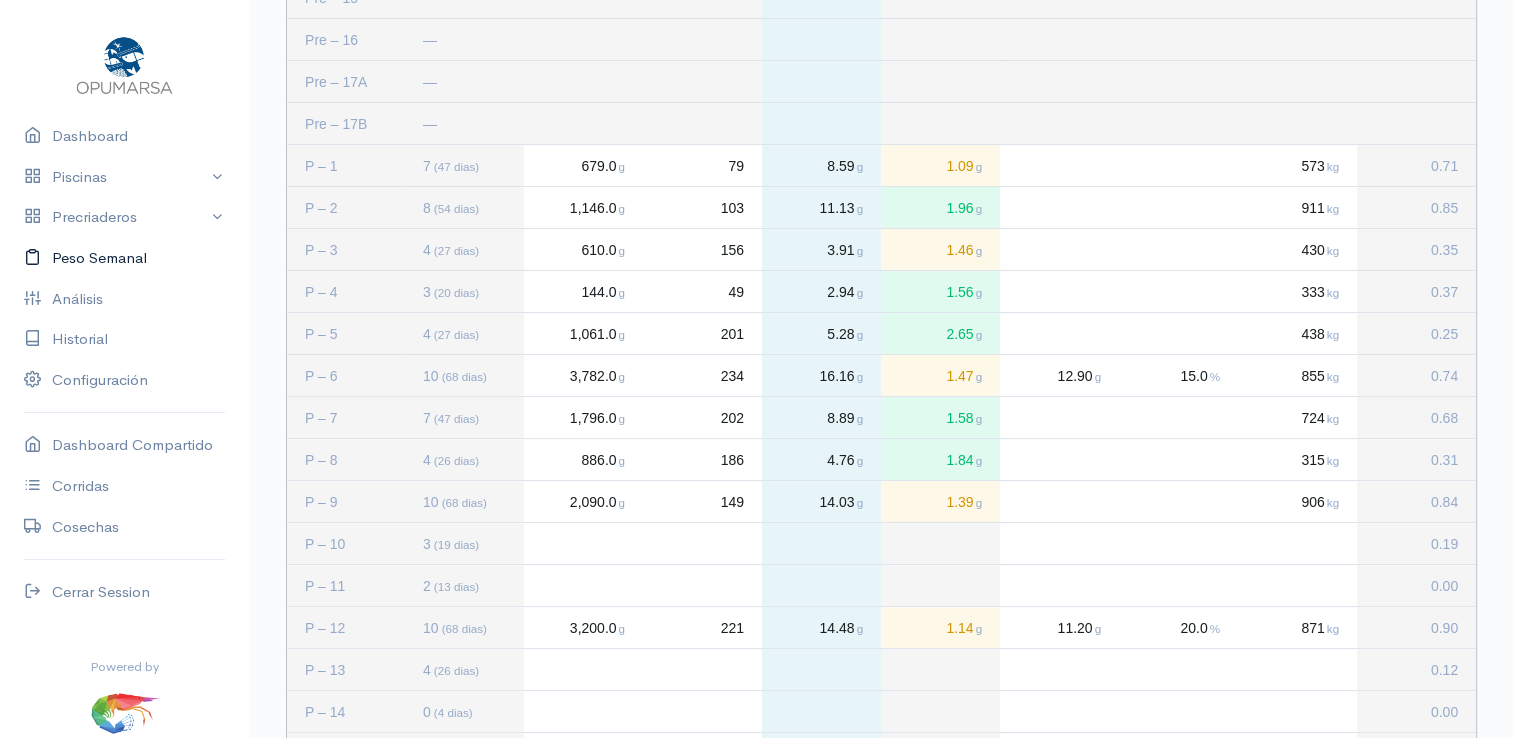 scroll, scrollTop: 300, scrollLeft: 0, axis: vertical 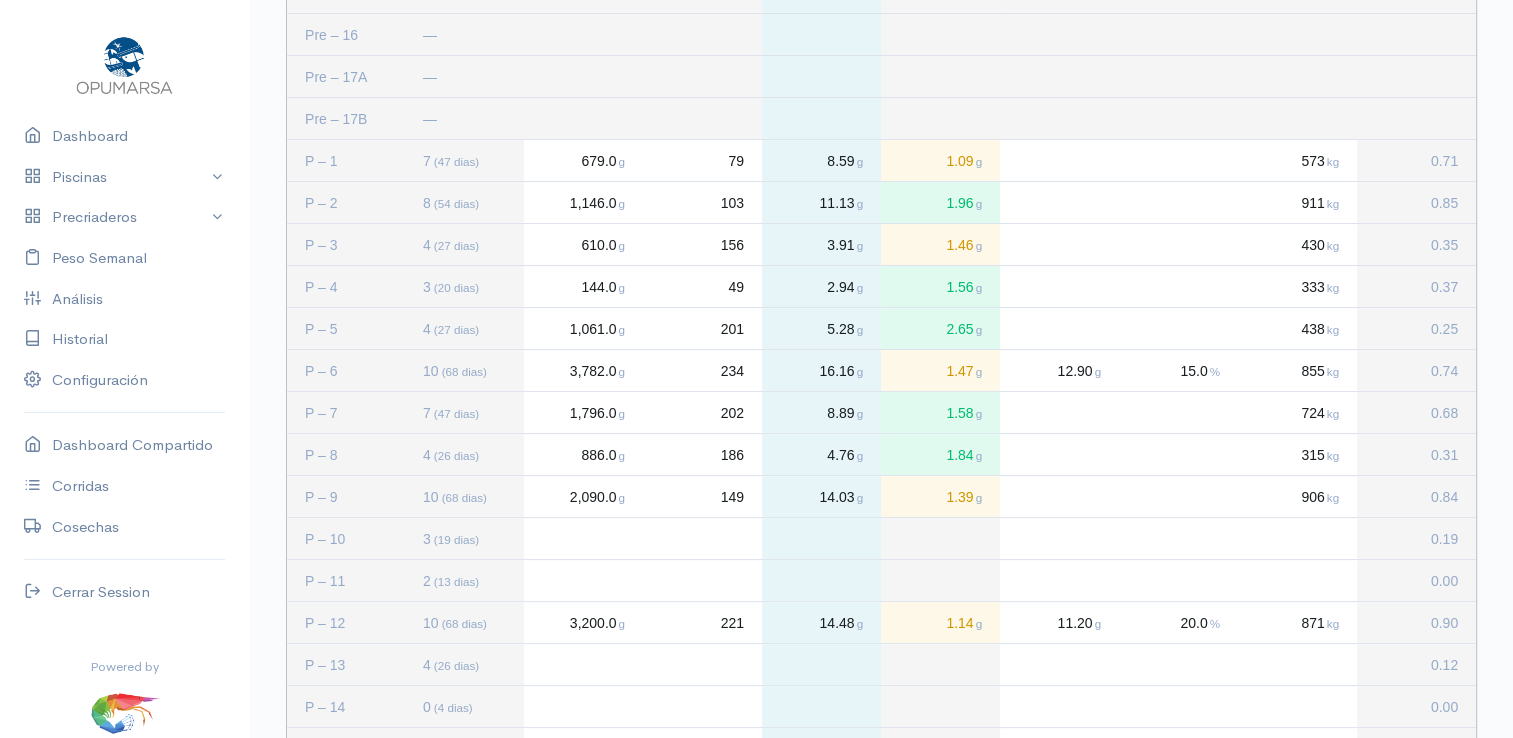 click 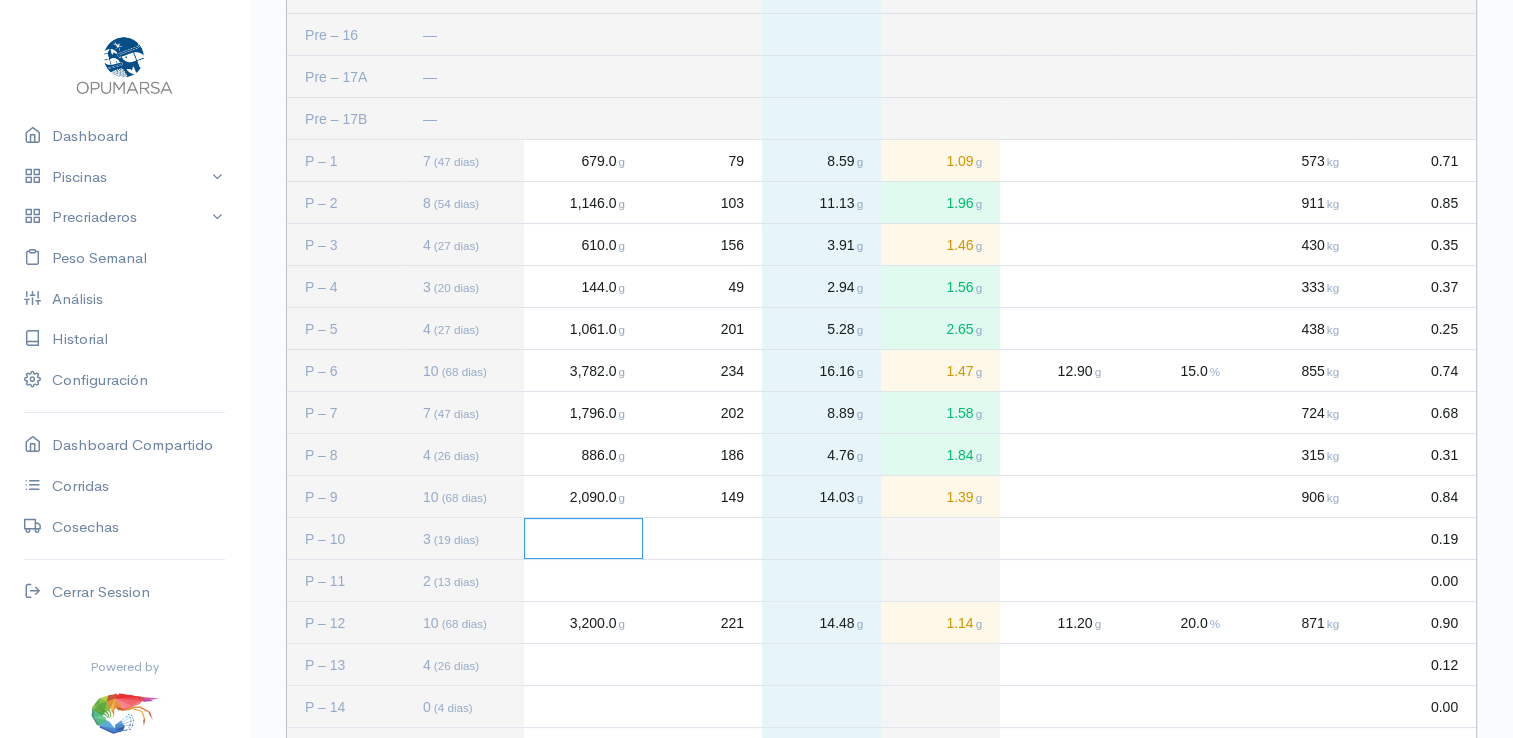 click 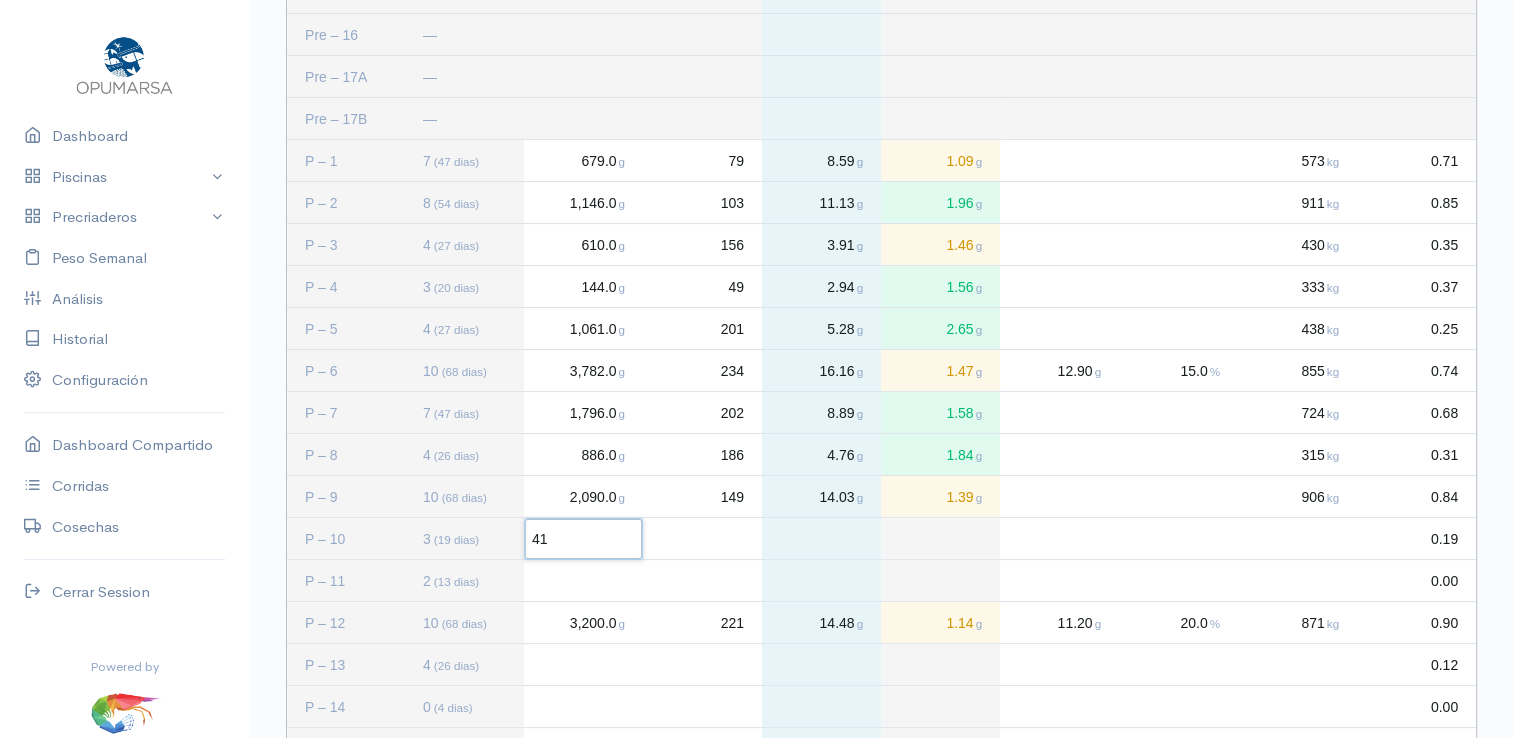 type on "418" 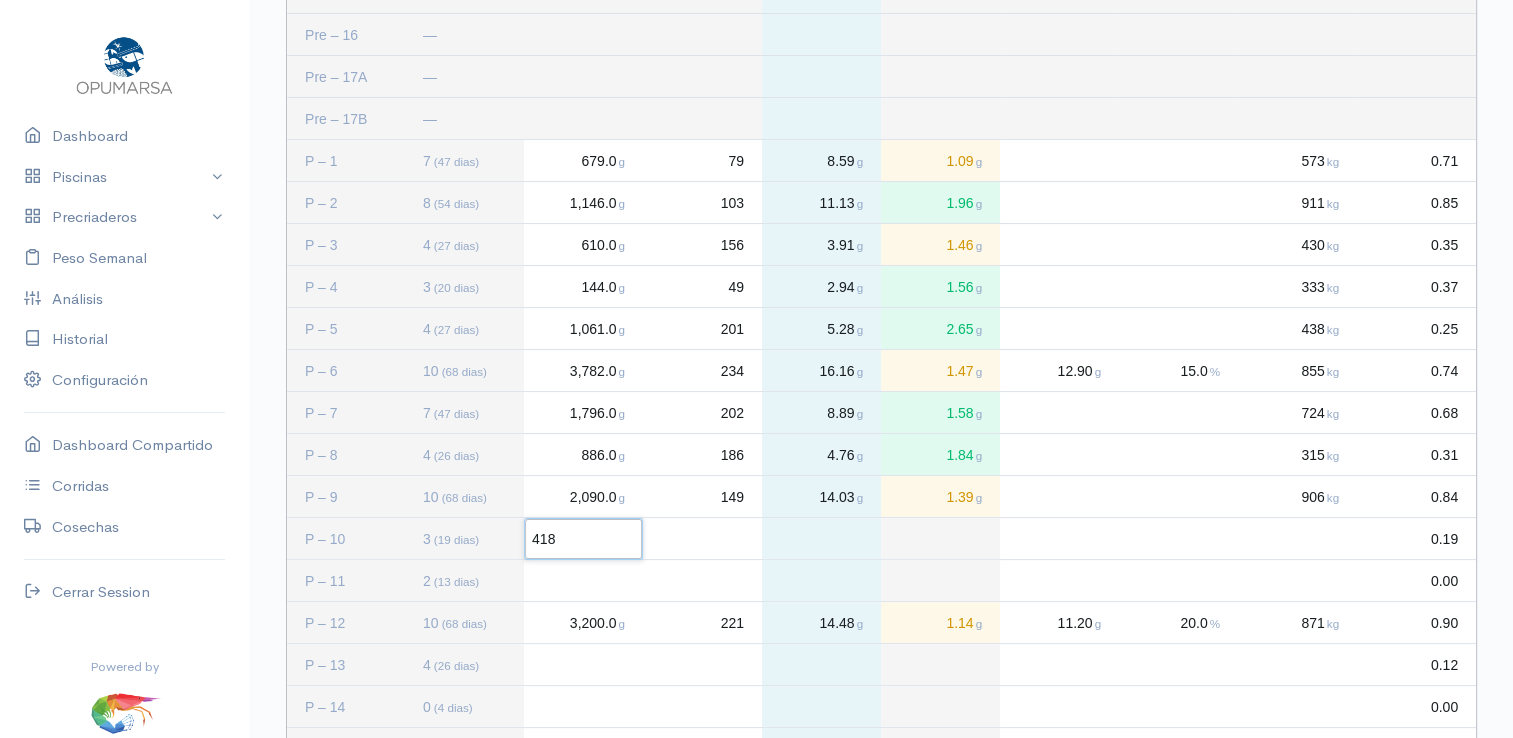 click 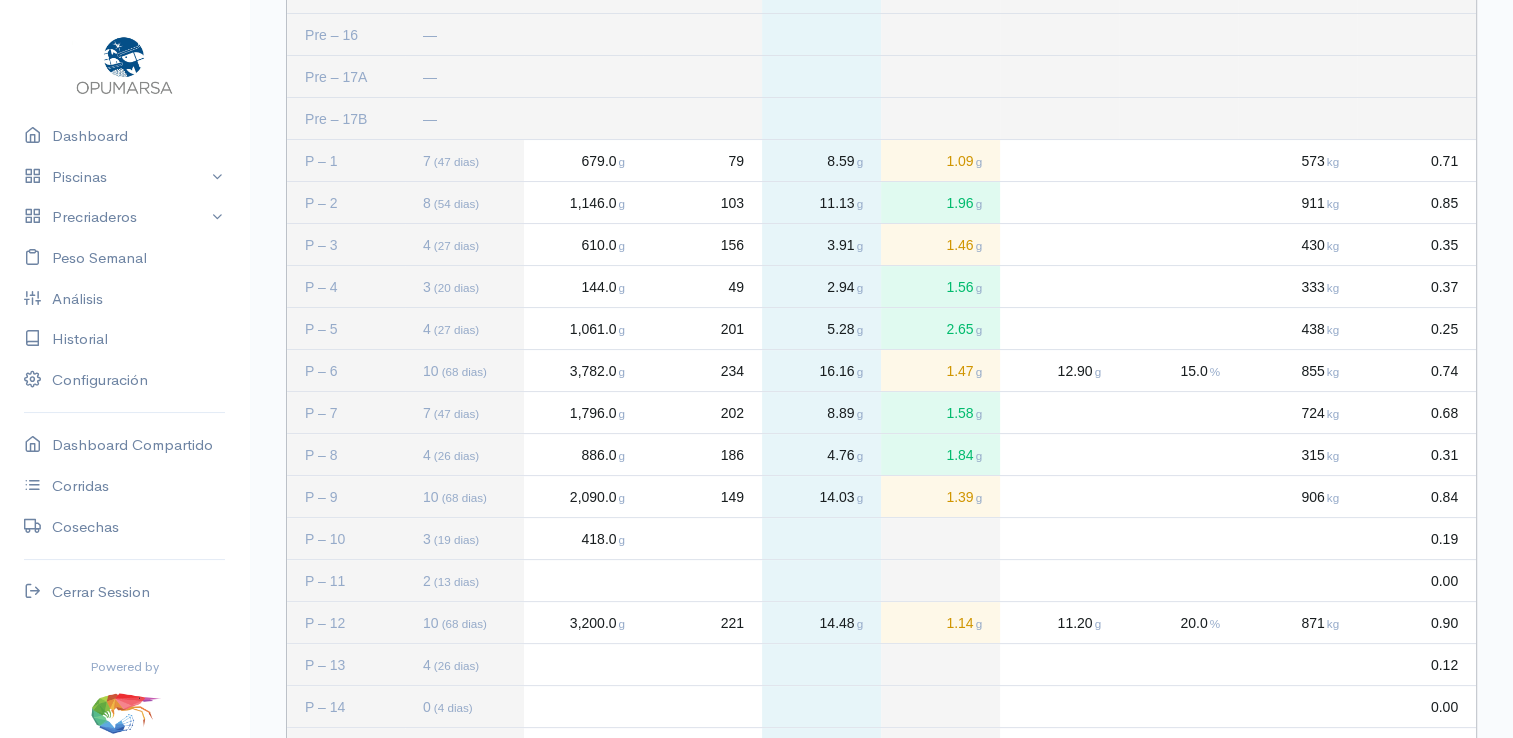 click 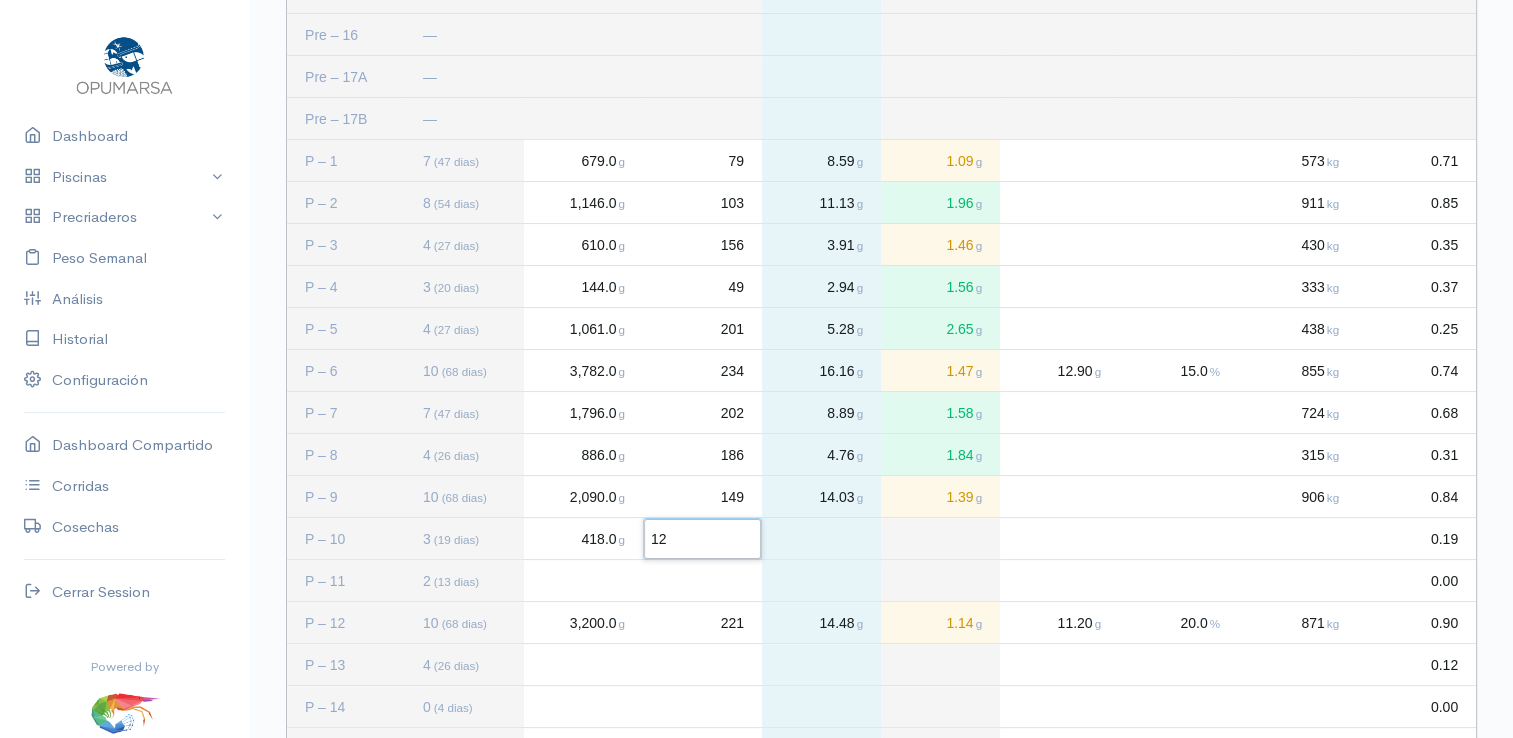 type on "127" 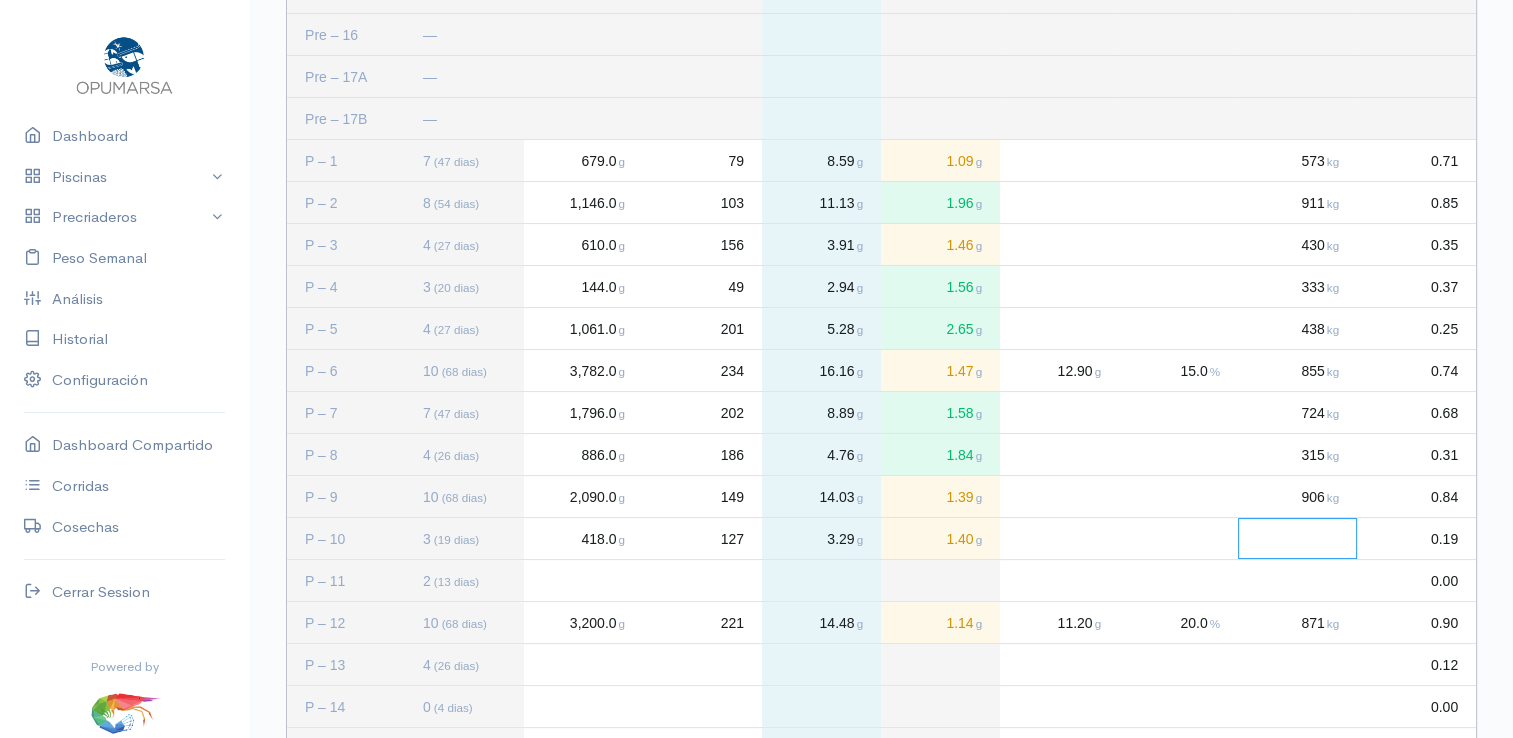 click 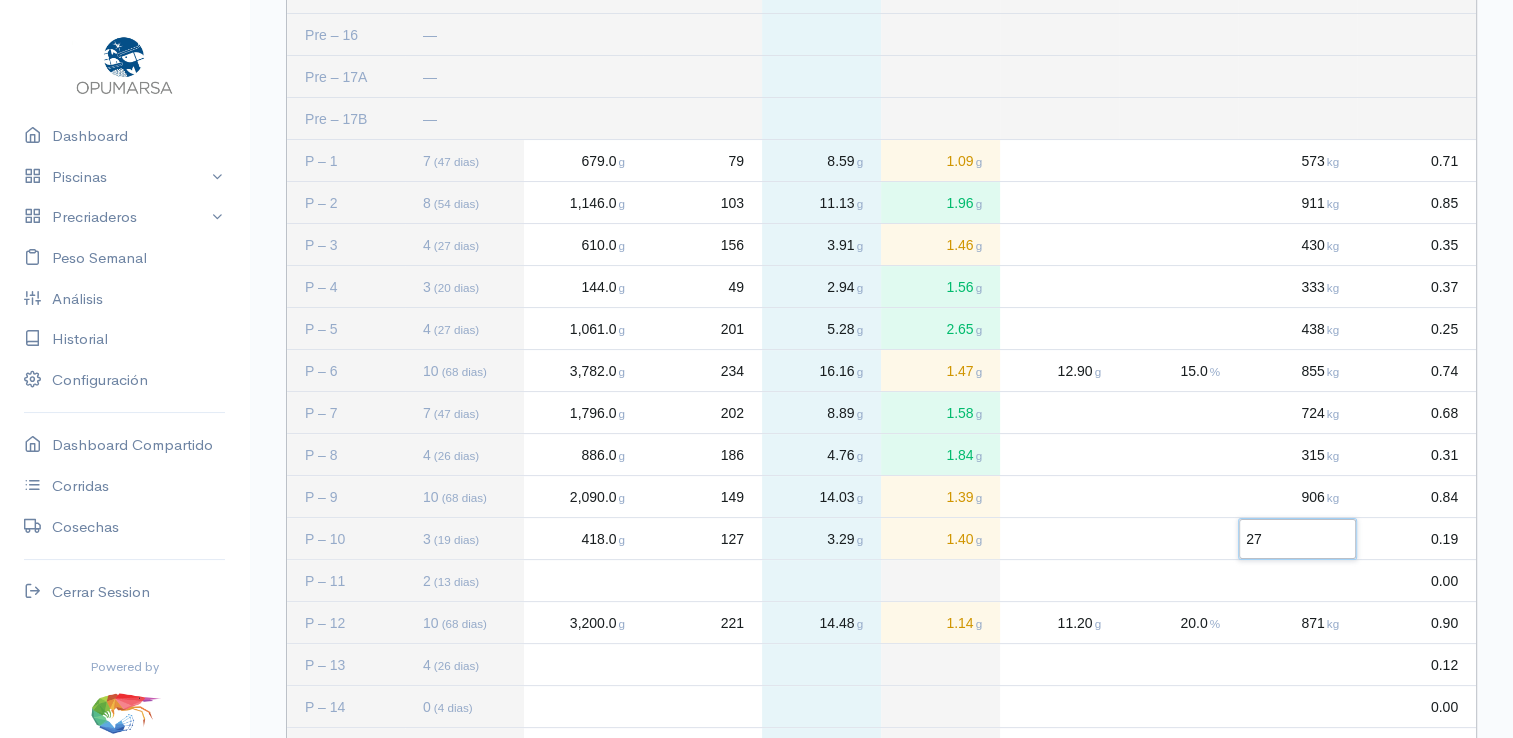 type on "271" 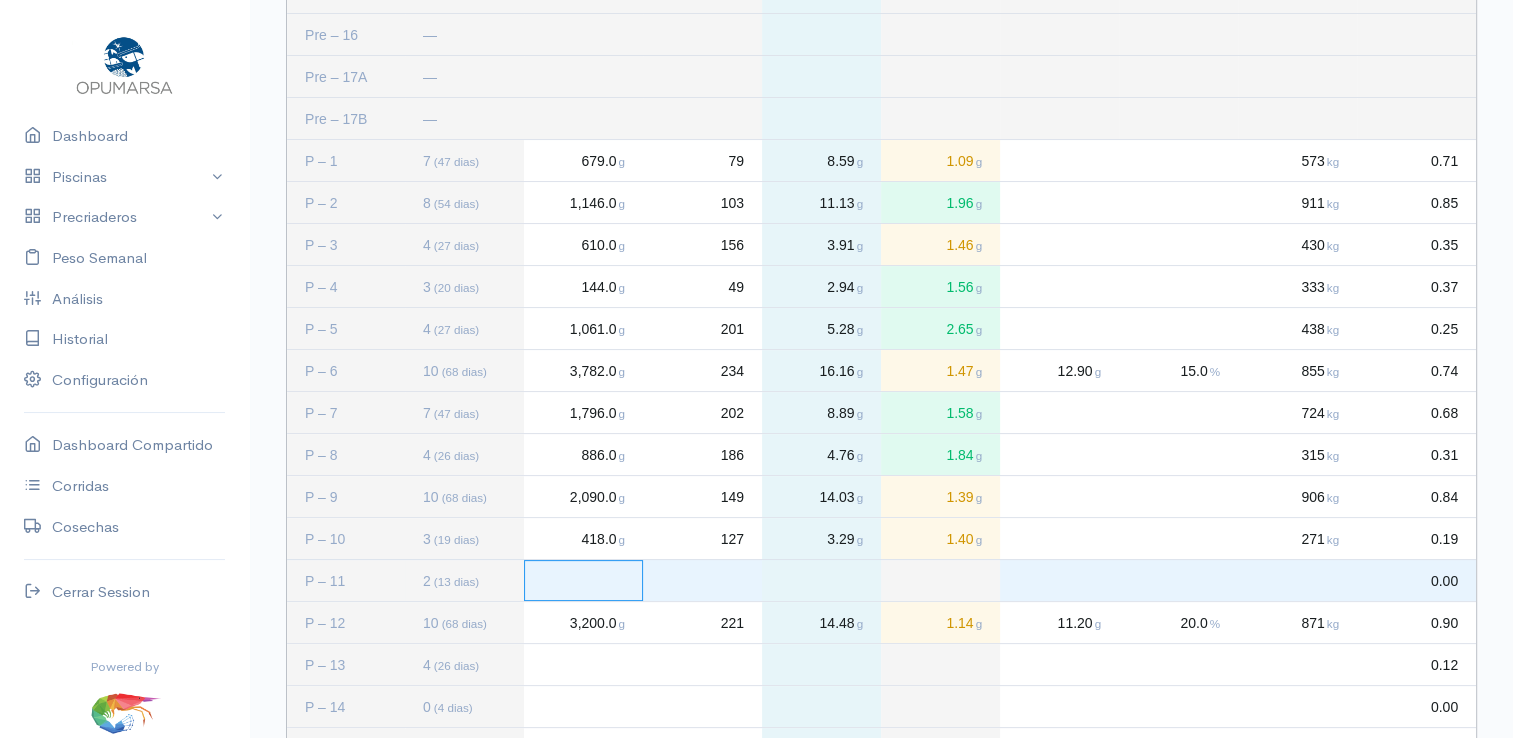 click 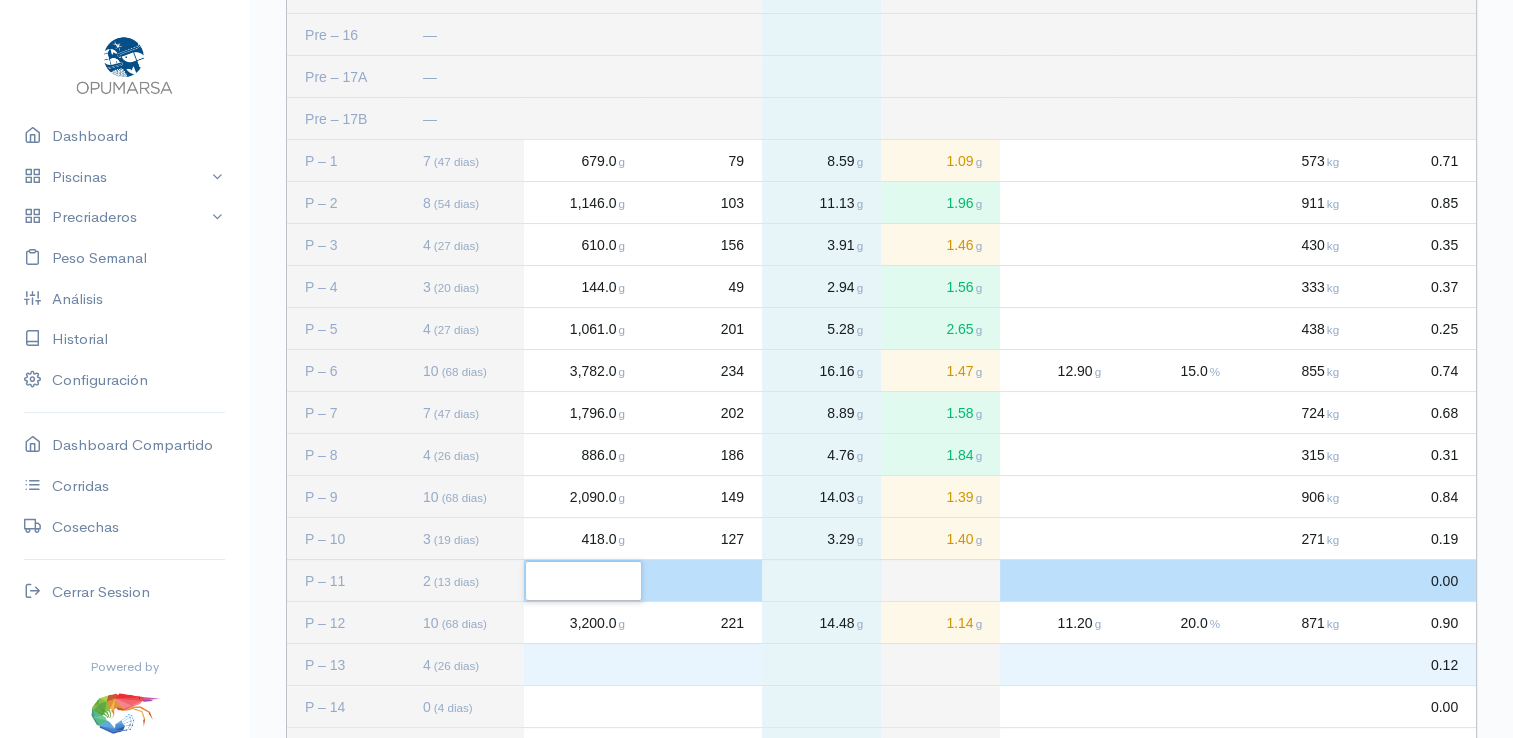 click 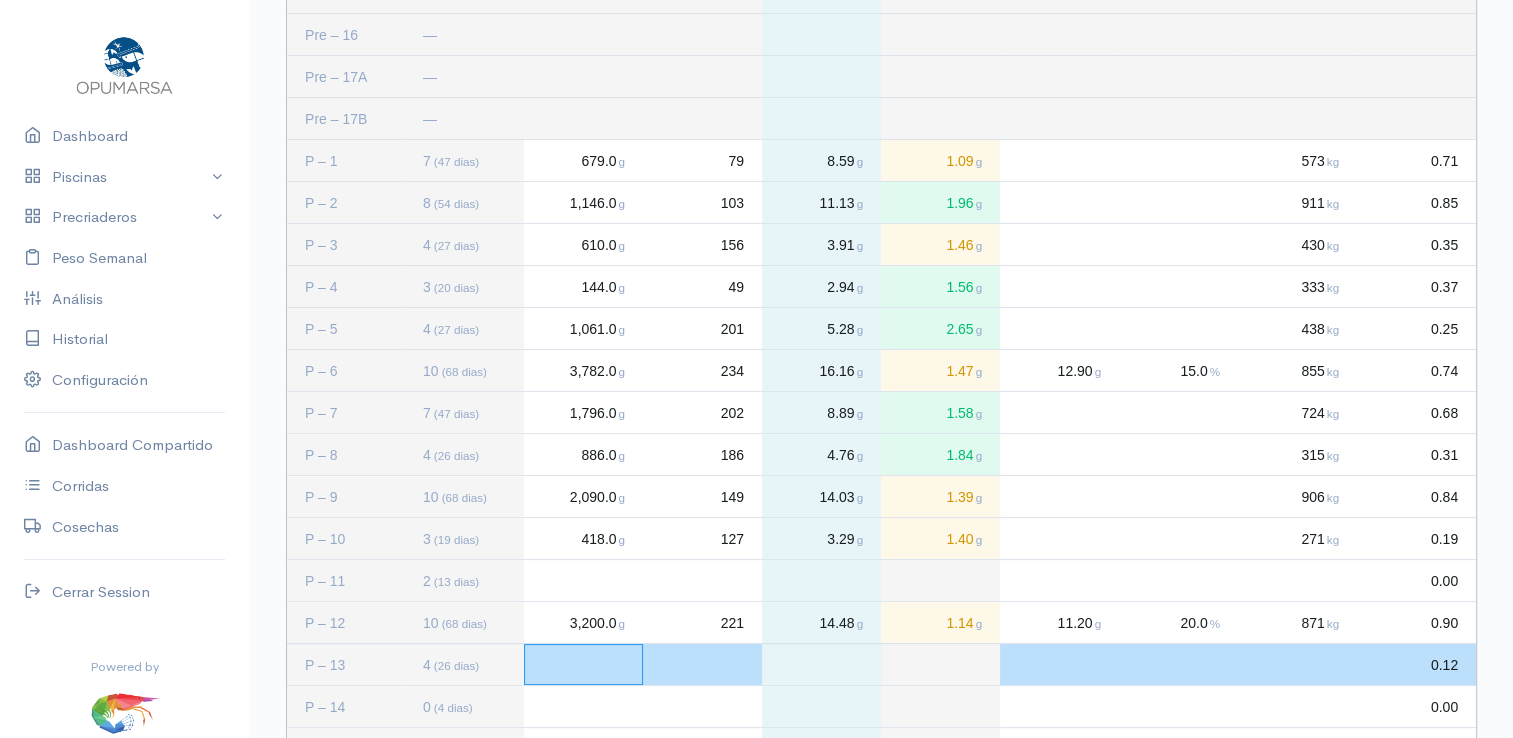 click 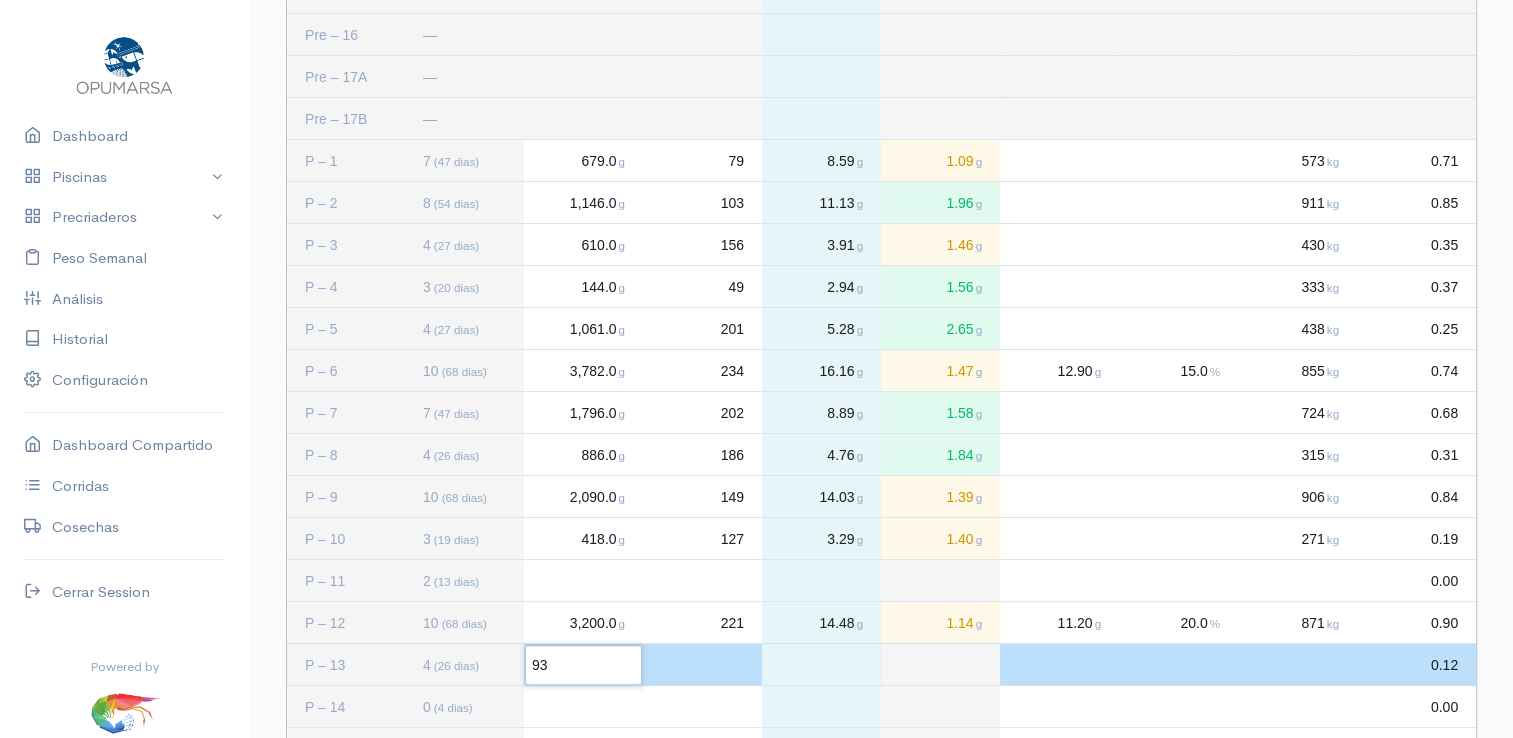 type on "939" 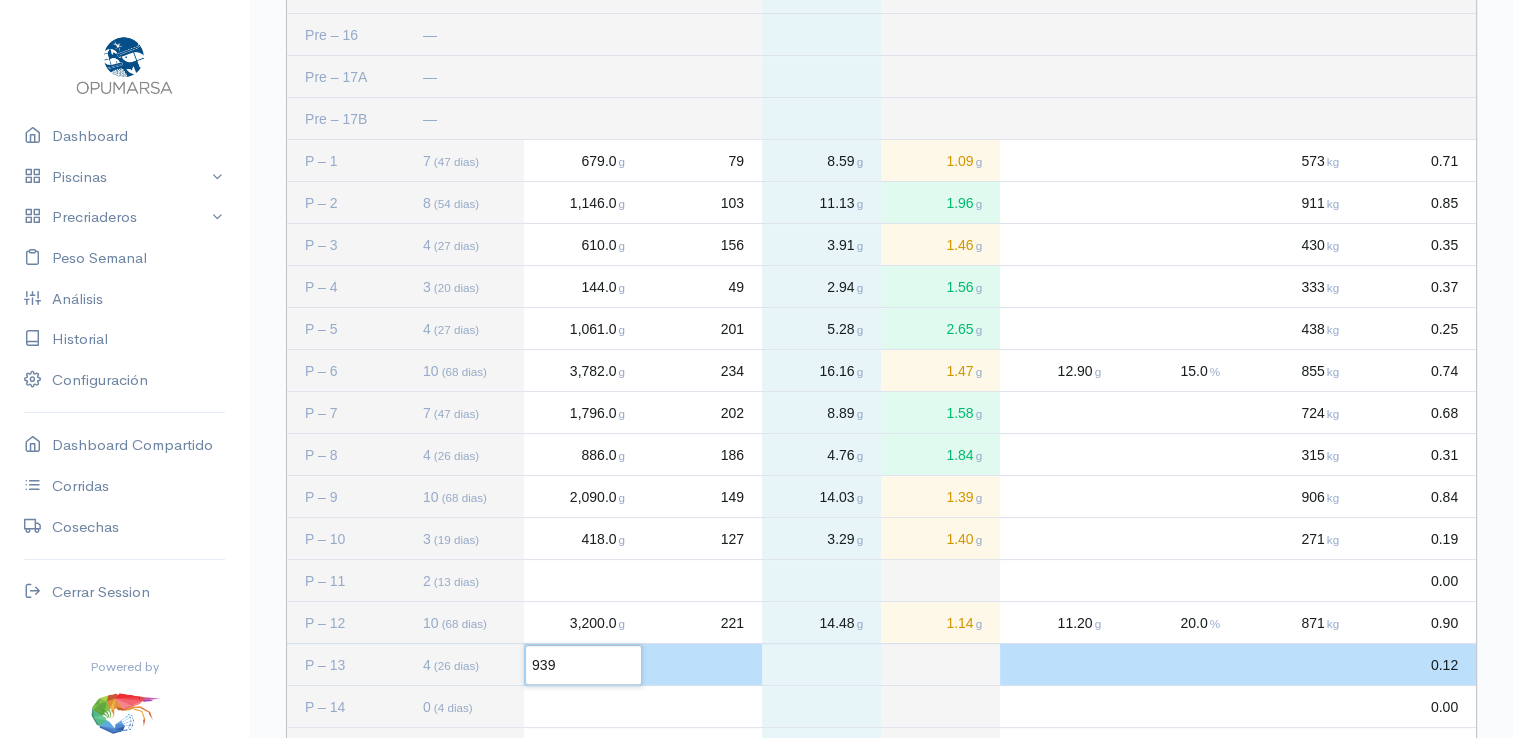 click 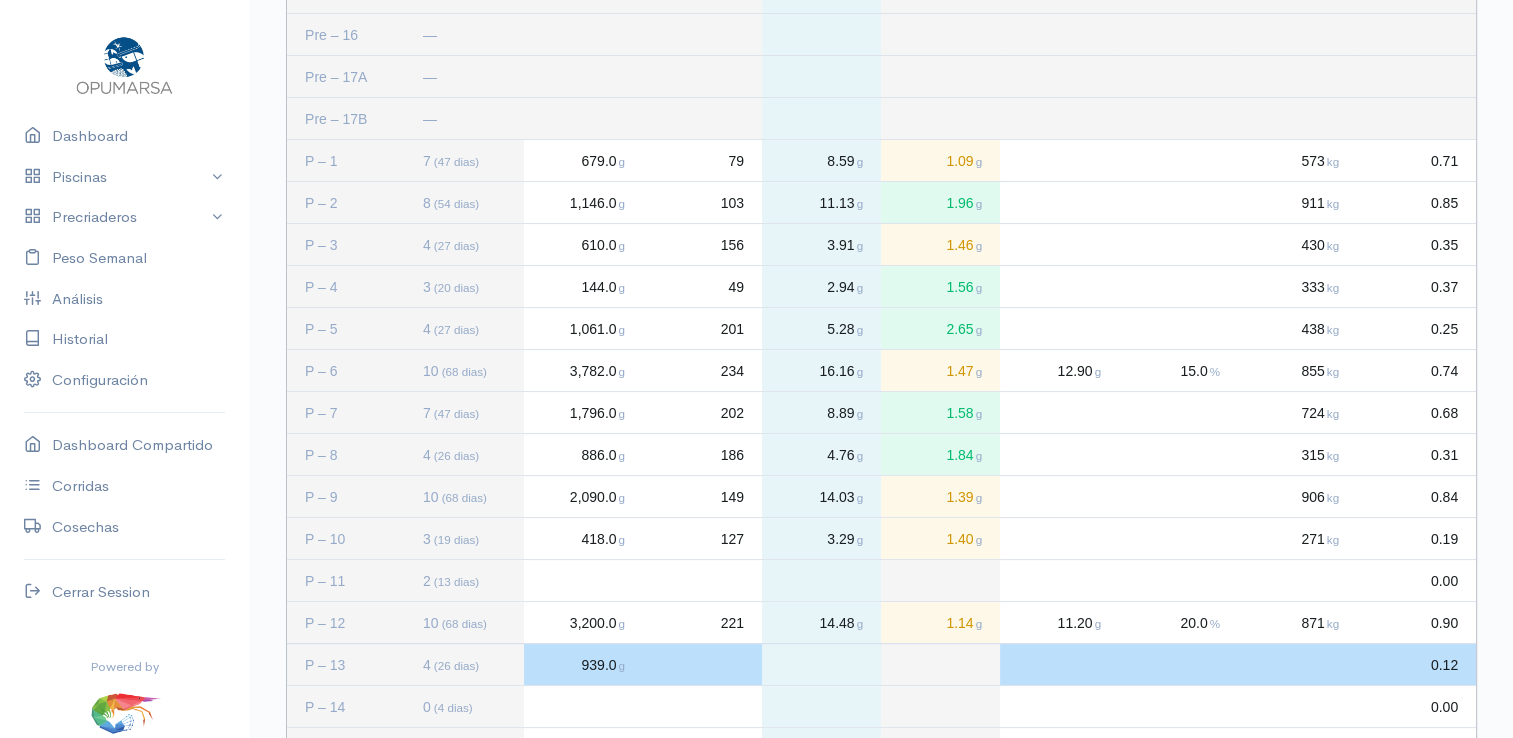 click 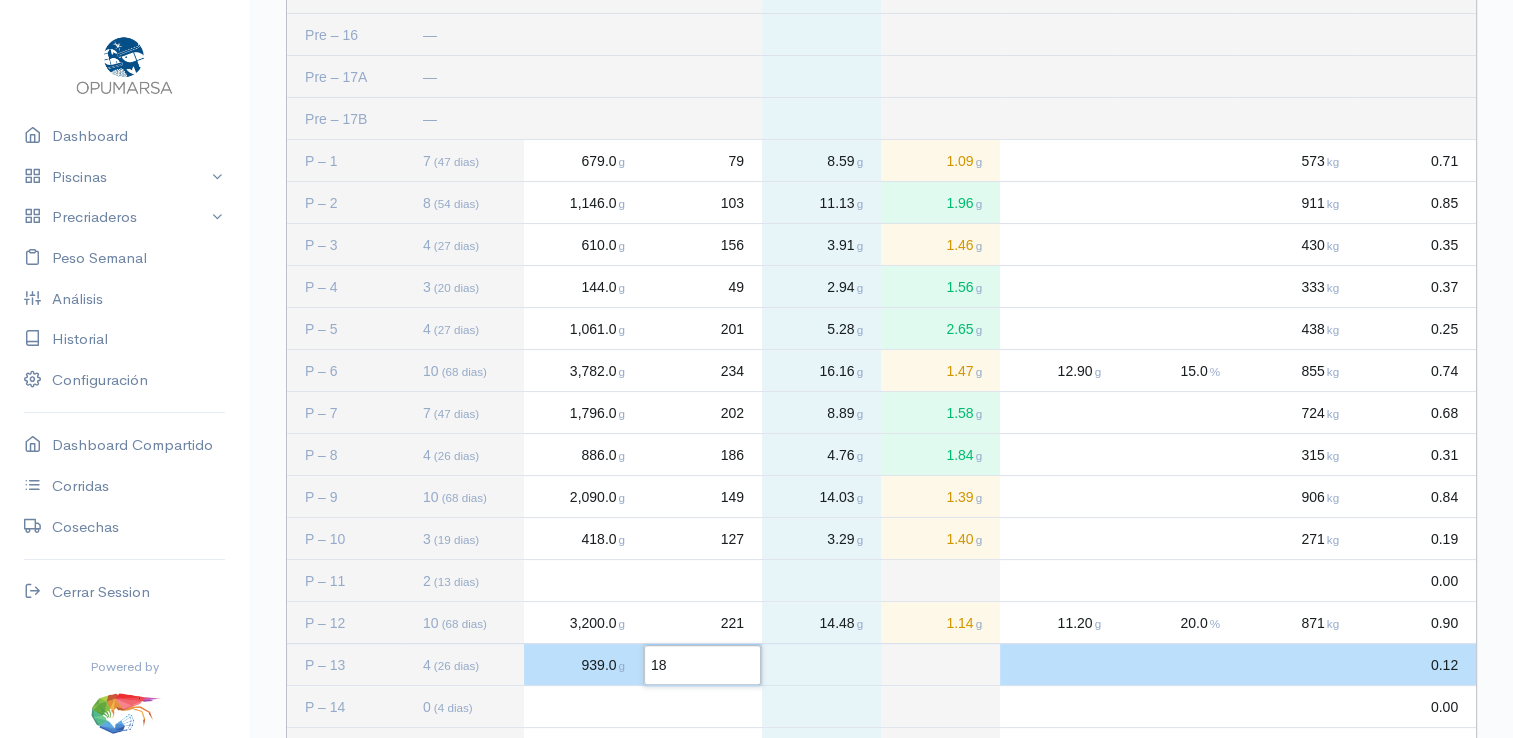 type on "184" 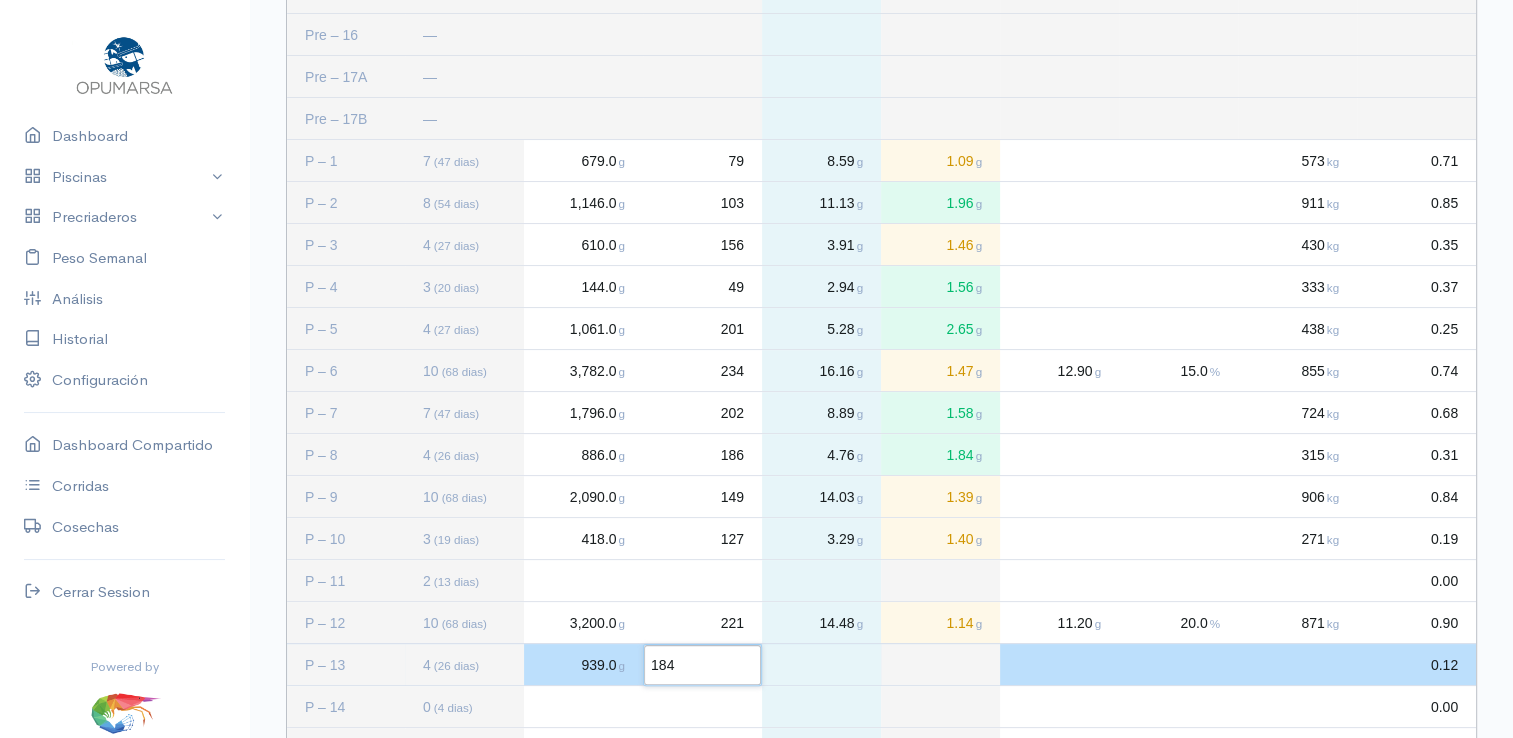 click 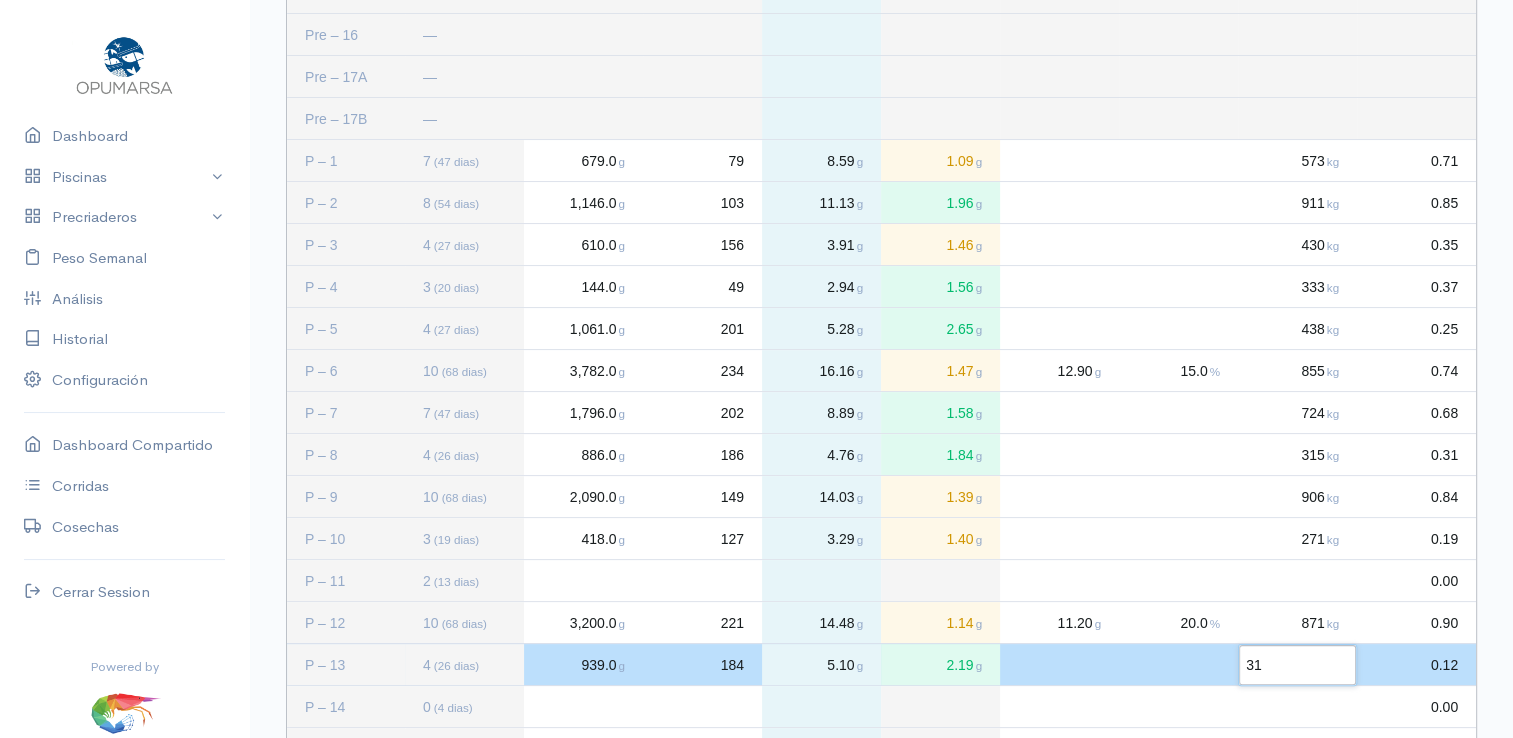type on "313" 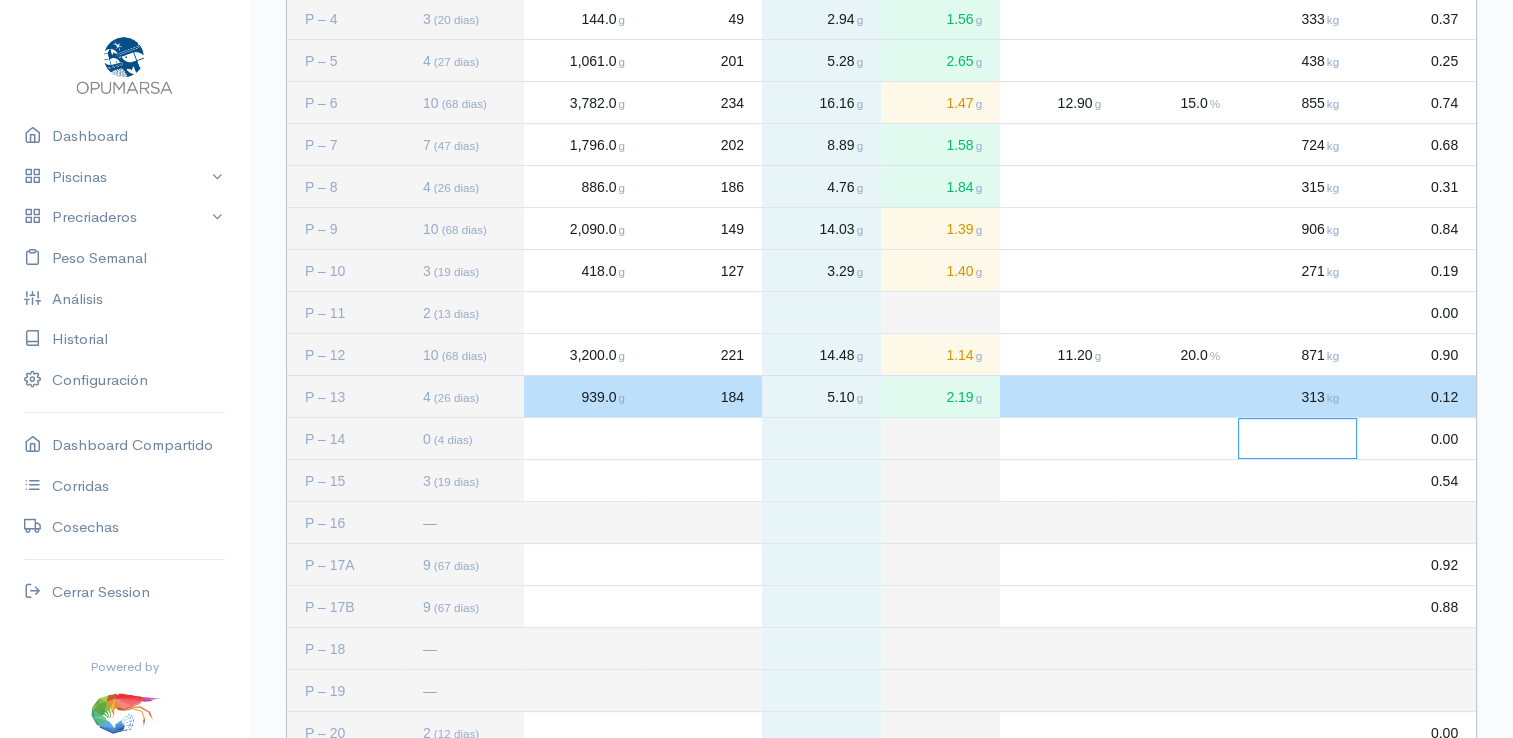 scroll, scrollTop: 700, scrollLeft: 0, axis: vertical 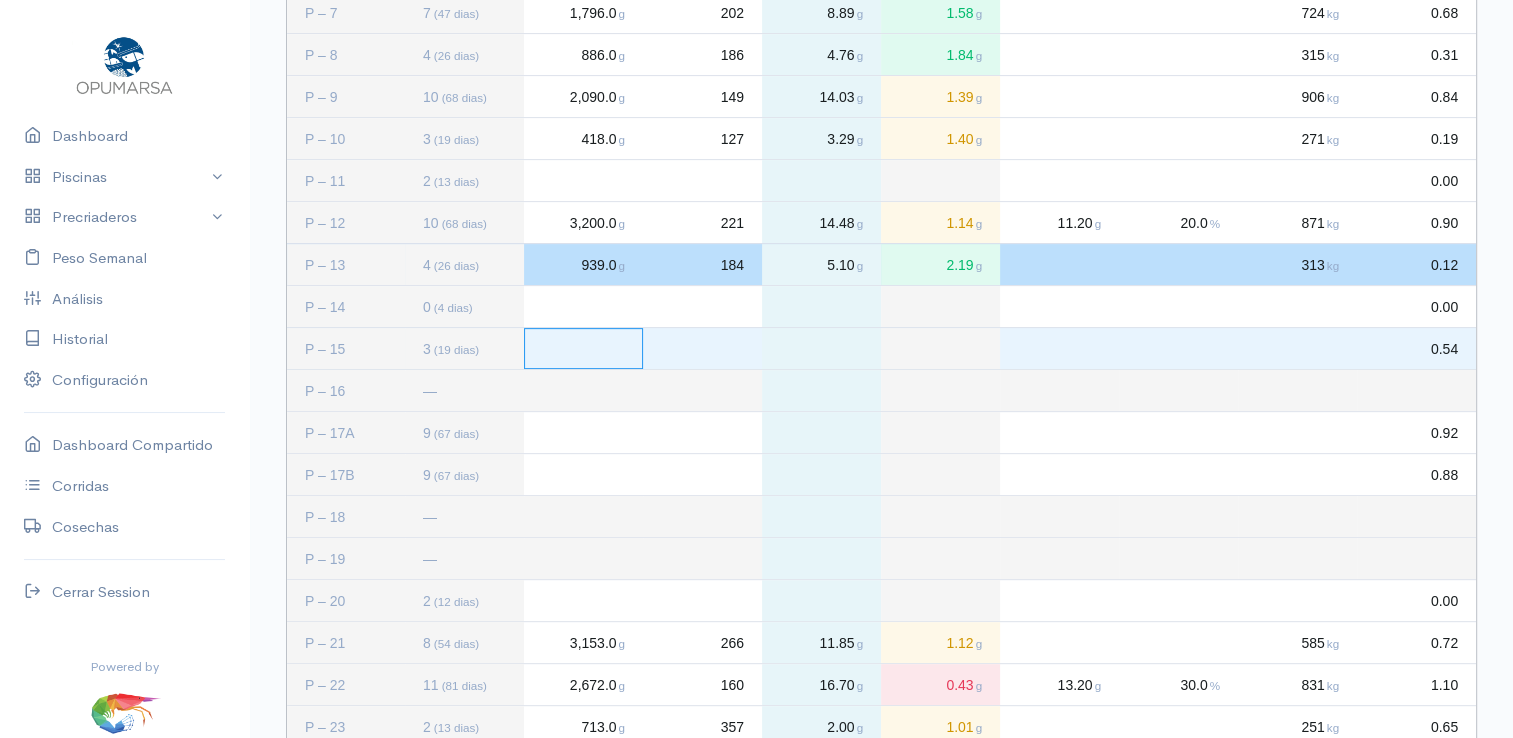 click 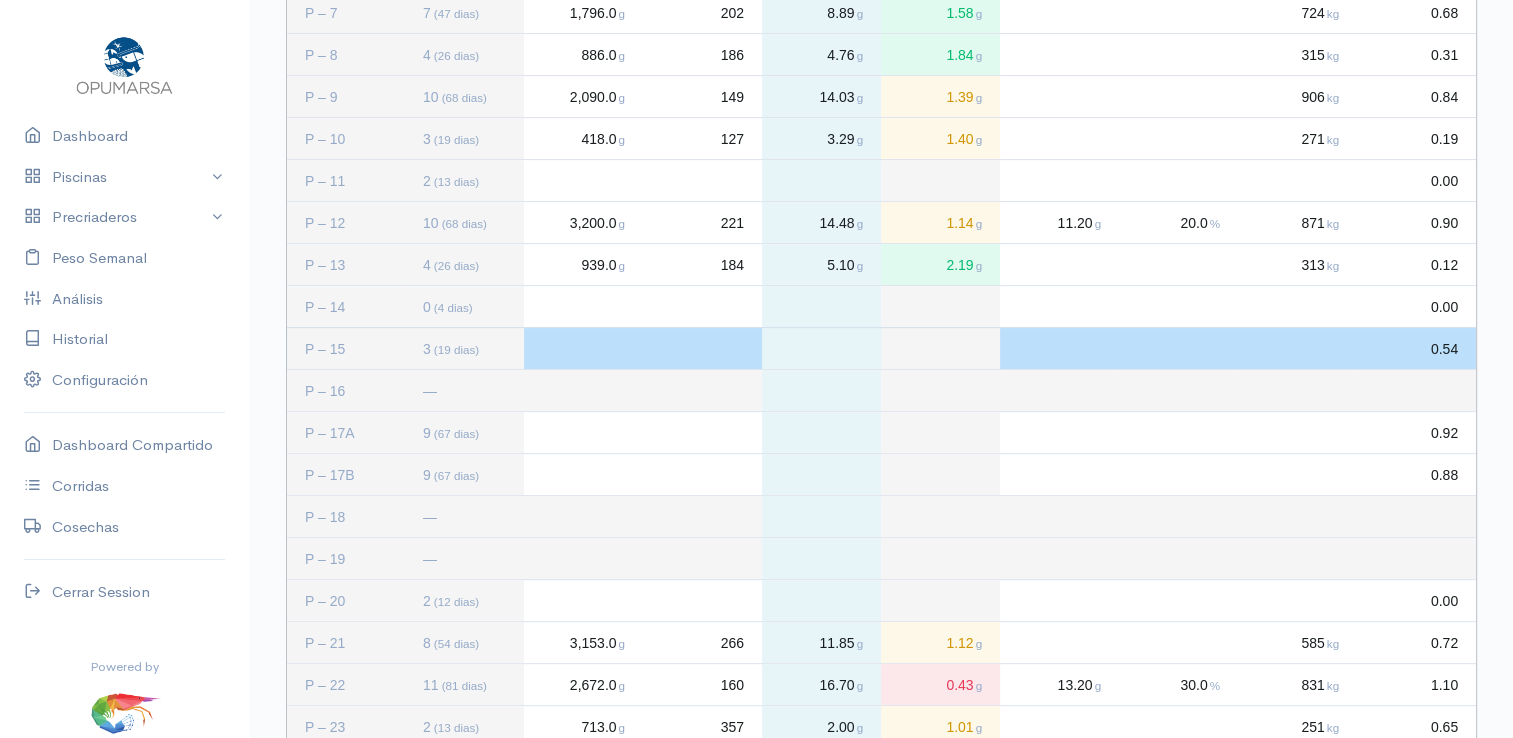 click 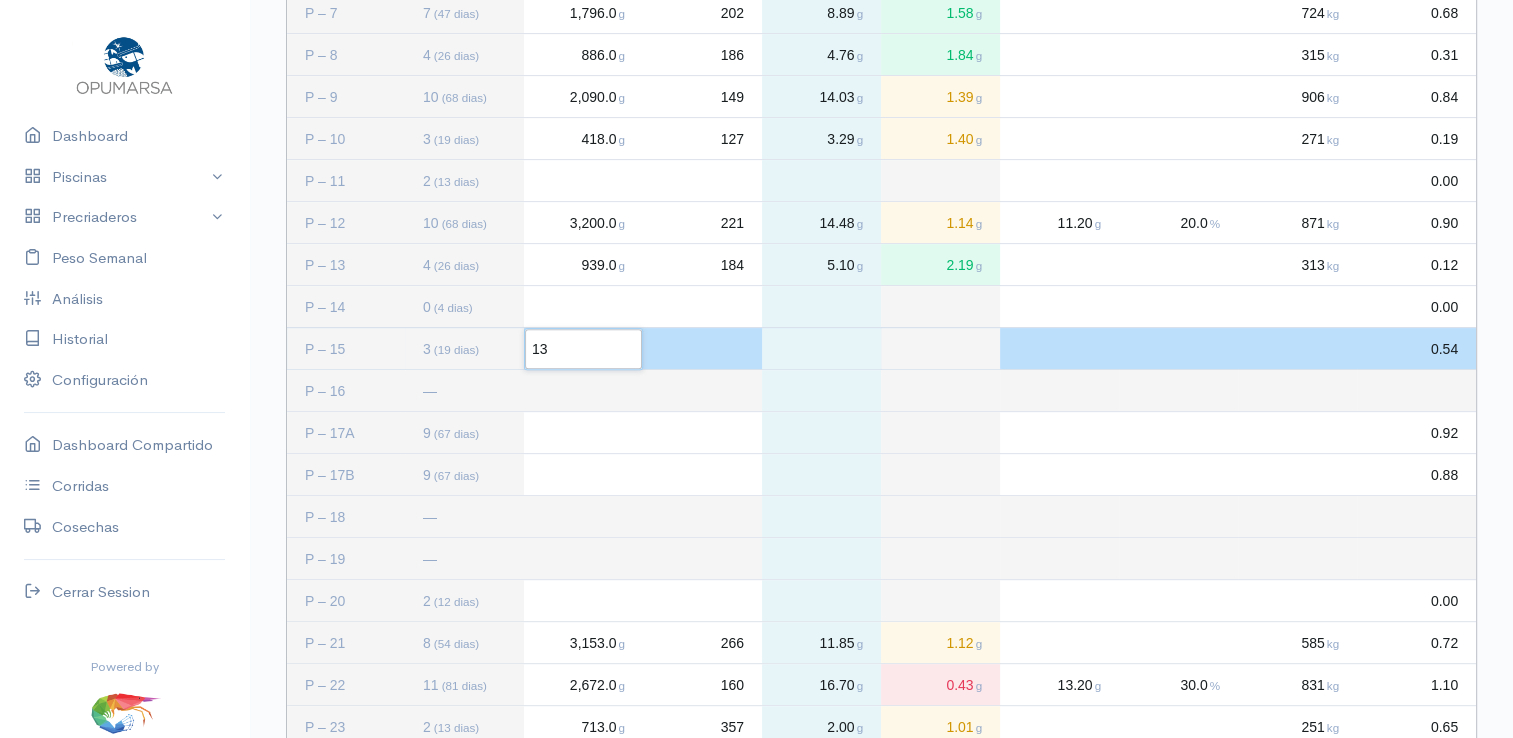 type on "134" 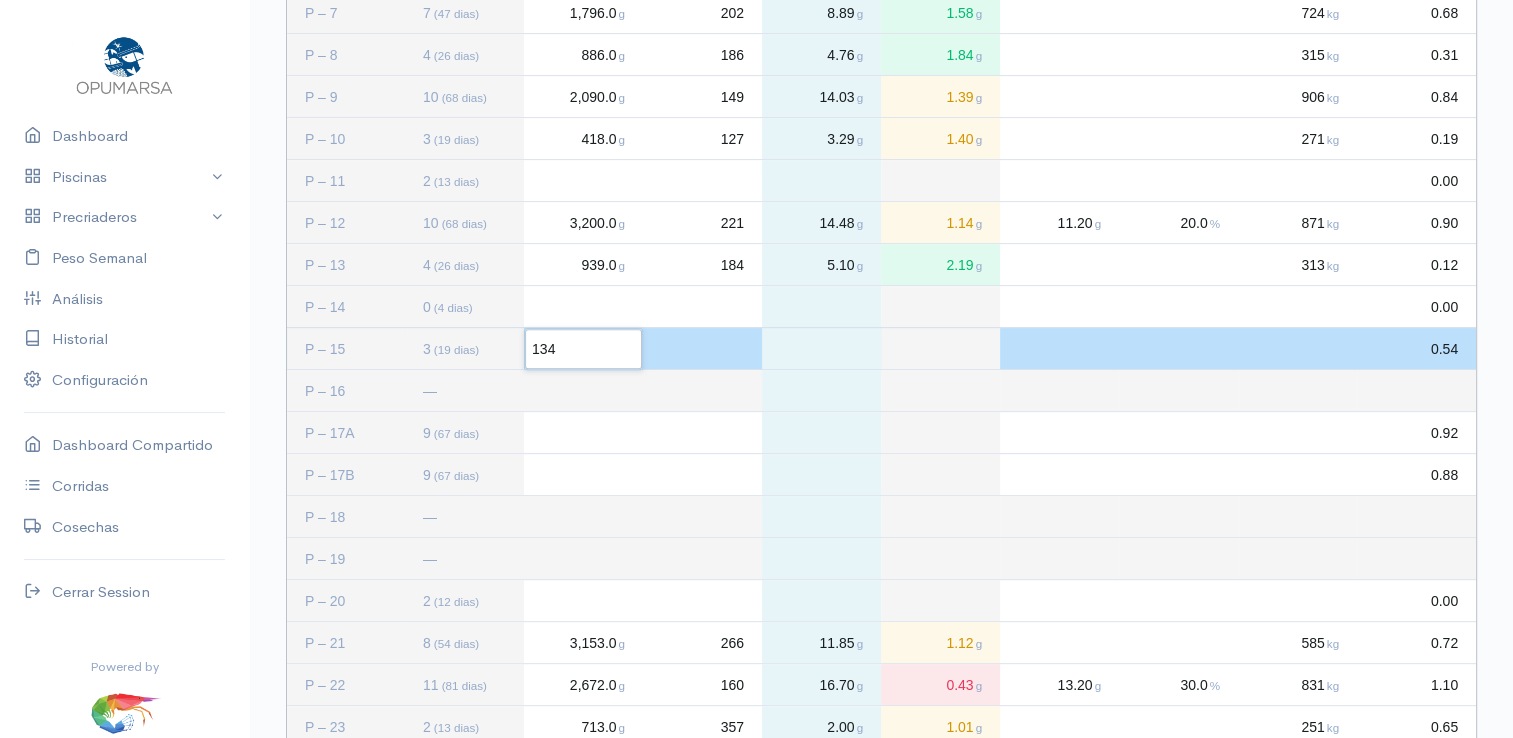 click 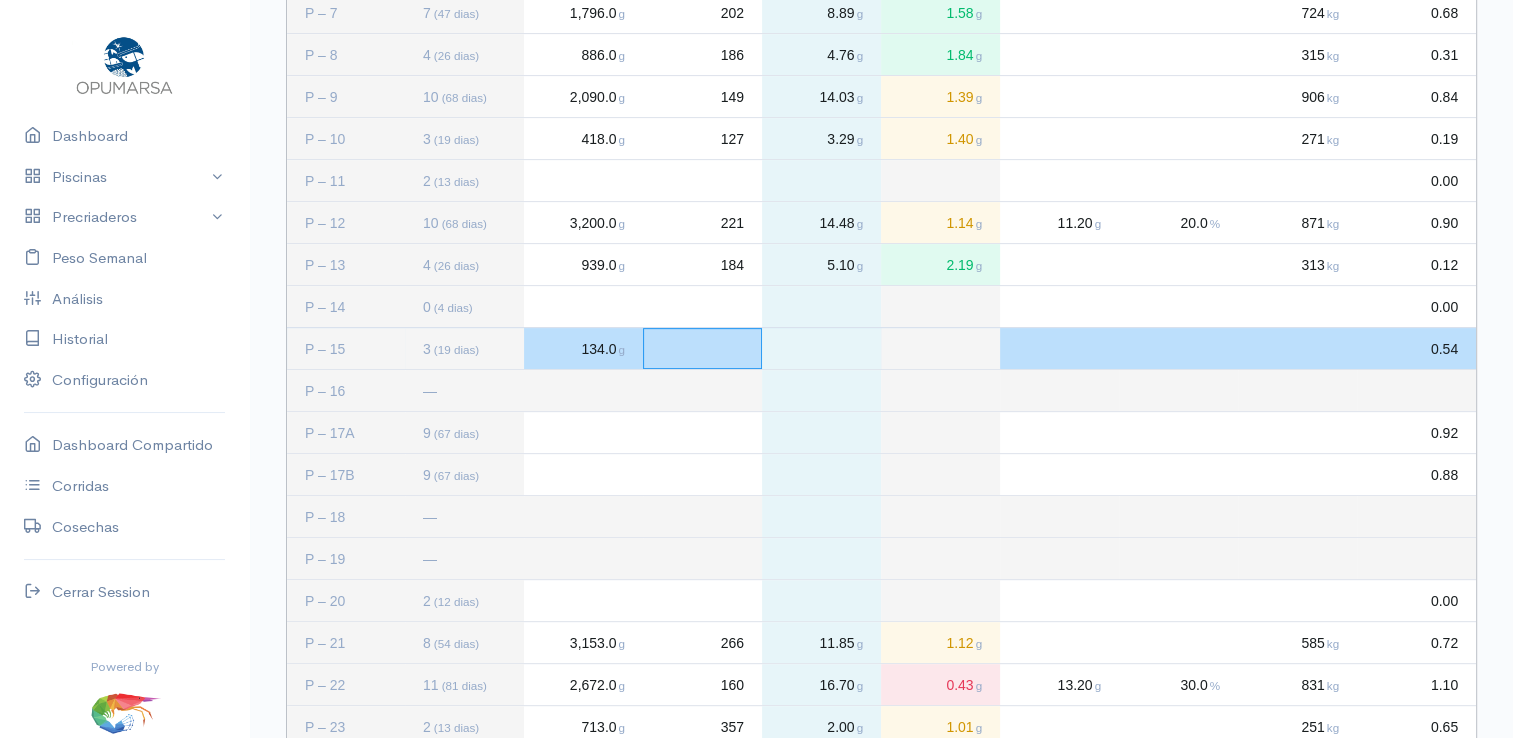 click 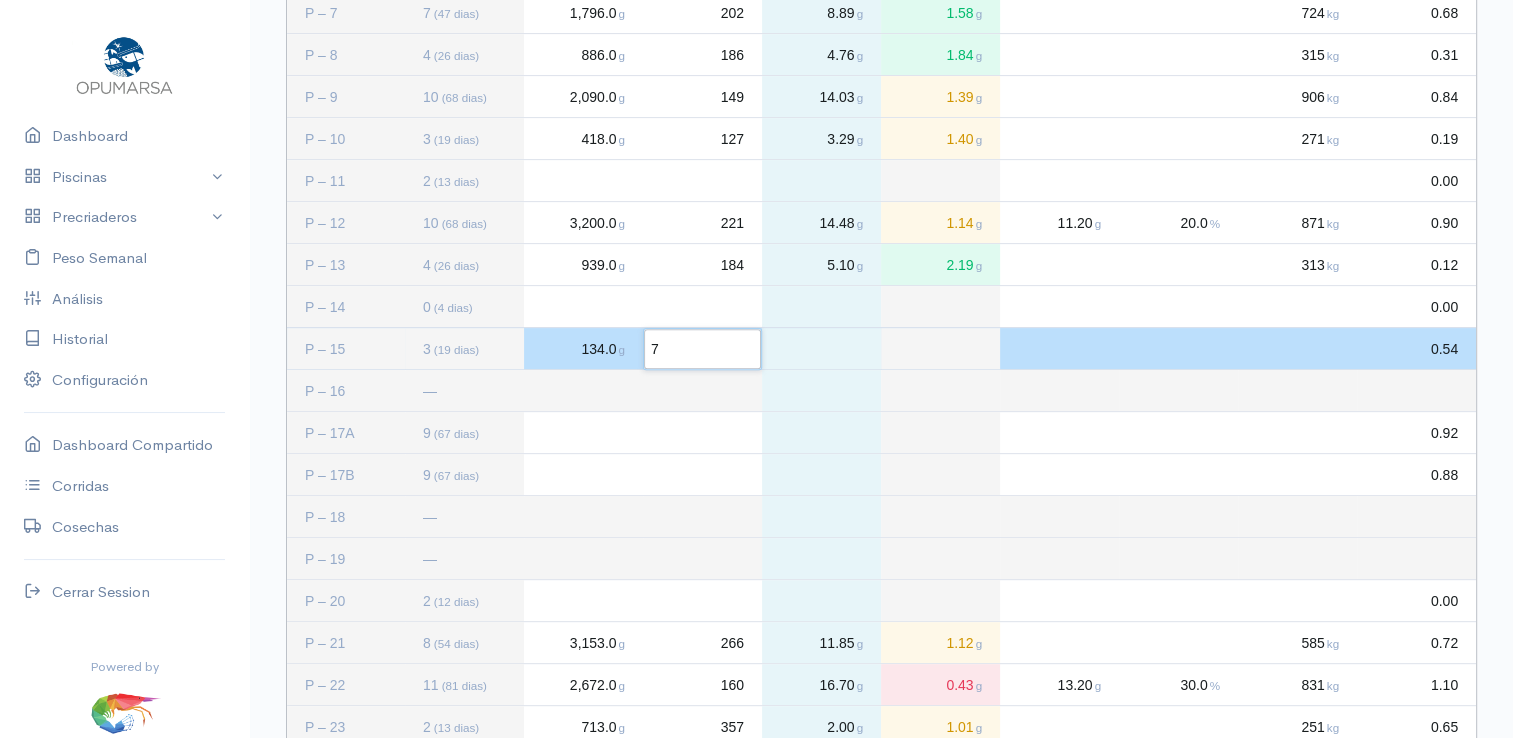 type on "79" 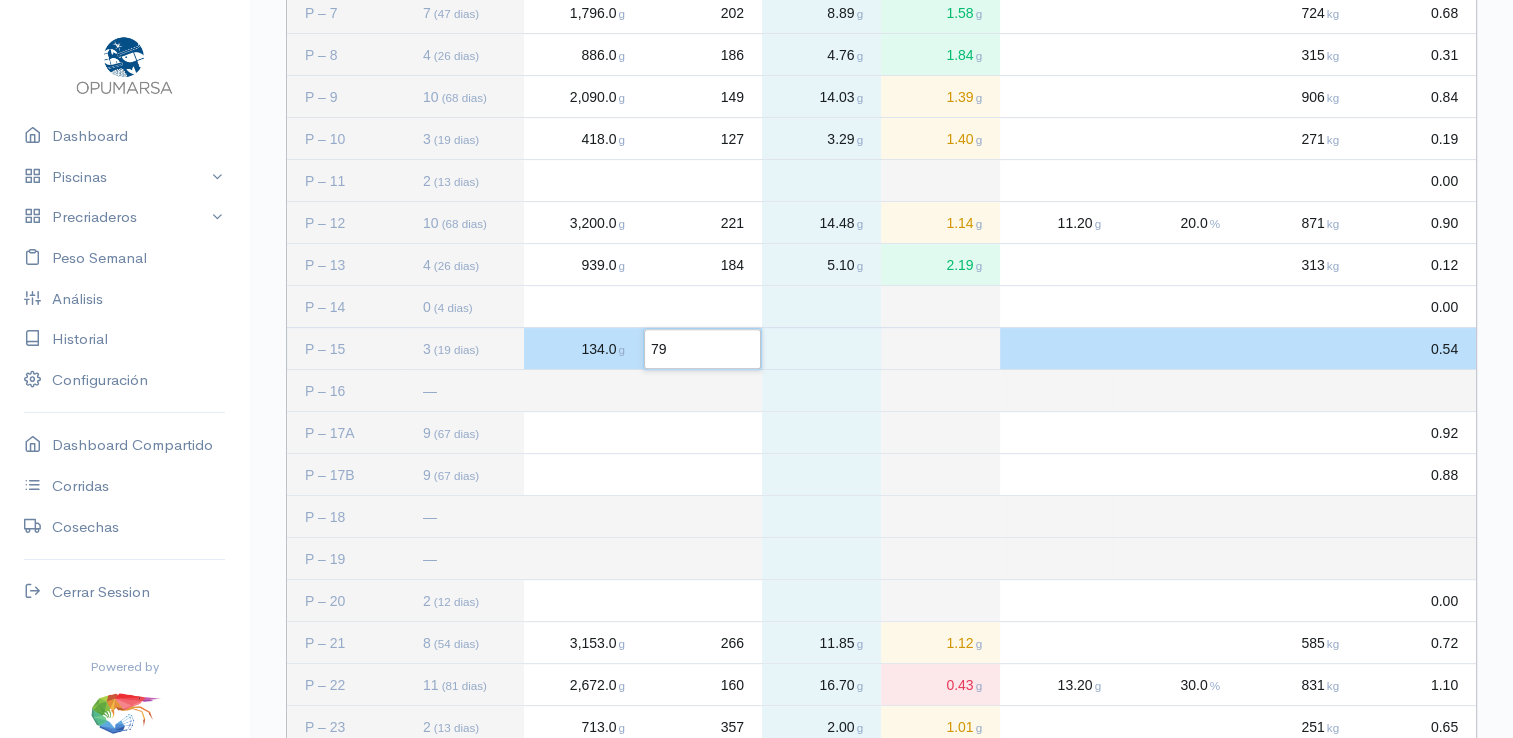 click 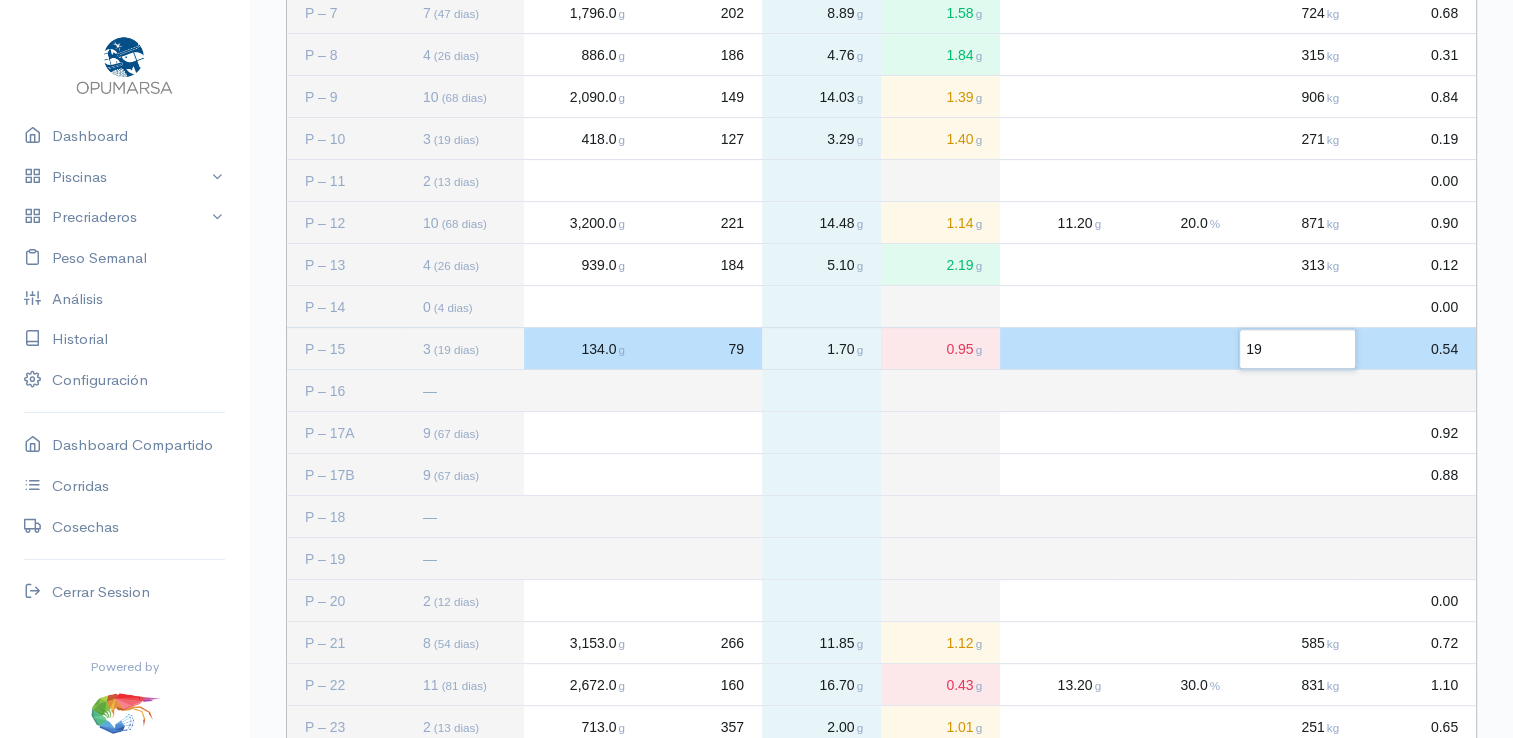 type on "196" 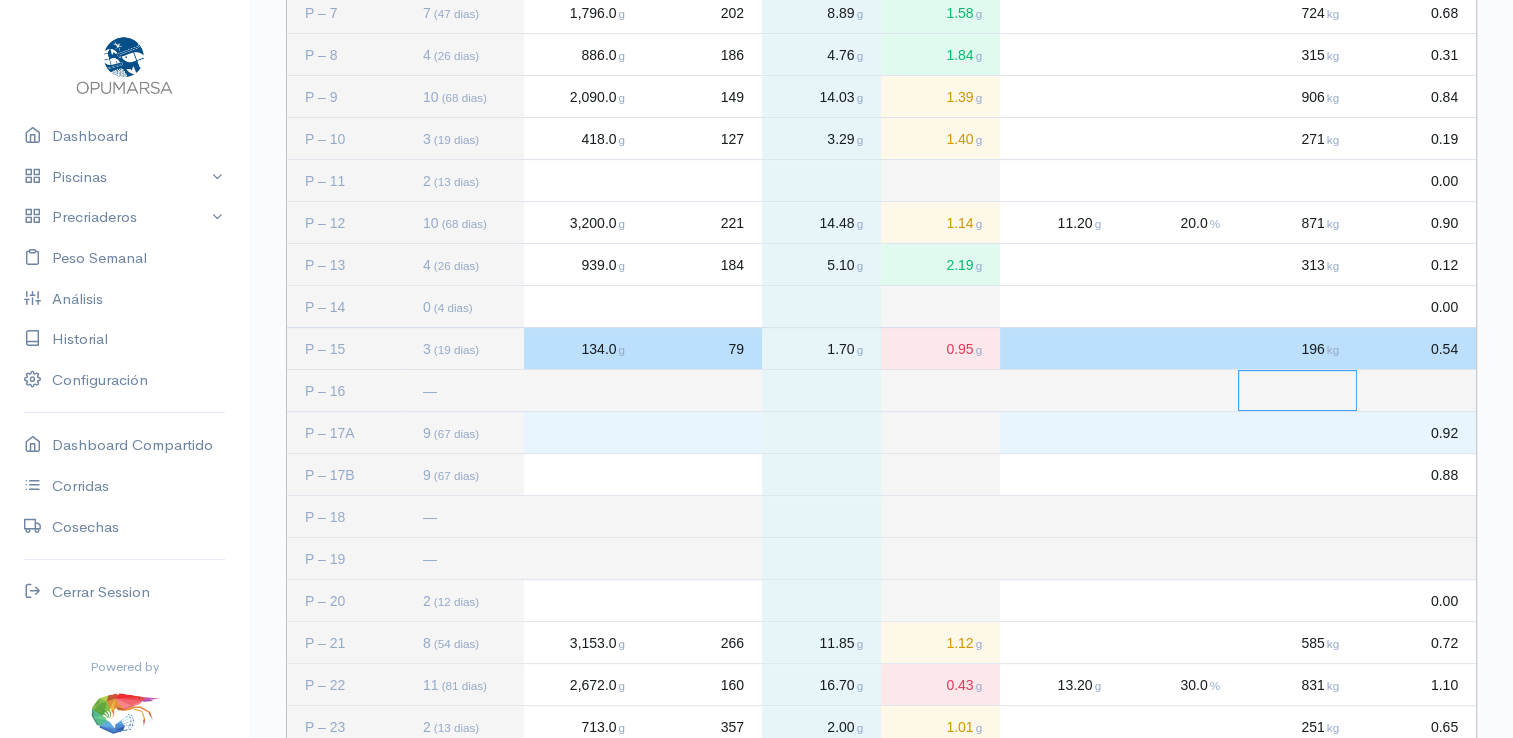 click 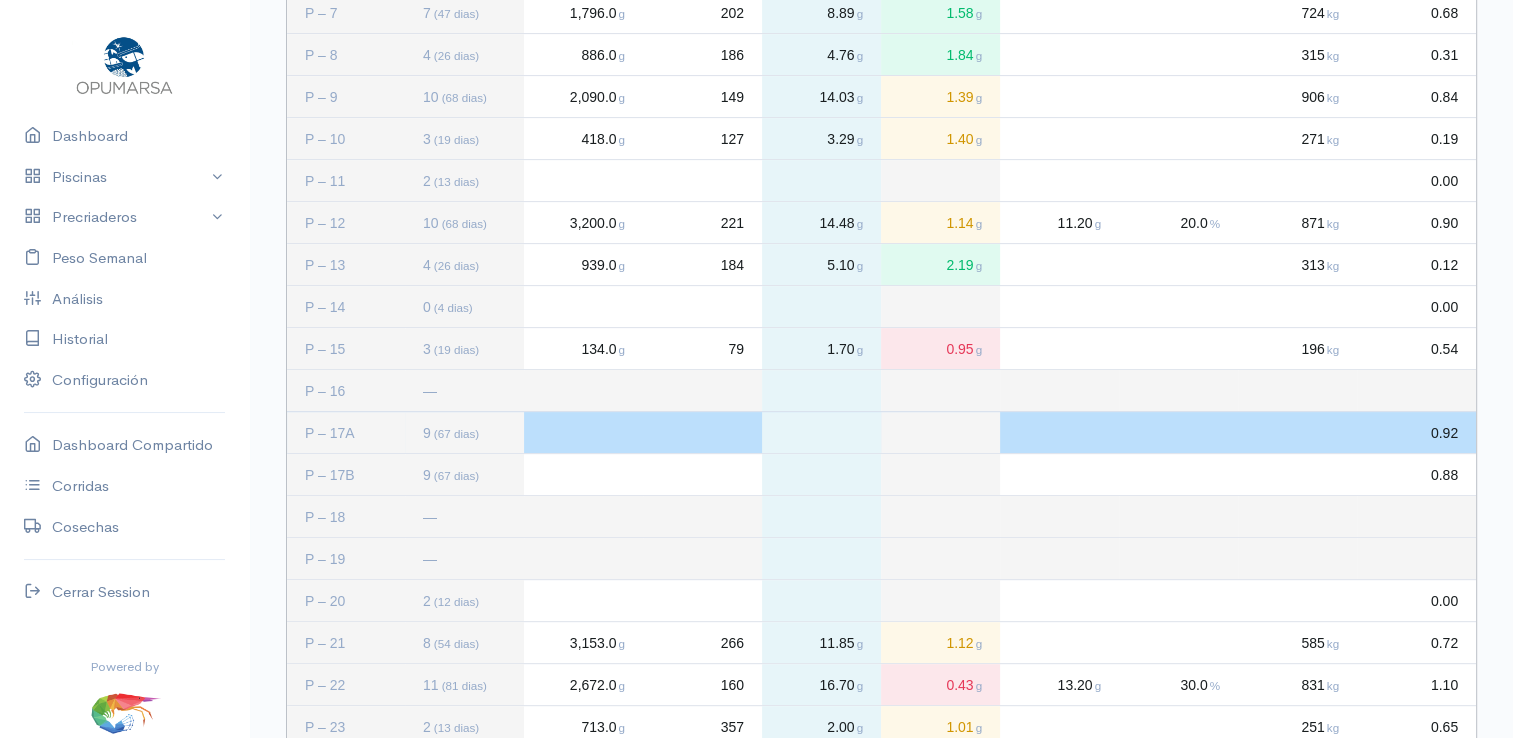 click 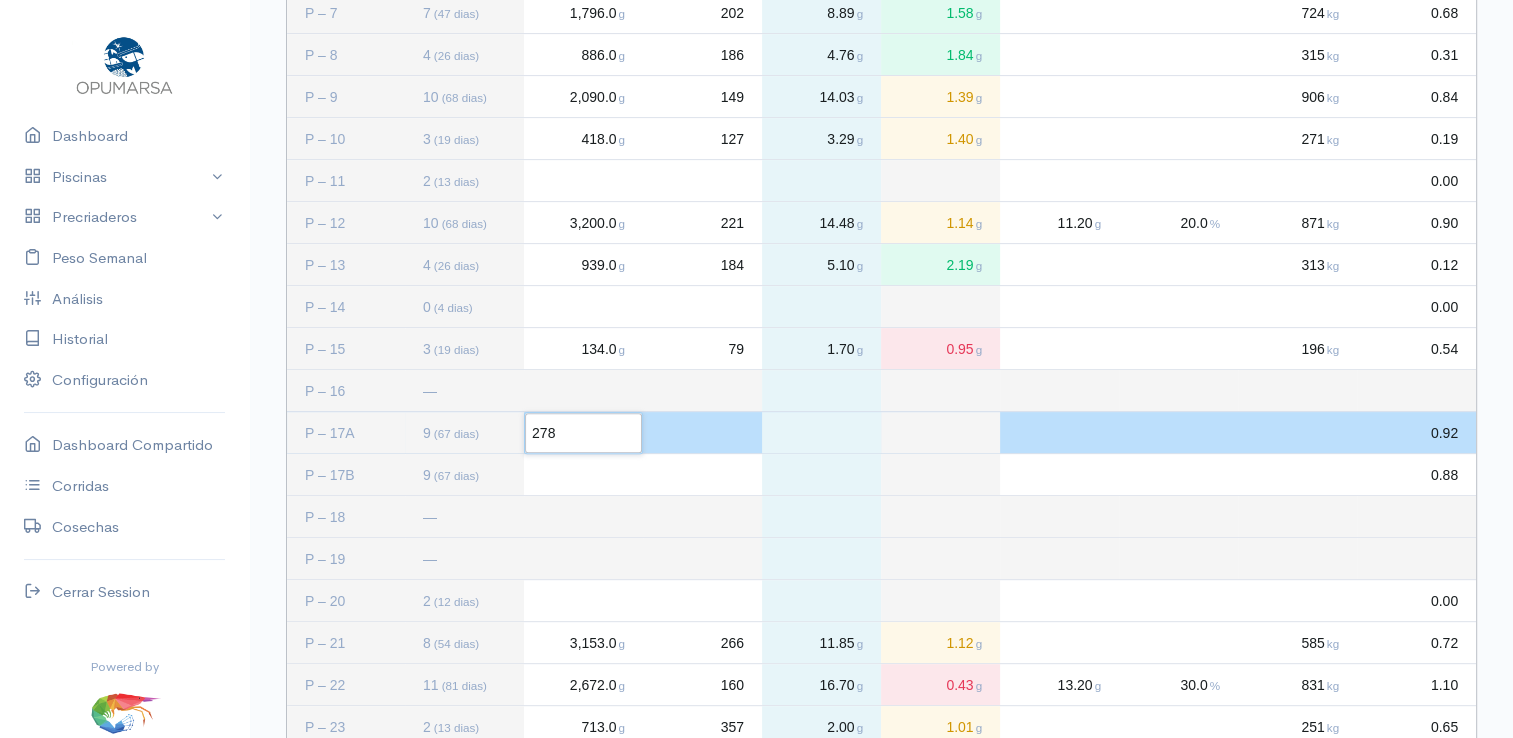 type on "2783" 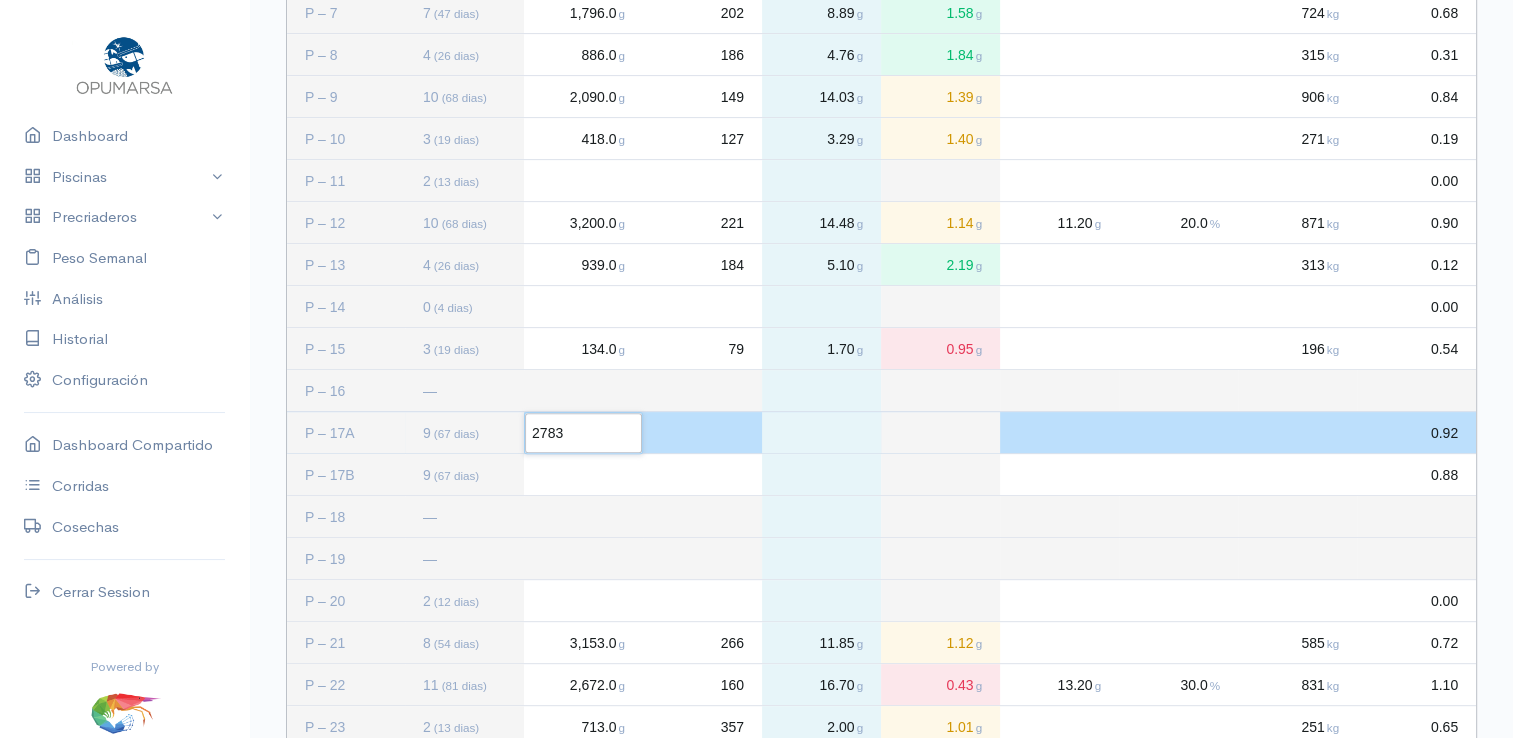 click 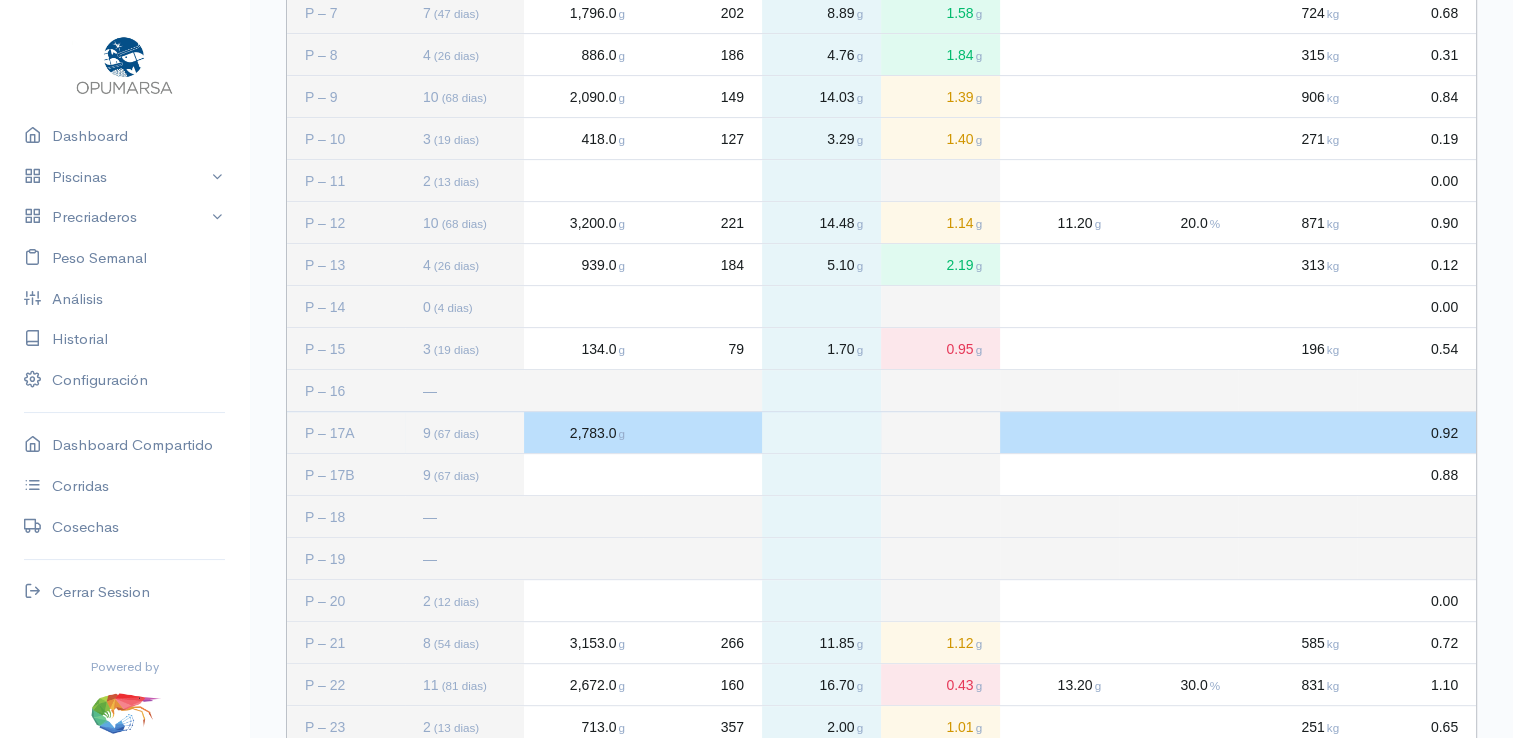 click 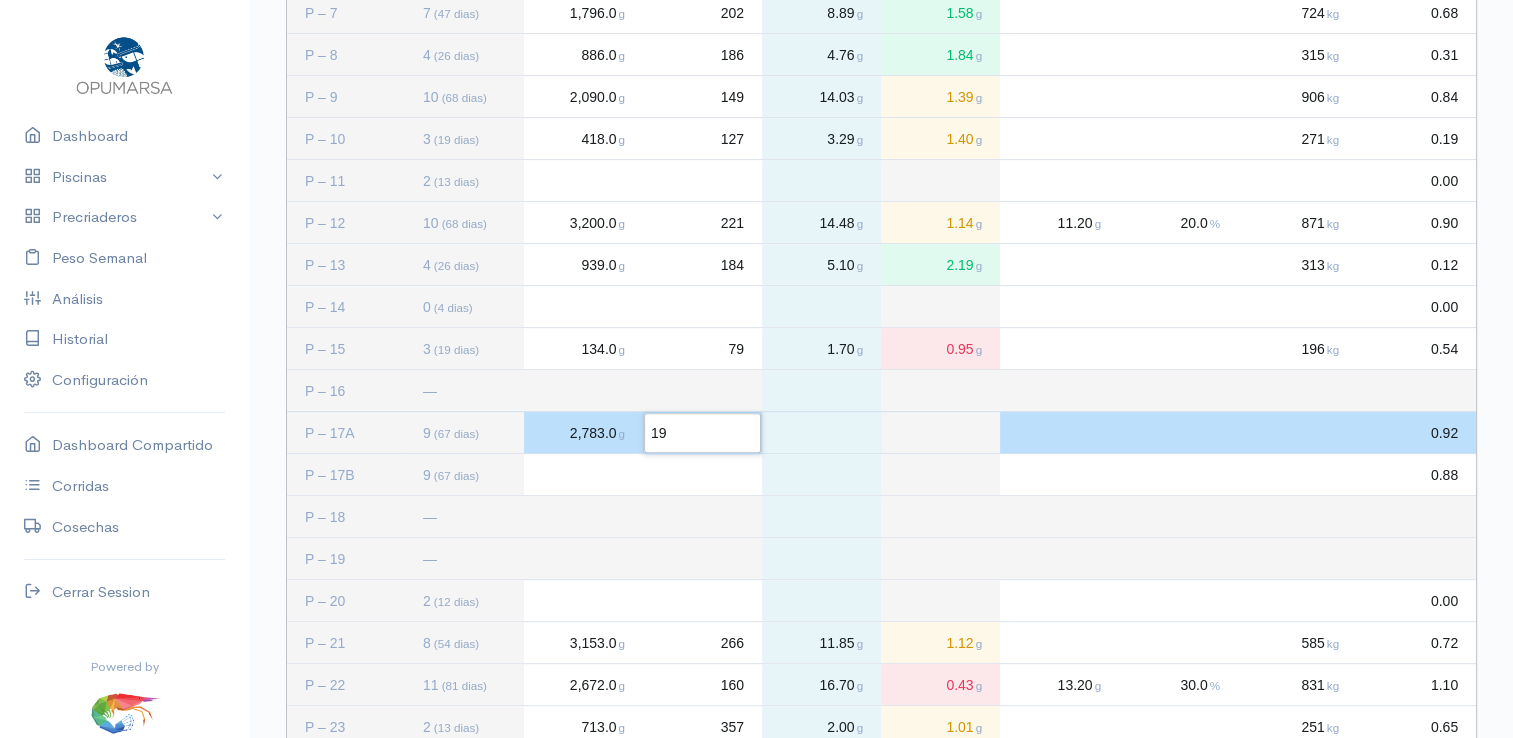 type on "190" 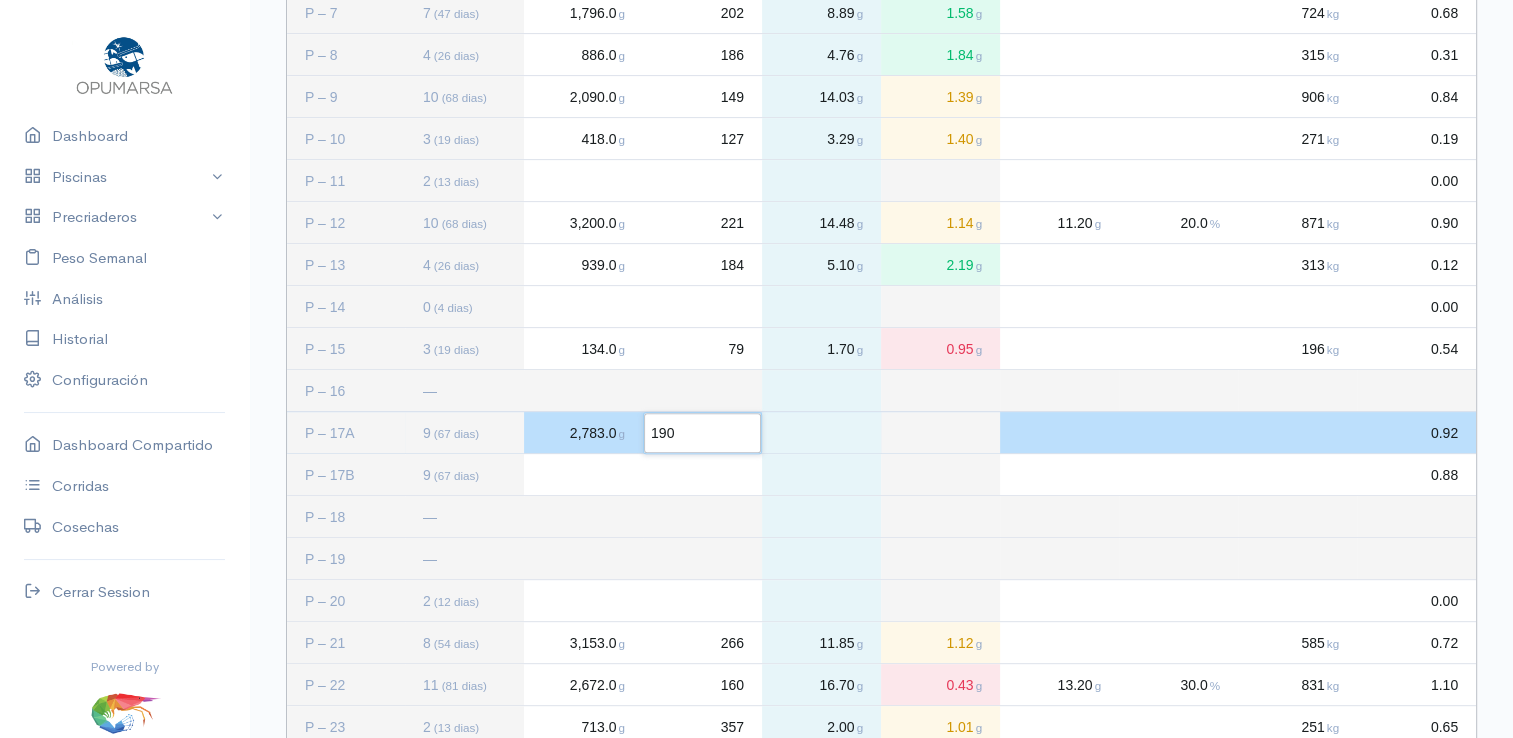 click 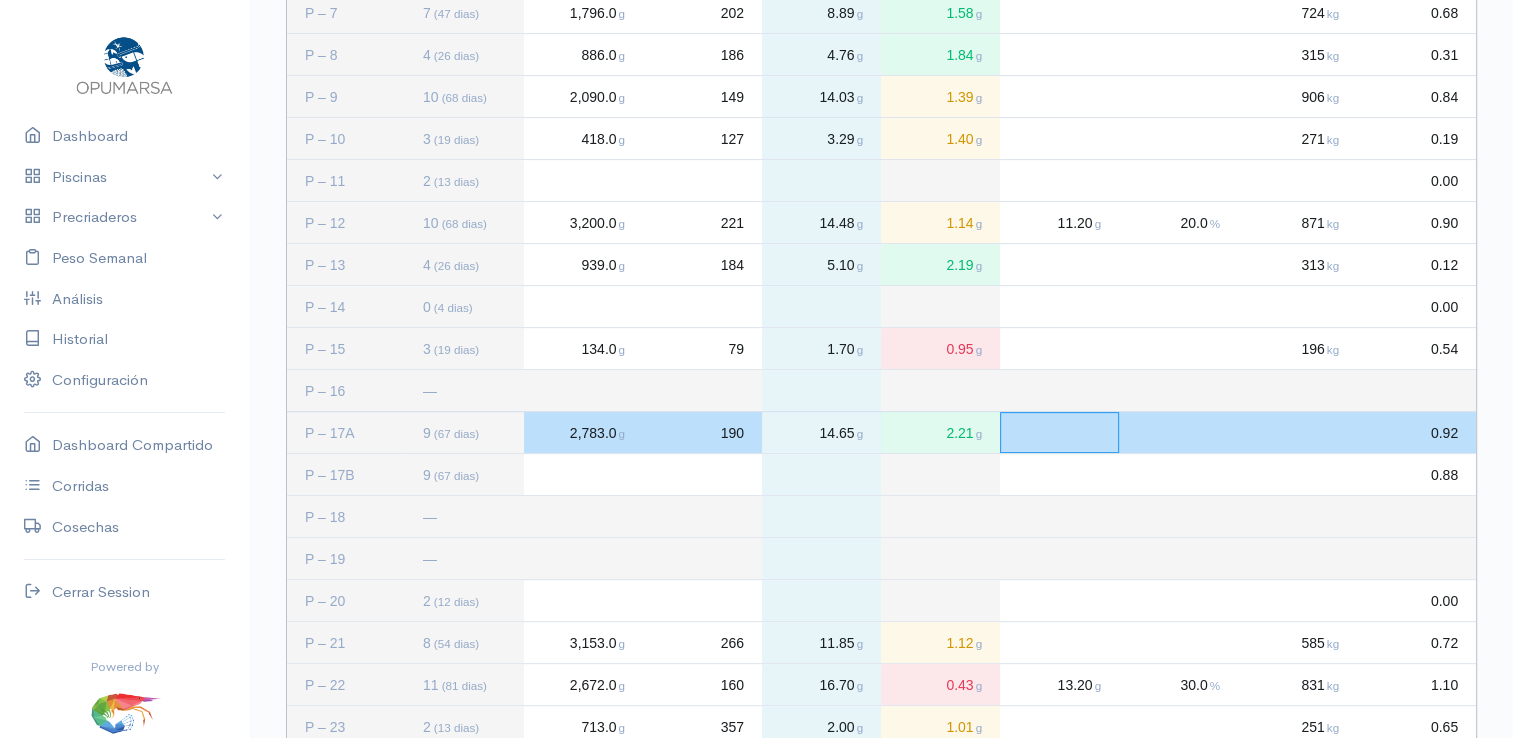 click 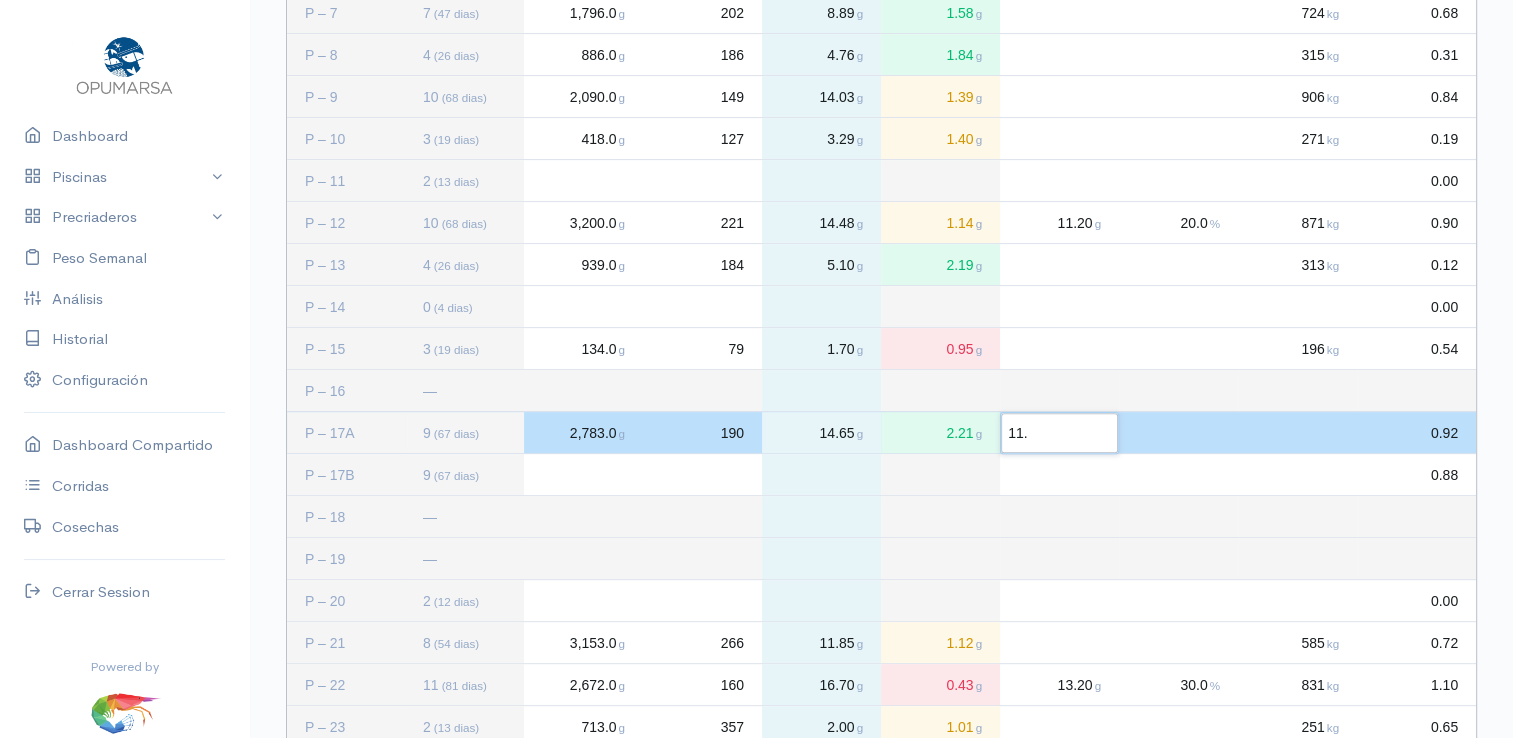 type on "11.1" 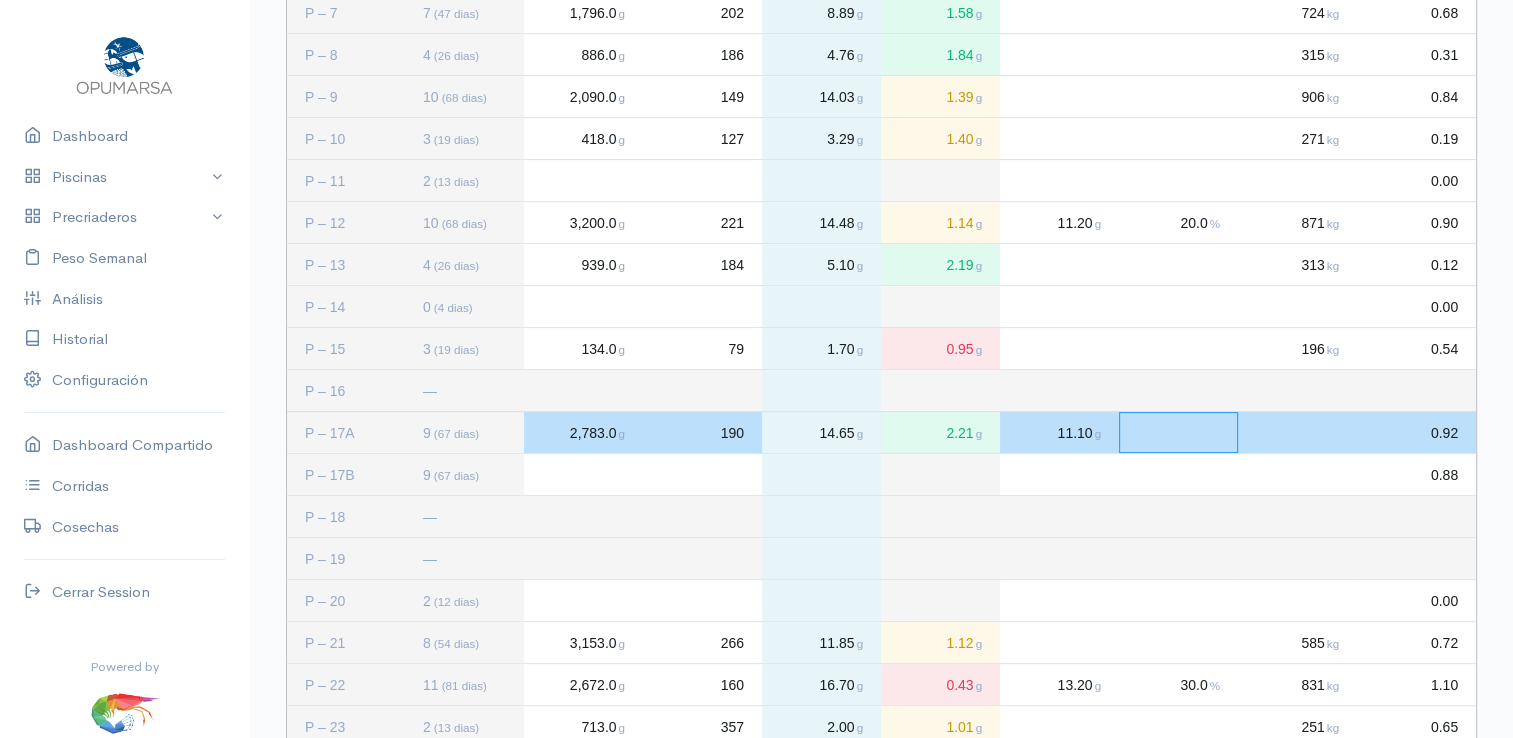 click 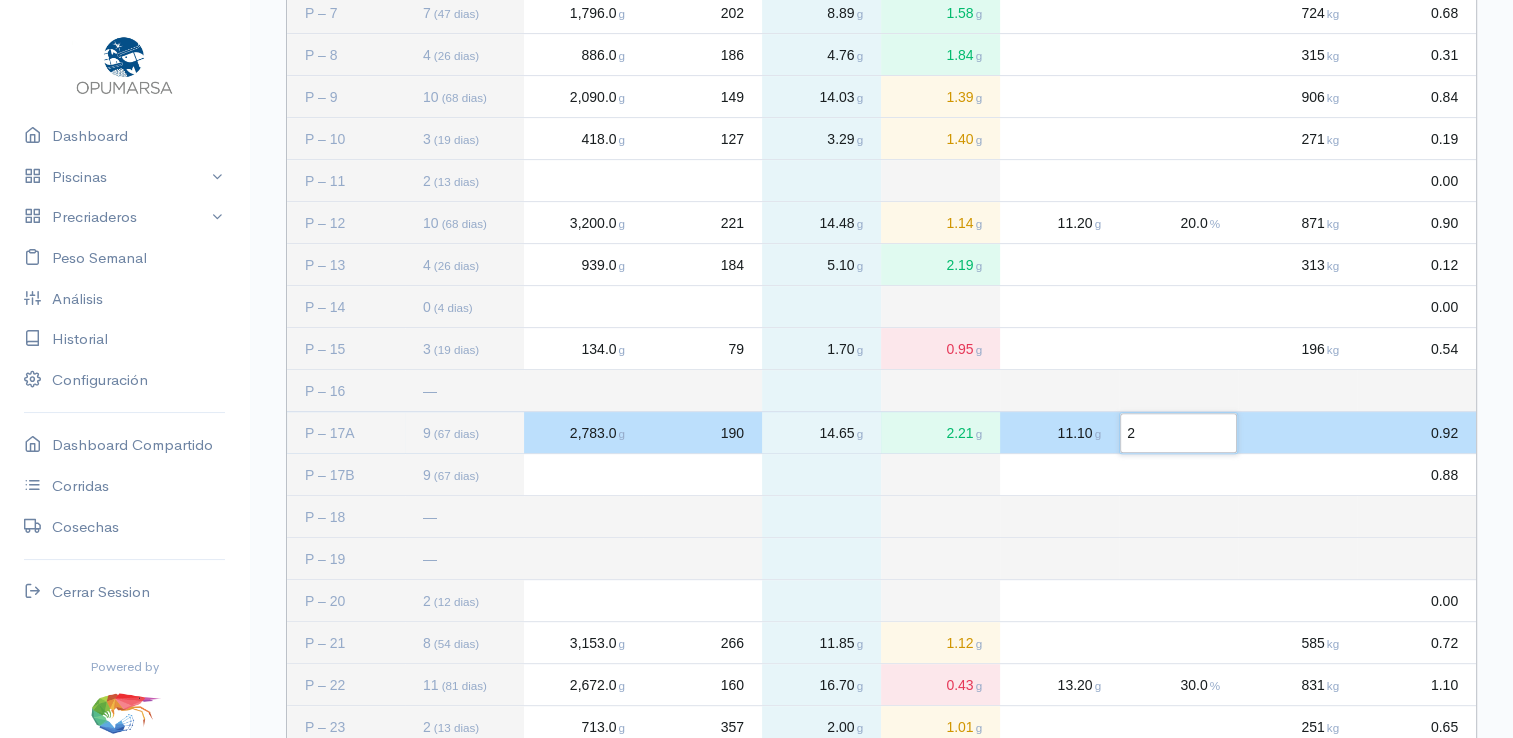 type on "22" 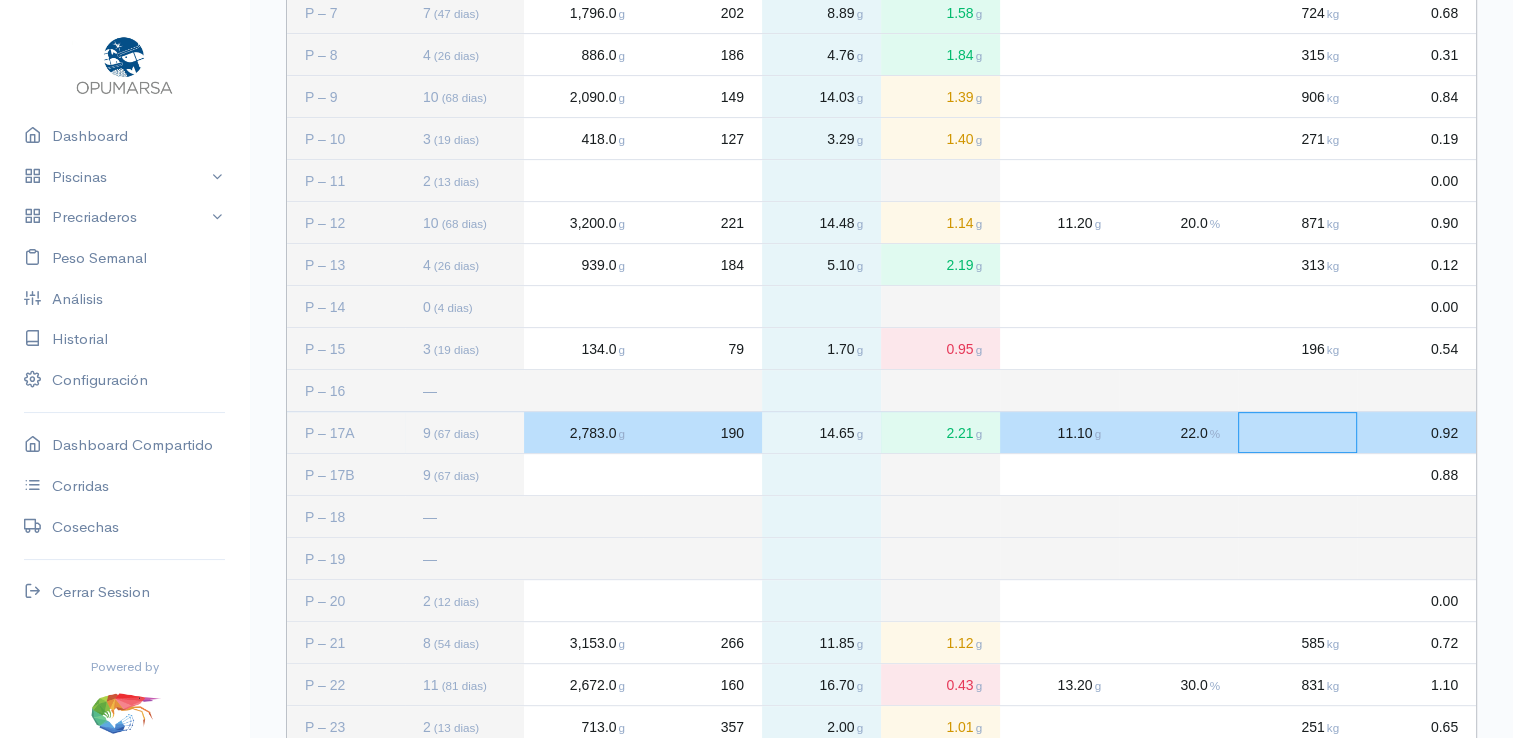 click 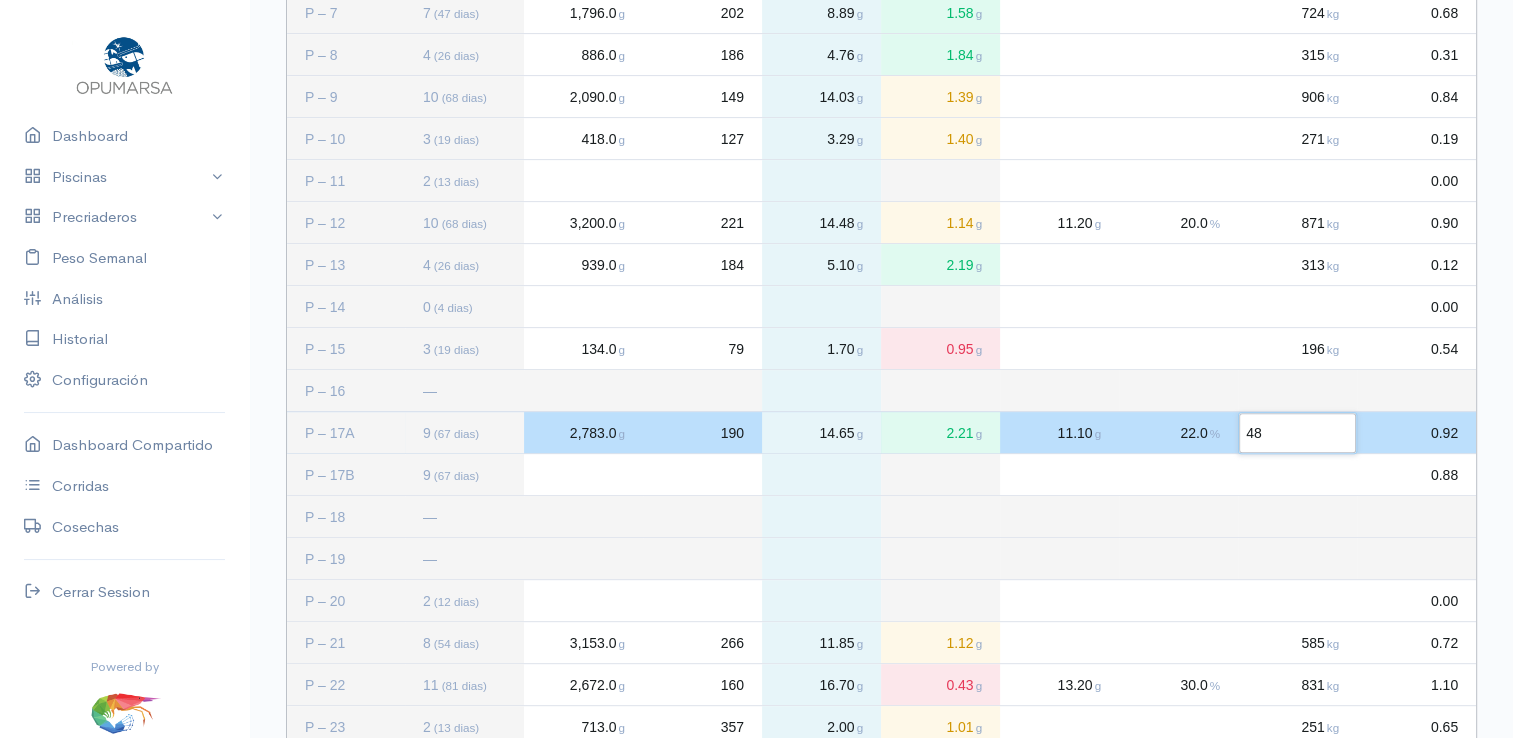 type on "488" 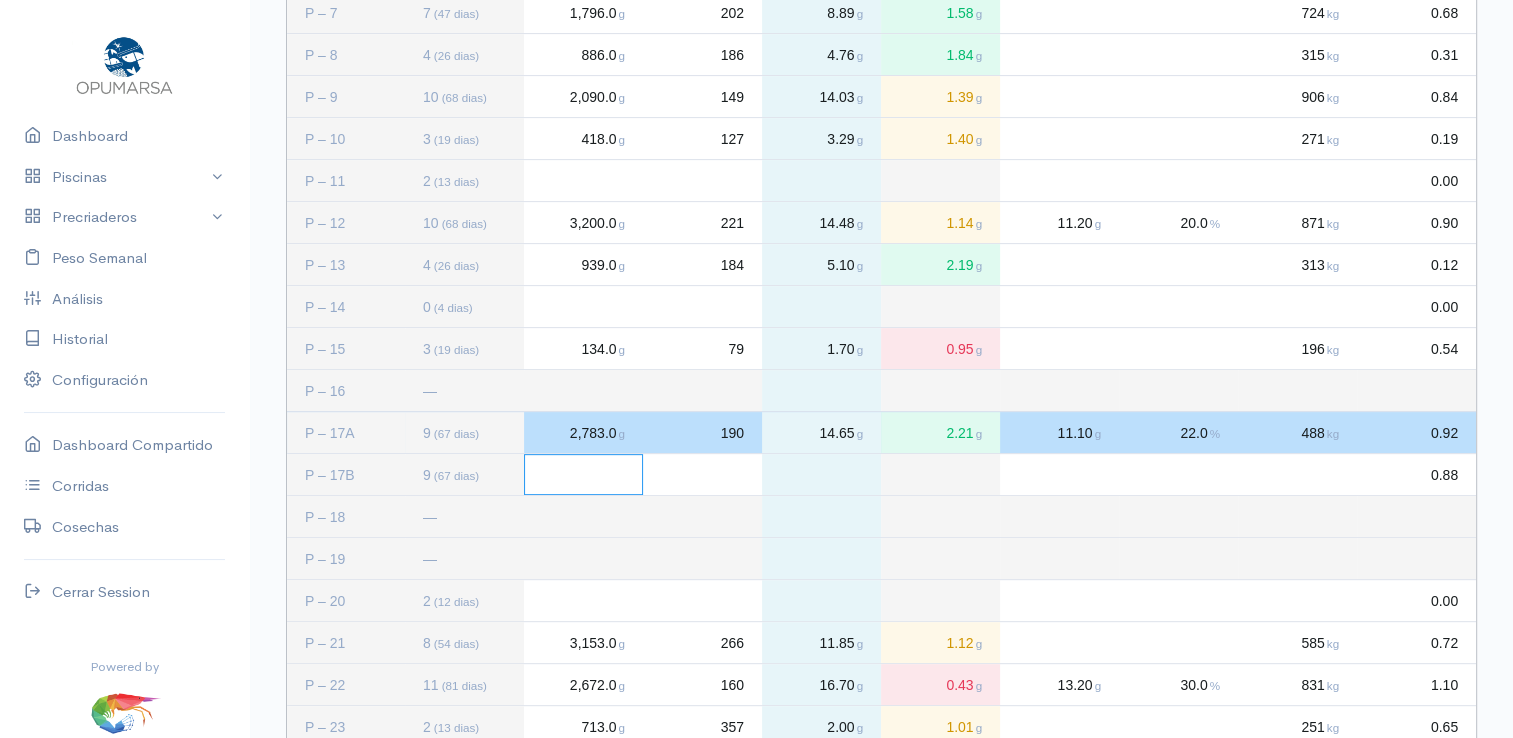 click 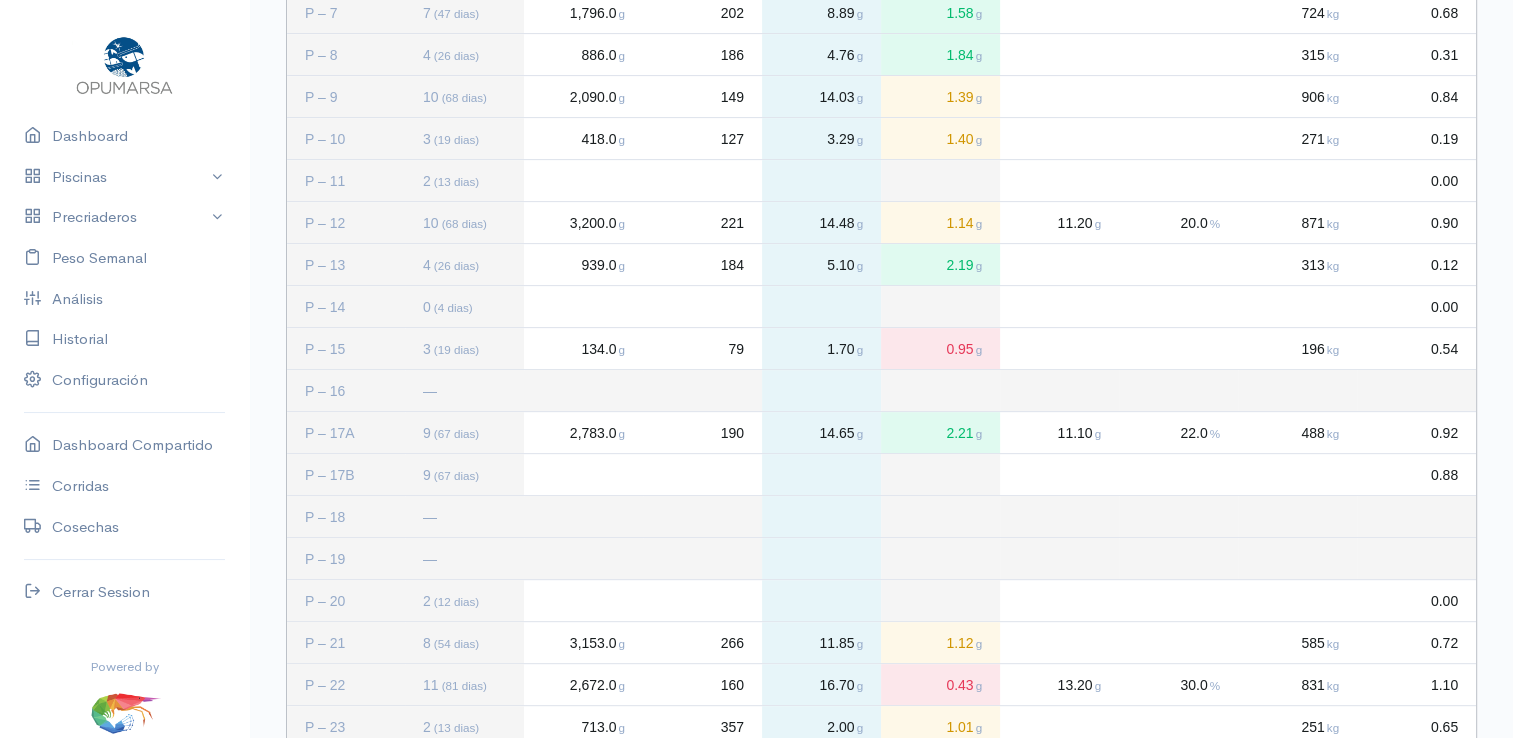 click 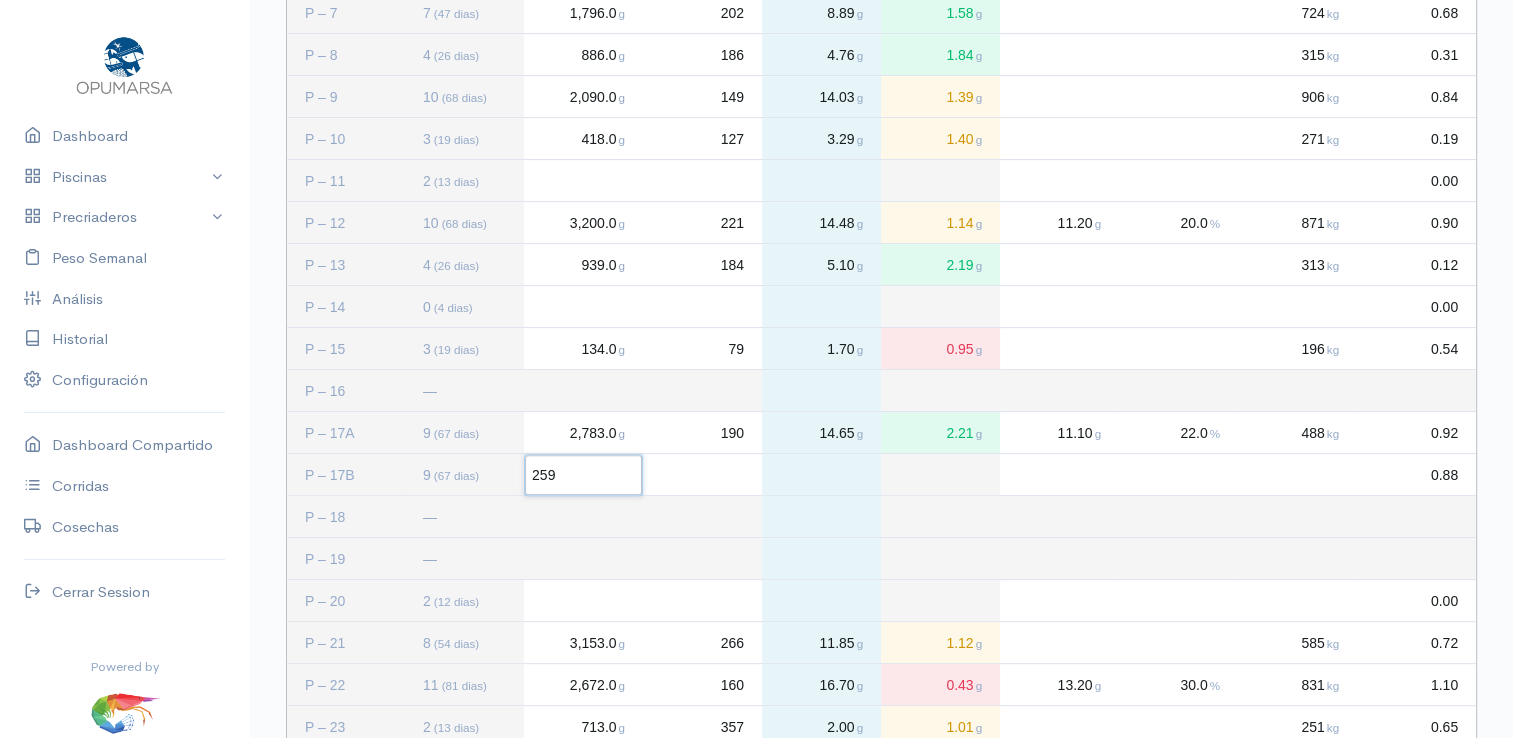 type on "2592" 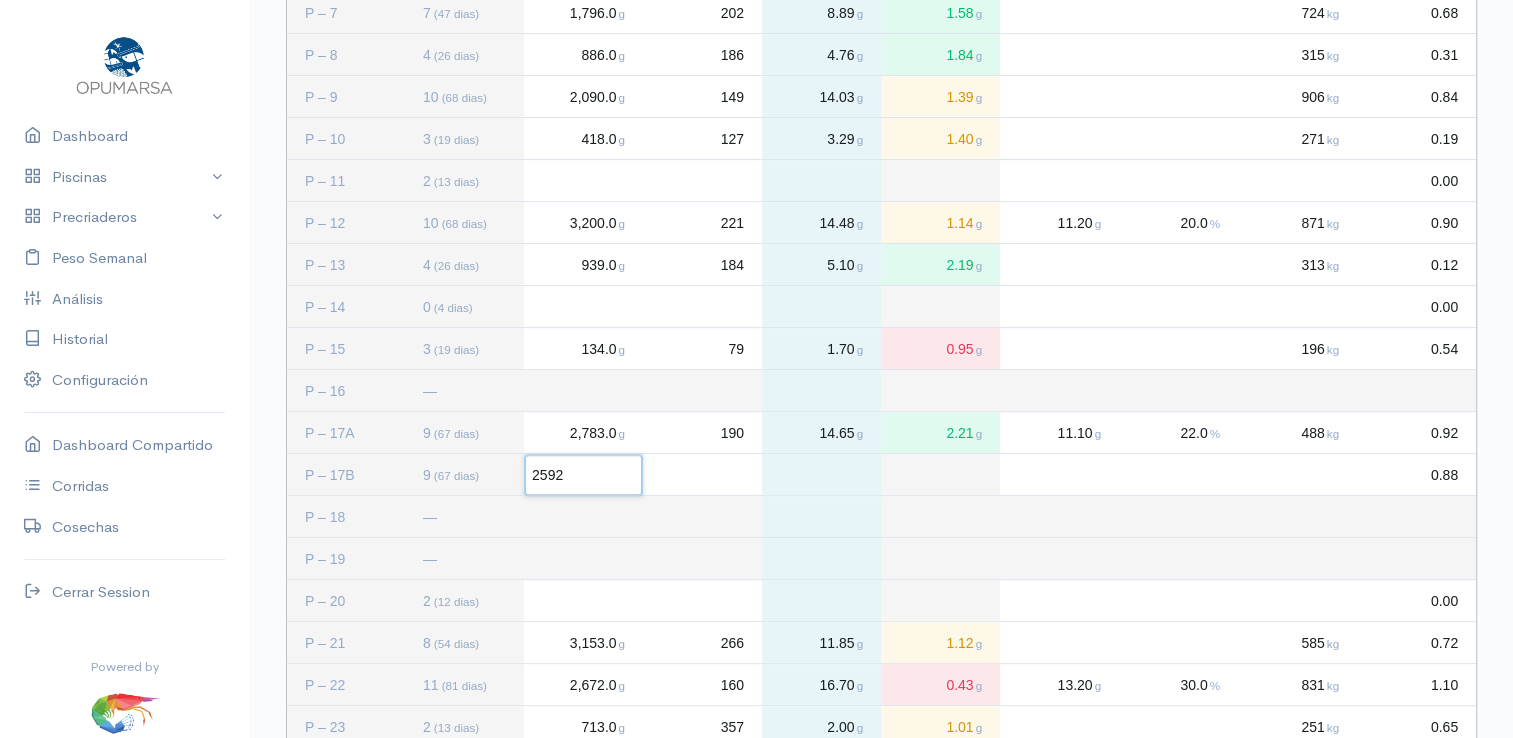 click 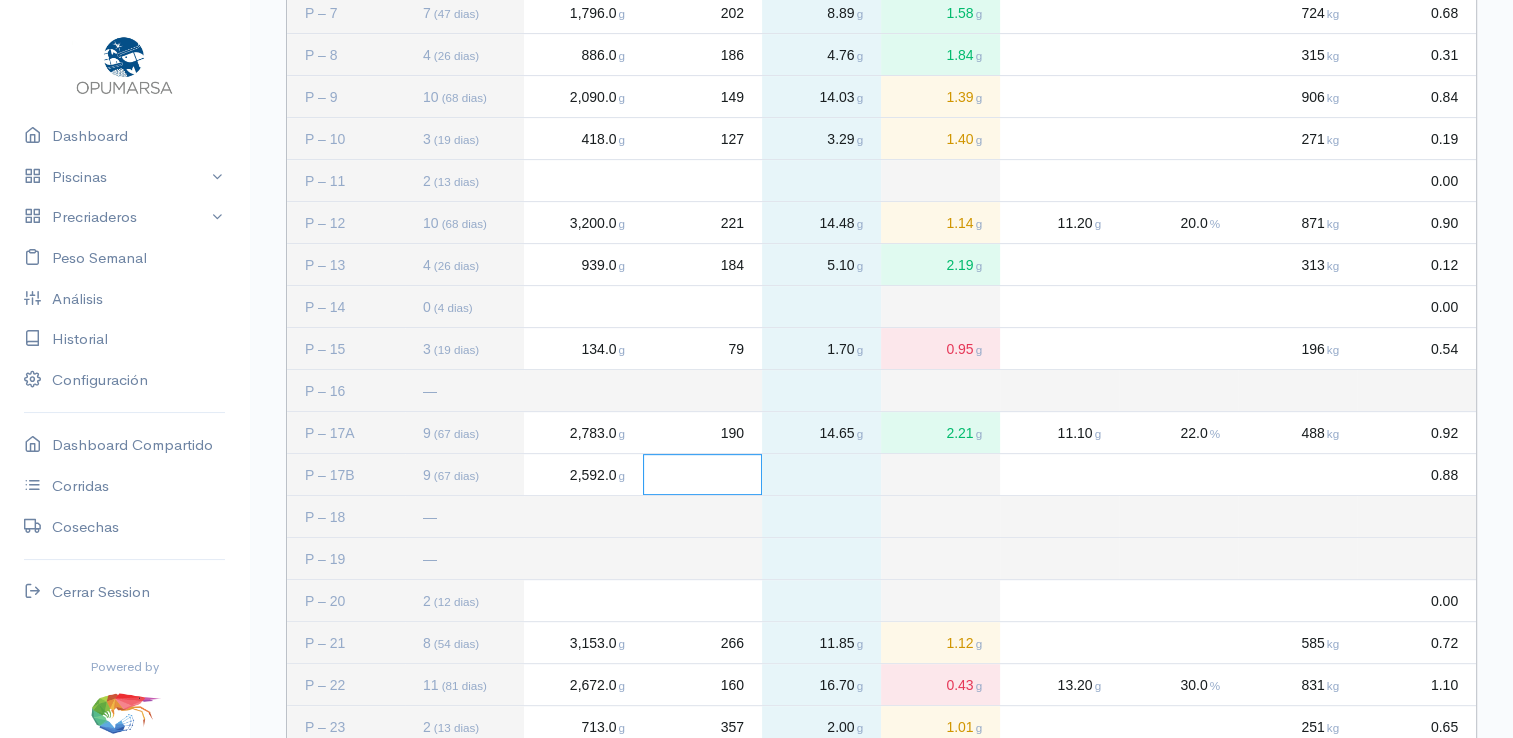 click 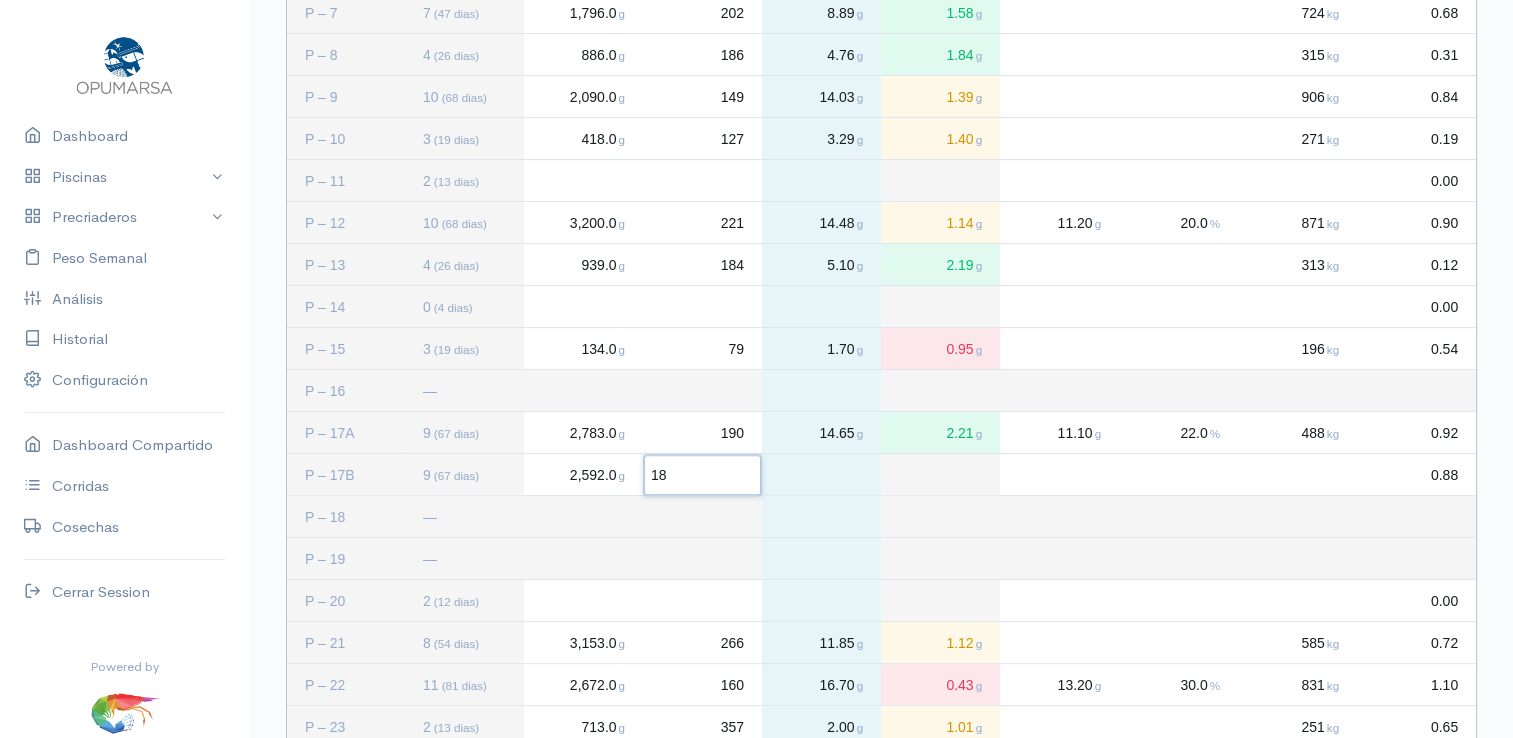 type on "186" 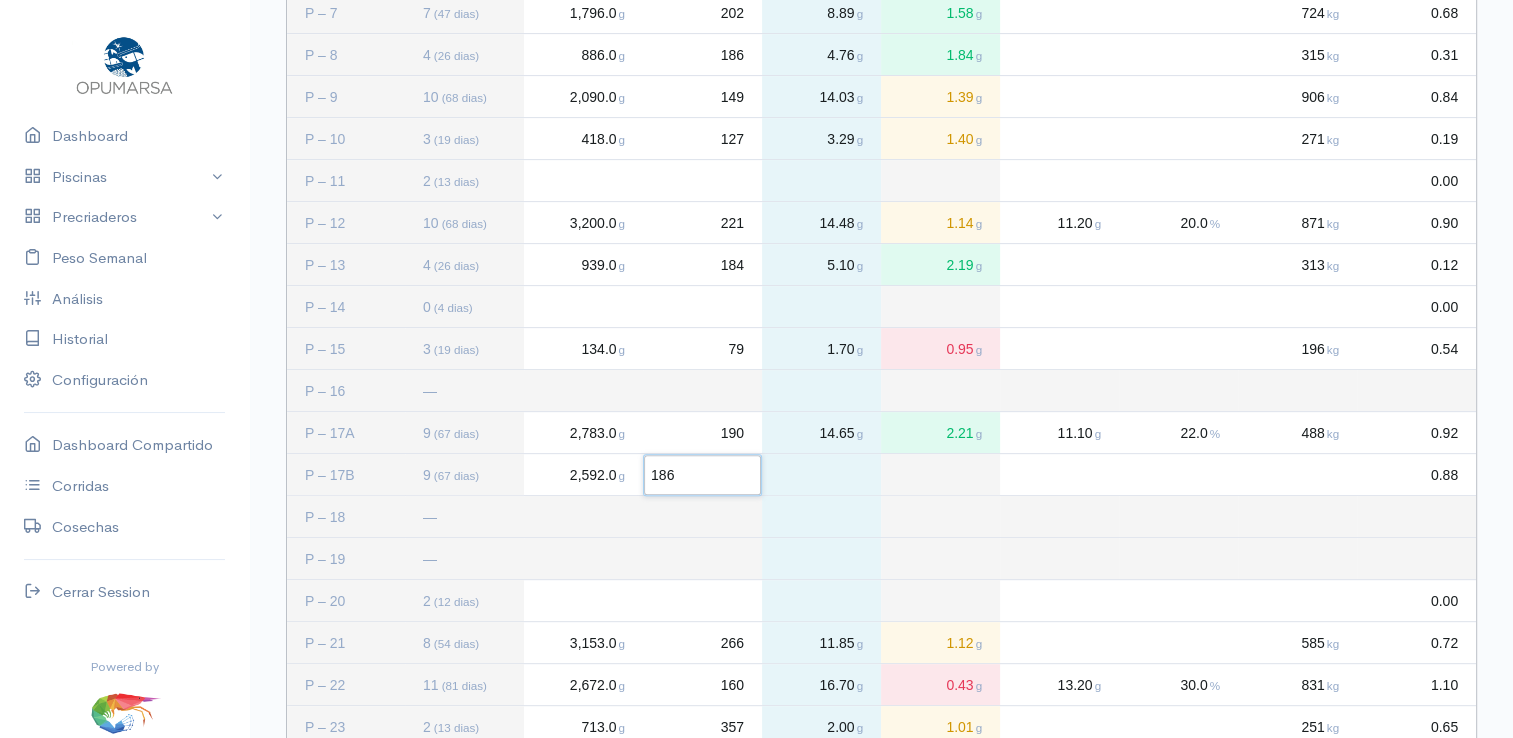 click 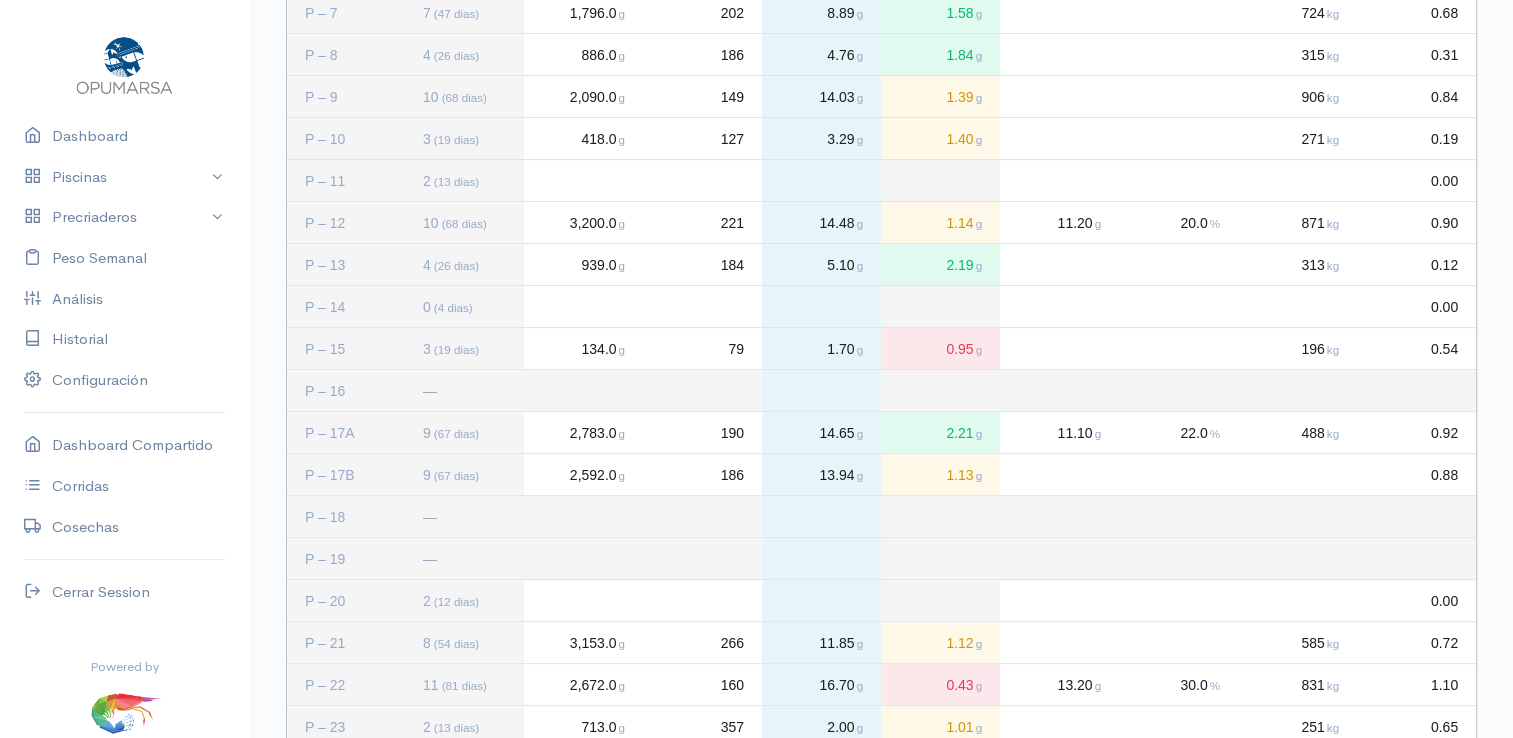click 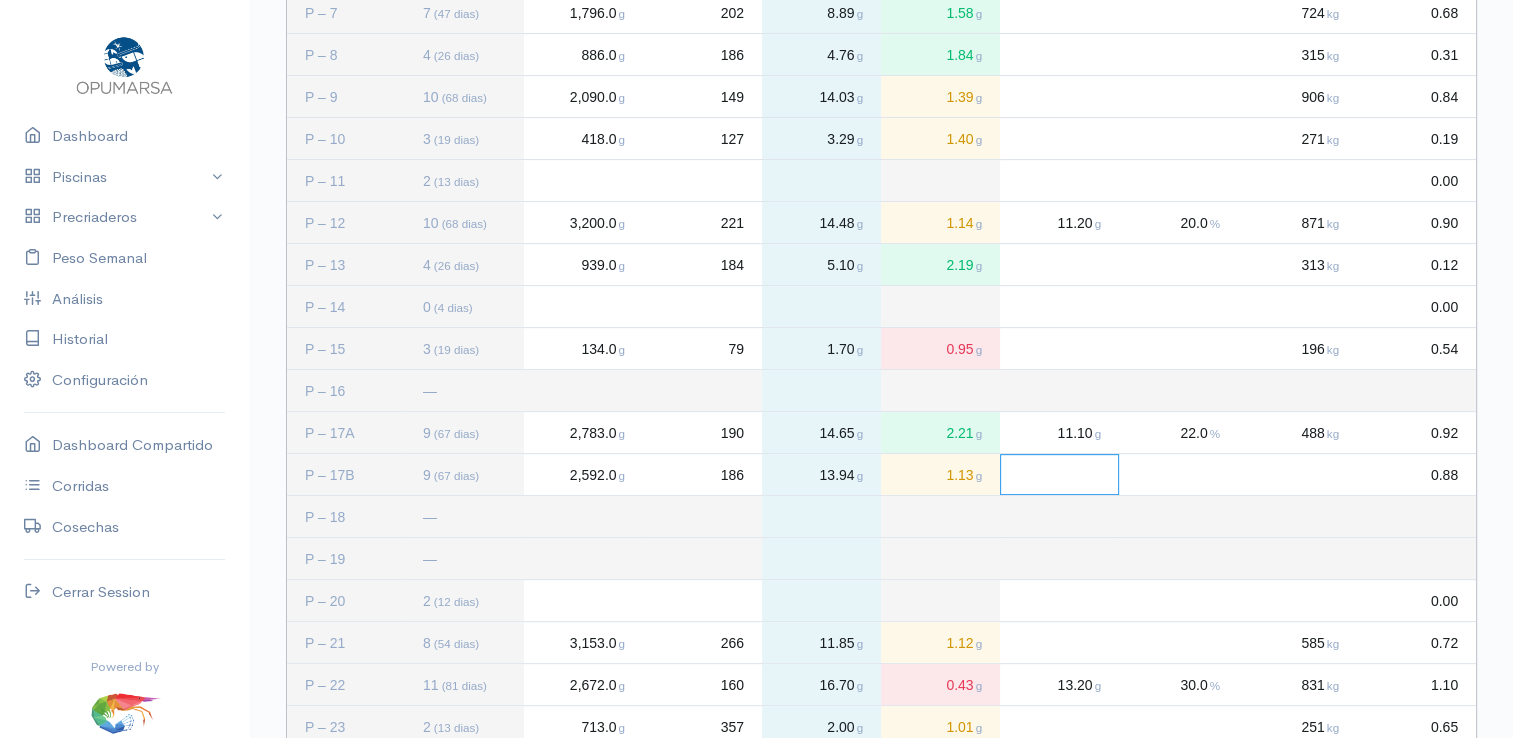 click 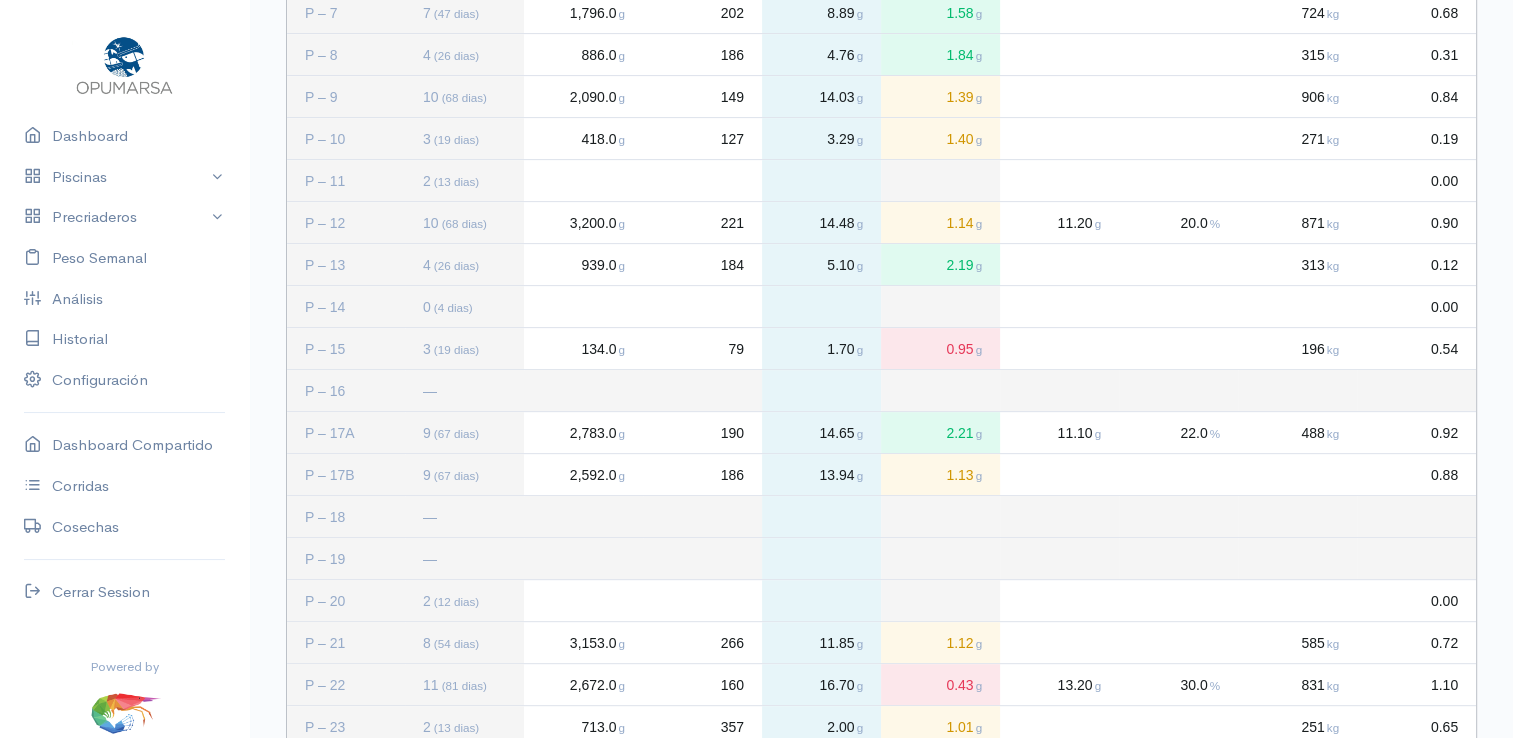 click 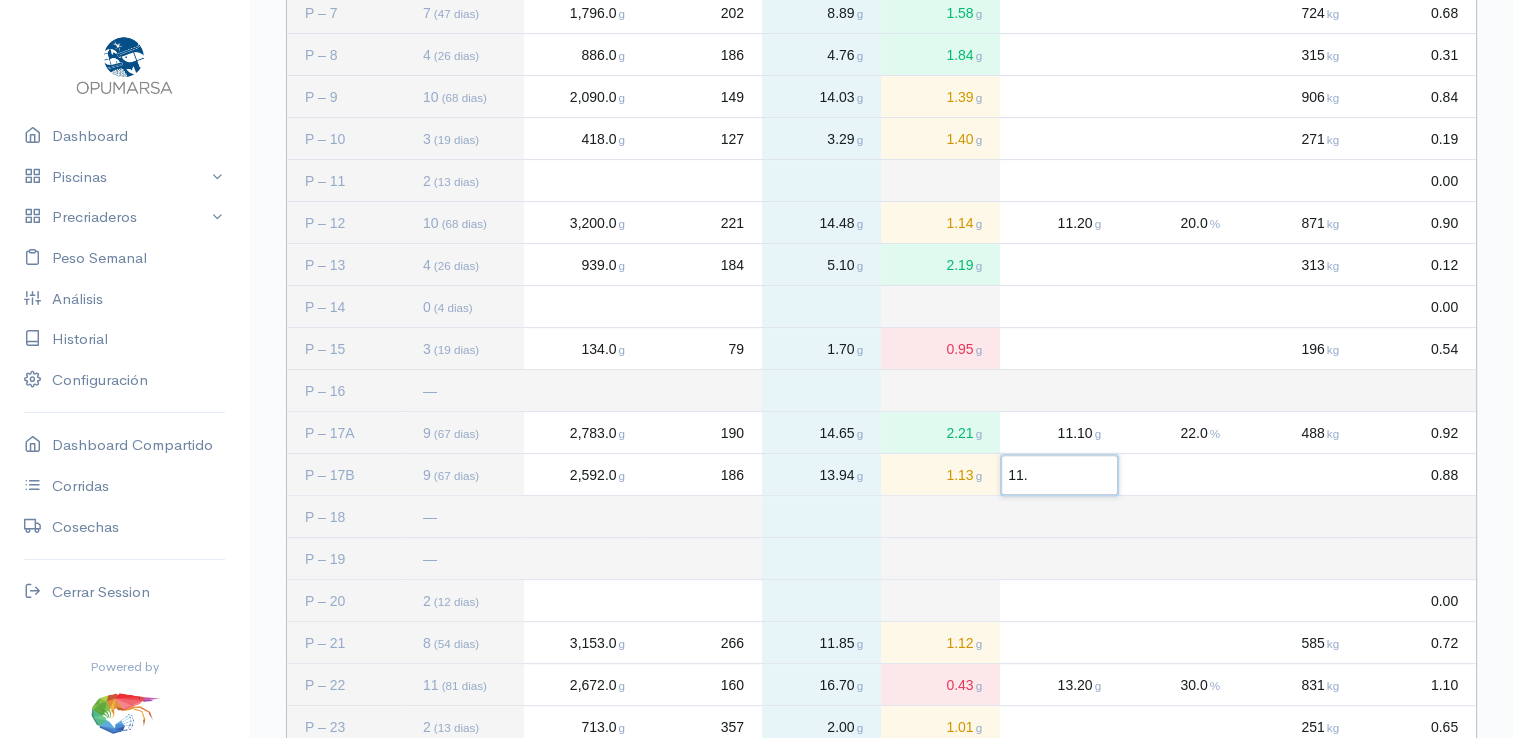 type on "11.3" 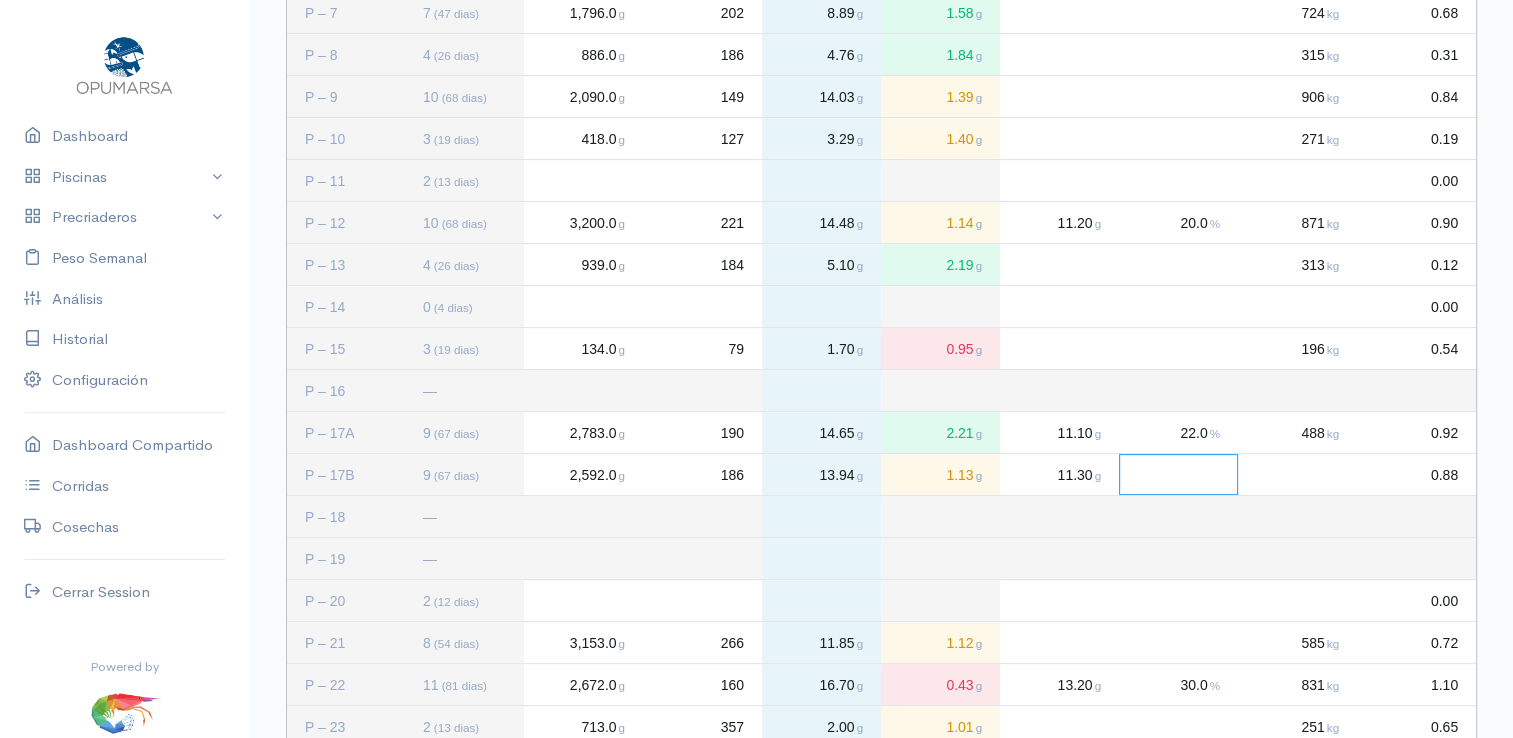 click 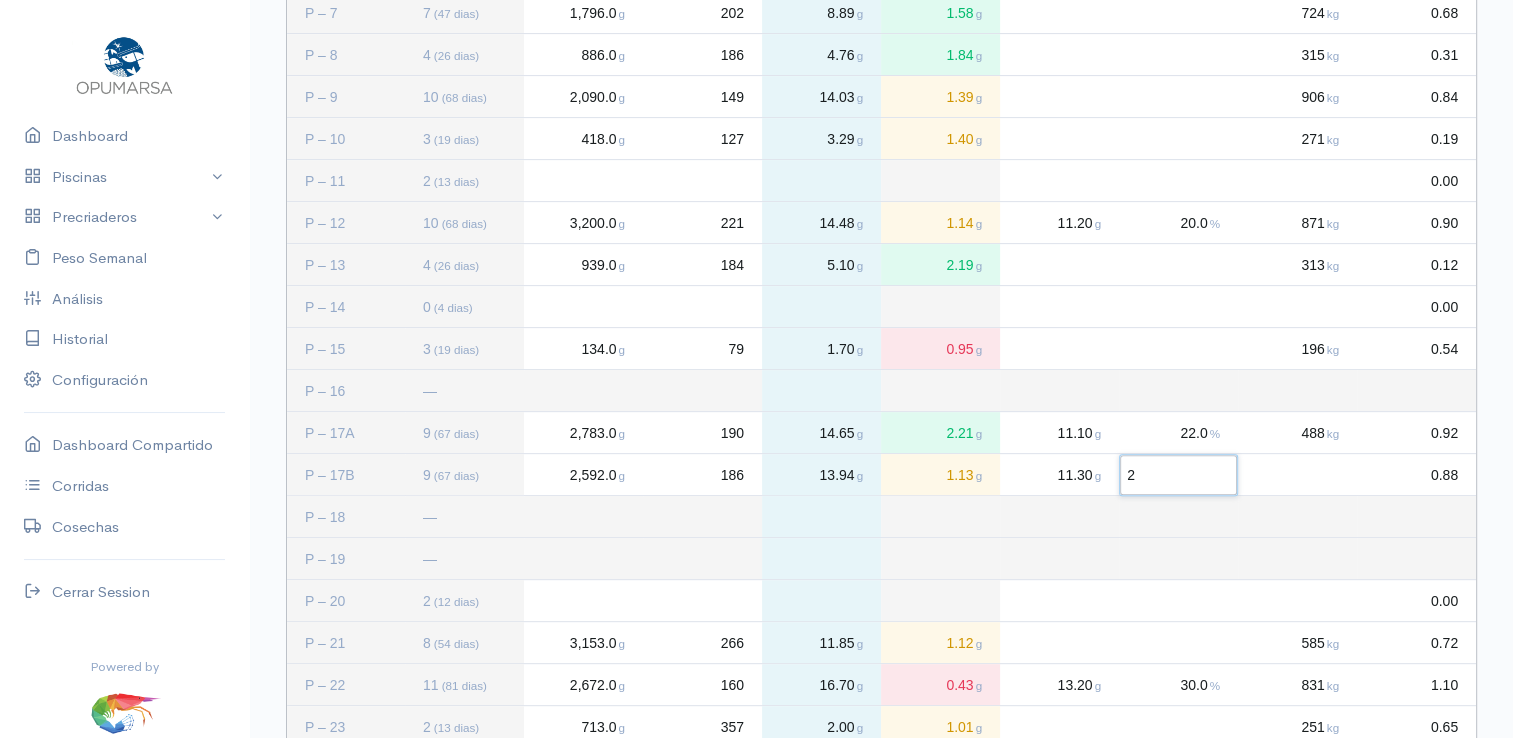type on "25" 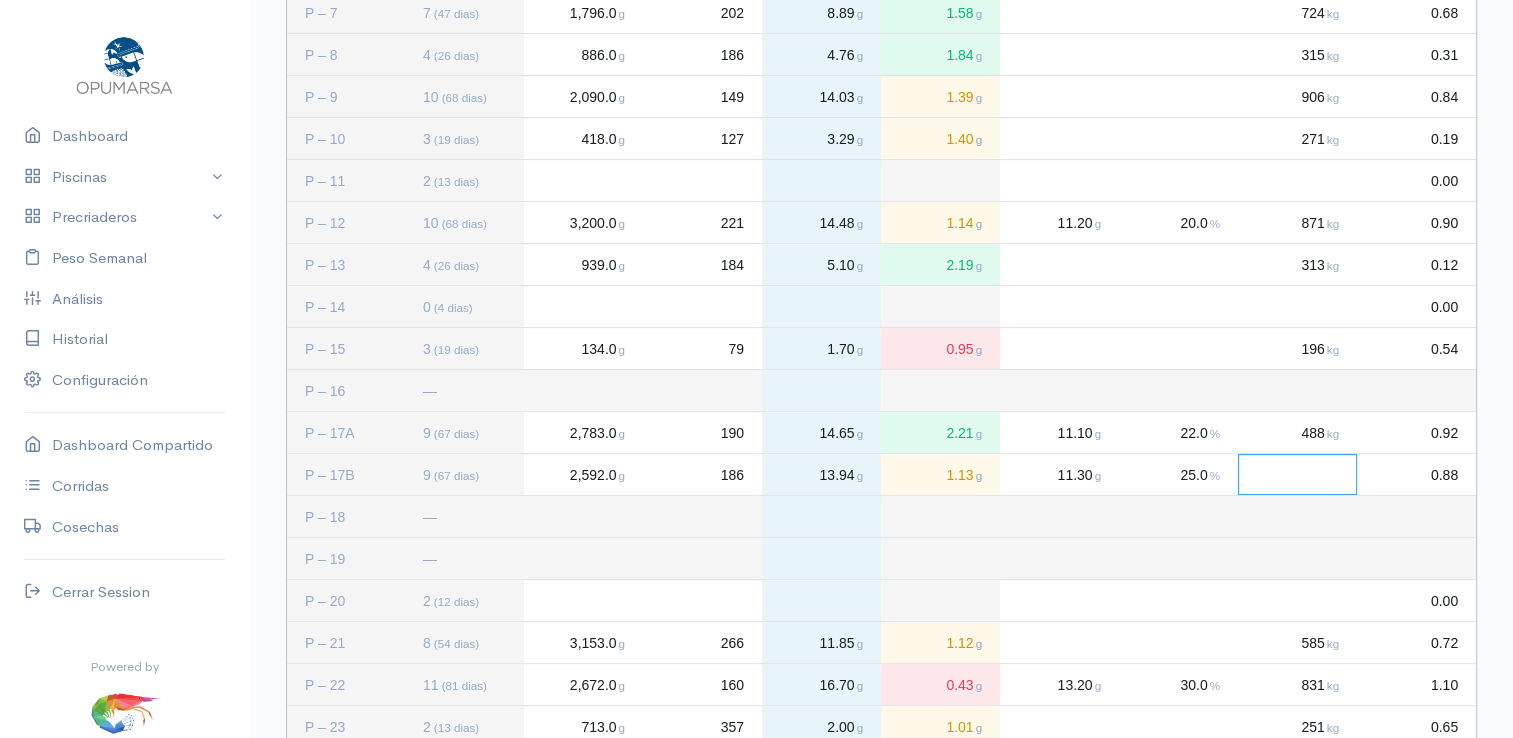 click 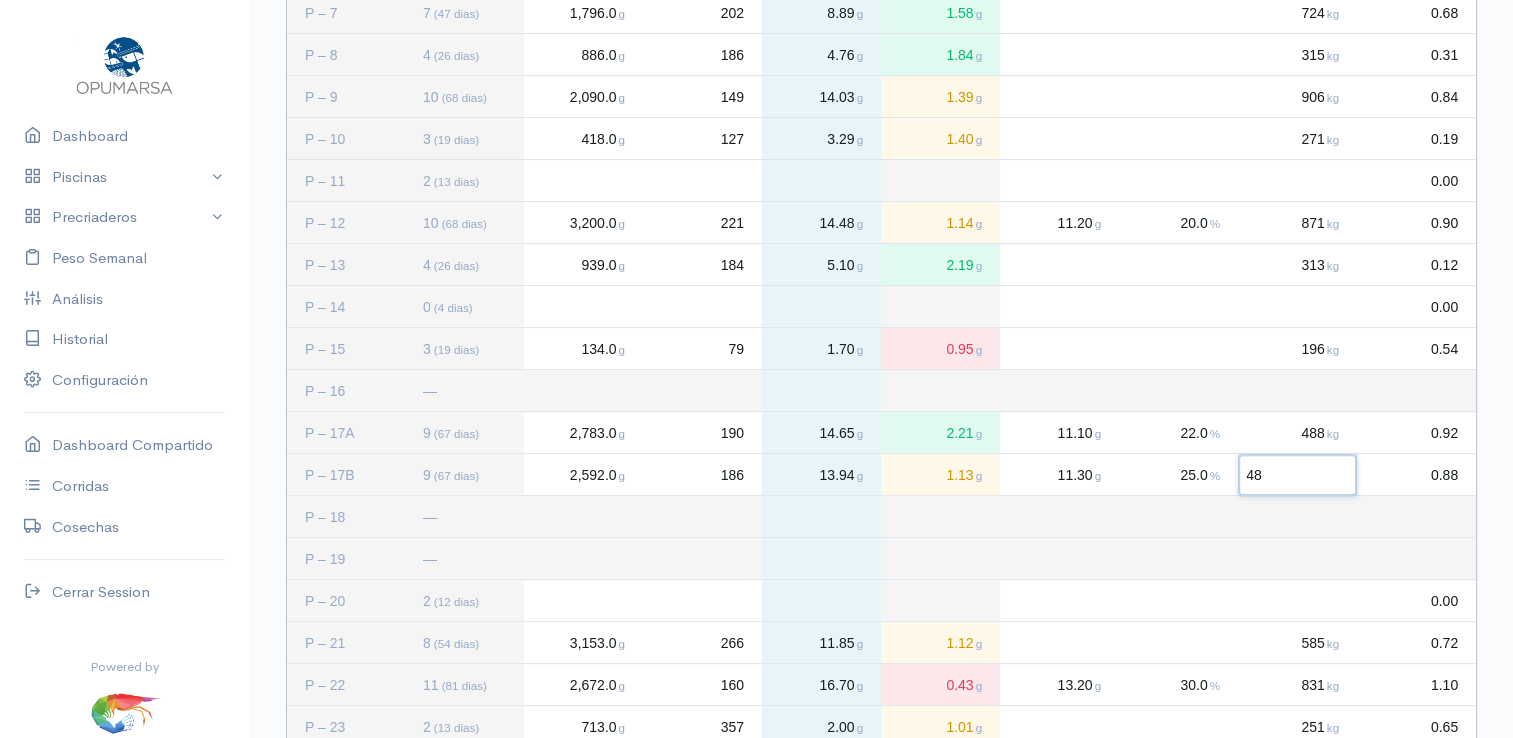 type on "489" 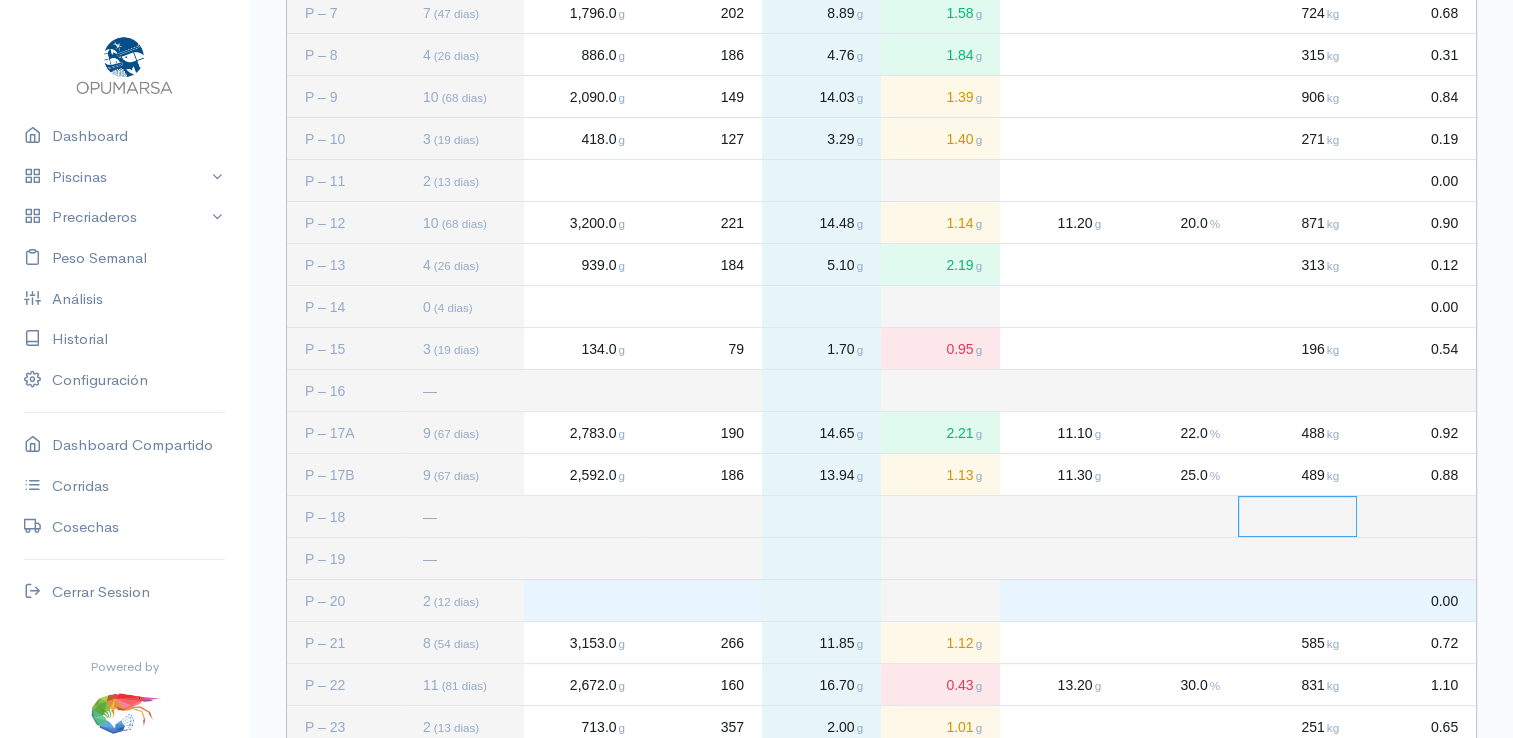 click 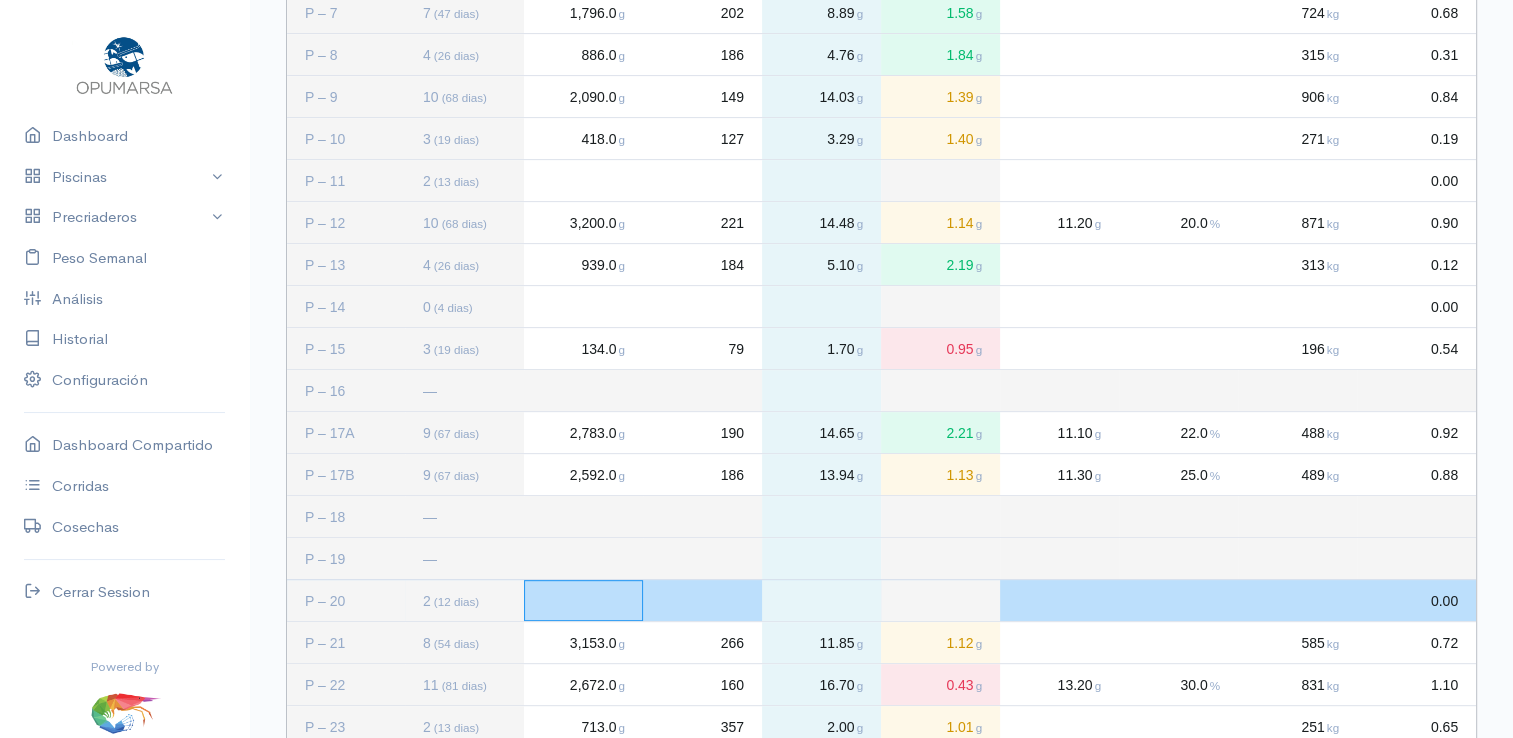click 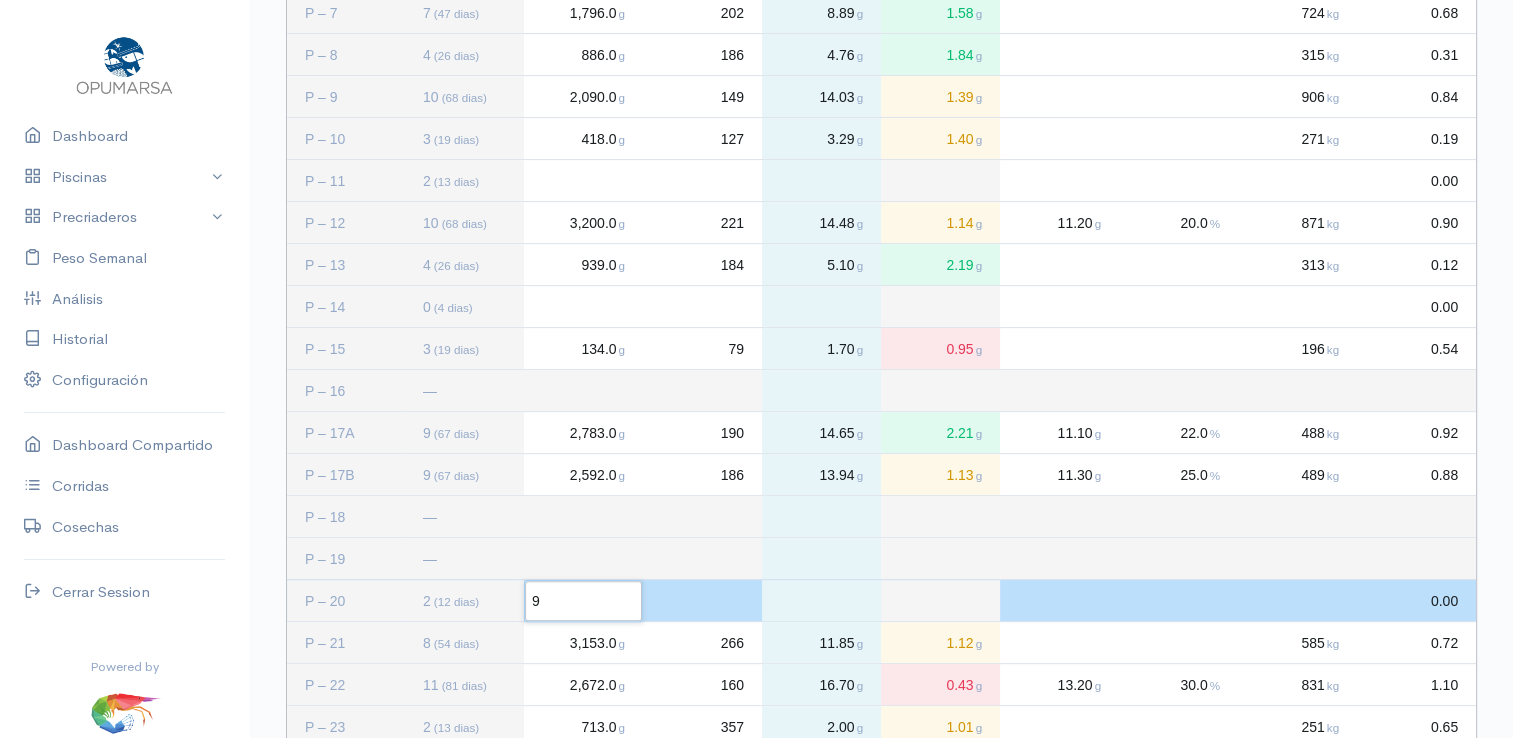type on "97" 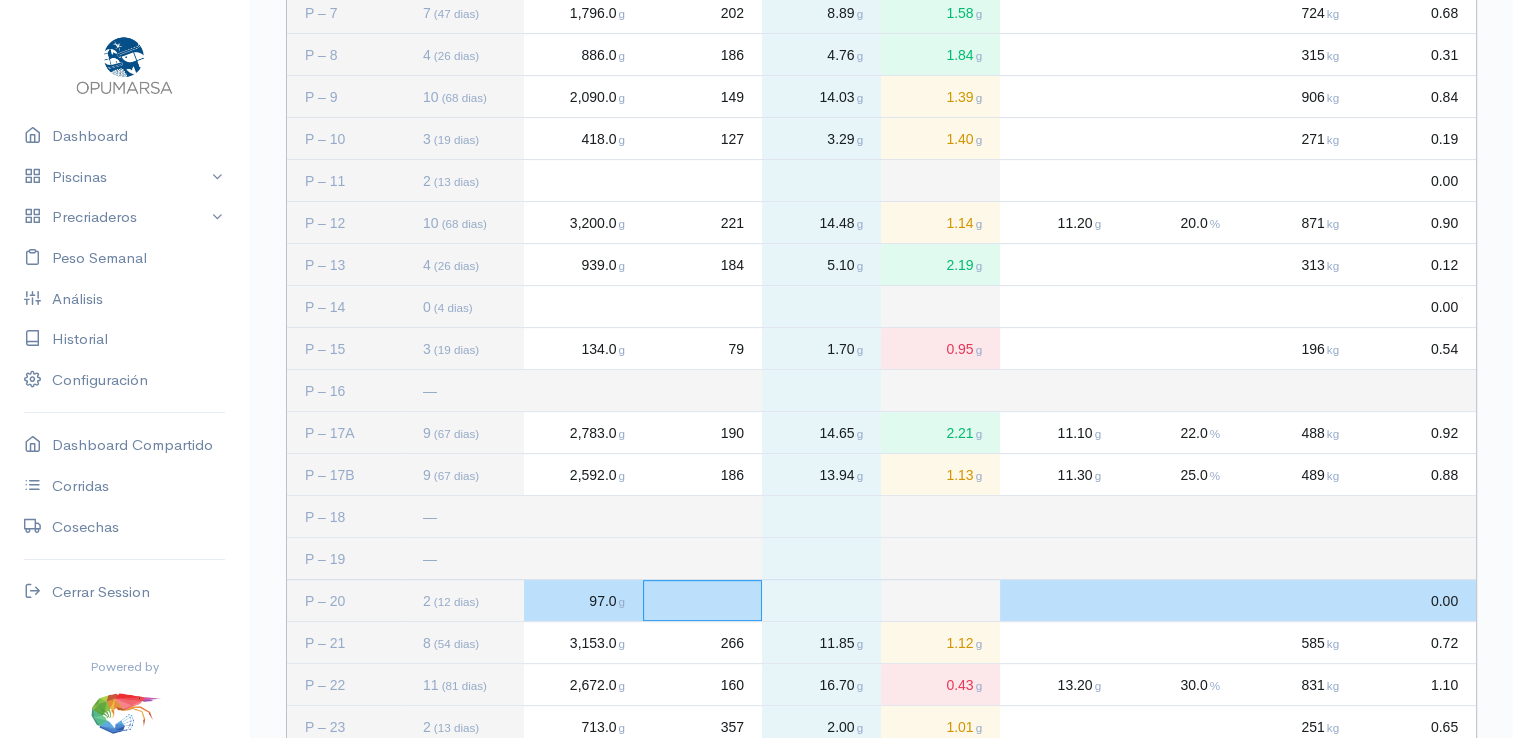 click 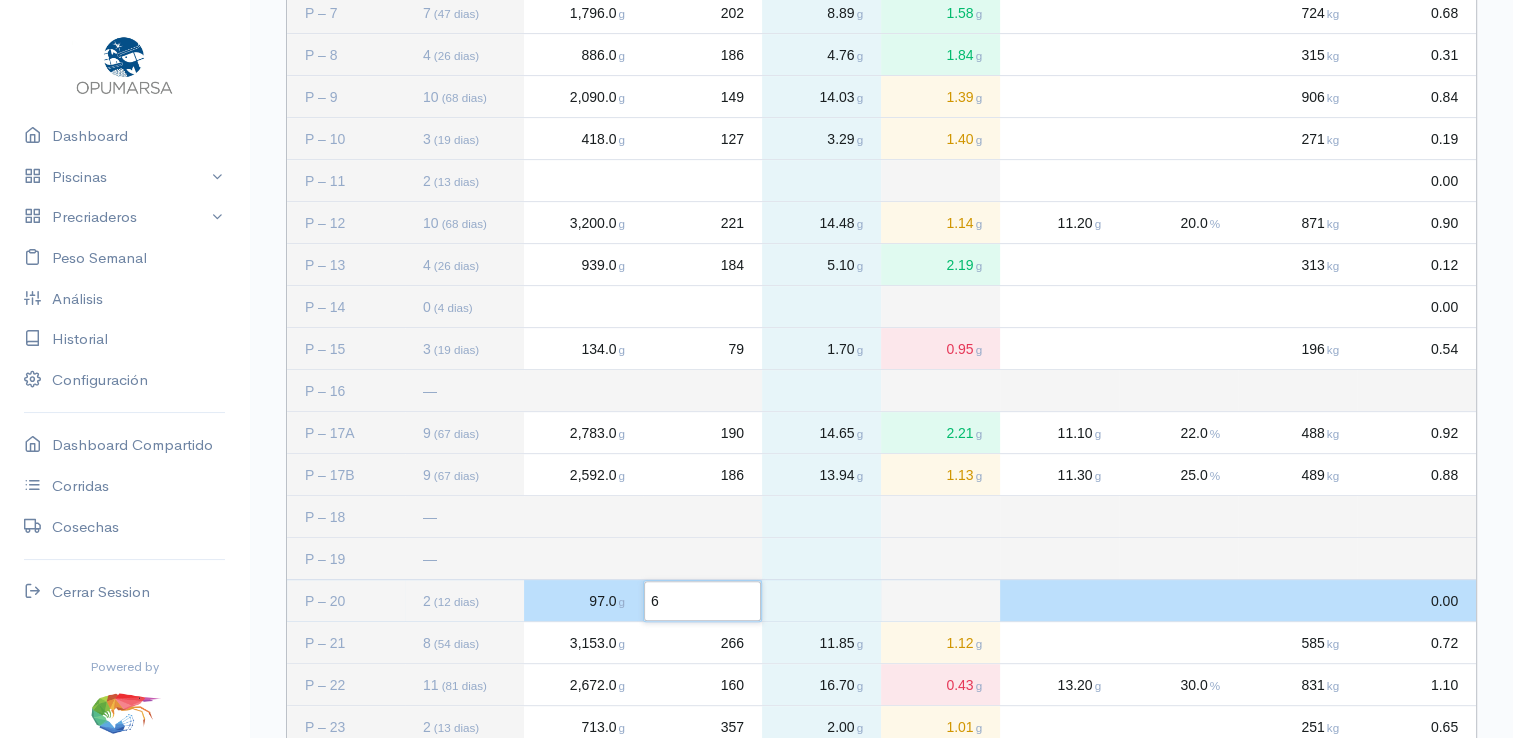 type on "63" 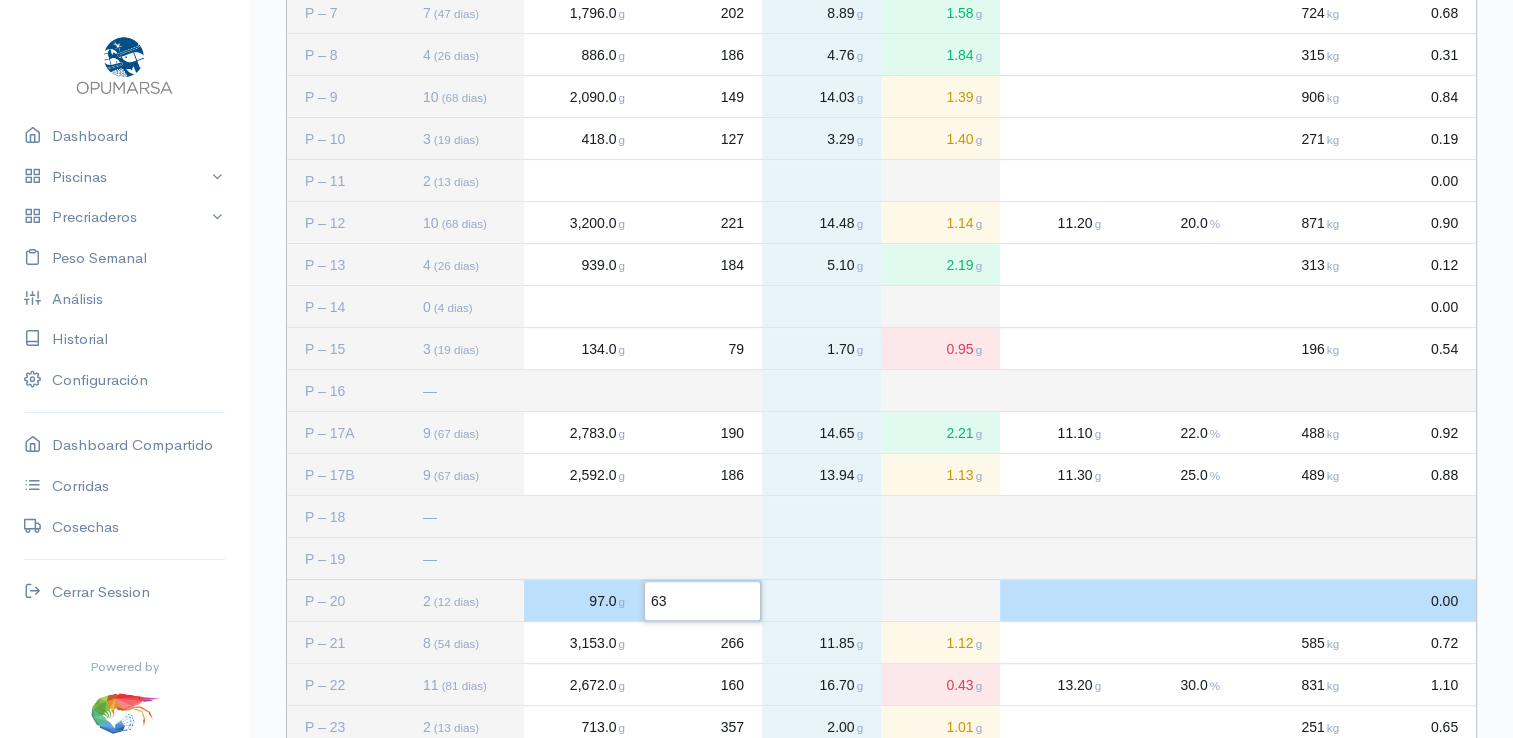 click 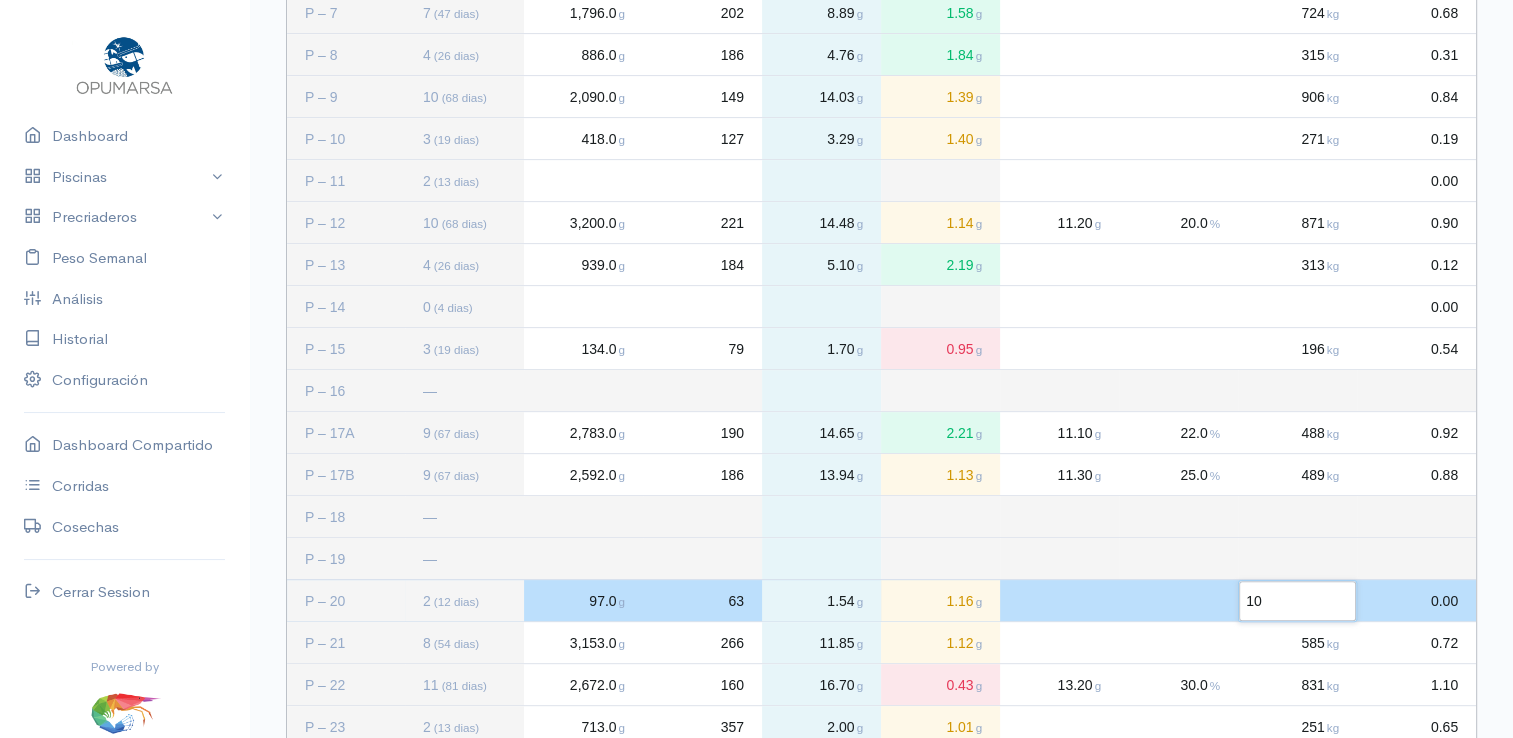 type on "100" 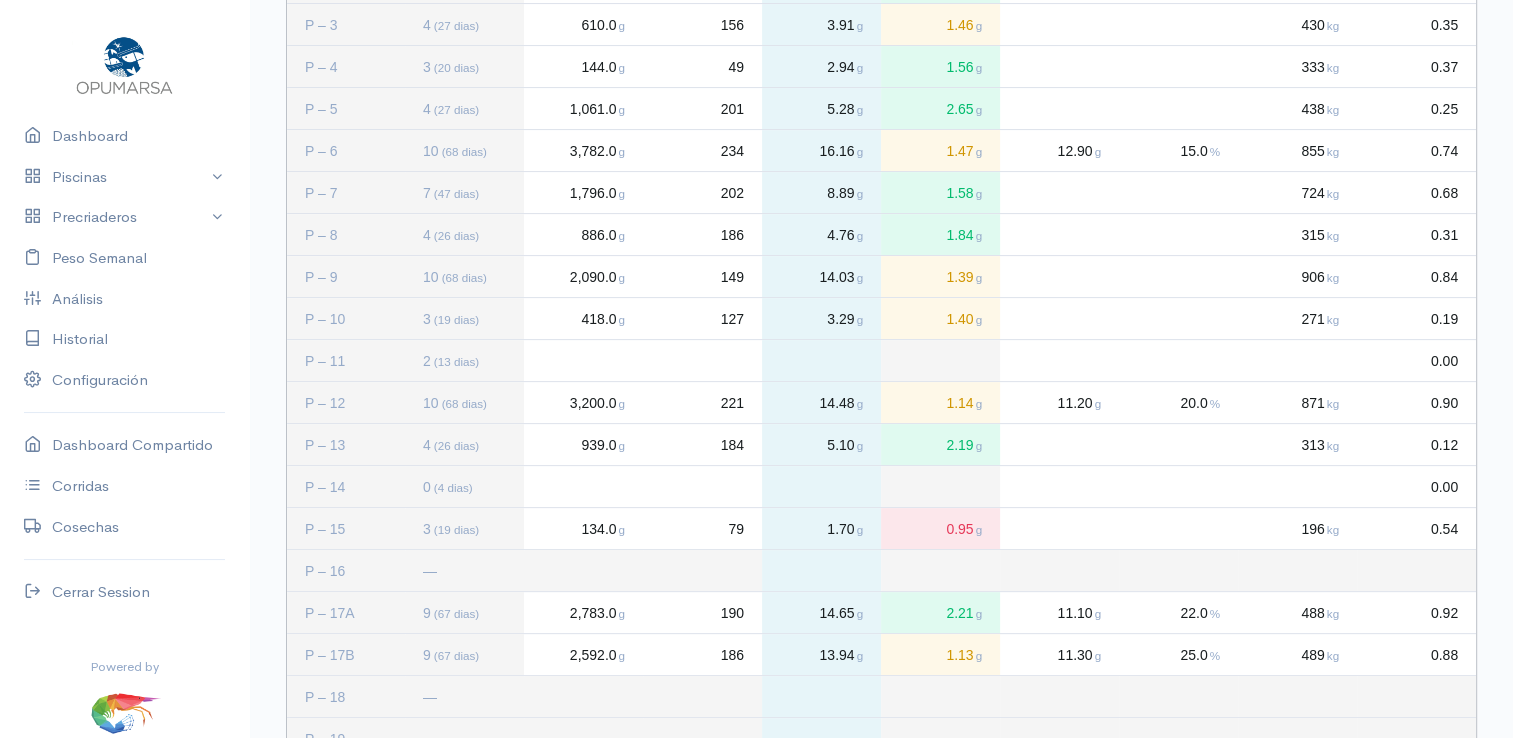 scroll, scrollTop: 486, scrollLeft: 0, axis: vertical 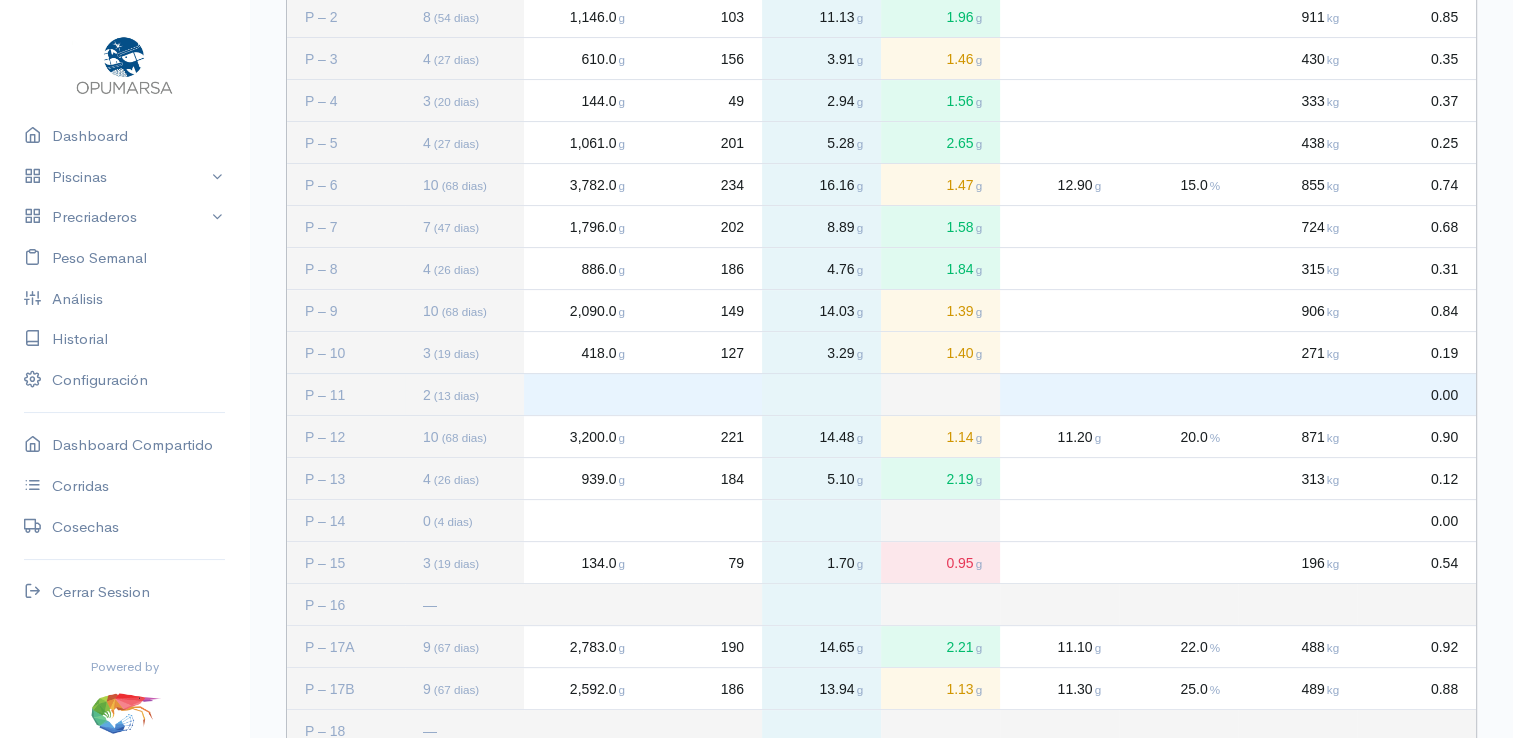 click 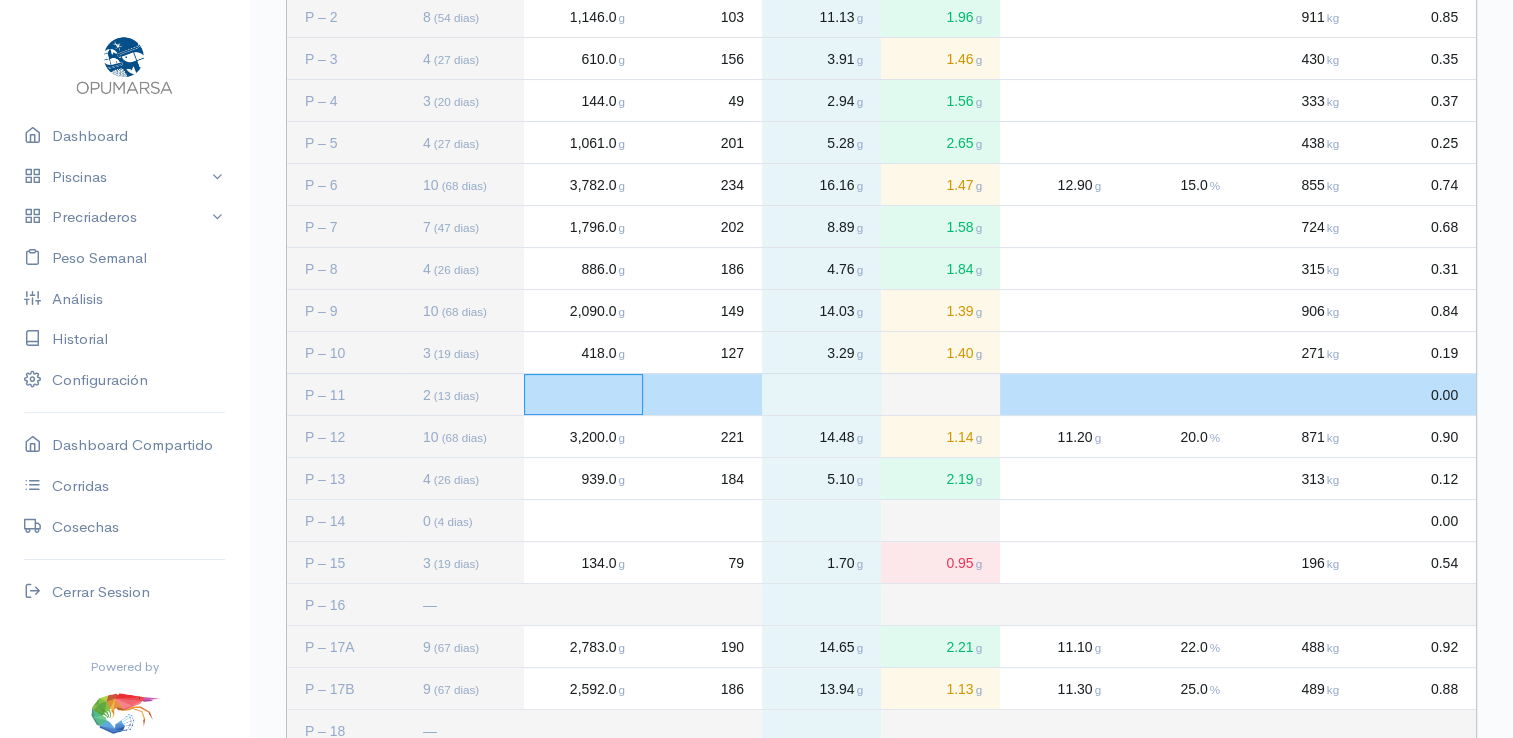 click 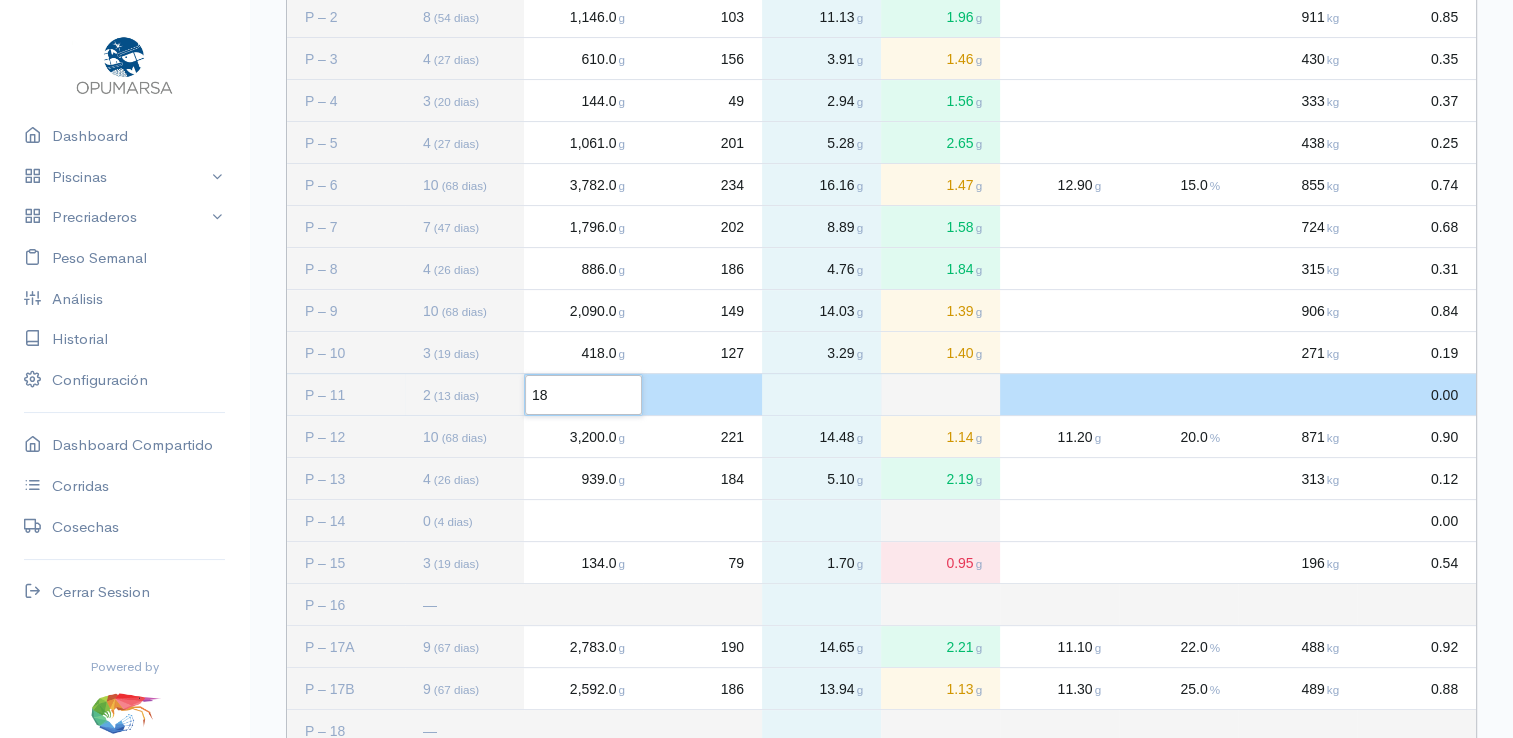 type on "183" 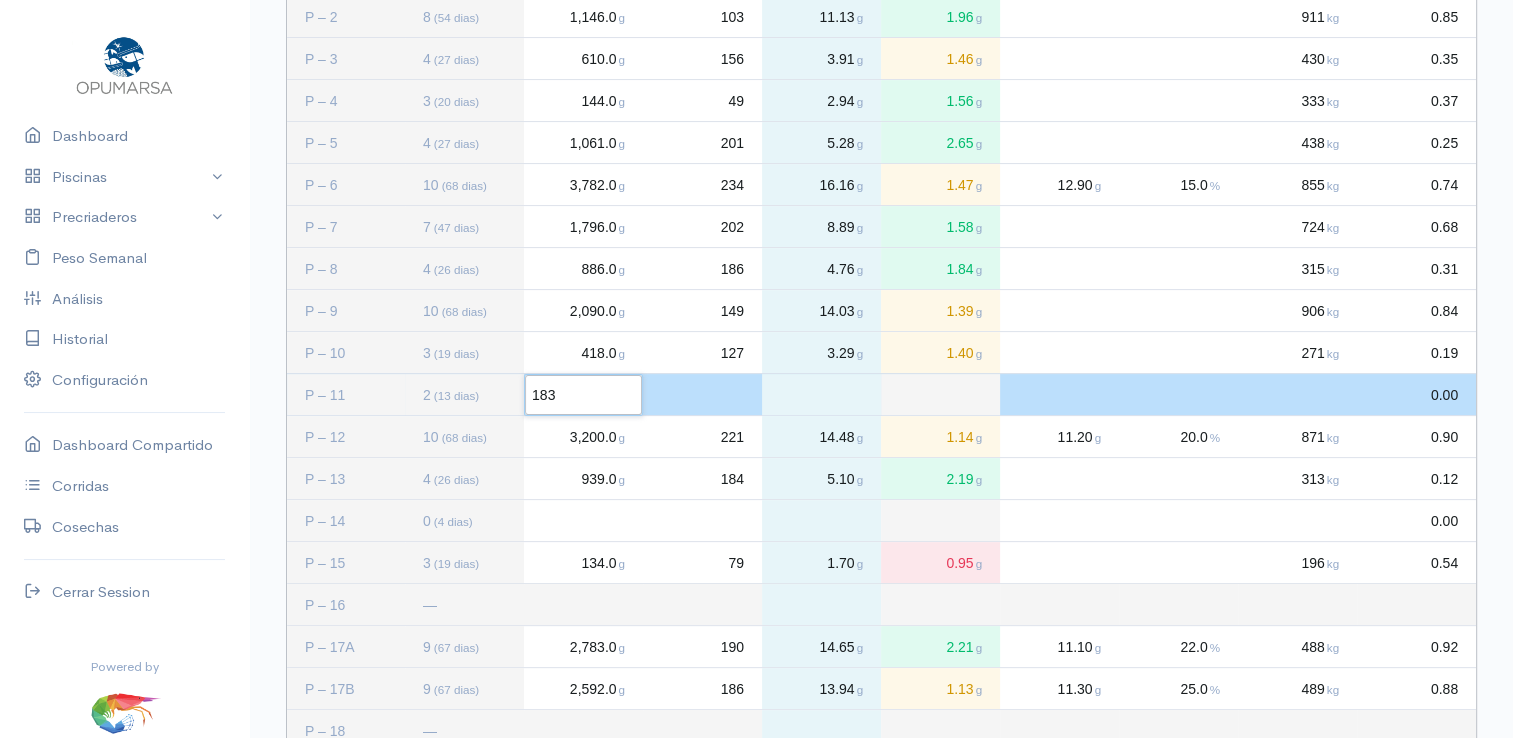 click 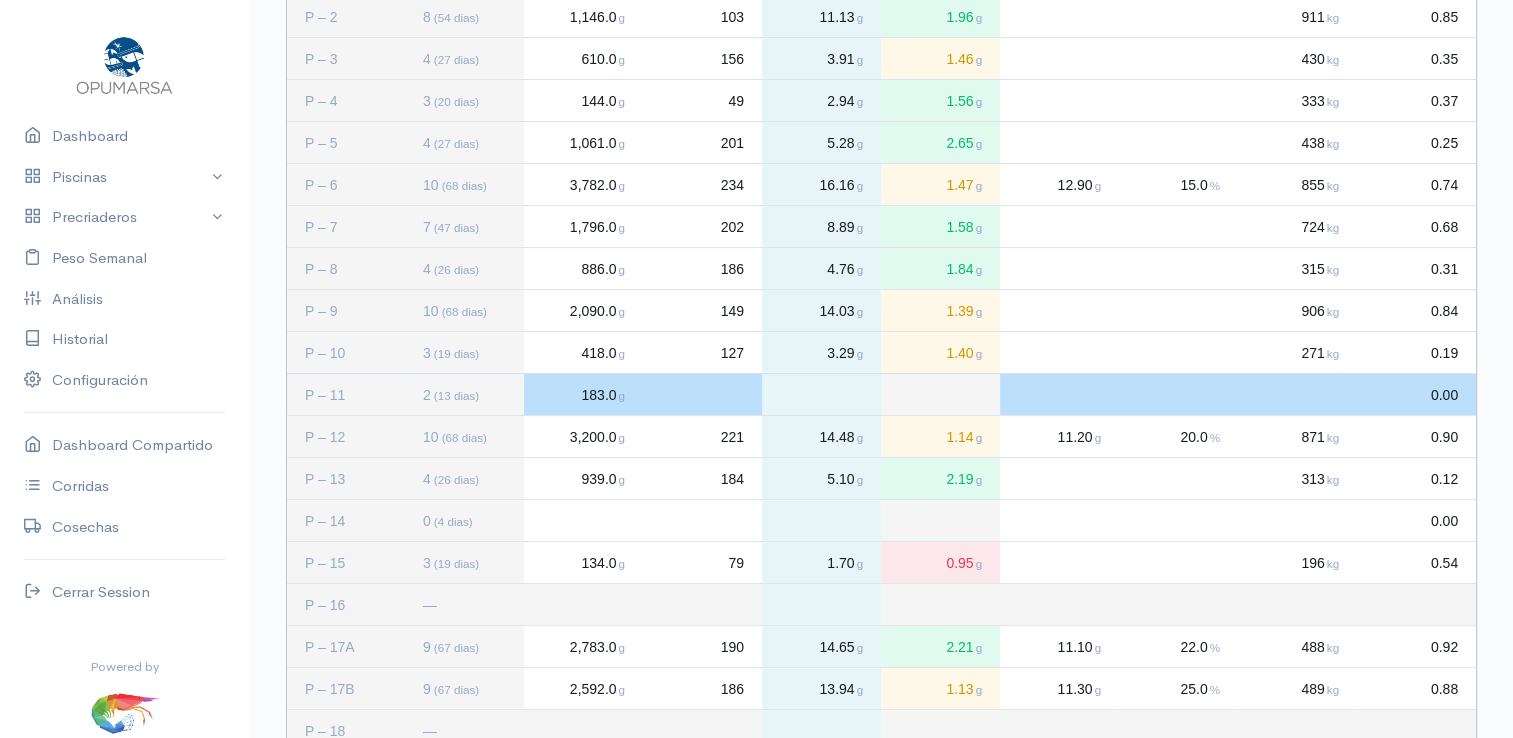 click 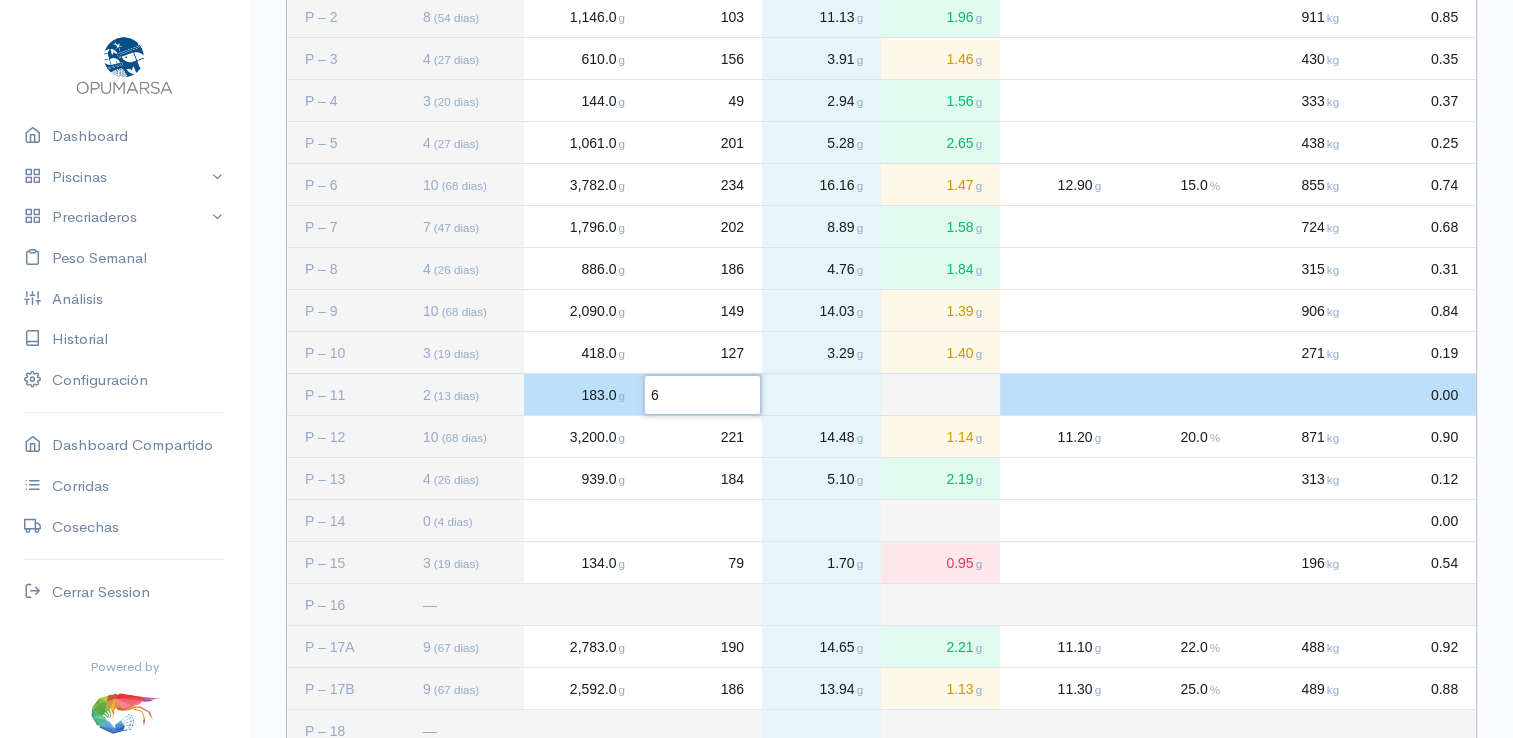 type on "68" 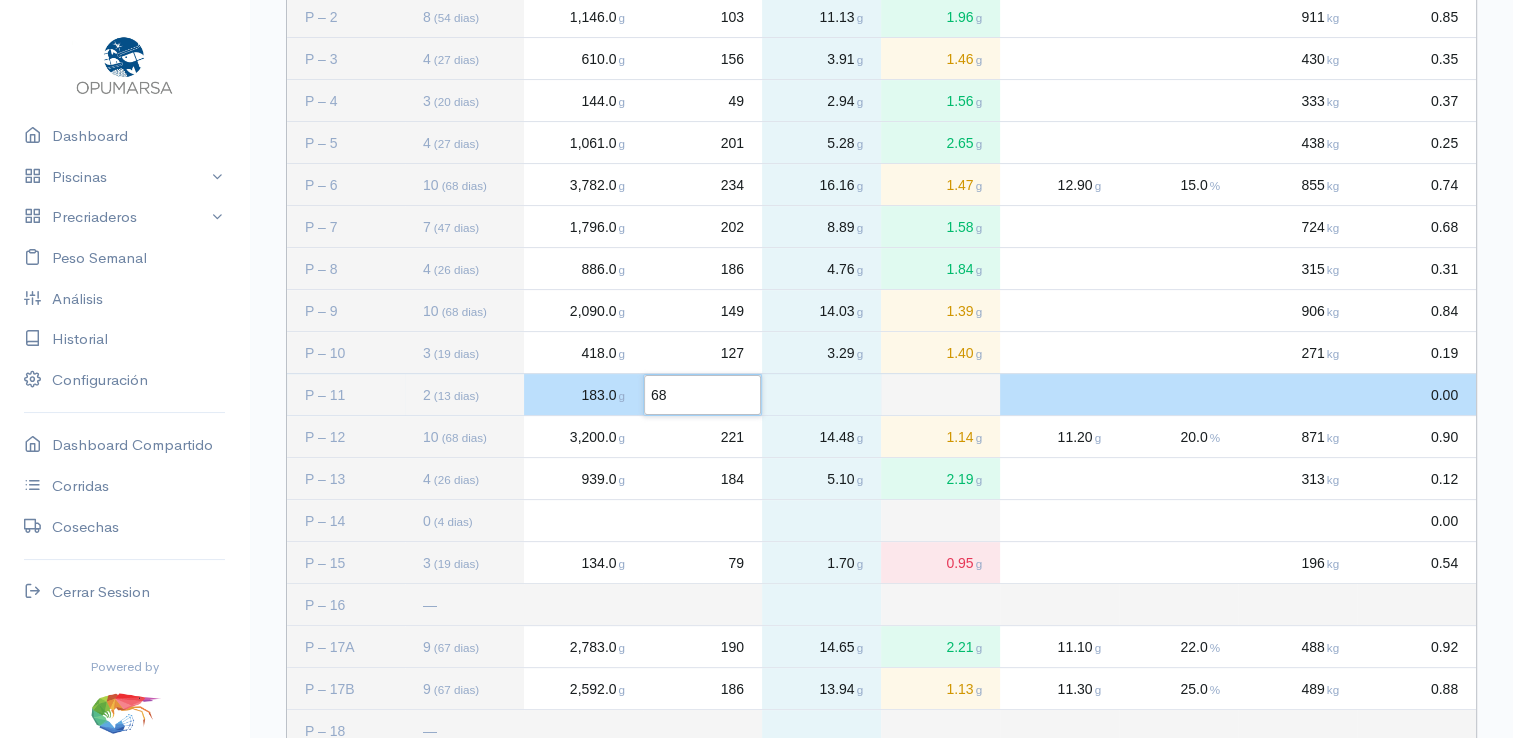 click 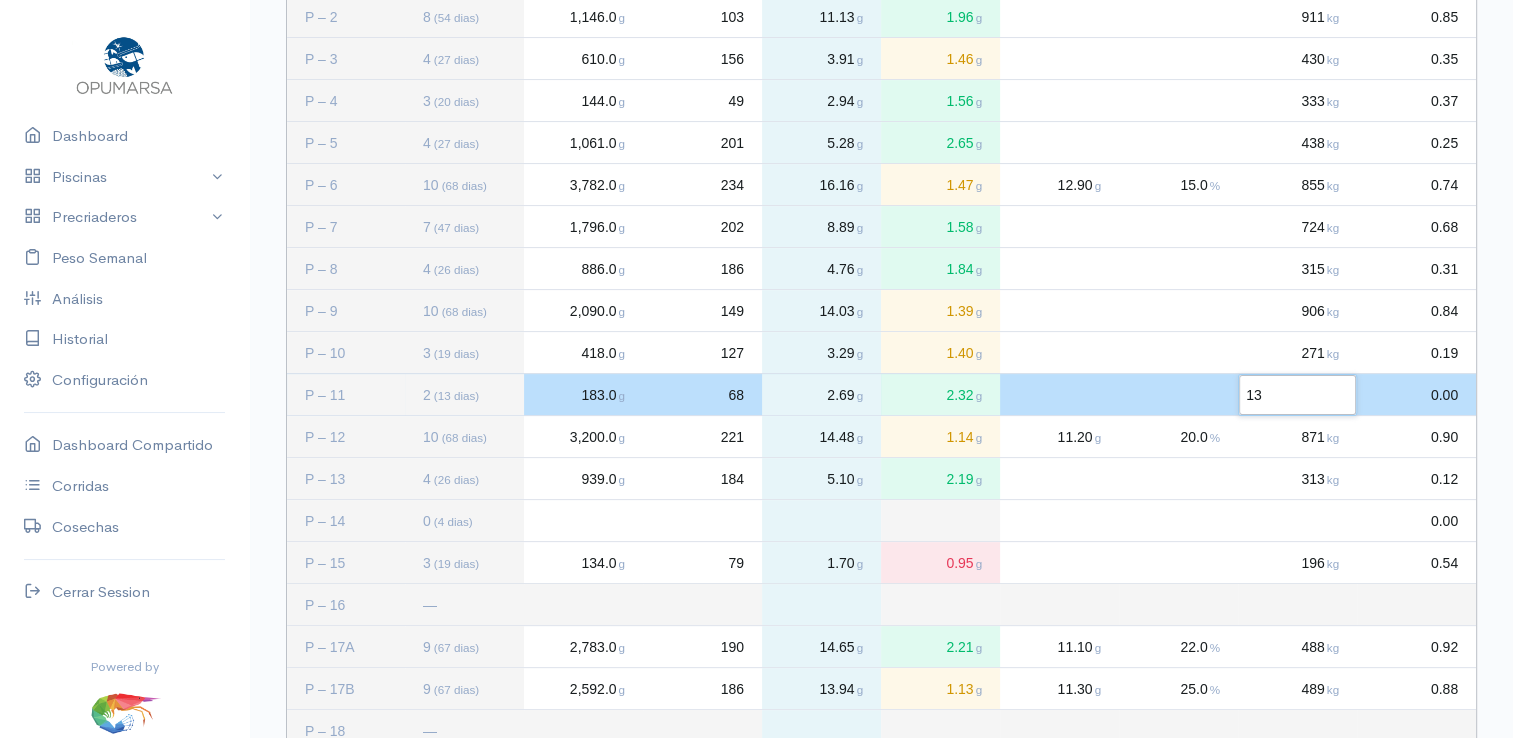 type on "138" 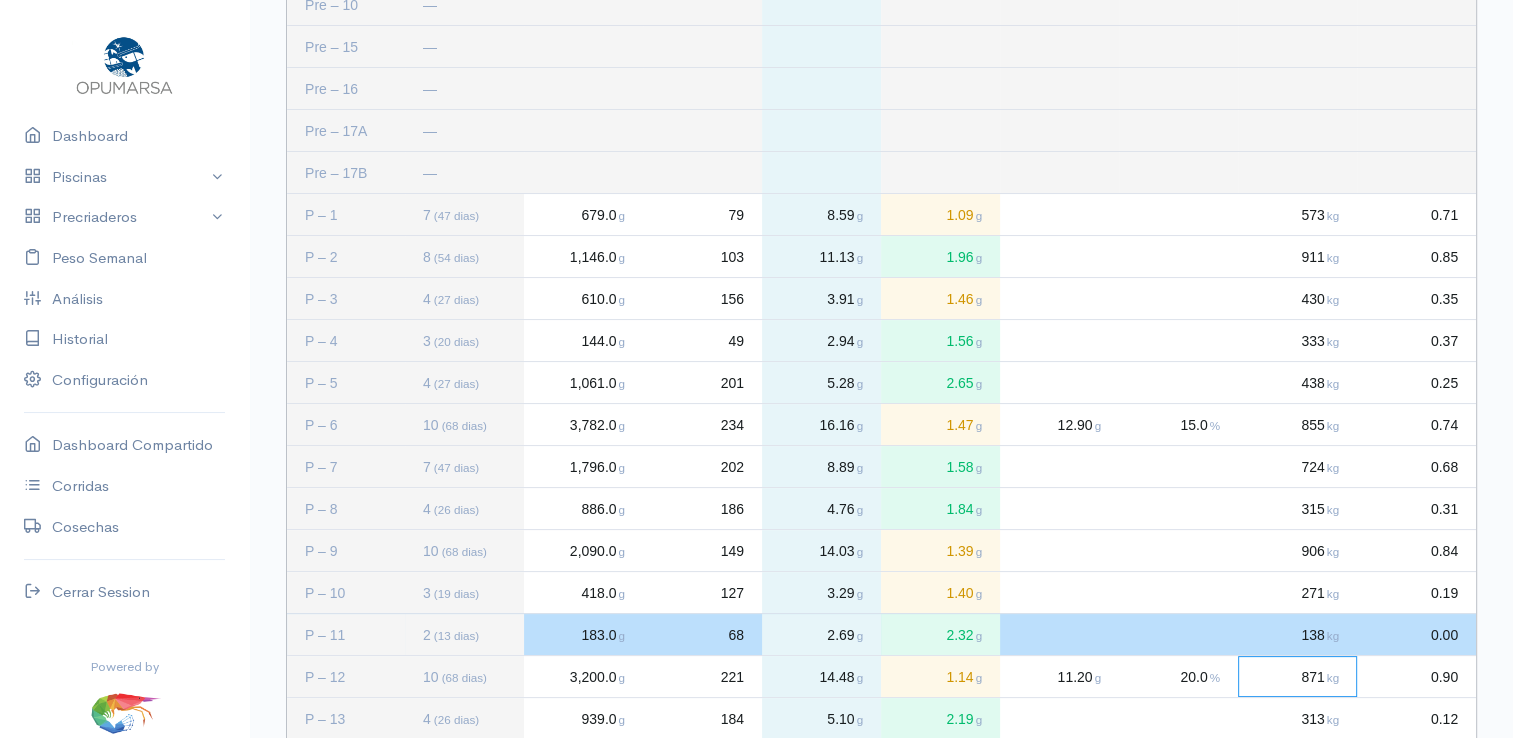 scroll, scrollTop: 0, scrollLeft: 0, axis: both 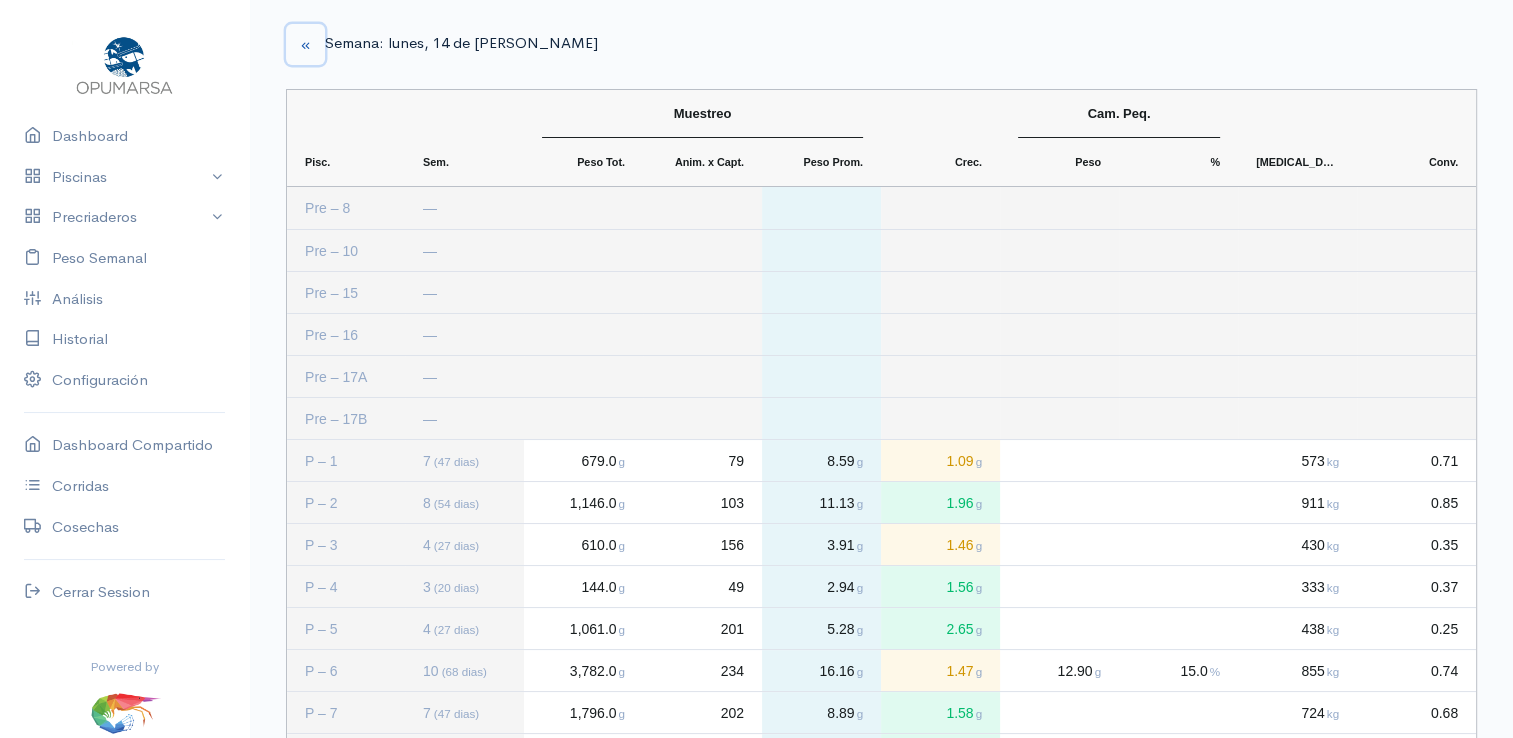 click 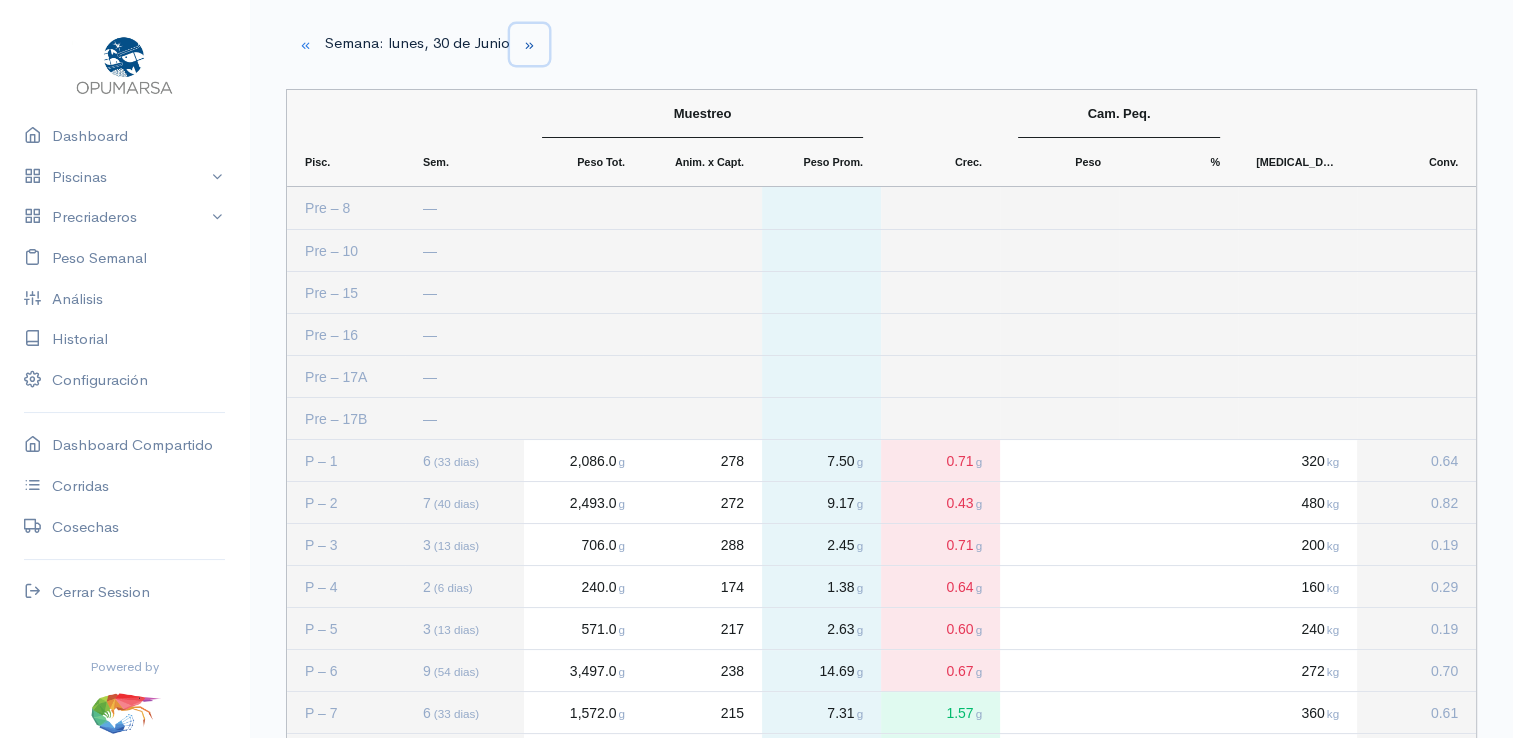 click 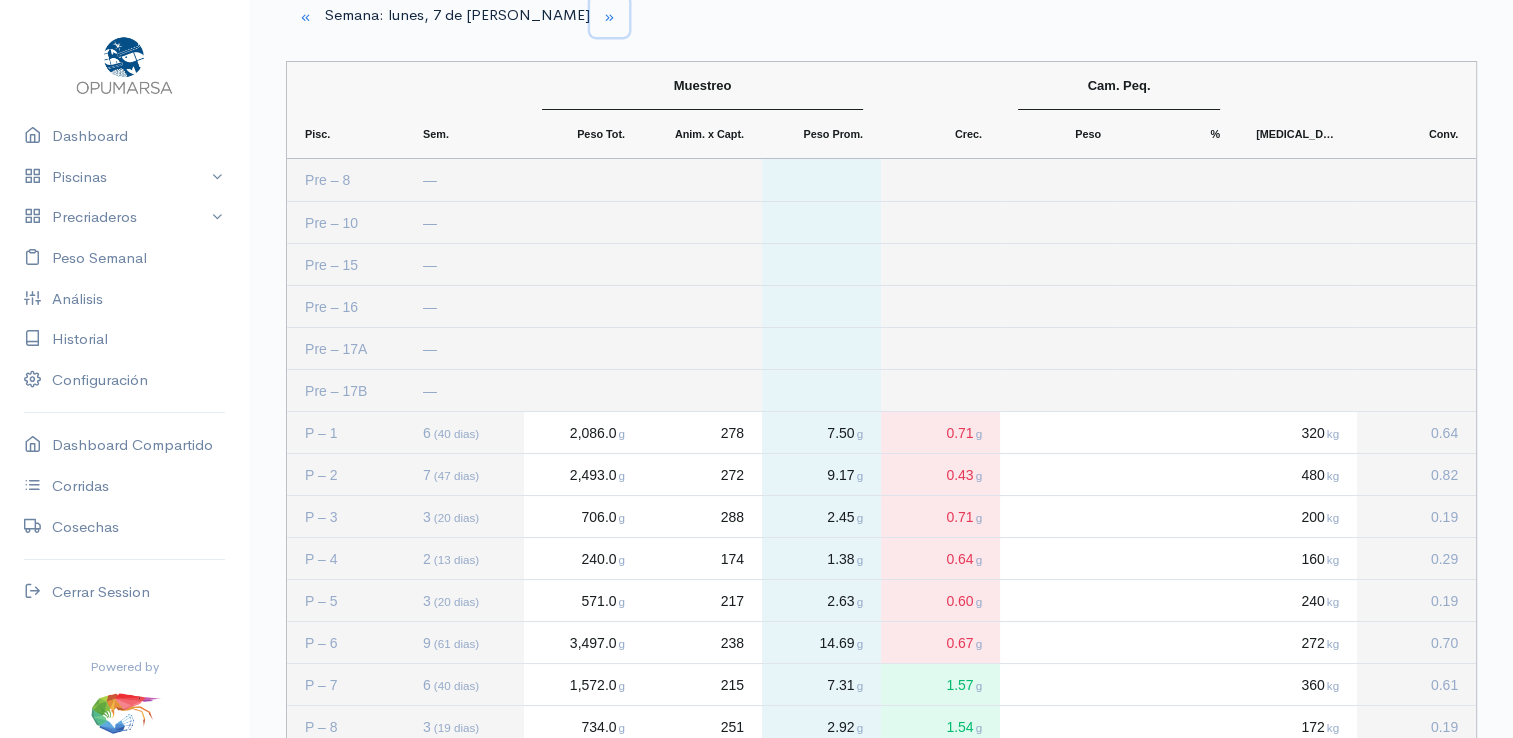 scroll, scrollTop: 0, scrollLeft: 0, axis: both 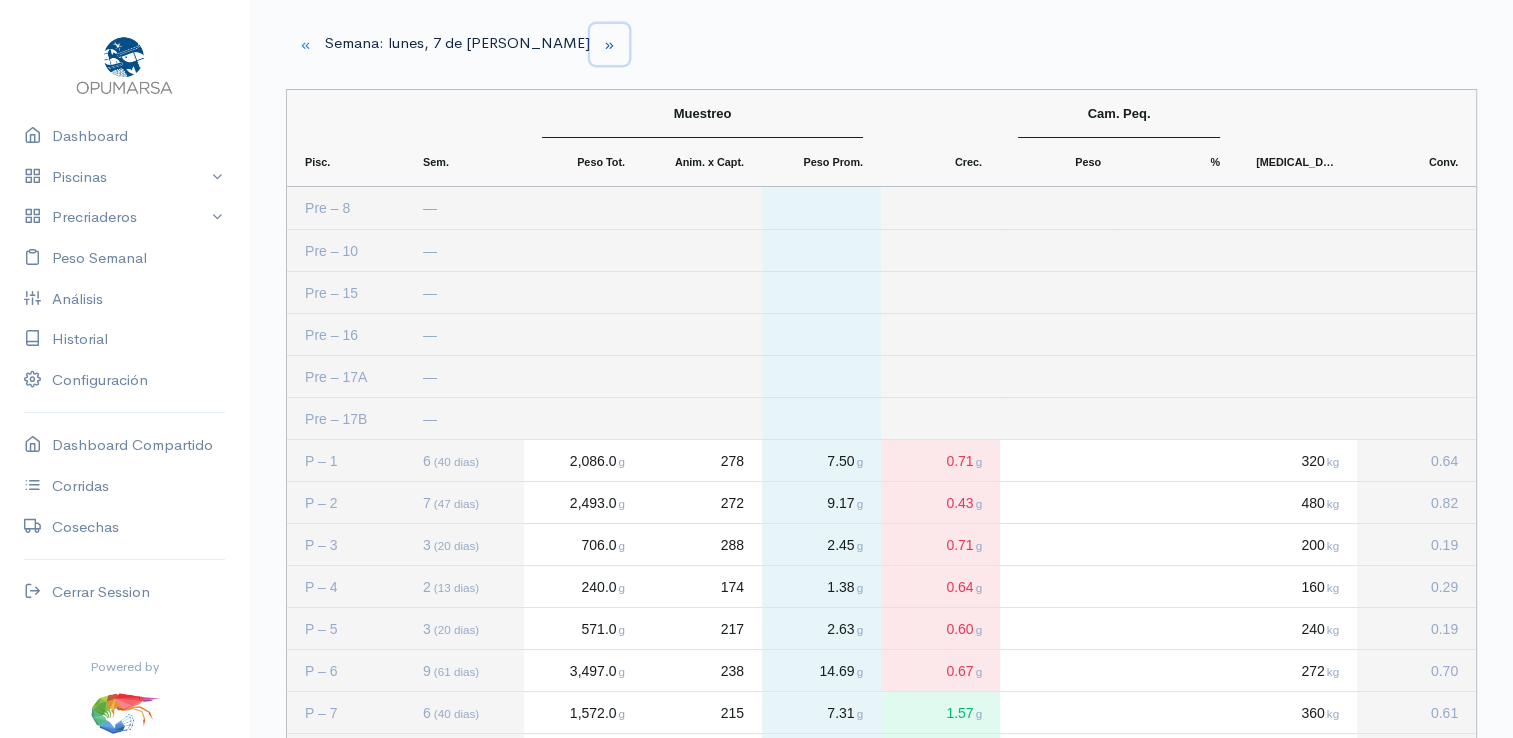 click 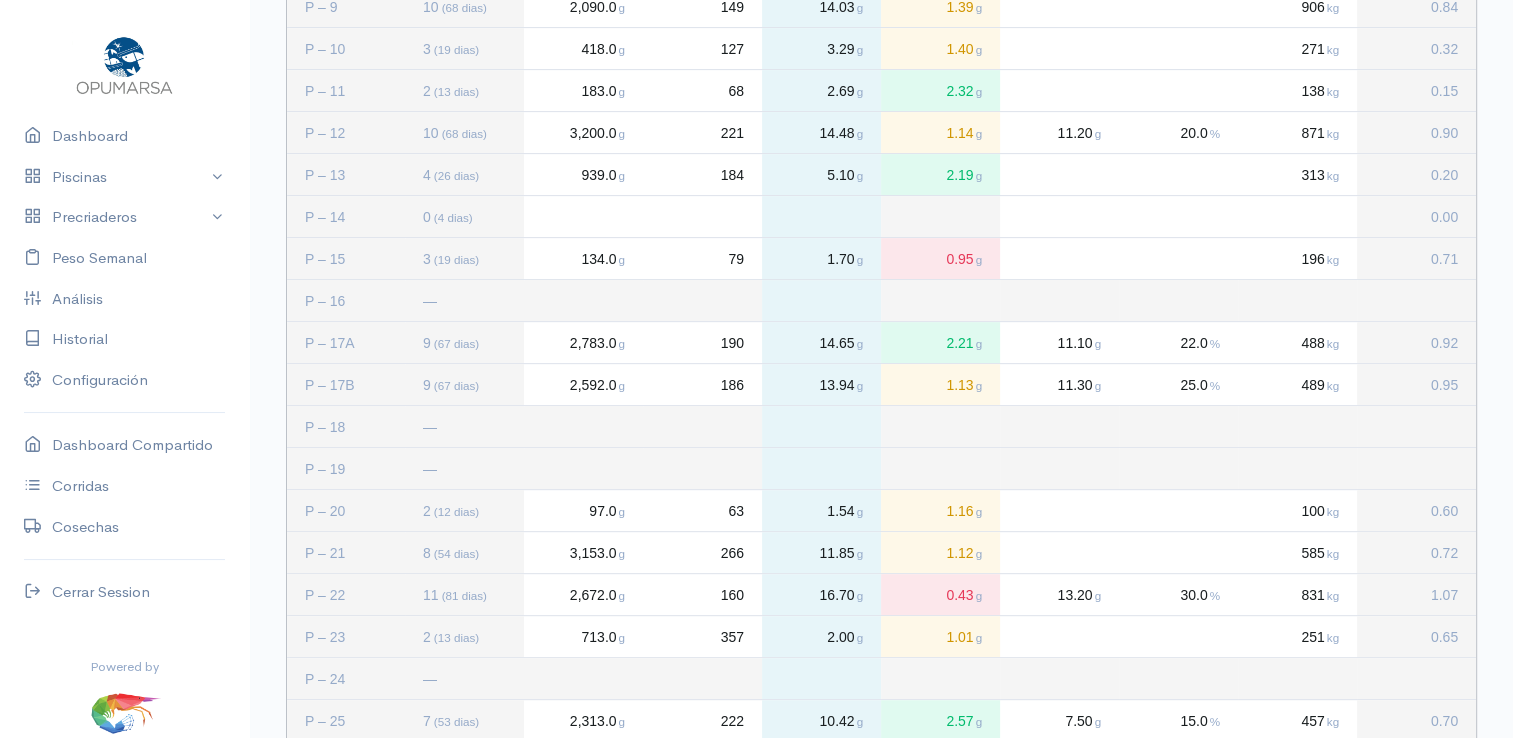 scroll, scrollTop: 800, scrollLeft: 0, axis: vertical 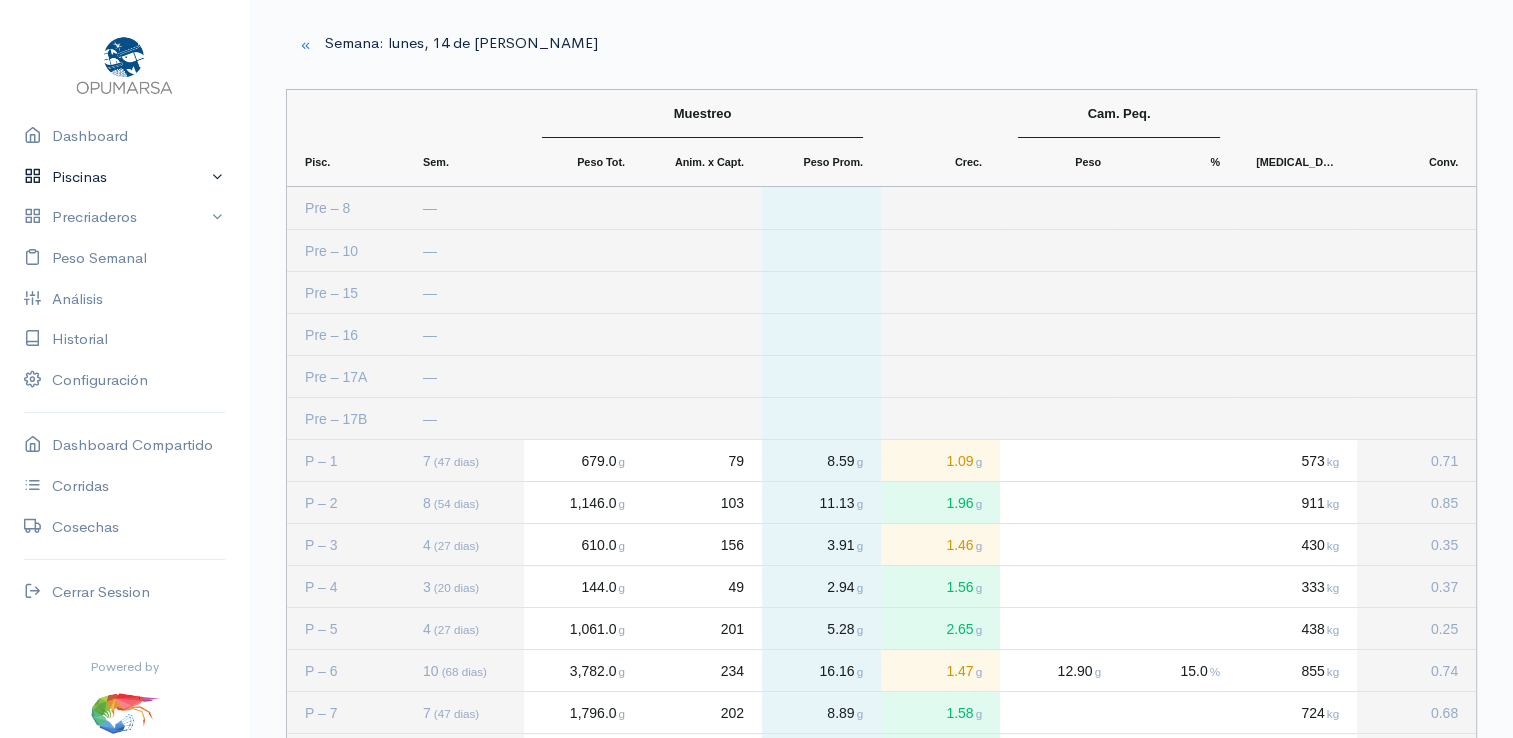 click on "Piscinas" at bounding box center (124, 177) 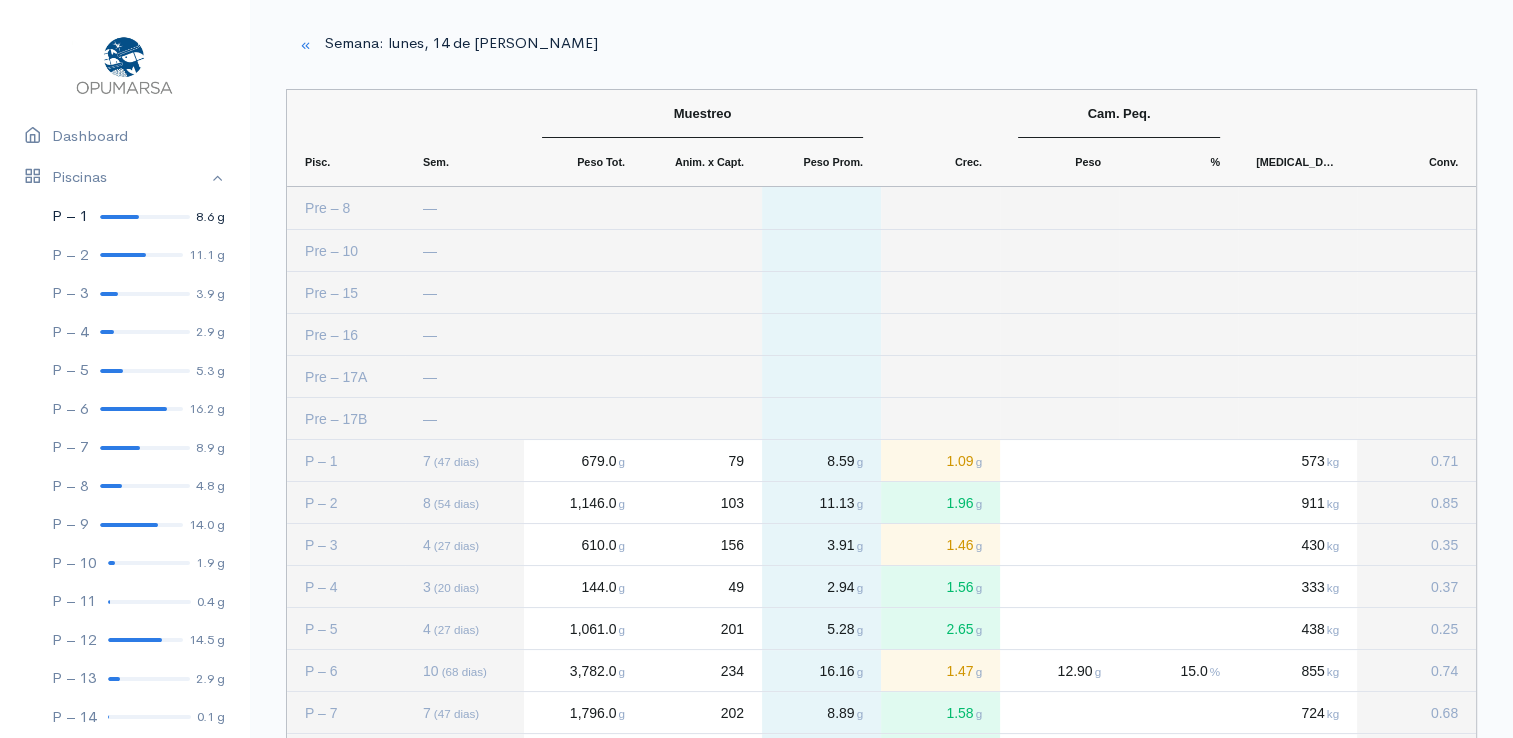 click at bounding box center [119, 217] 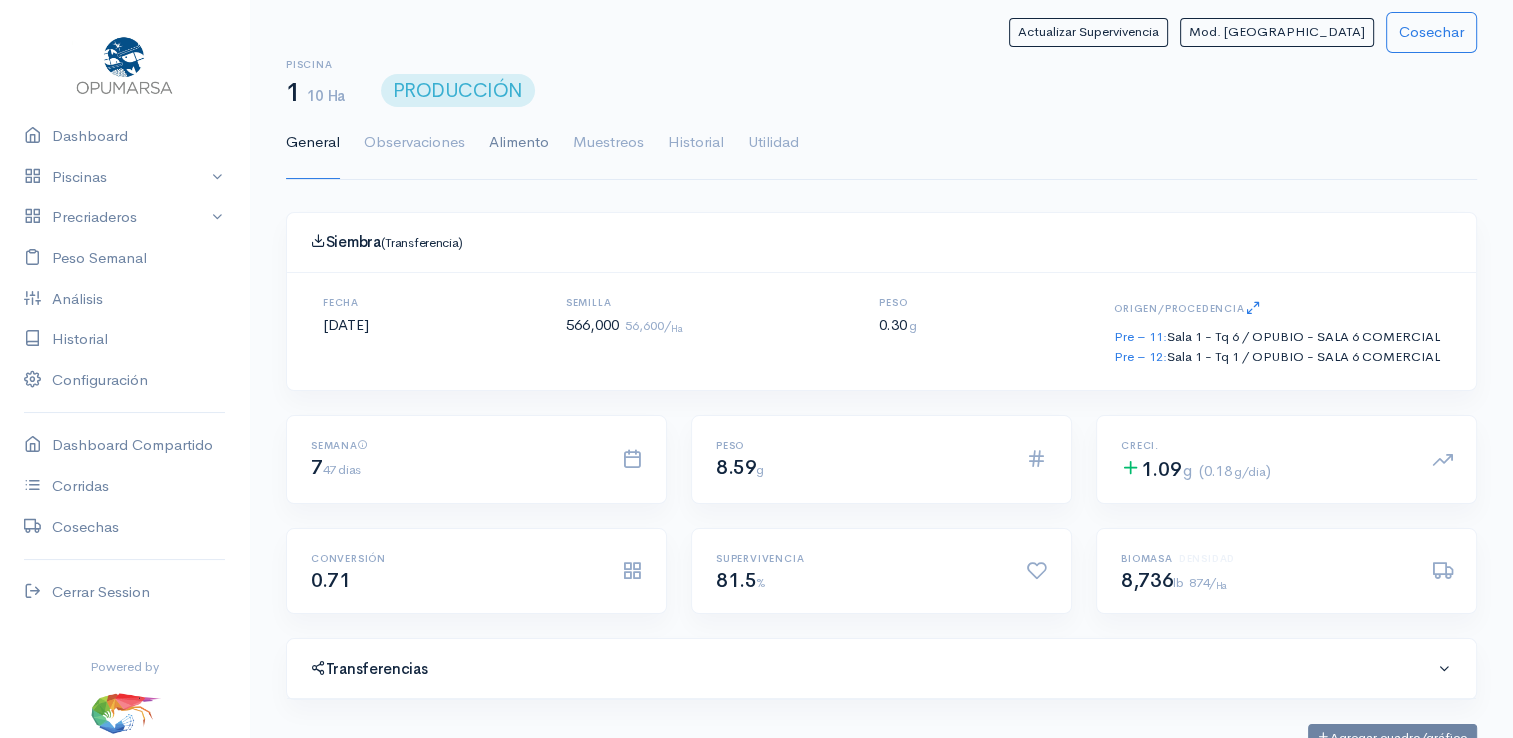 click on "Alimento" at bounding box center [519, 143] 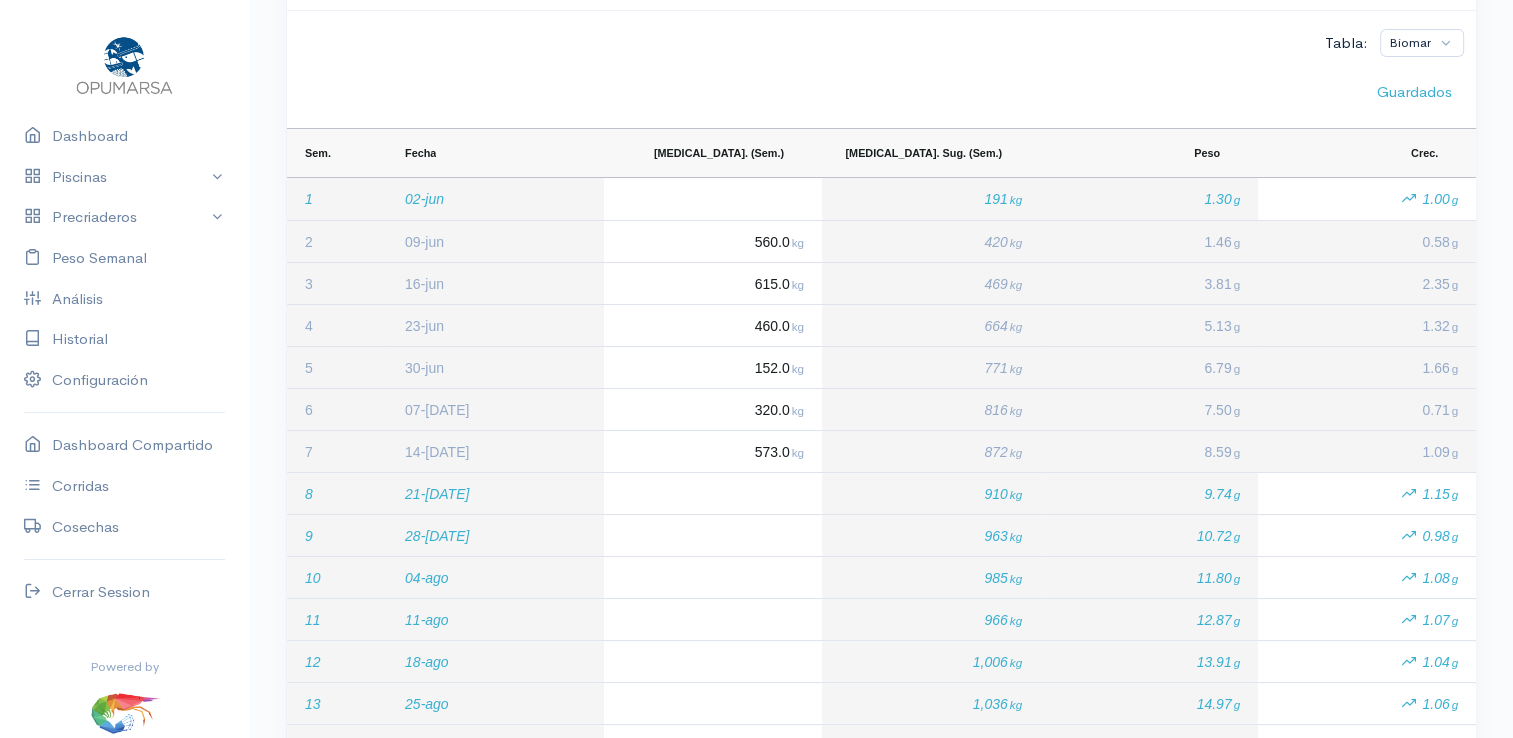 scroll, scrollTop: 400, scrollLeft: 0, axis: vertical 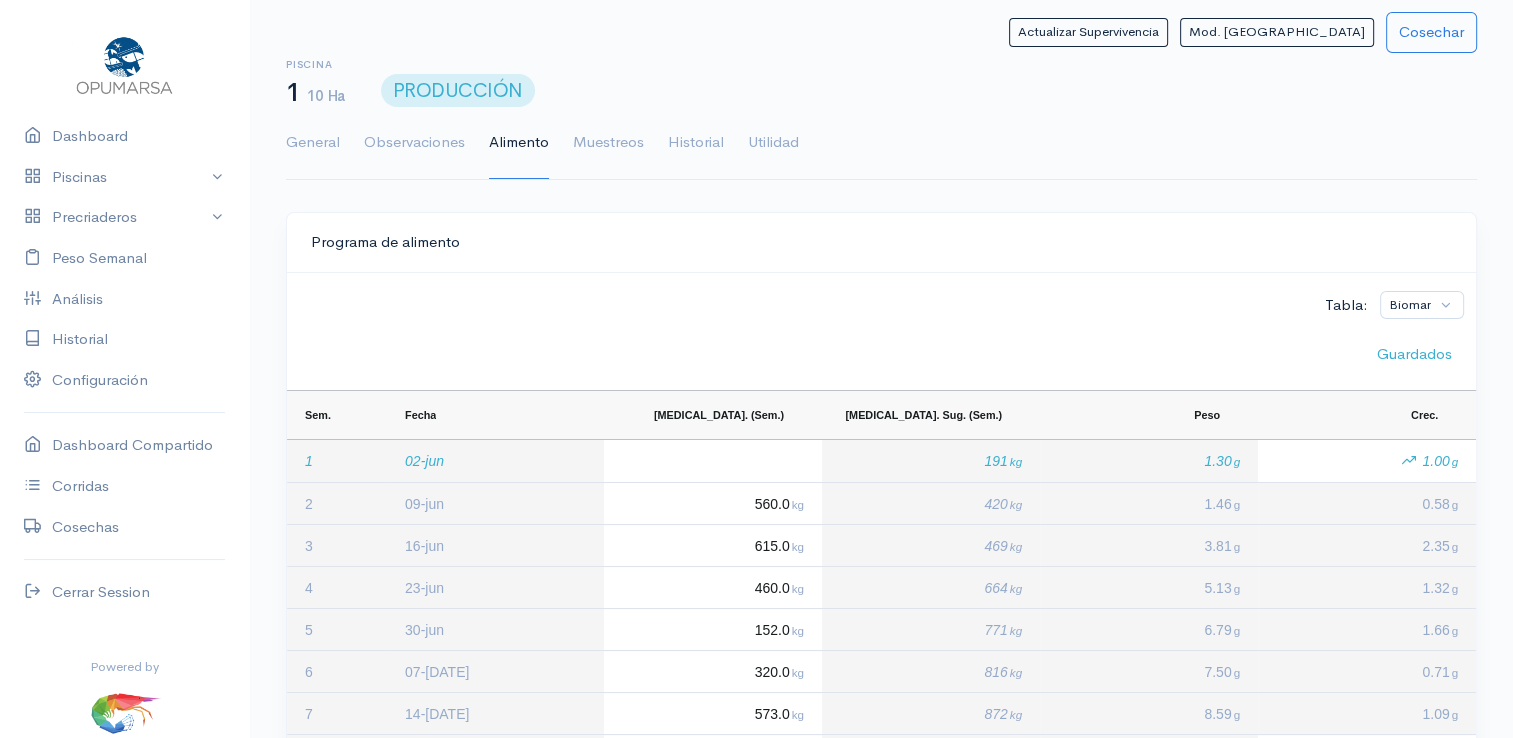 drag, startPoint x: 318, startPoint y: 142, endPoint x: 495, endPoint y: 173, distance: 179.69418 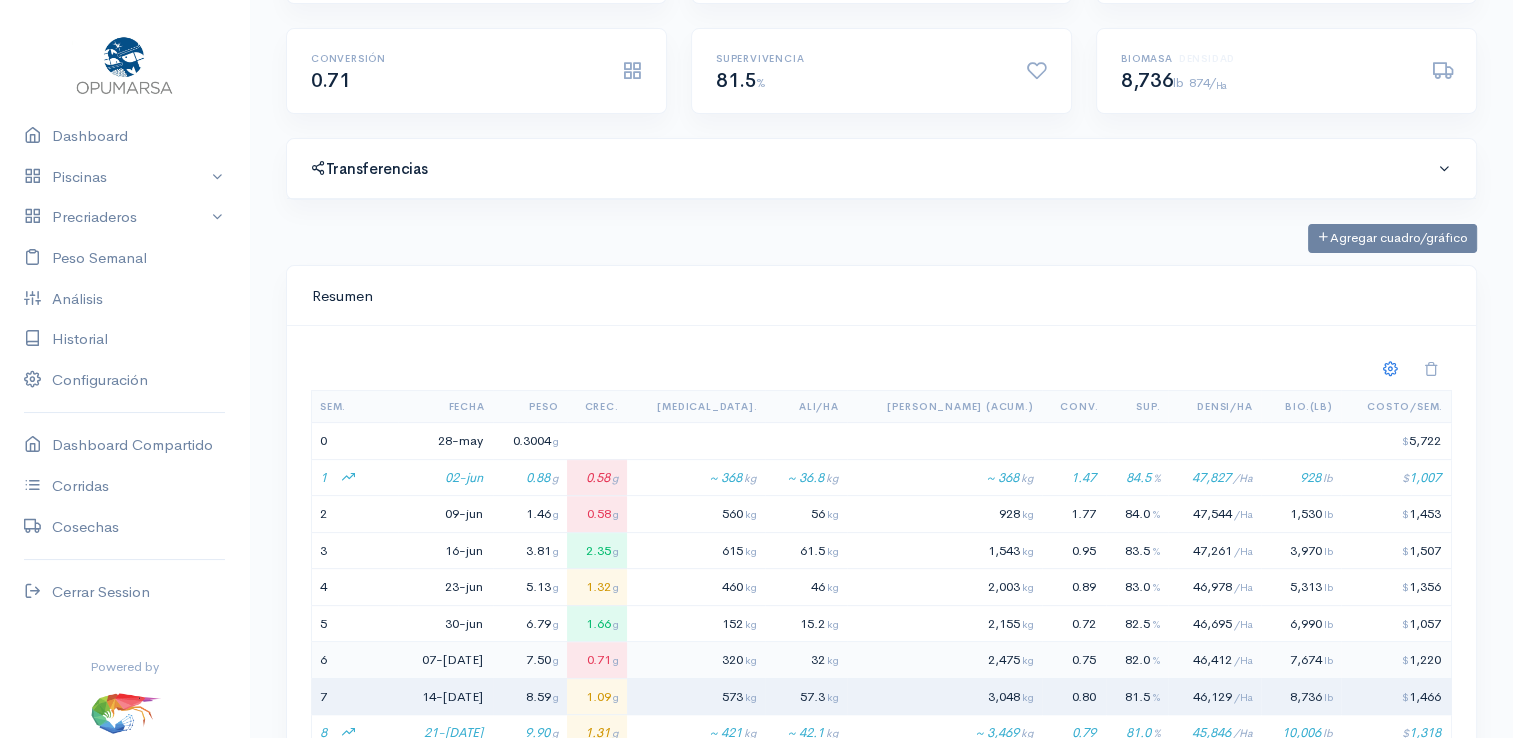 scroll, scrollTop: 800, scrollLeft: 0, axis: vertical 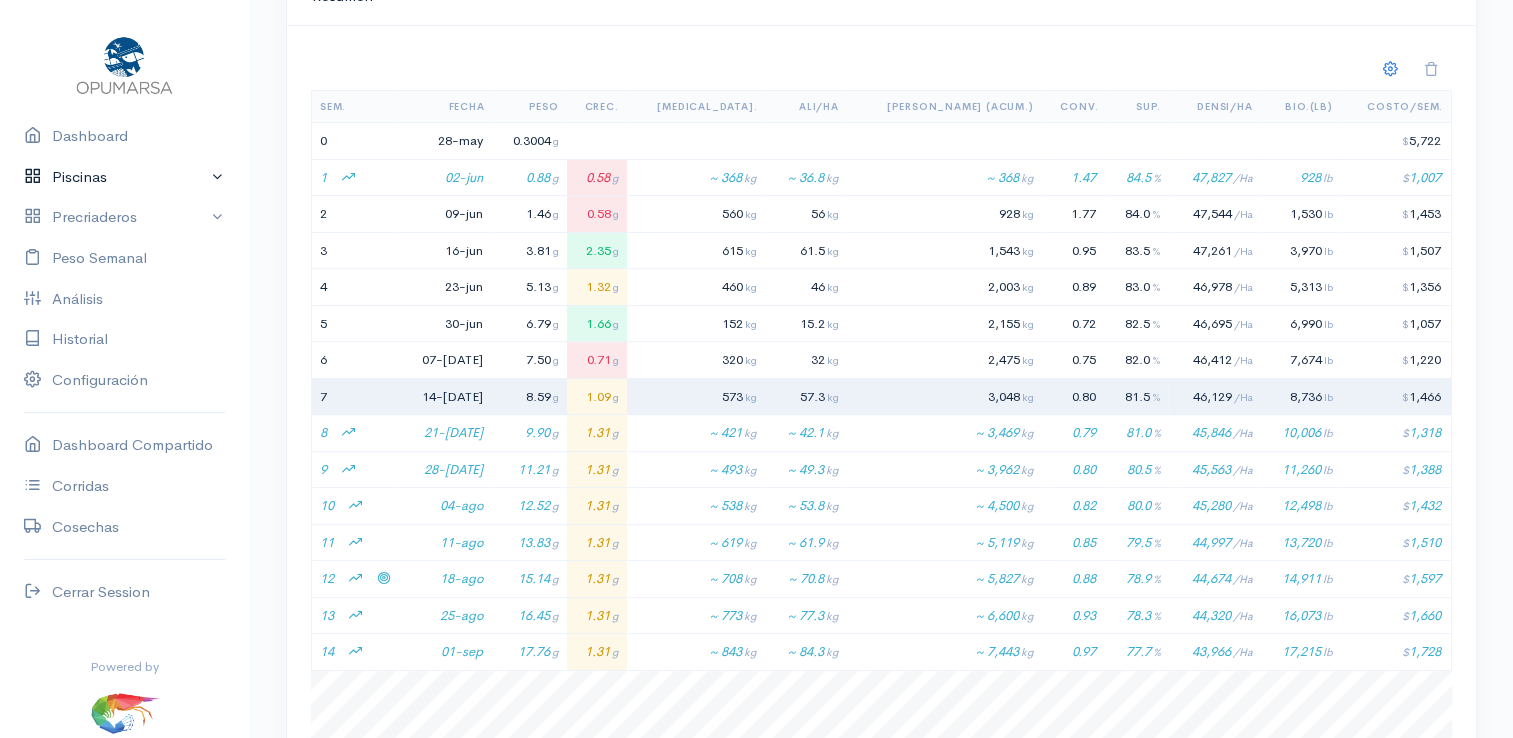 click on "Piscinas" at bounding box center (124, 177) 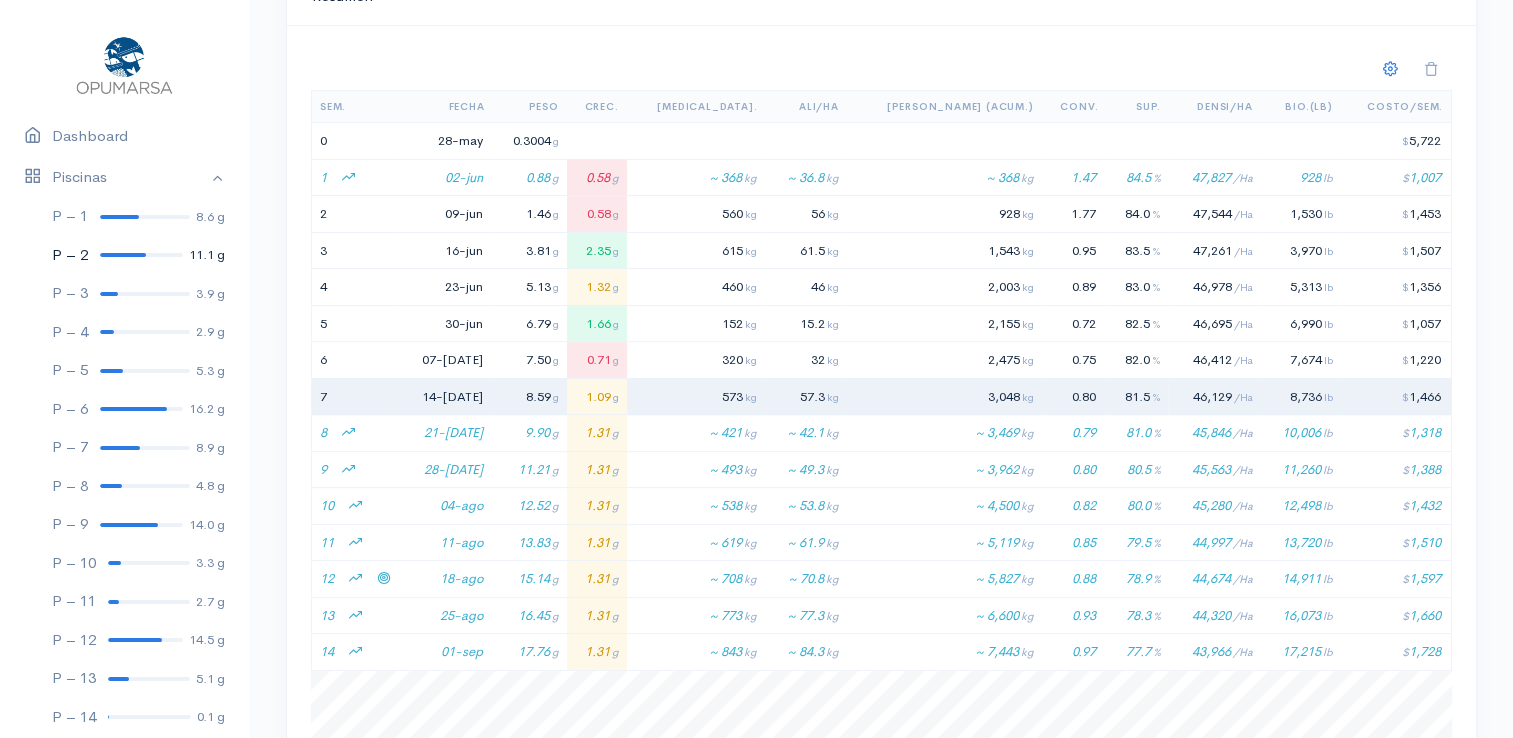 click at bounding box center [123, 255] 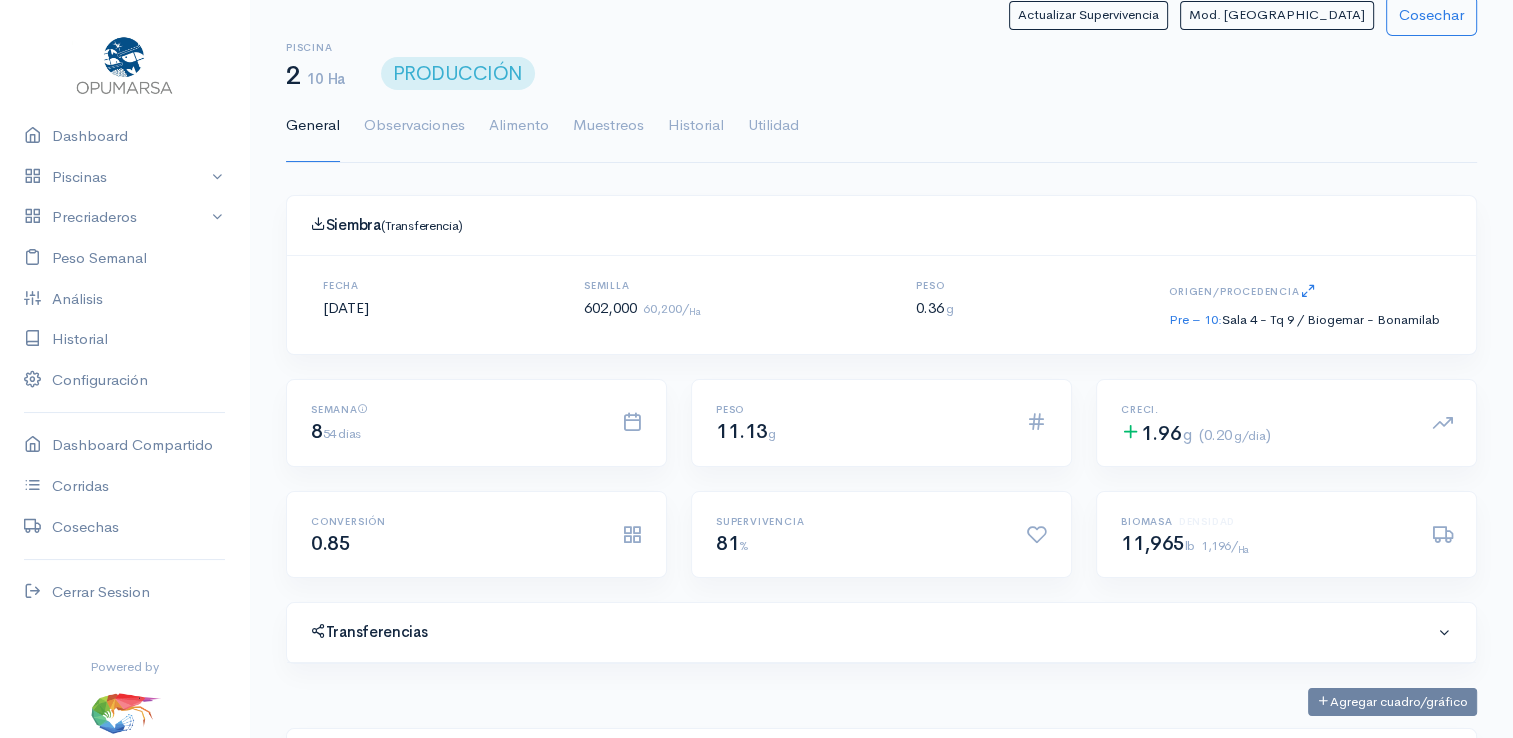 scroll, scrollTop: 0, scrollLeft: 0, axis: both 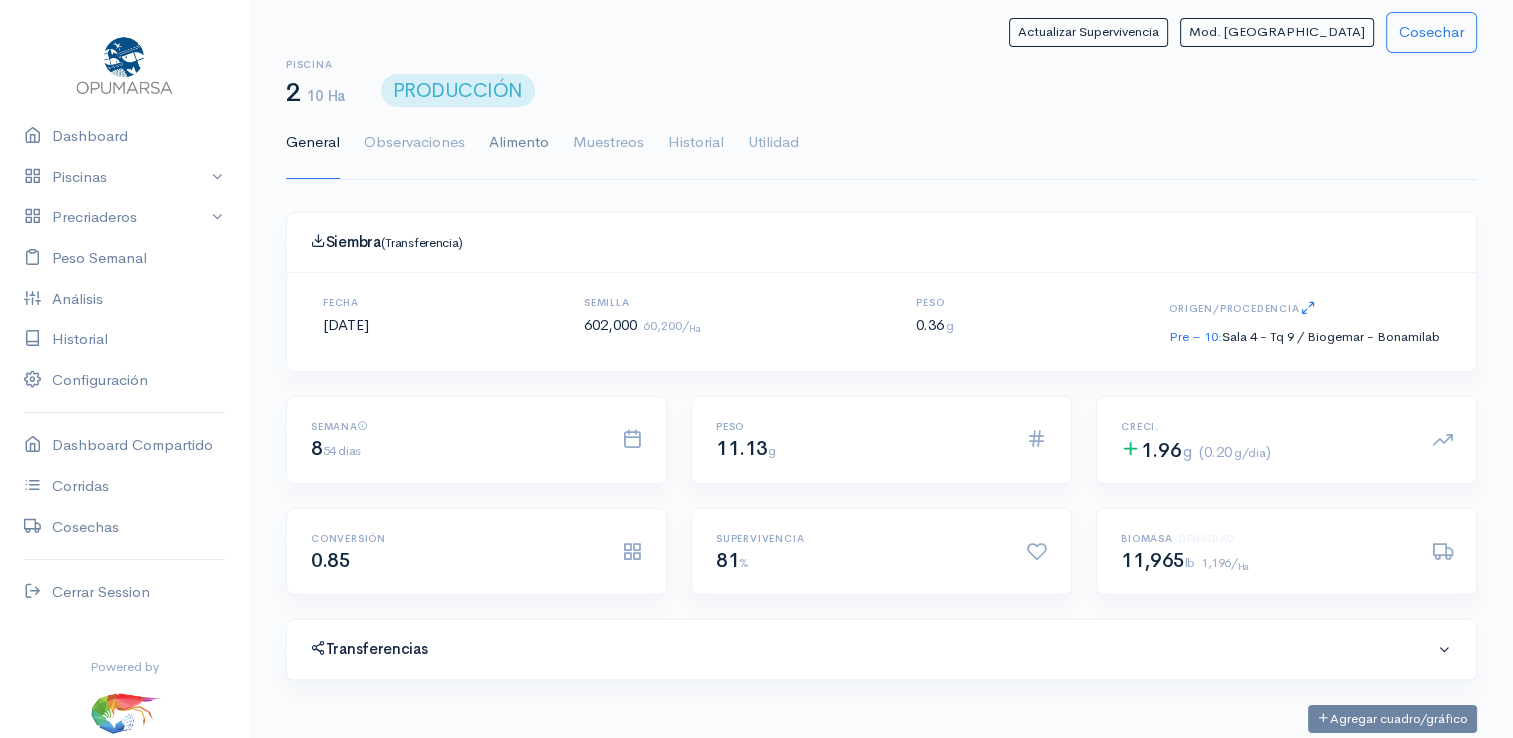 click on "Alimento" at bounding box center (519, 143) 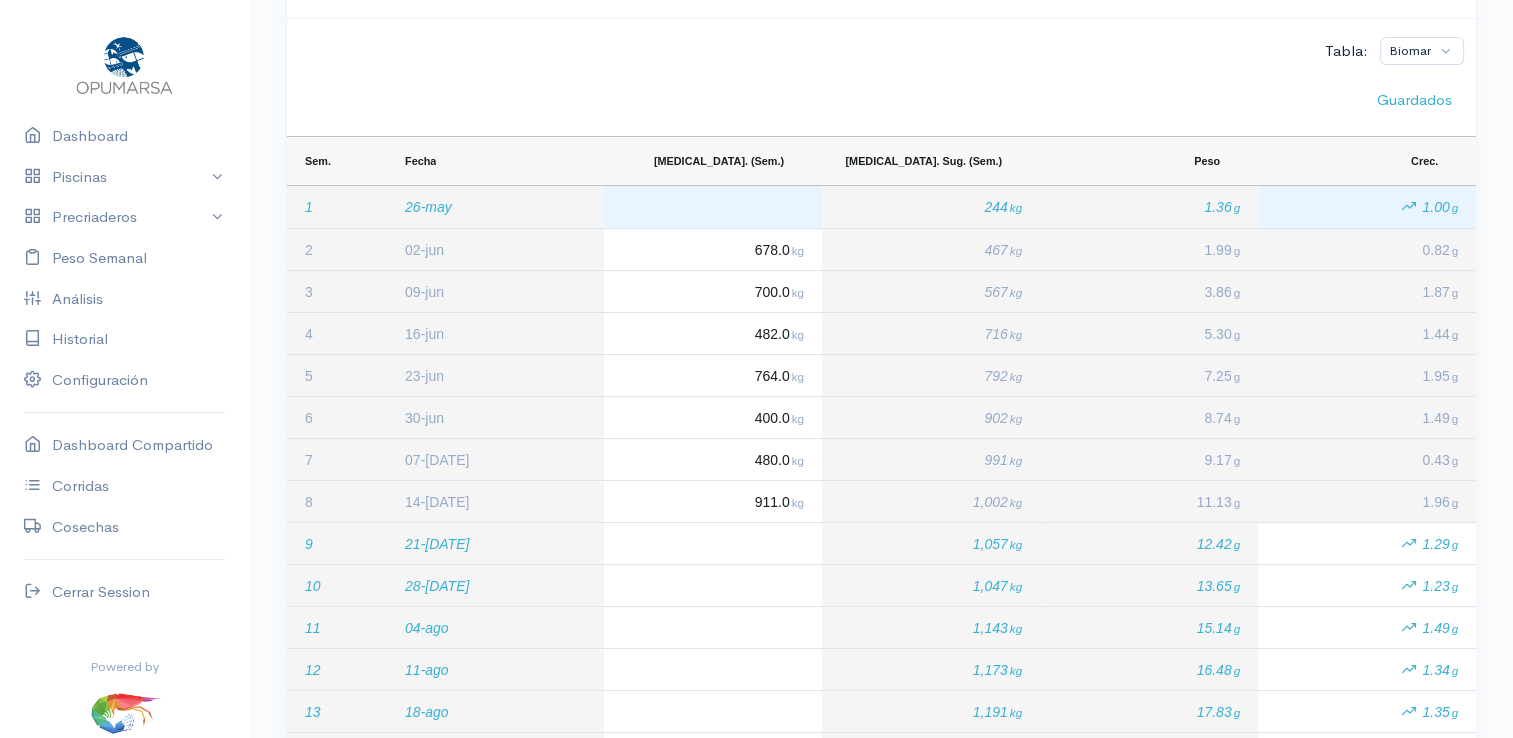 scroll, scrollTop: 300, scrollLeft: 0, axis: vertical 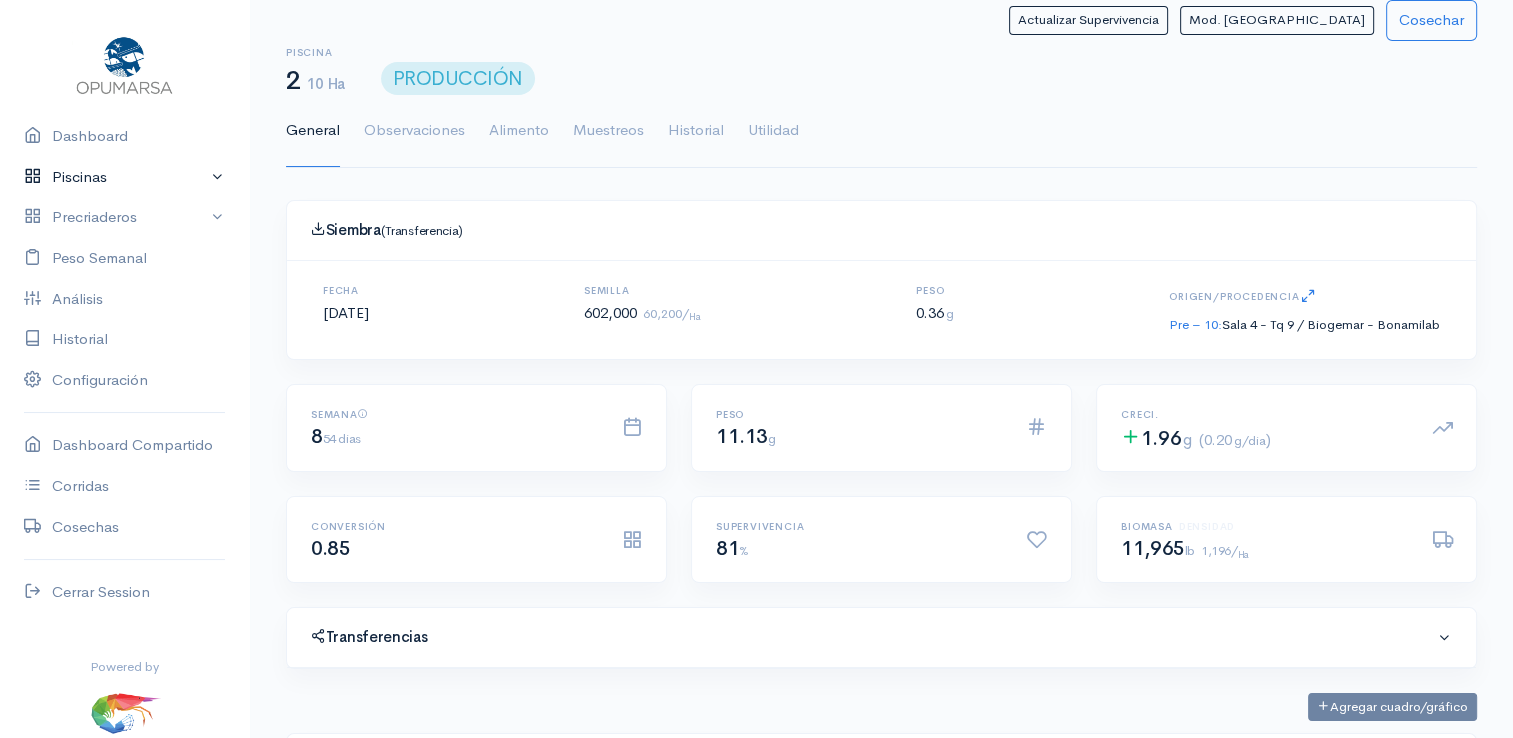 click on "Piscinas" at bounding box center (124, 177) 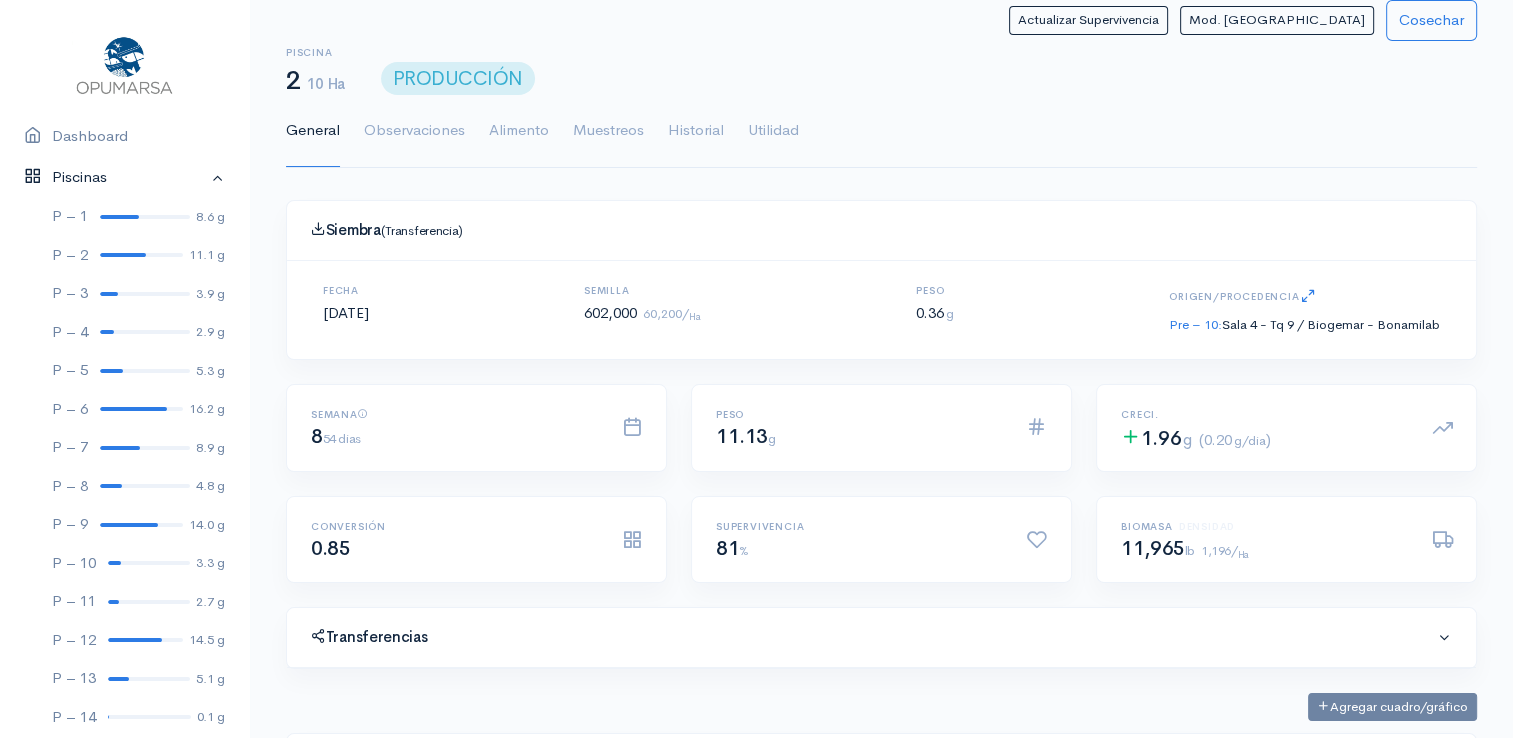click on "Piscinas" at bounding box center [124, 177] 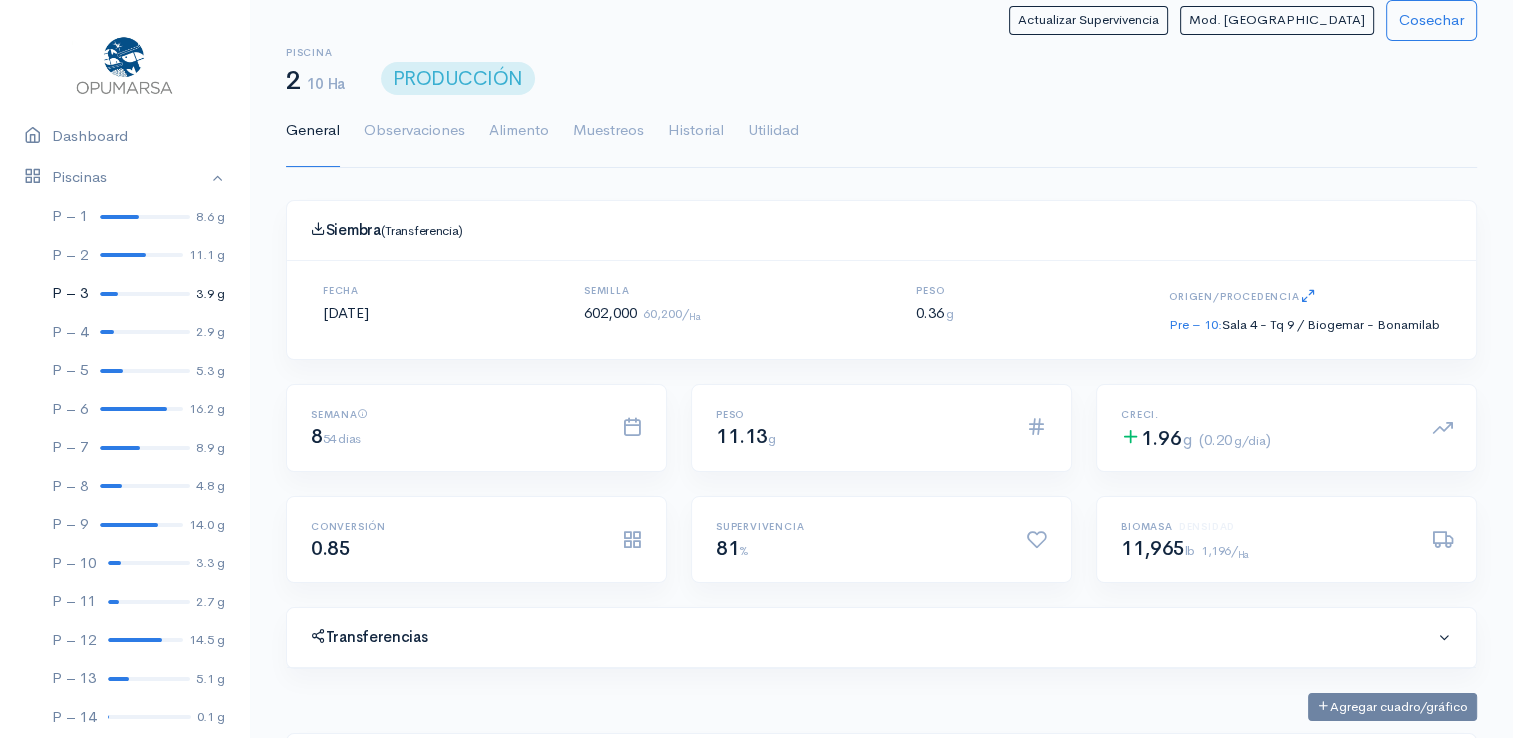 click at bounding box center (145, 294) 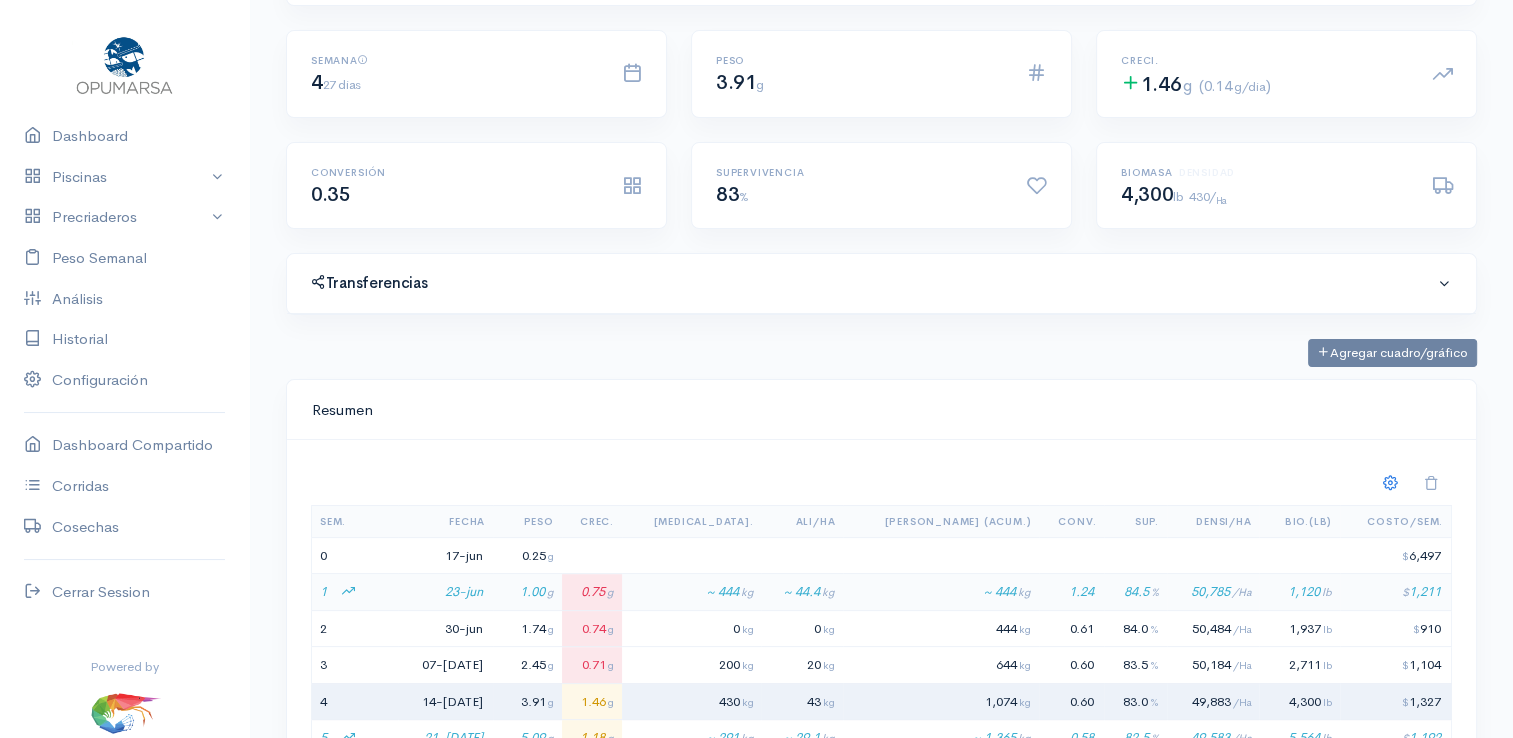 scroll, scrollTop: 0, scrollLeft: 0, axis: both 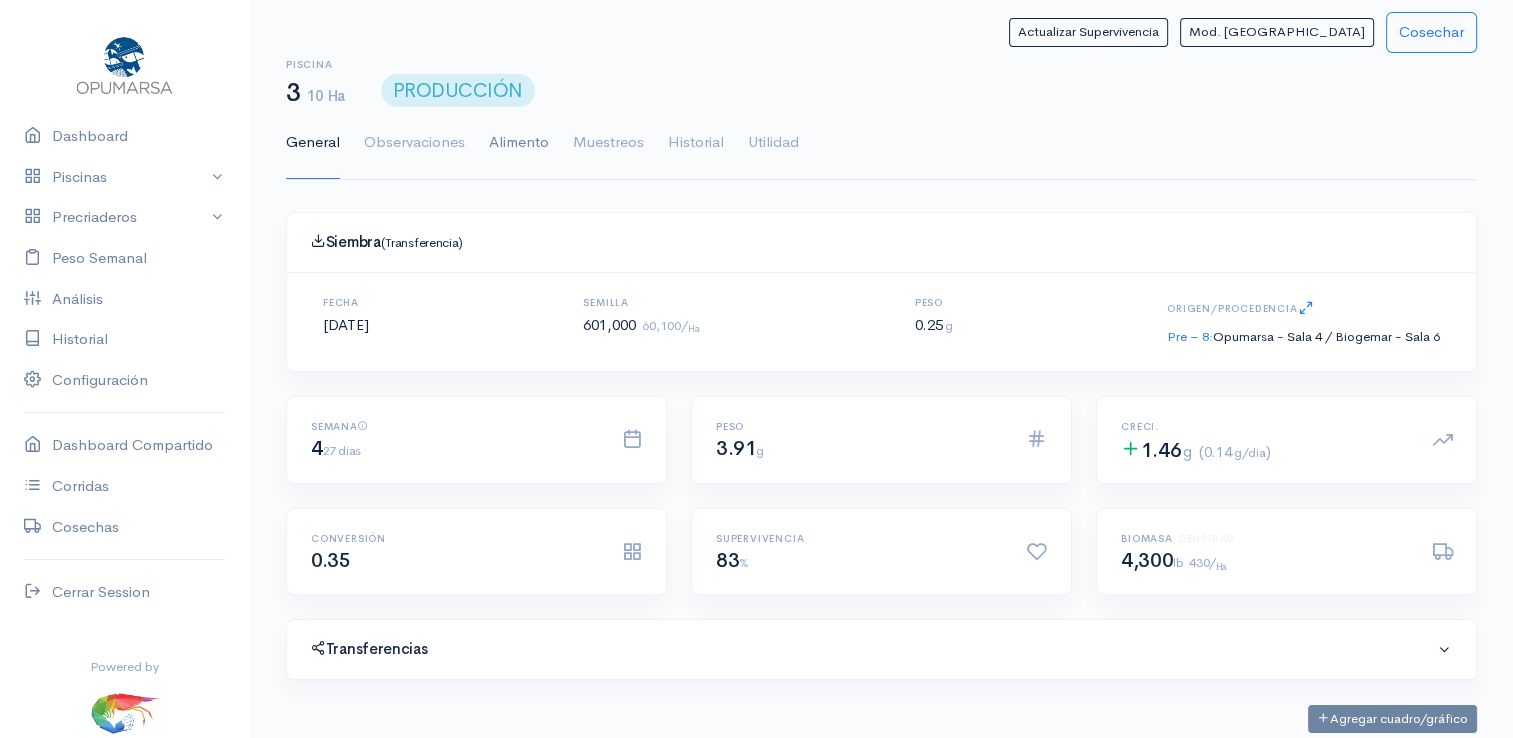 click on "Alimento" at bounding box center (519, 143) 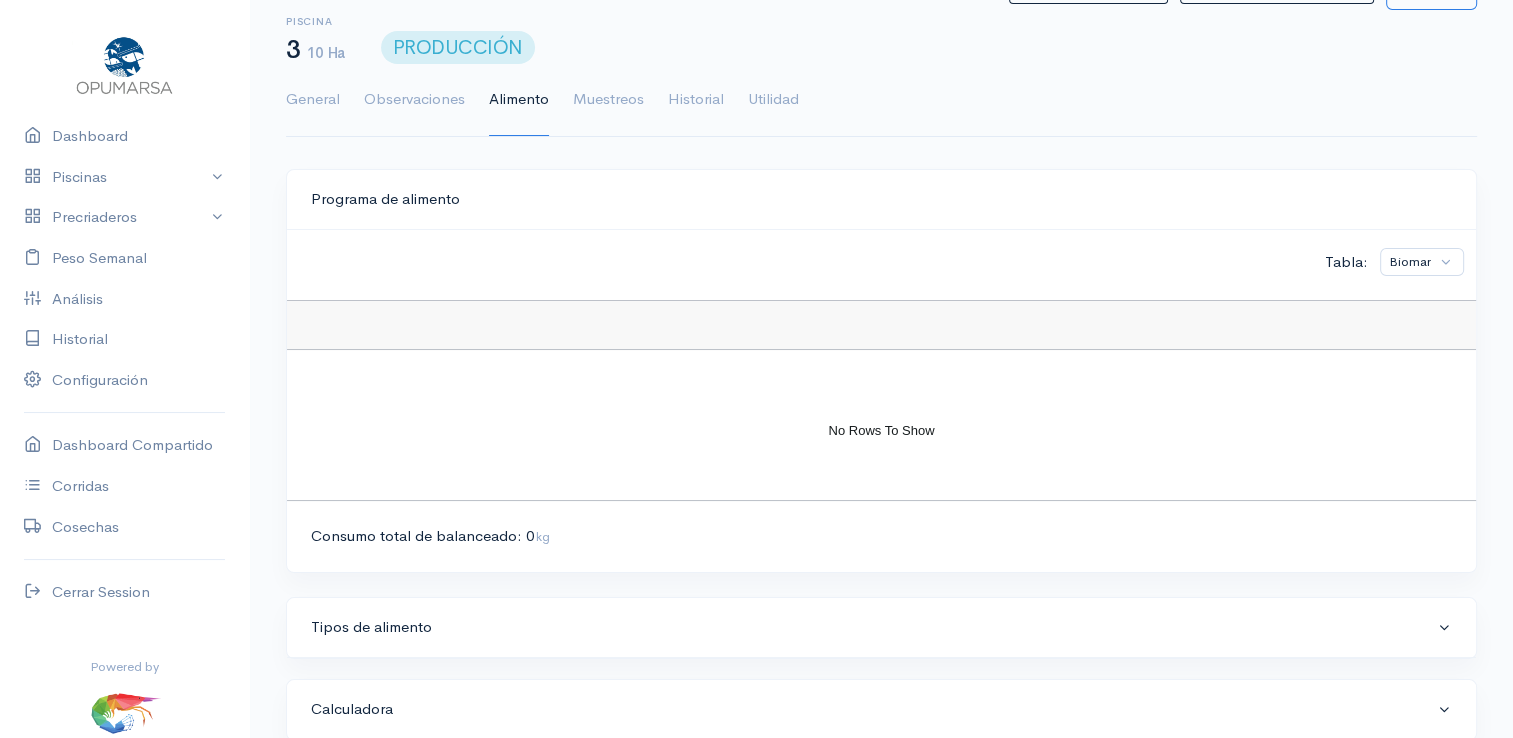 scroll, scrollTop: 0, scrollLeft: 0, axis: both 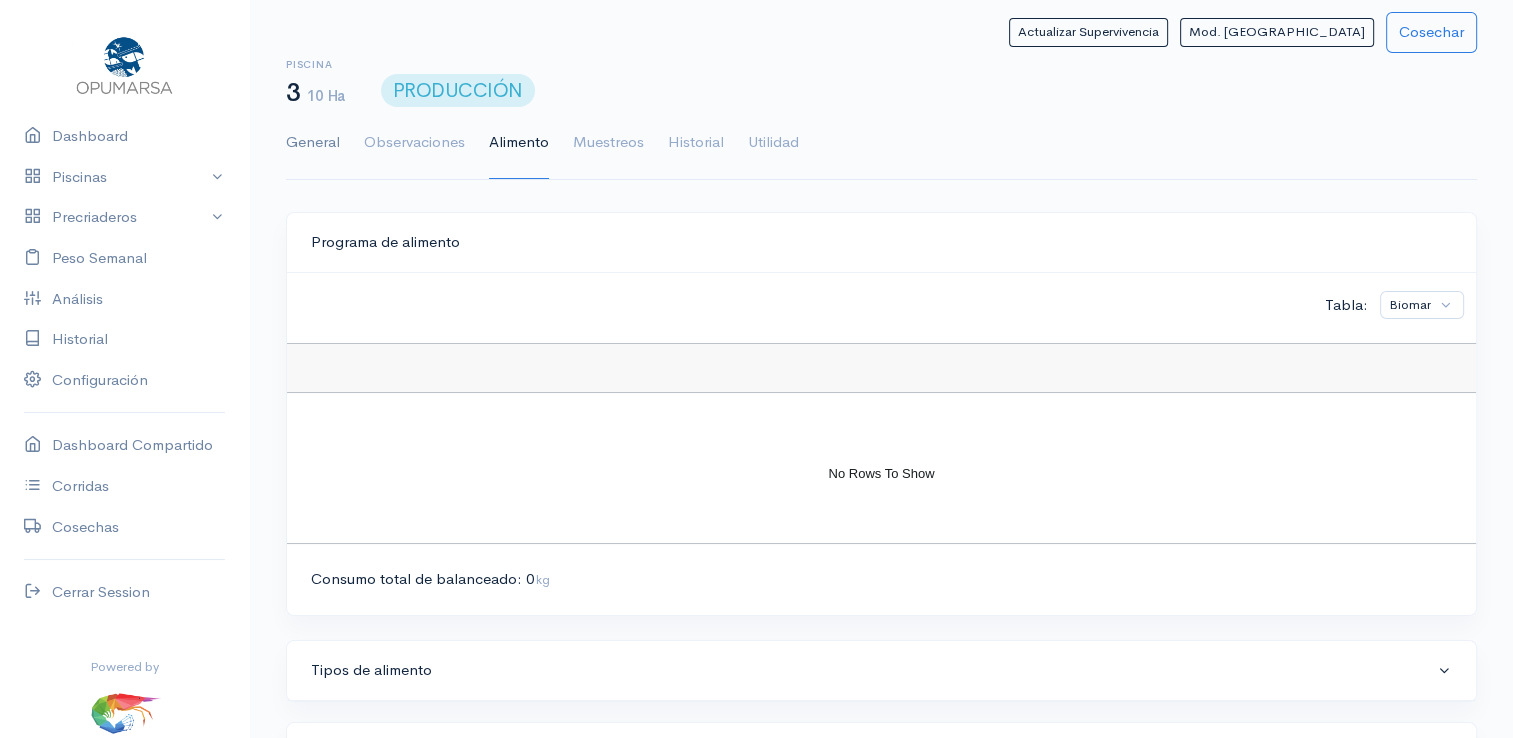 click on "General" at bounding box center [313, 143] 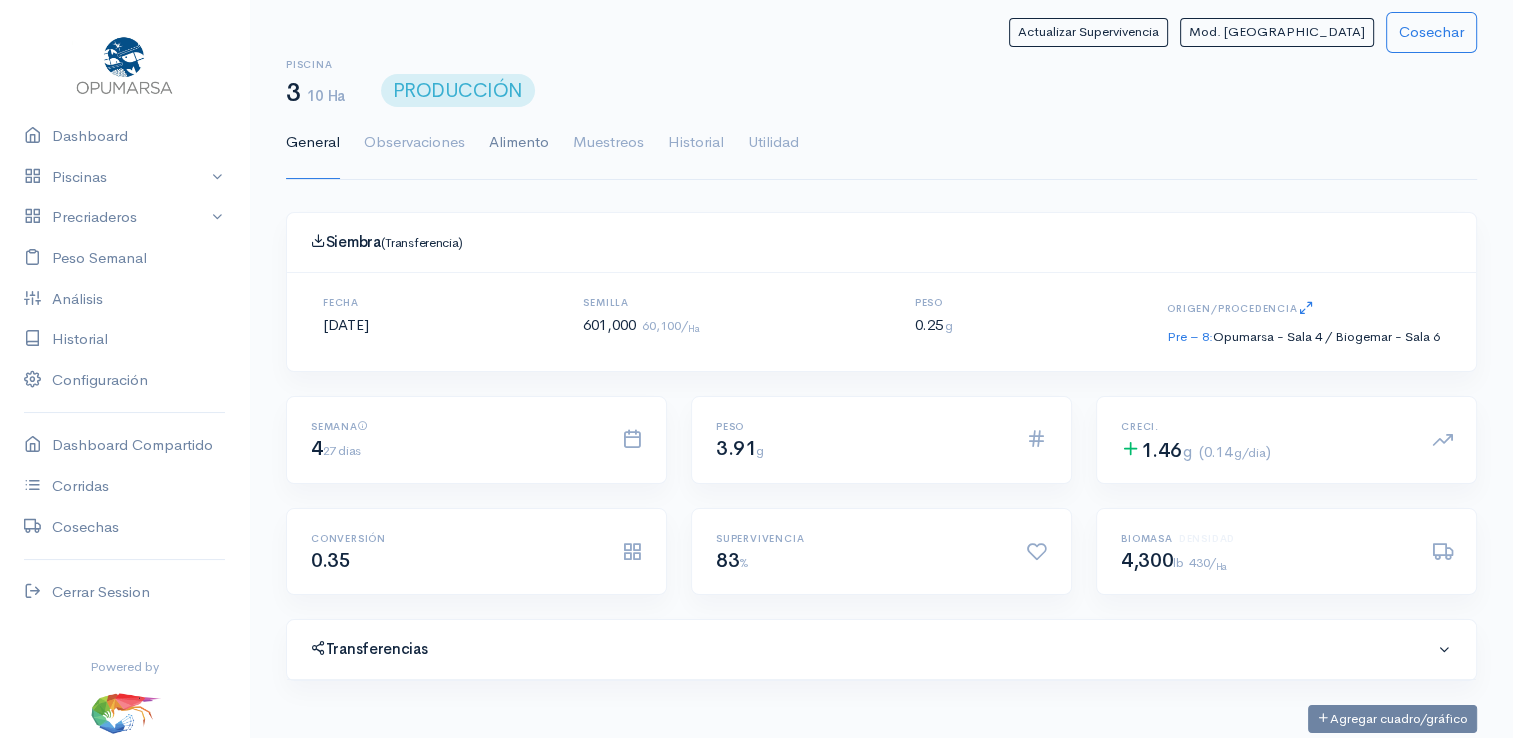 click on "Alimento" at bounding box center (519, 143) 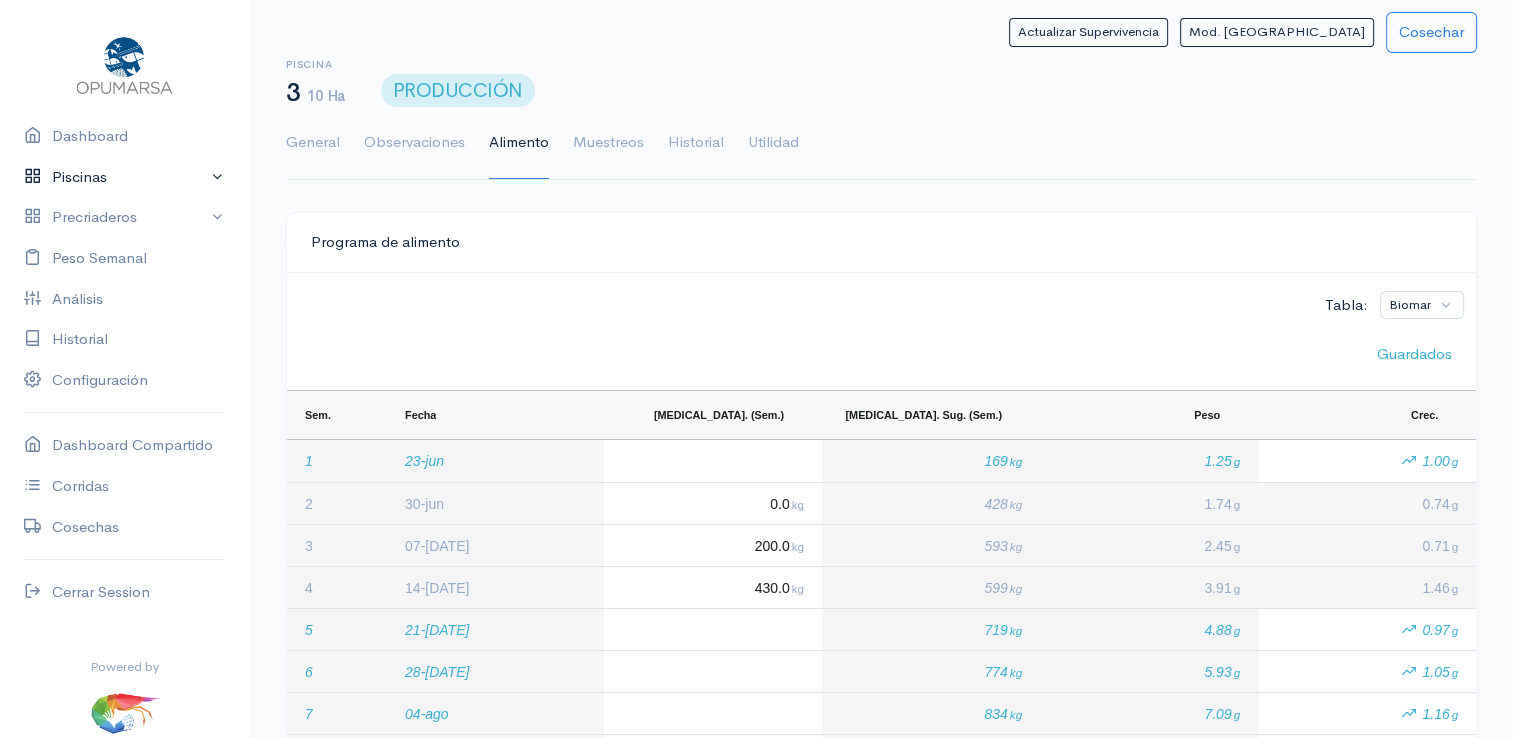 click on "Piscinas" at bounding box center (124, 177) 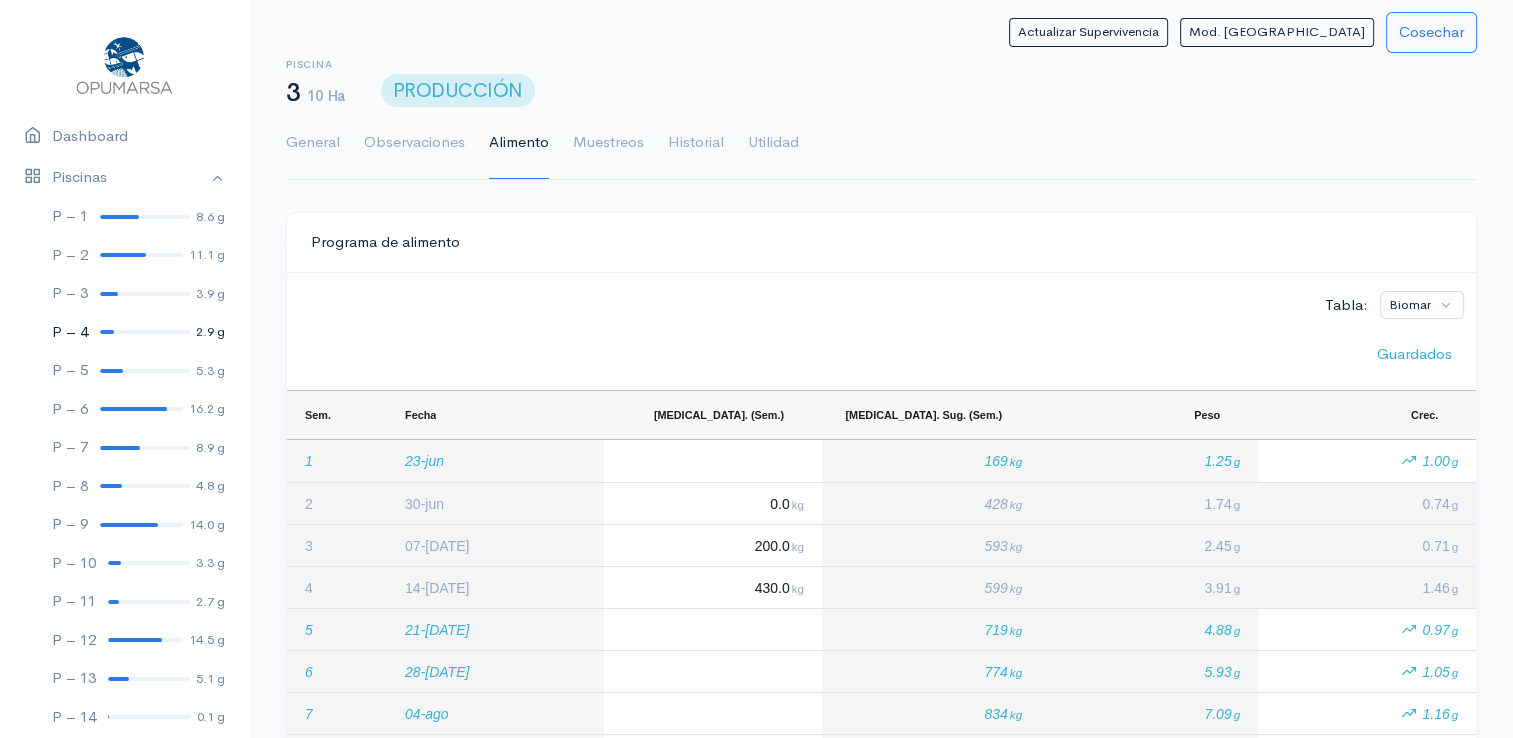 click at bounding box center [145, 332] 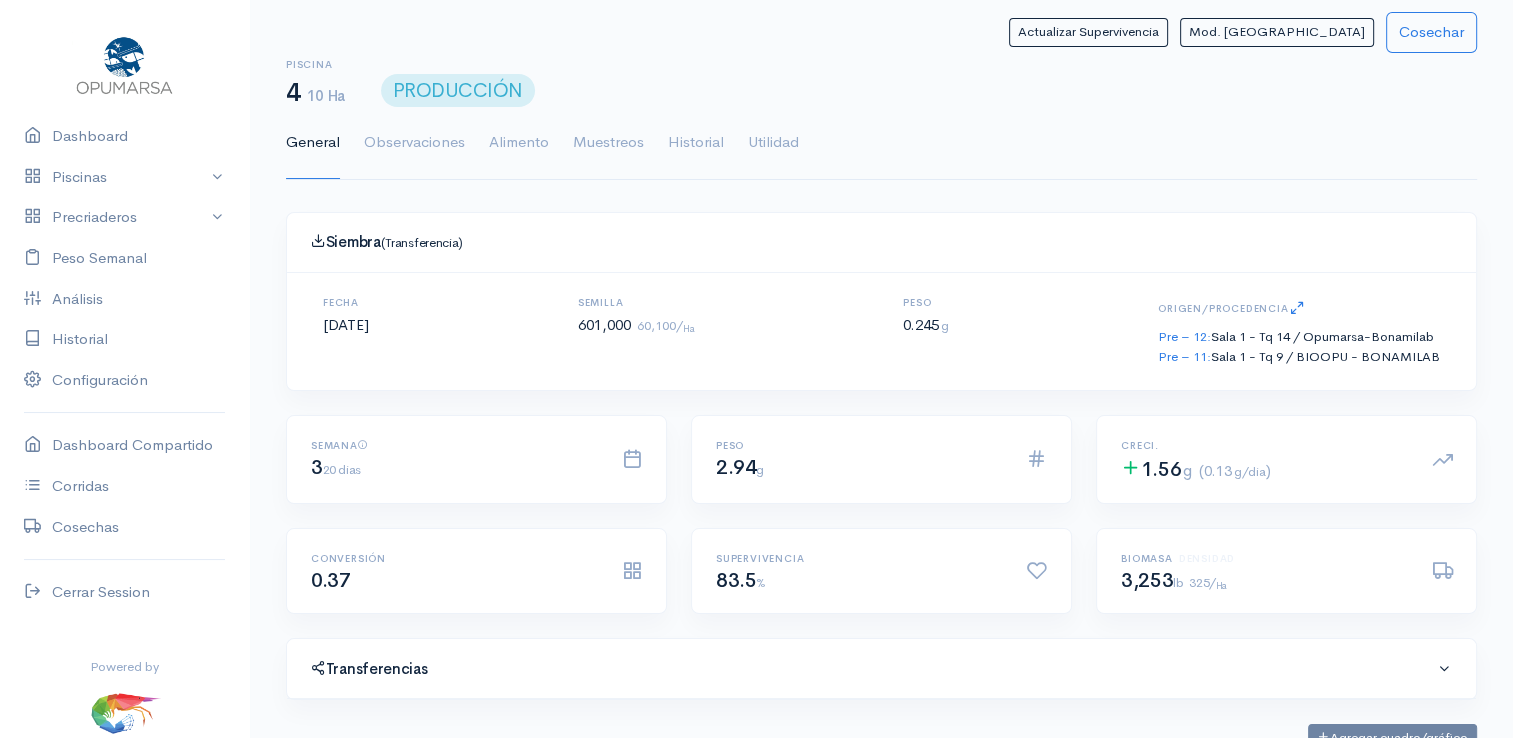 scroll, scrollTop: 0, scrollLeft: 0, axis: both 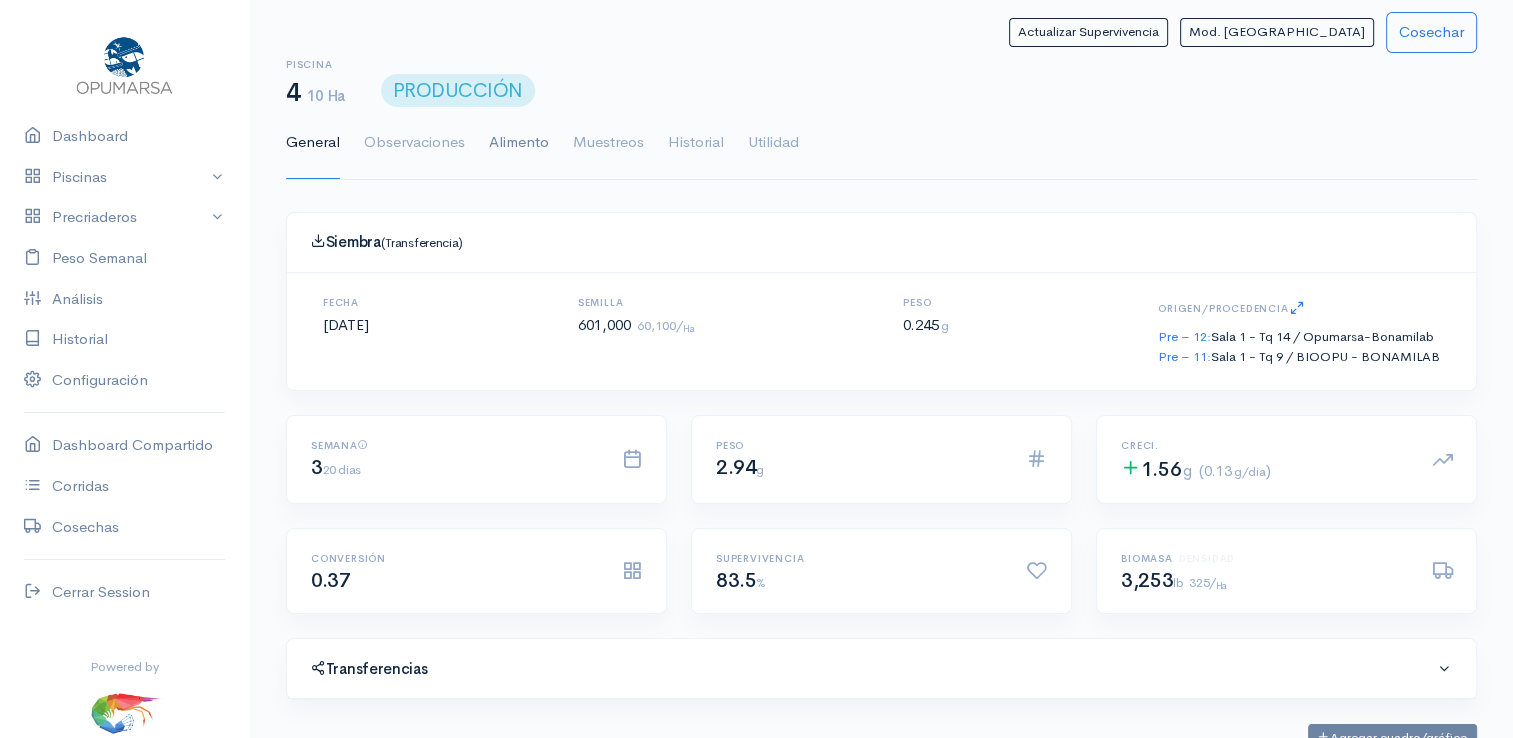 click on "Alimento" at bounding box center (519, 143) 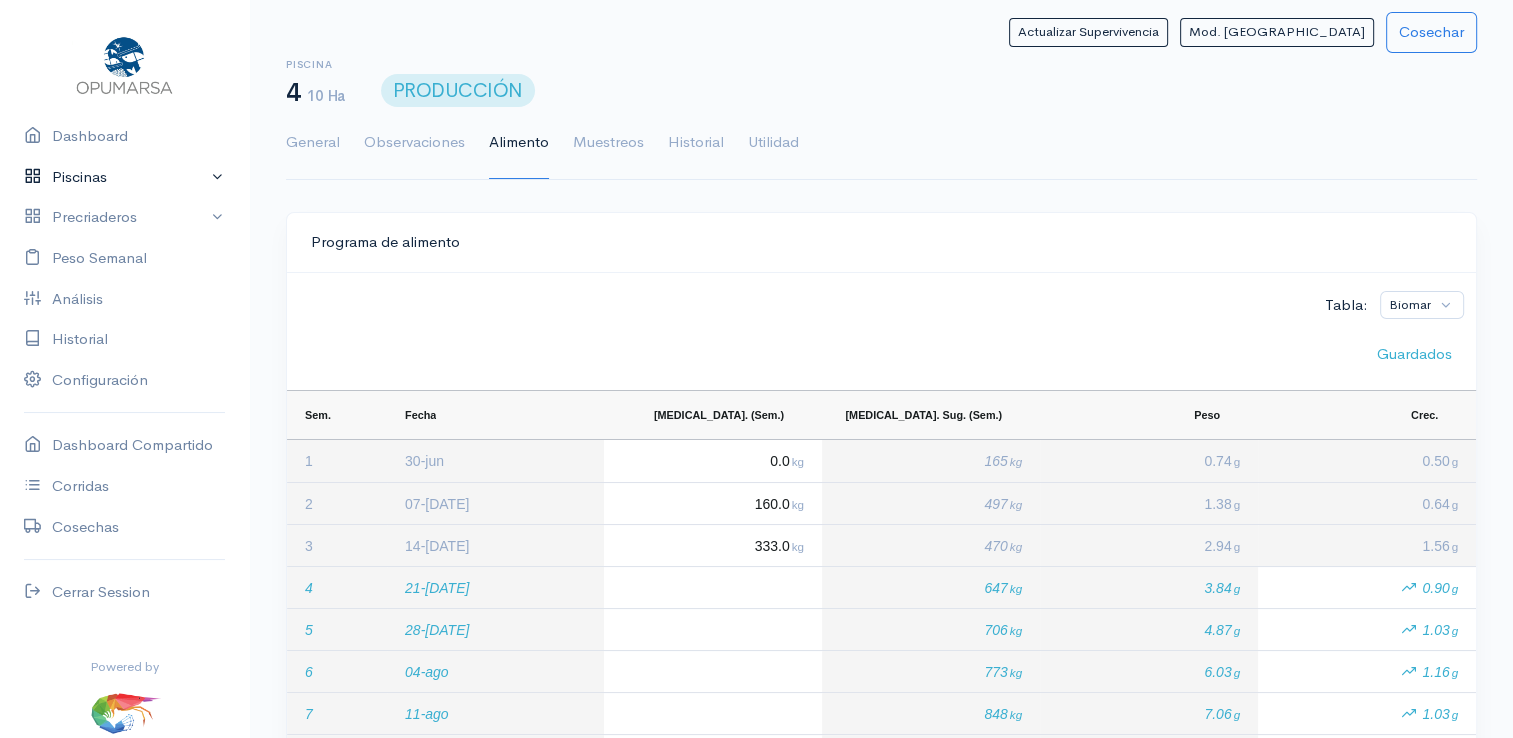 click on "Piscinas" at bounding box center (124, 177) 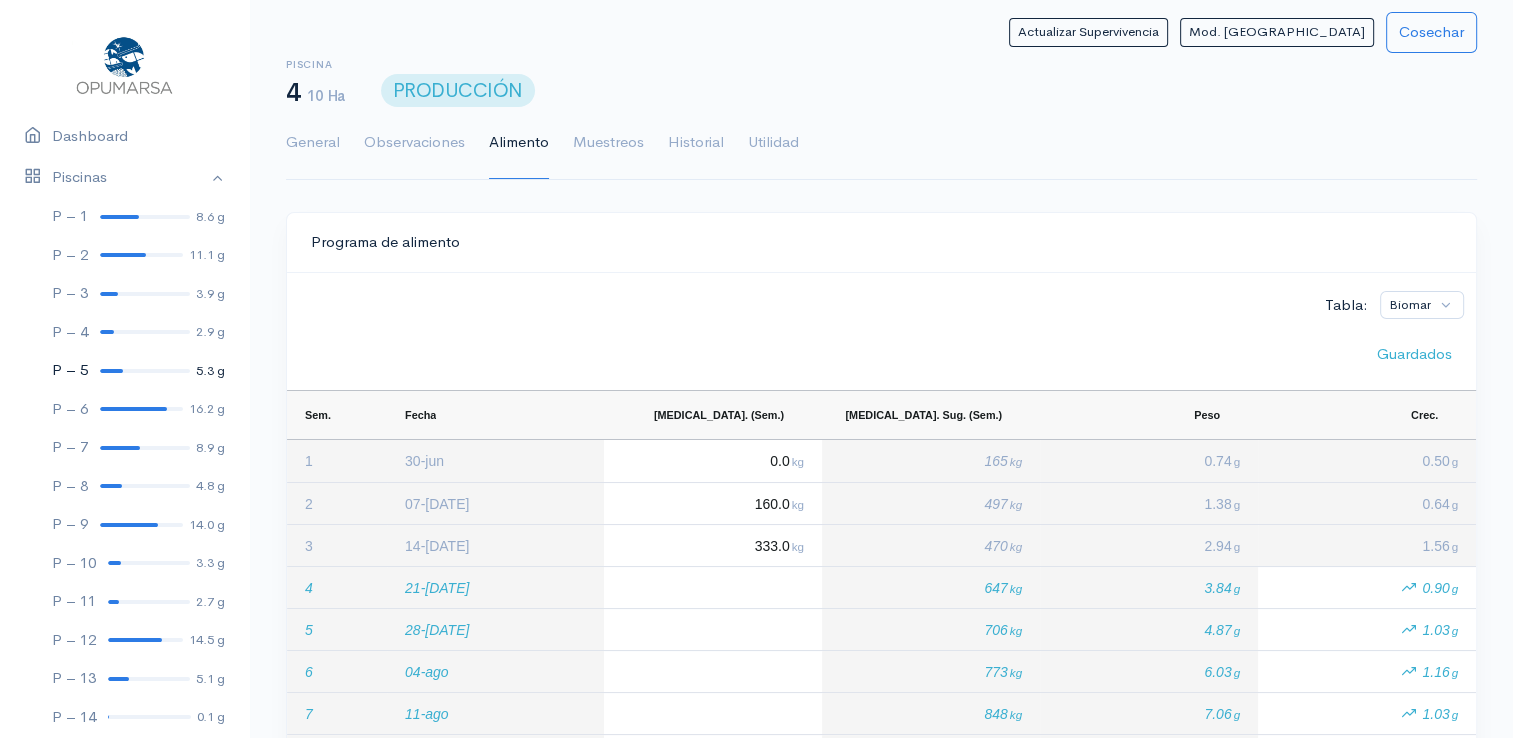click on "P – 5 5.3 g" at bounding box center (124, 370) 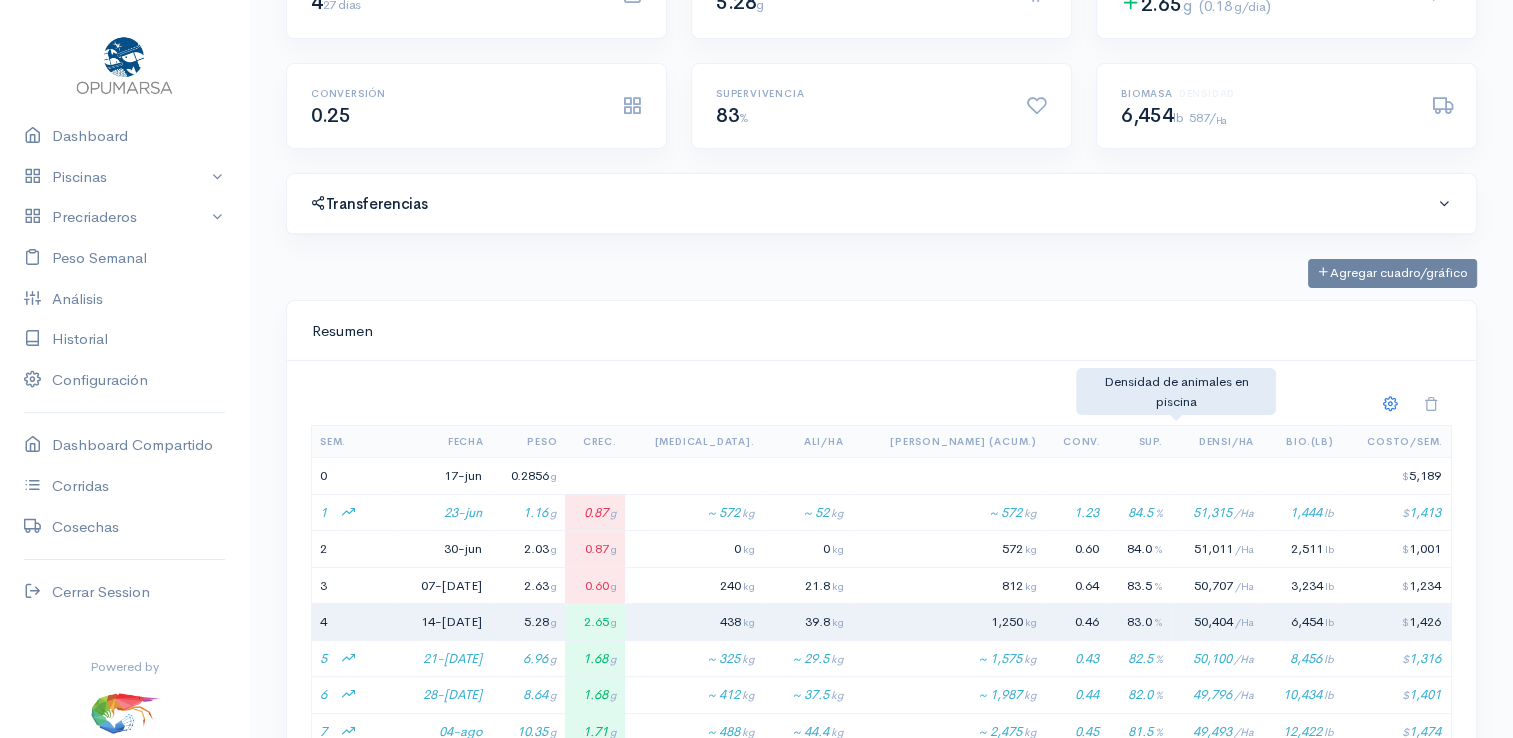 scroll, scrollTop: 500, scrollLeft: 0, axis: vertical 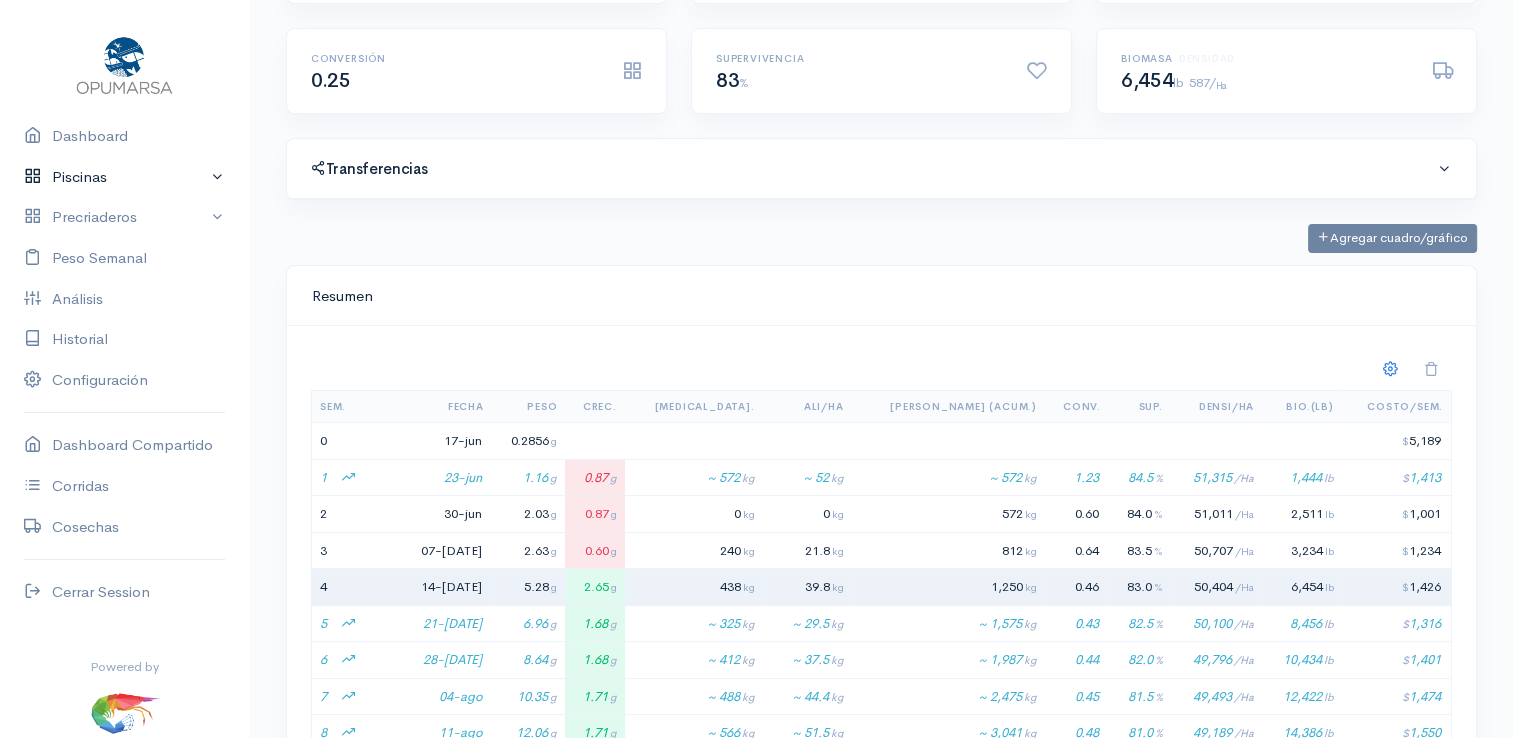 click on "Piscinas" at bounding box center [124, 177] 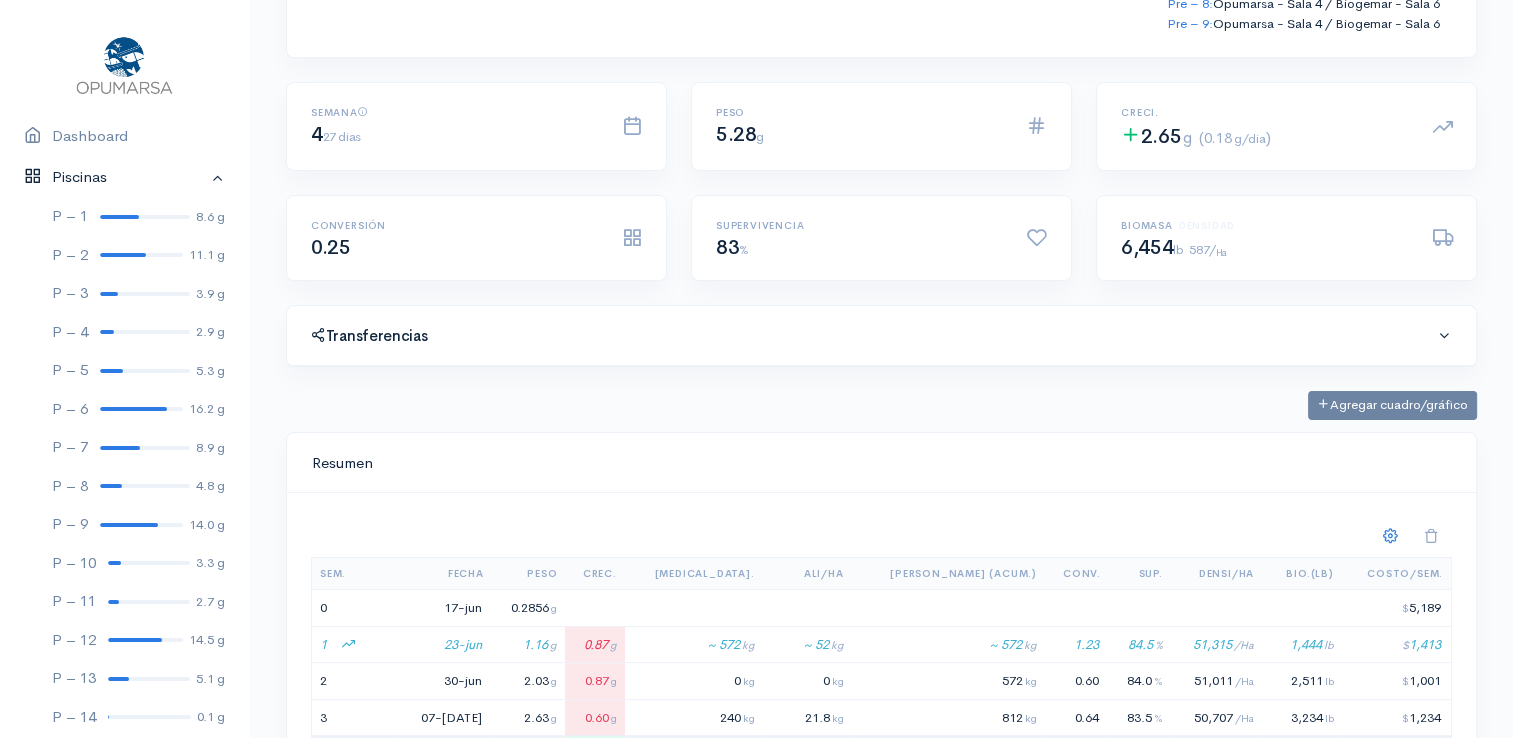 scroll, scrollTop: 0, scrollLeft: 0, axis: both 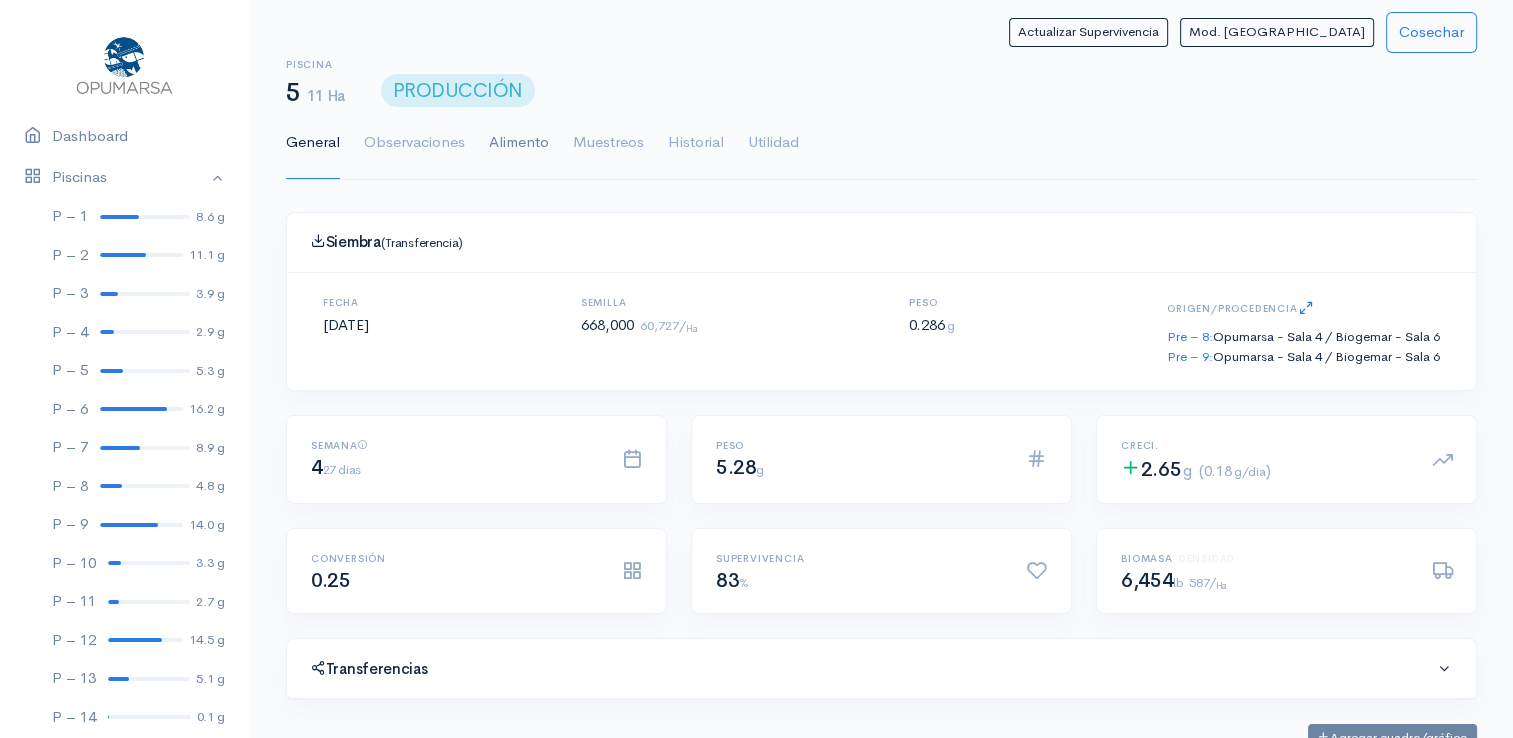 click on "Alimento" at bounding box center (519, 143) 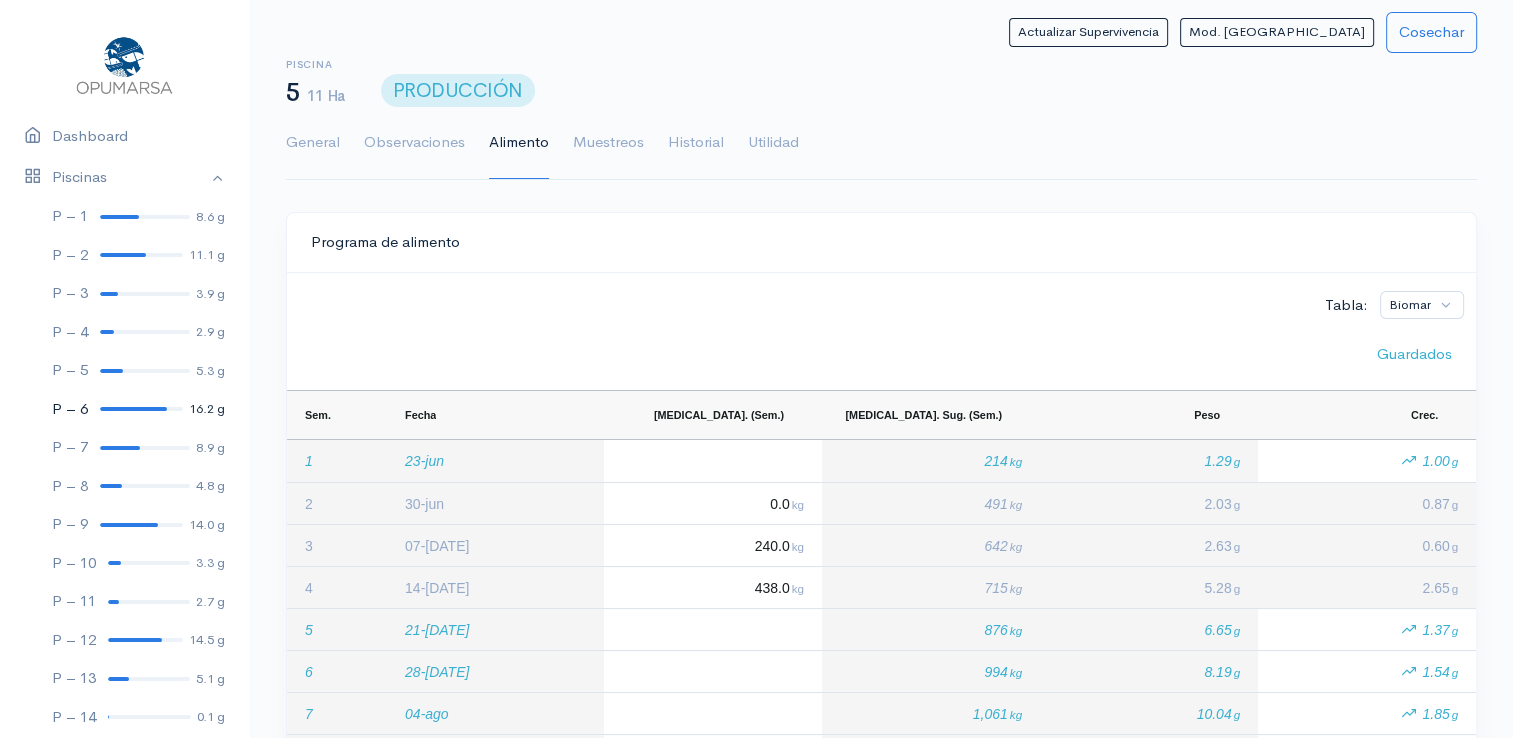 click at bounding box center (133, 409) 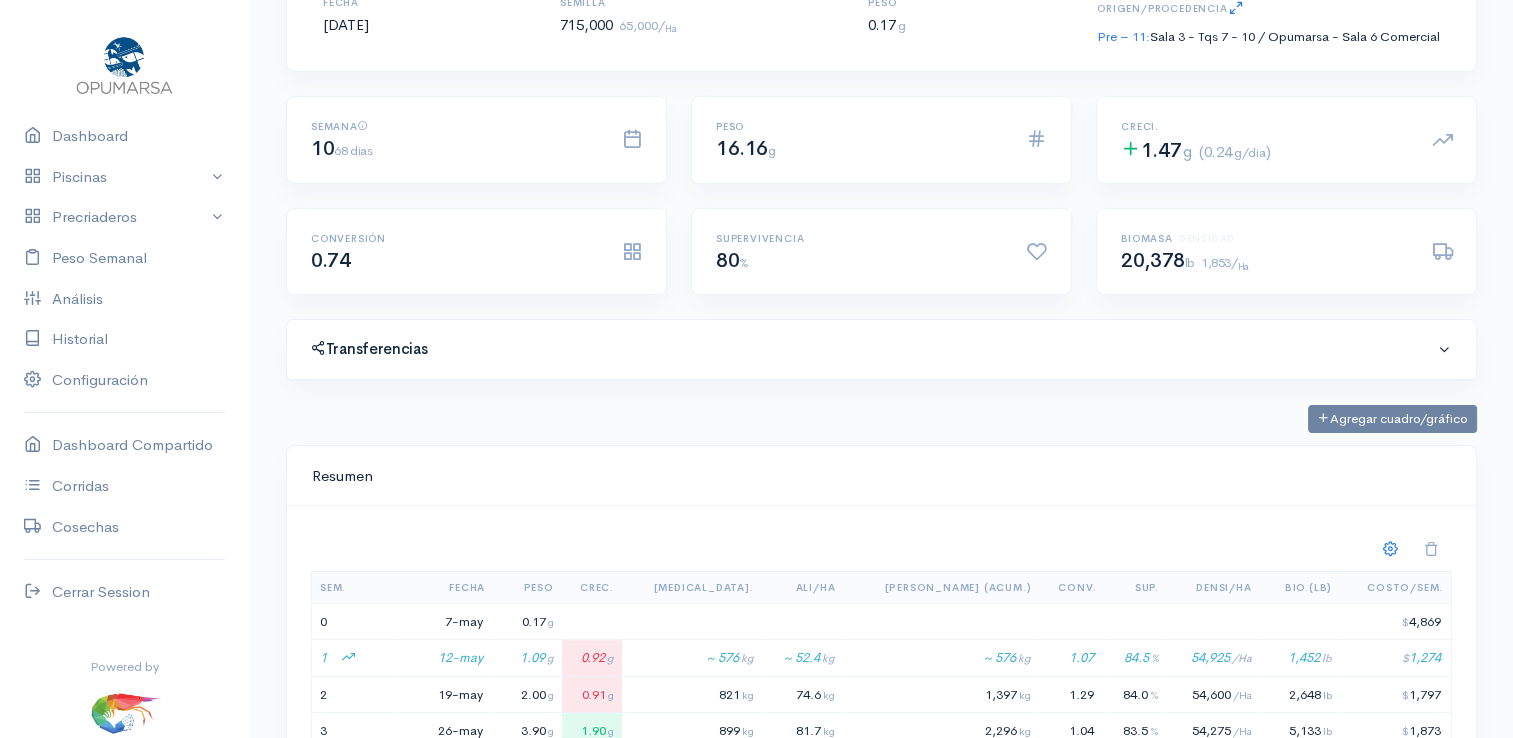 scroll, scrollTop: 0, scrollLeft: 0, axis: both 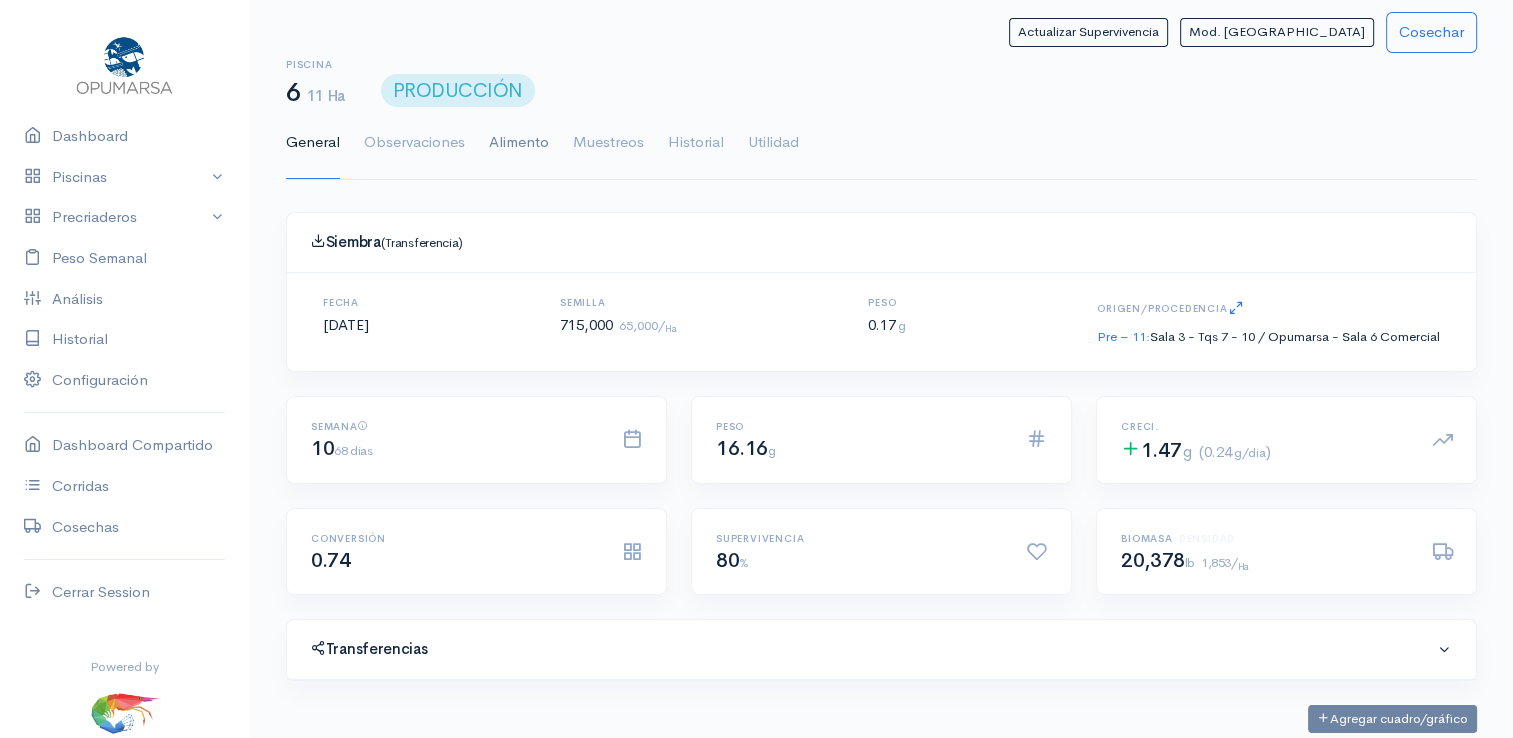click on "Alimento" at bounding box center [519, 143] 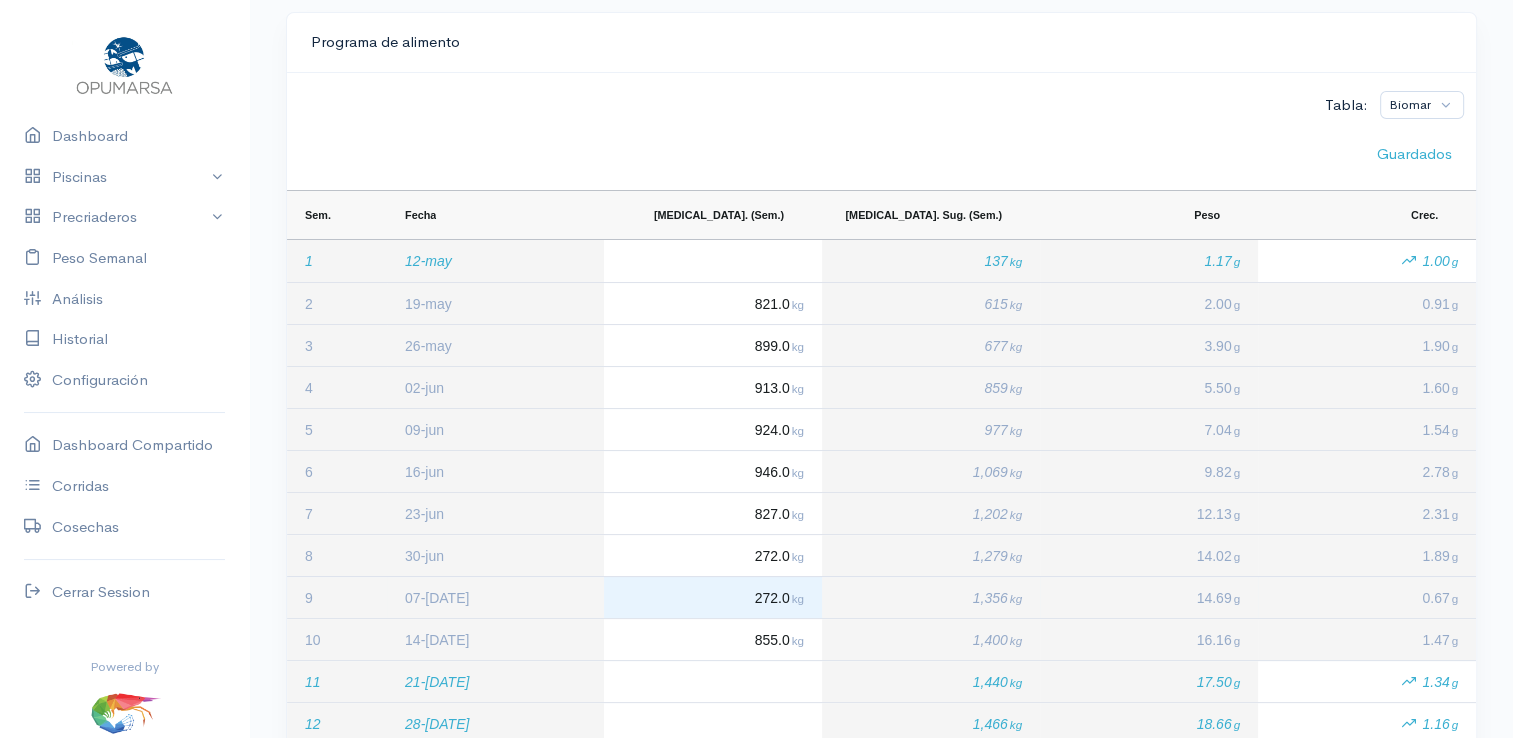scroll, scrollTop: 300, scrollLeft: 0, axis: vertical 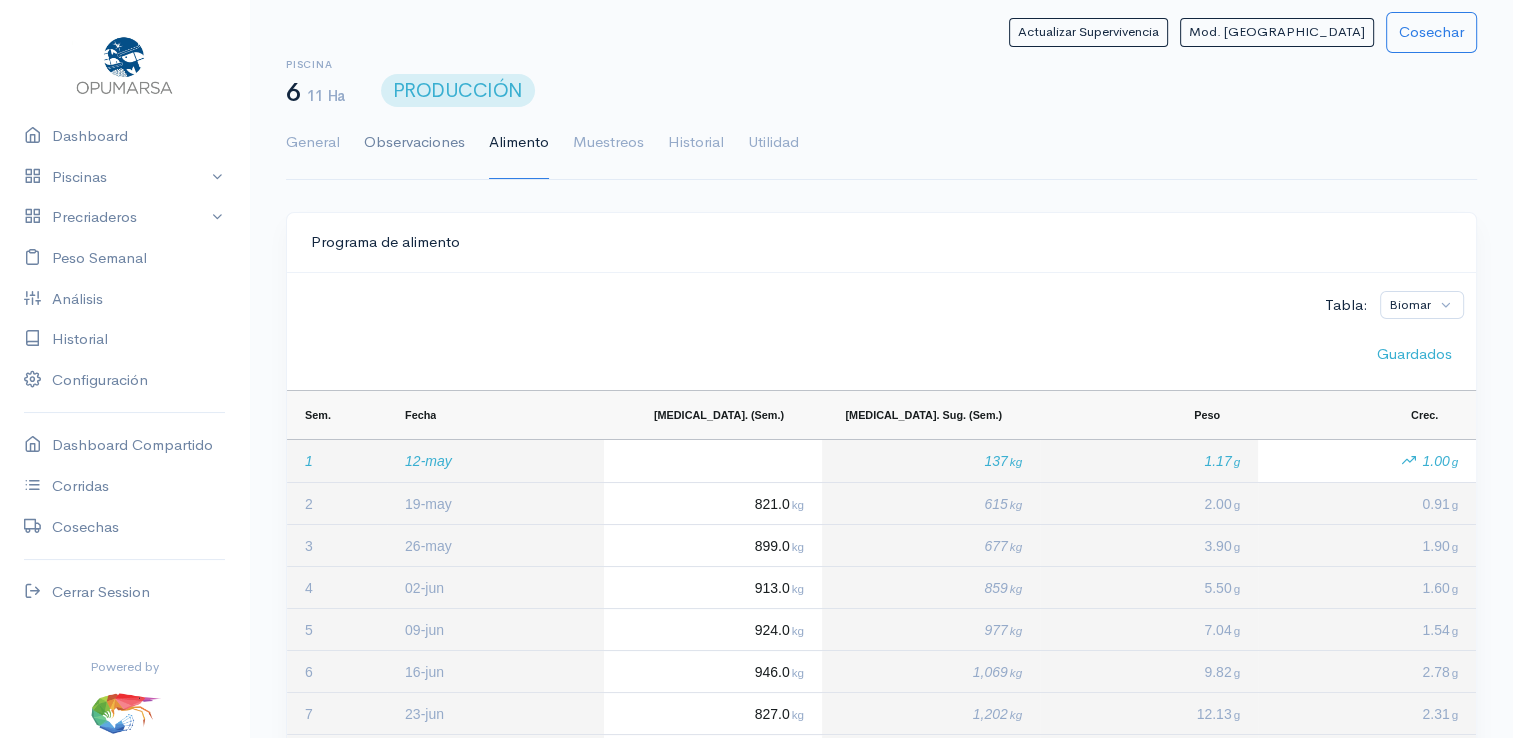 drag, startPoint x: 314, startPoint y: 142, endPoint x: 375, endPoint y: 154, distance: 62.169125 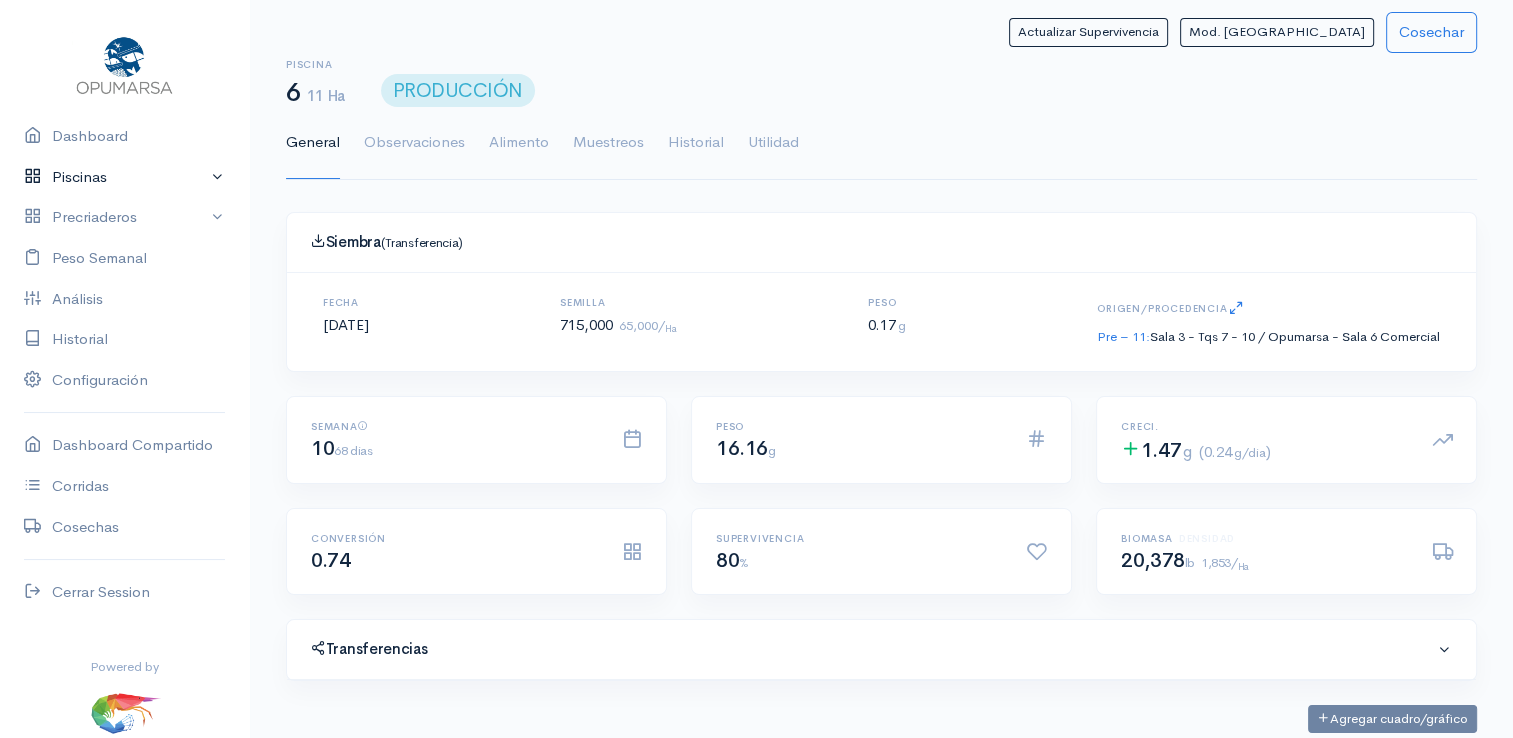click on "Piscinas" at bounding box center (124, 177) 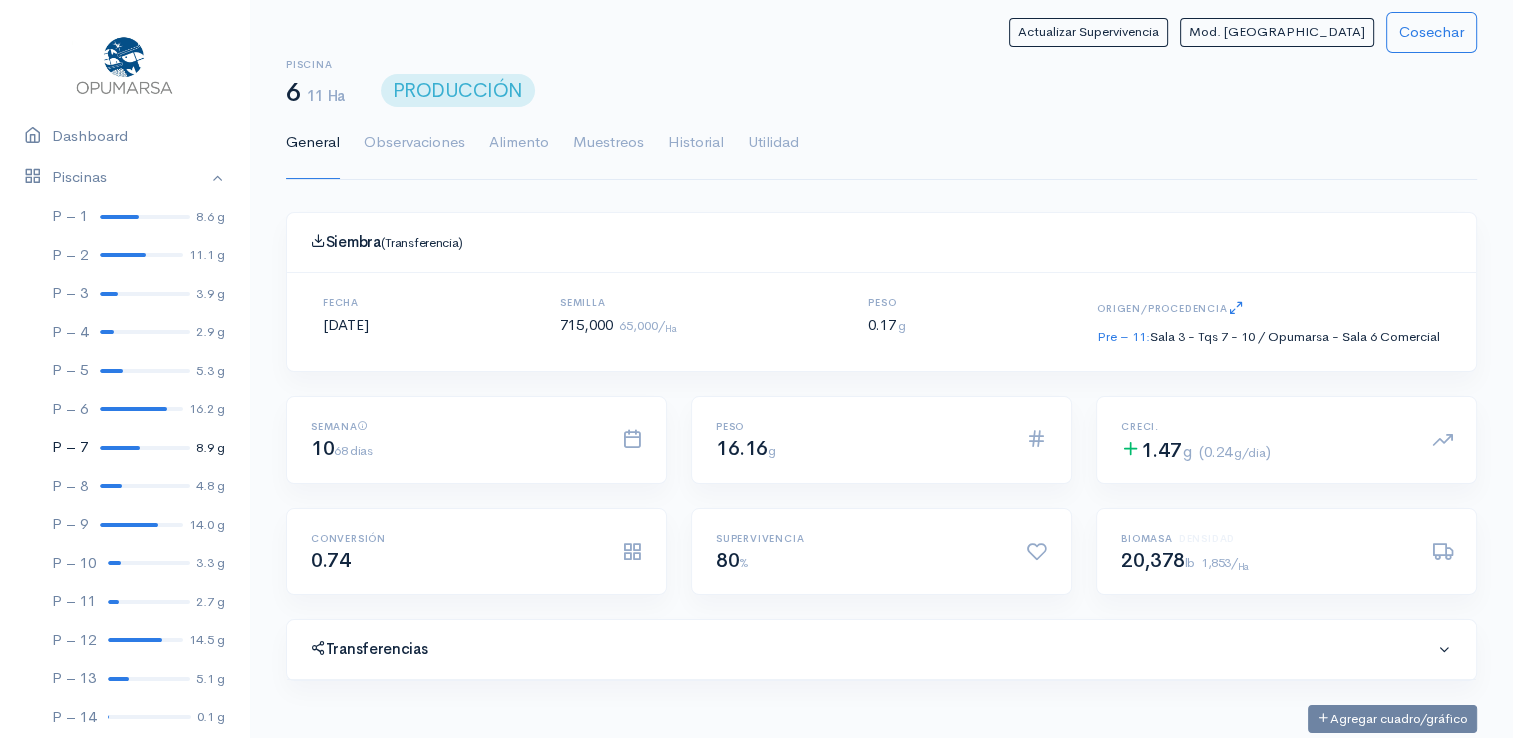 click at bounding box center [120, 448] 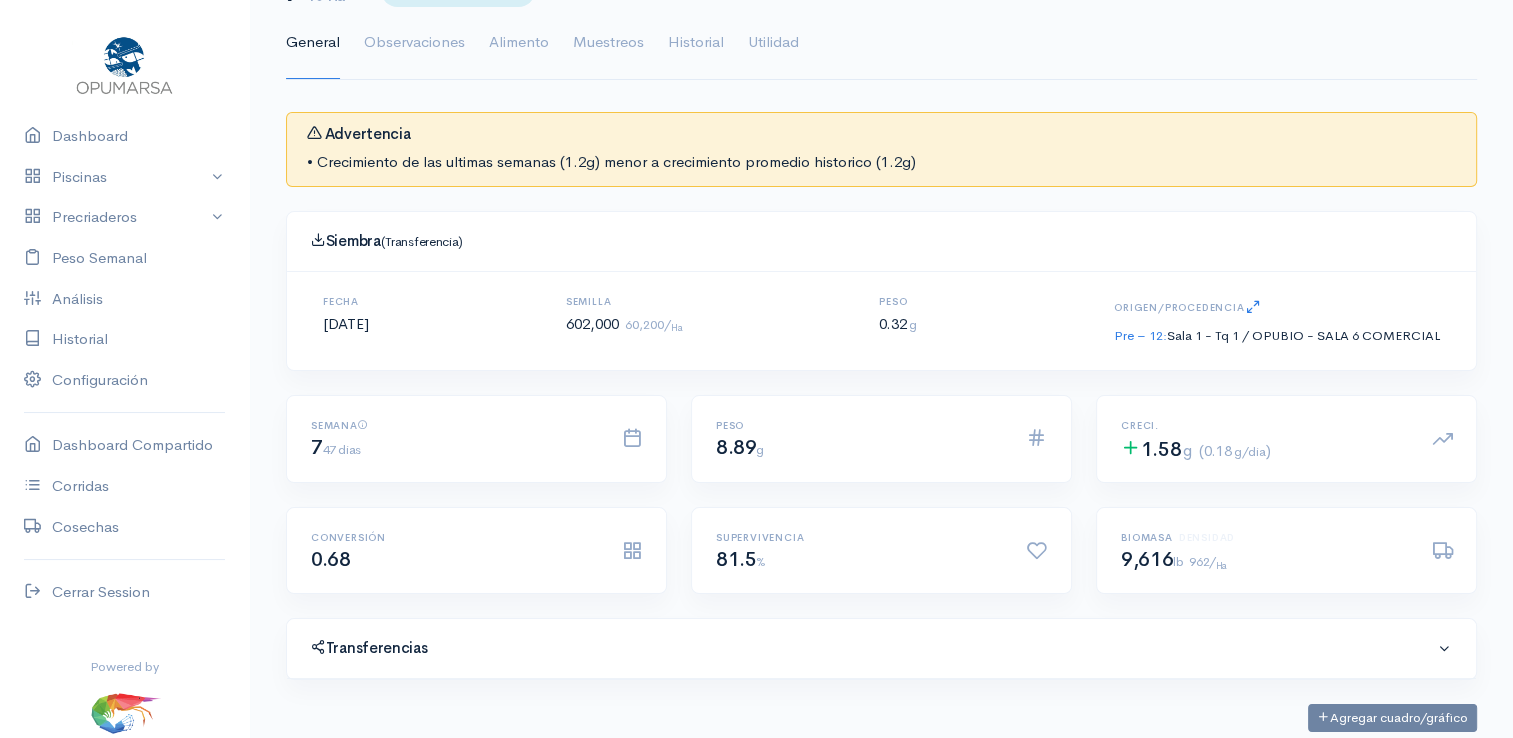 scroll, scrollTop: 100, scrollLeft: 0, axis: vertical 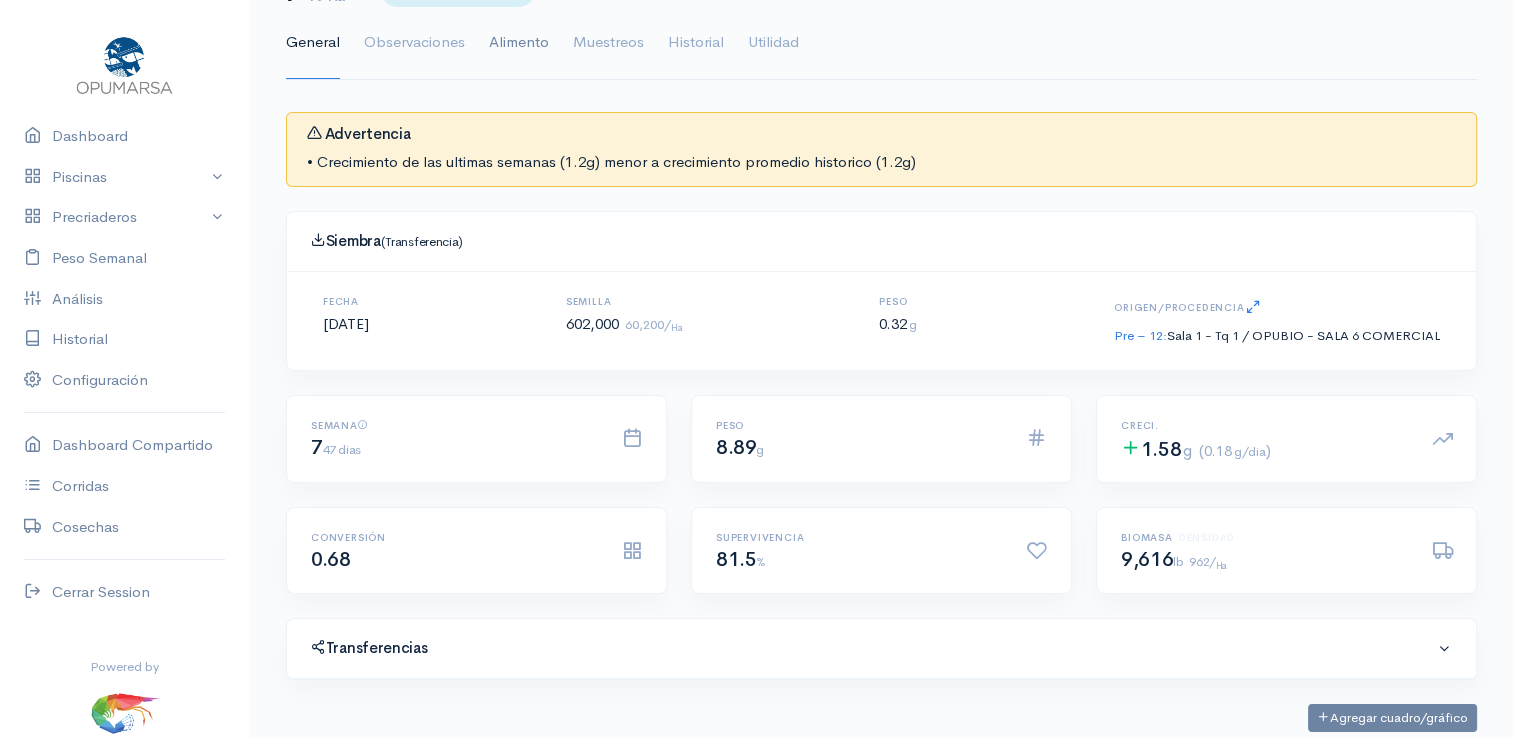 click on "Alimento" at bounding box center (519, 43) 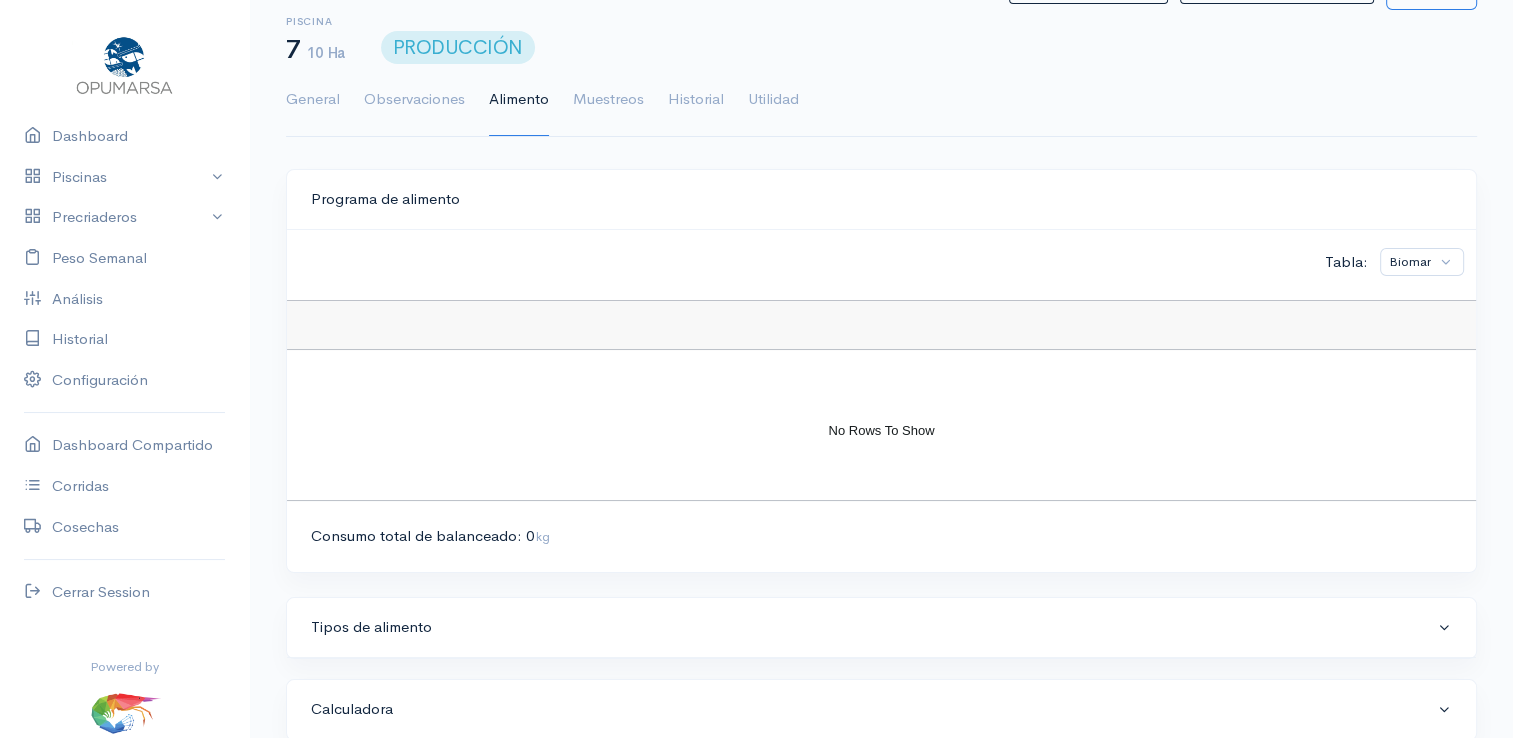scroll, scrollTop: 100, scrollLeft: 0, axis: vertical 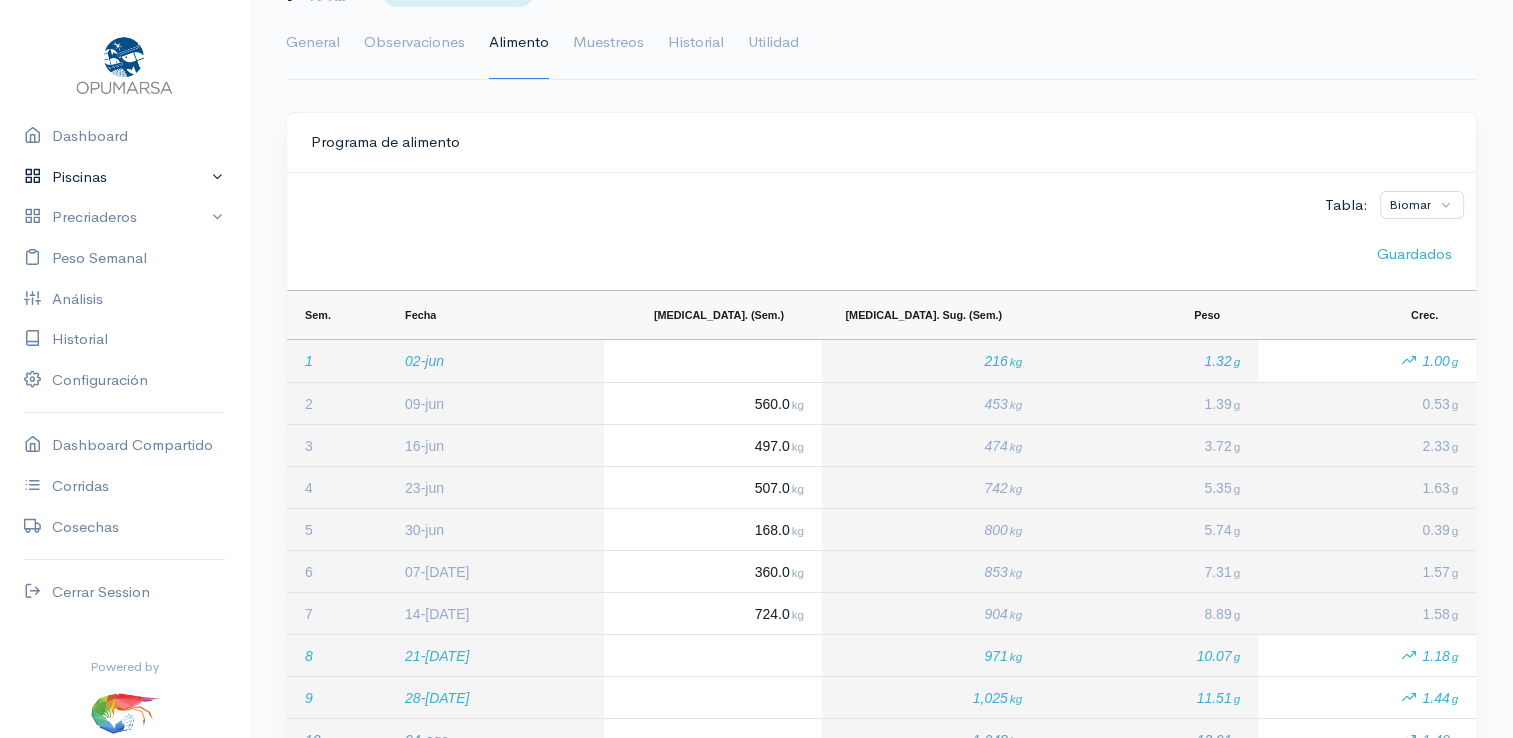 click on "Piscinas" at bounding box center [124, 177] 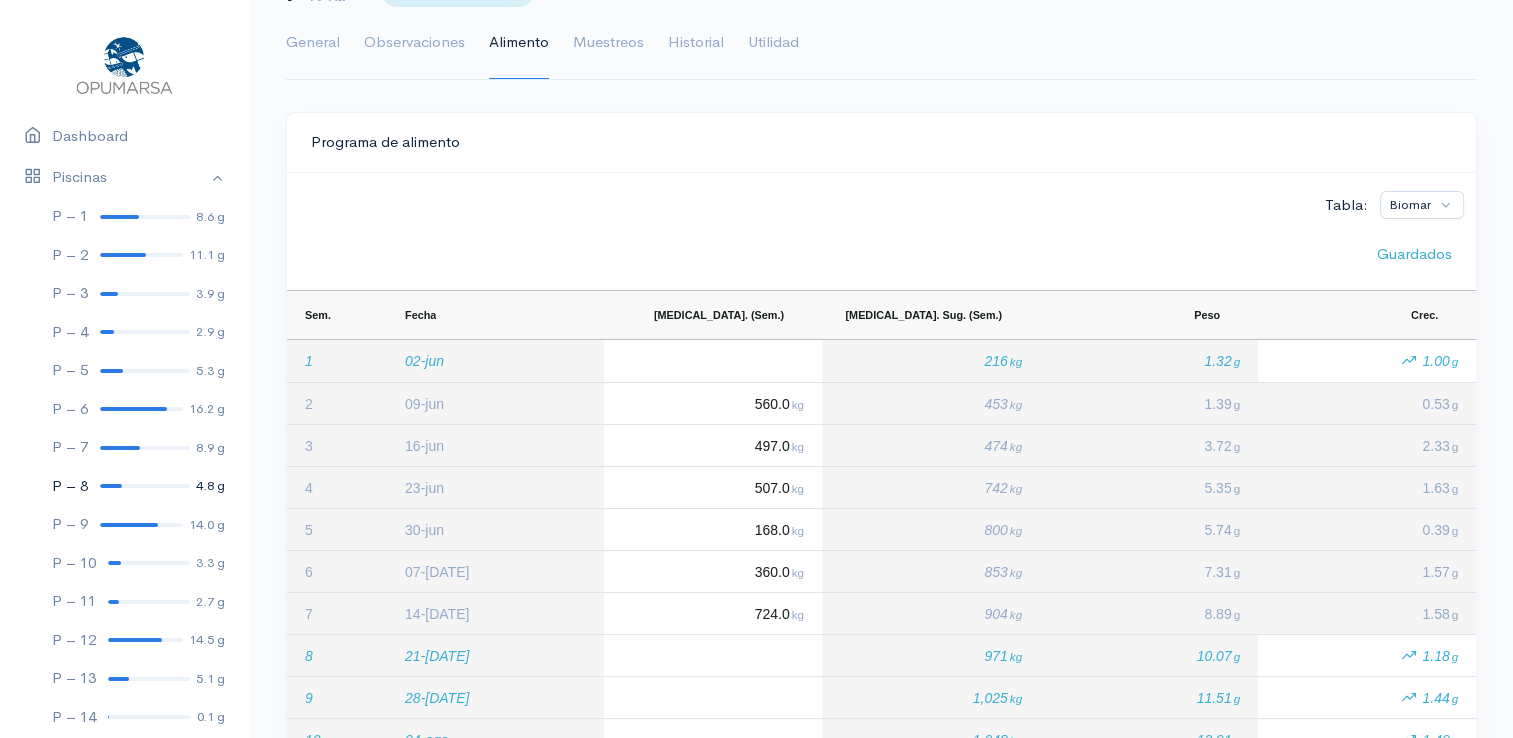 click at bounding box center [145, 486] 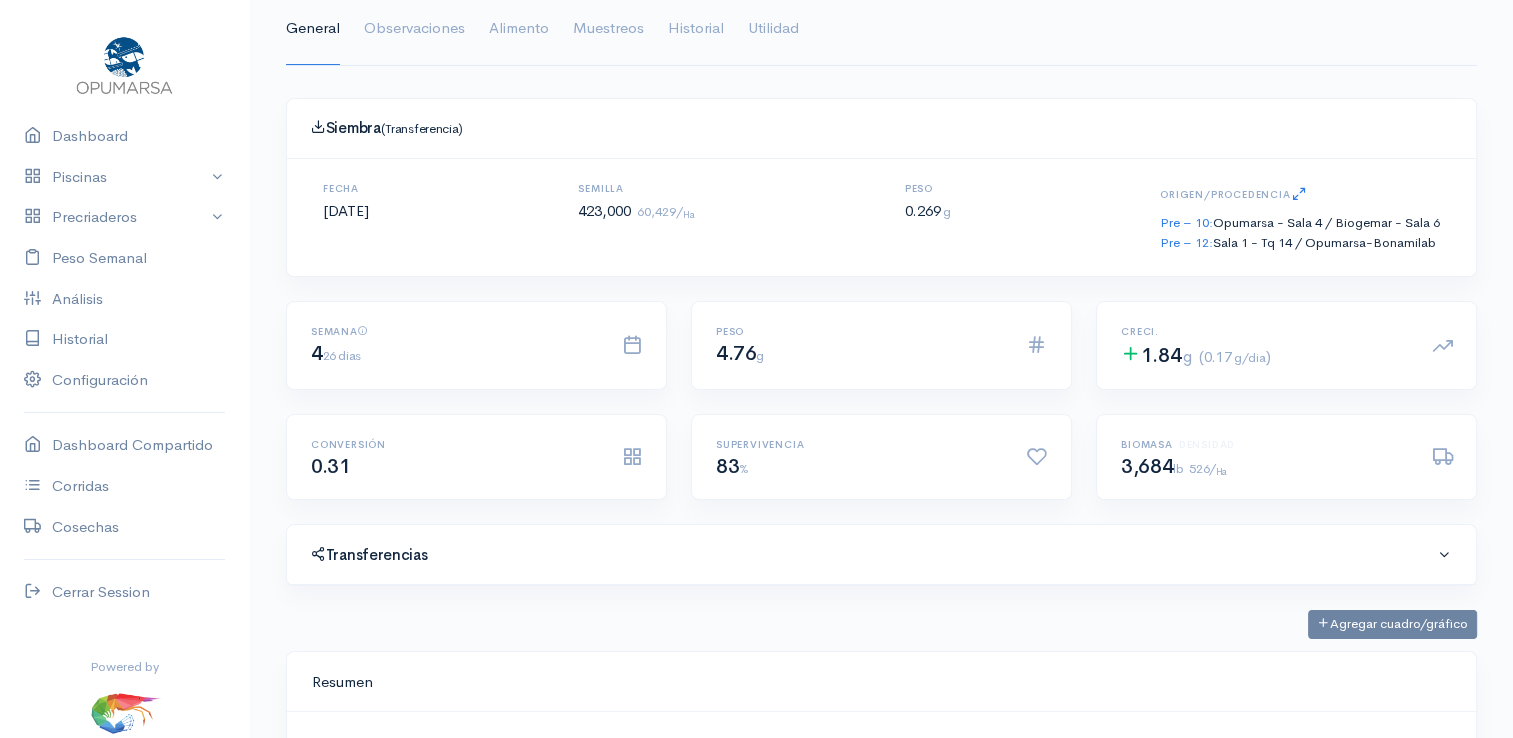 scroll, scrollTop: 100, scrollLeft: 0, axis: vertical 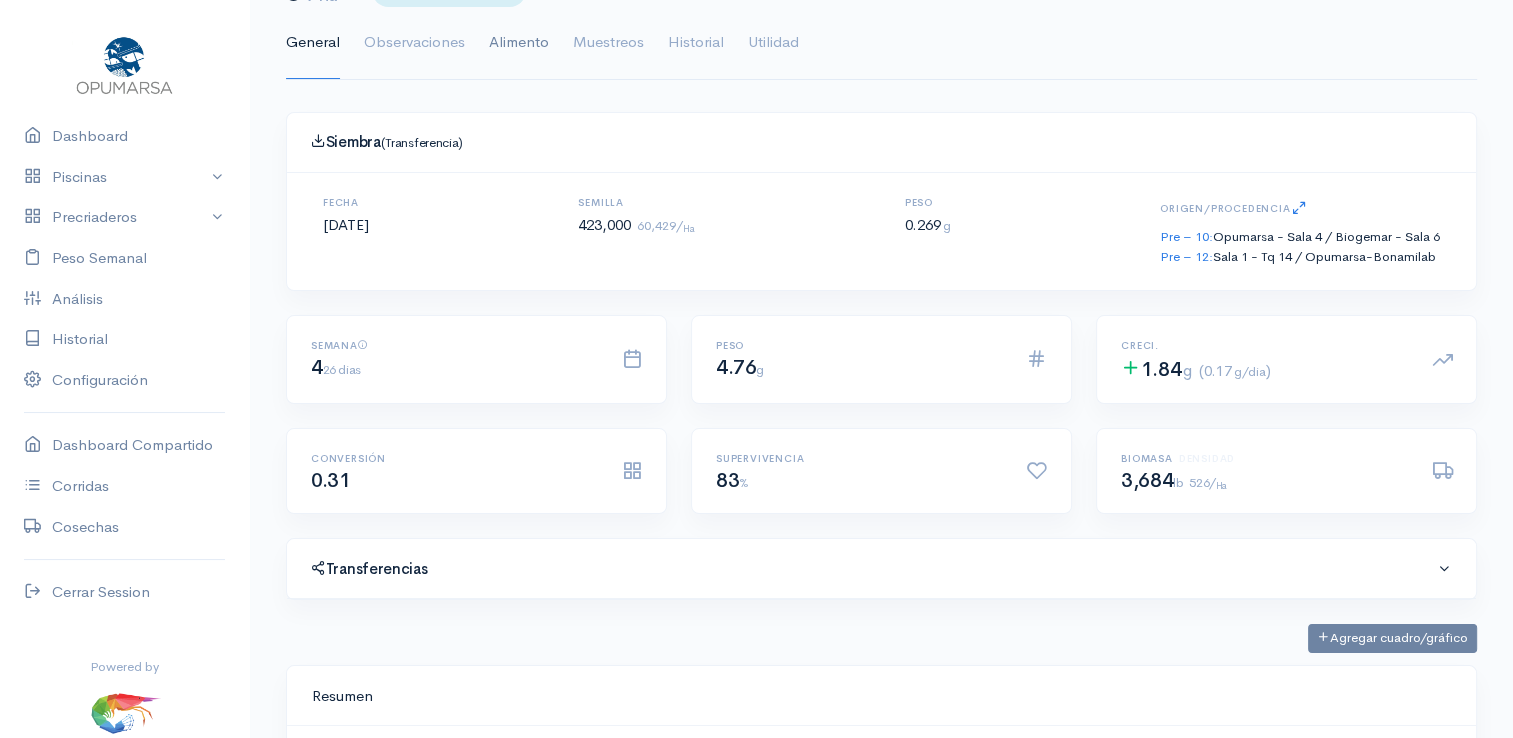 click on "Alimento" at bounding box center [519, 43] 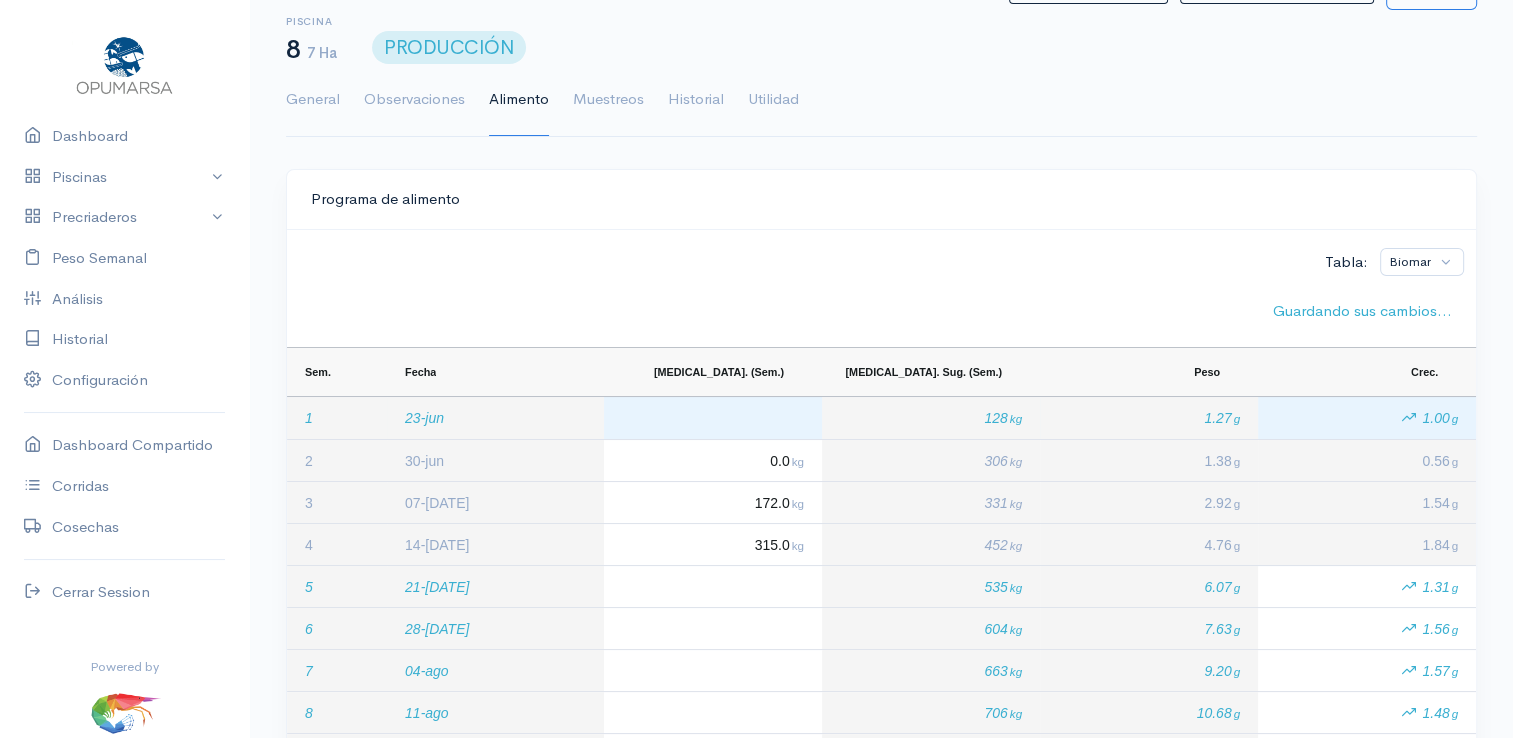 scroll, scrollTop: 100, scrollLeft: 0, axis: vertical 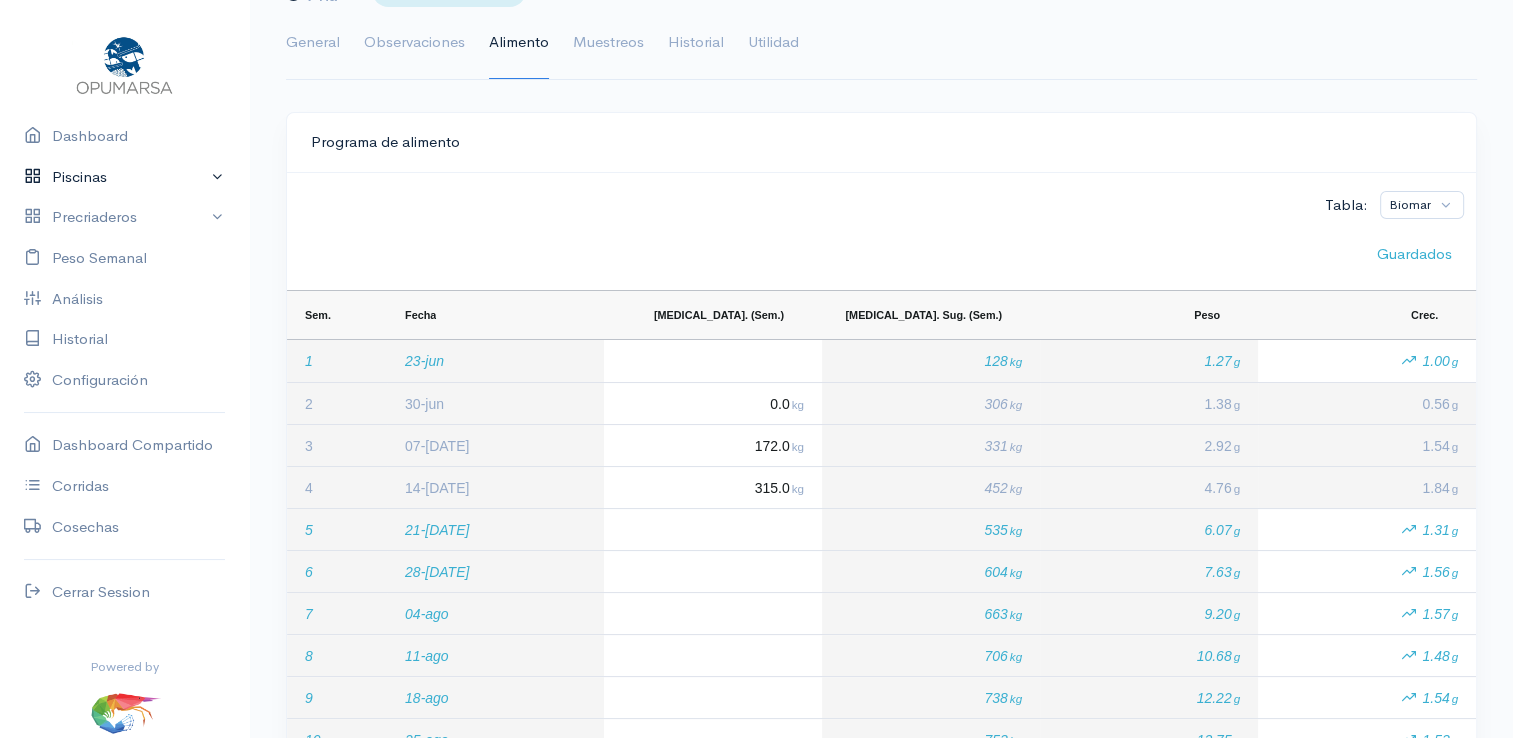 click on "Piscinas" at bounding box center [124, 177] 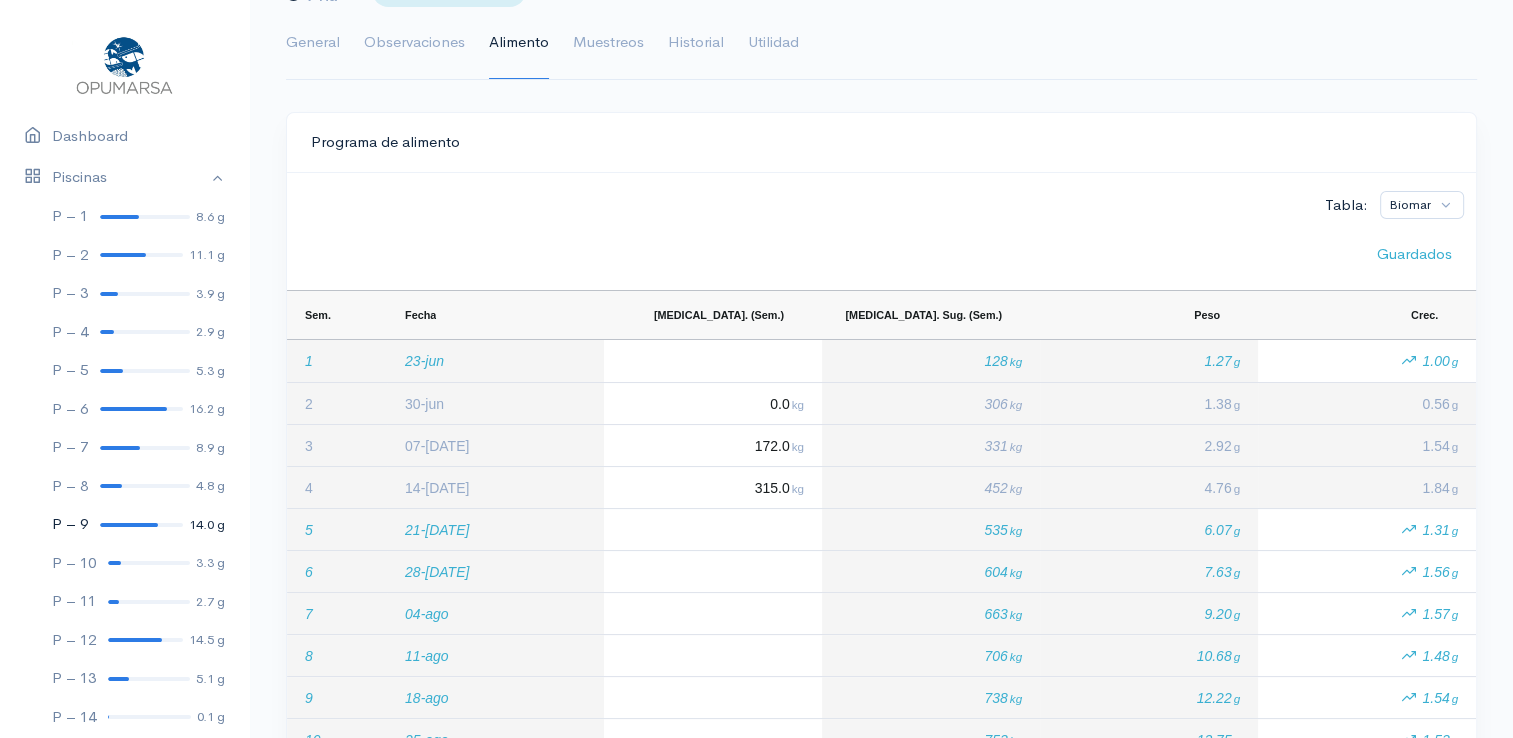 click at bounding box center (129, 525) 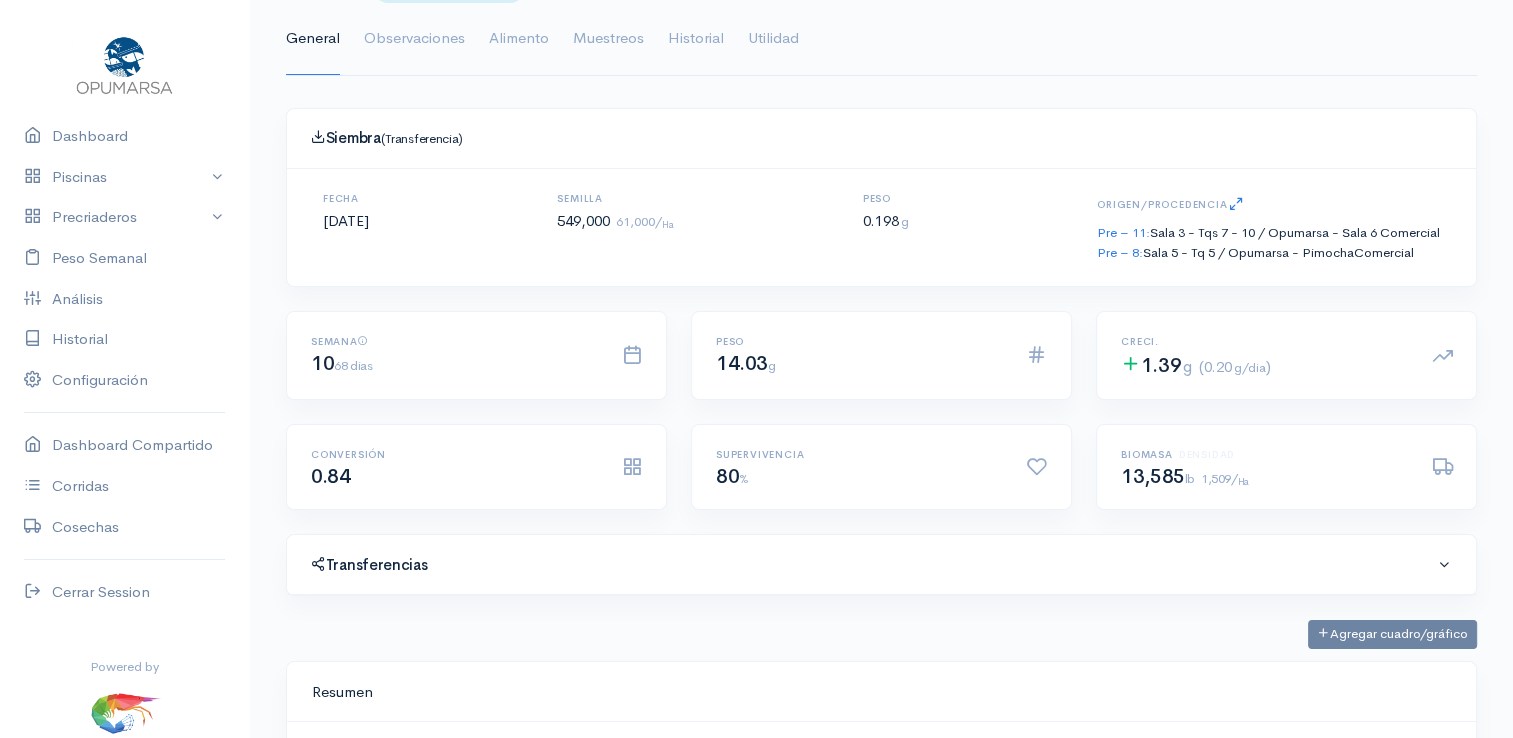 scroll, scrollTop: 100, scrollLeft: 0, axis: vertical 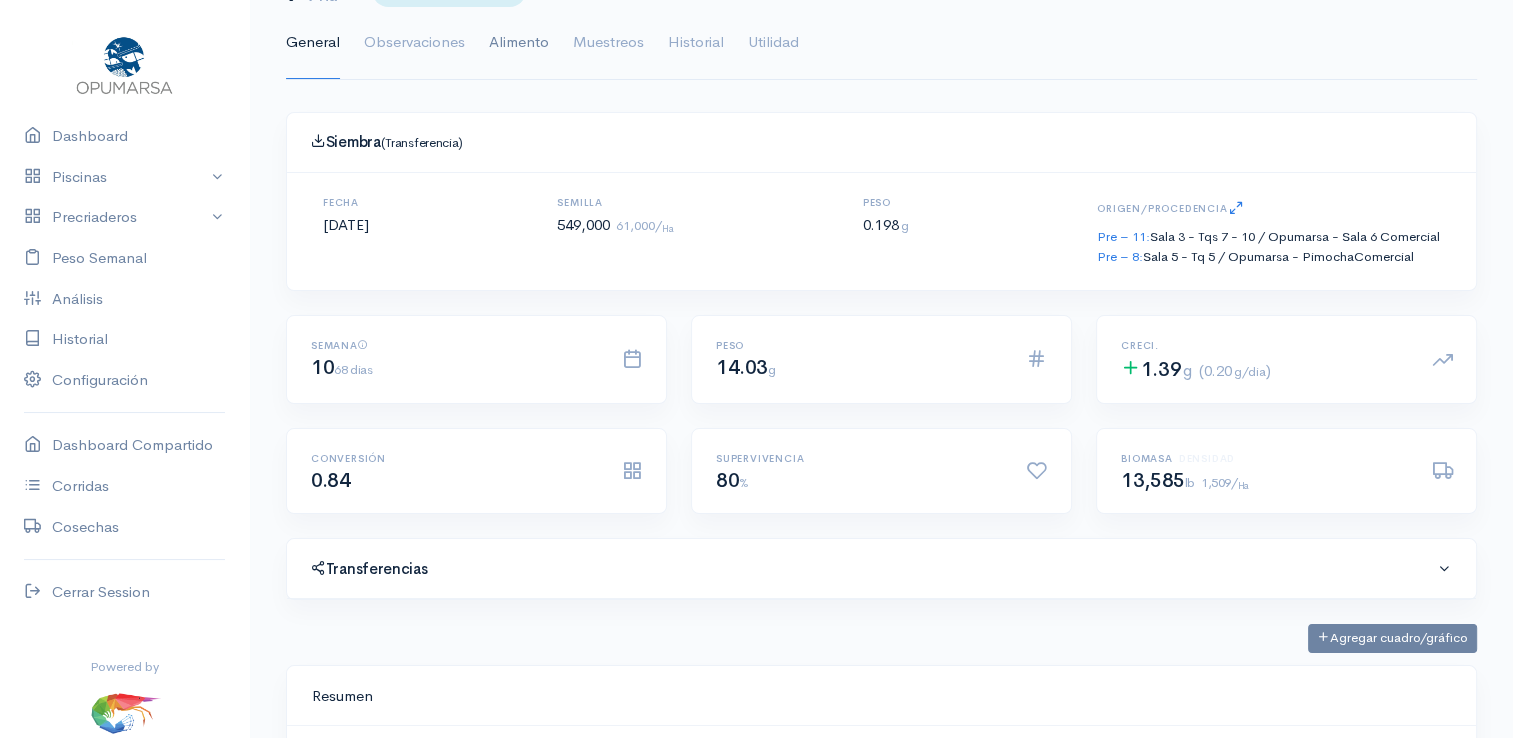 click on "Alimento" at bounding box center (519, 43) 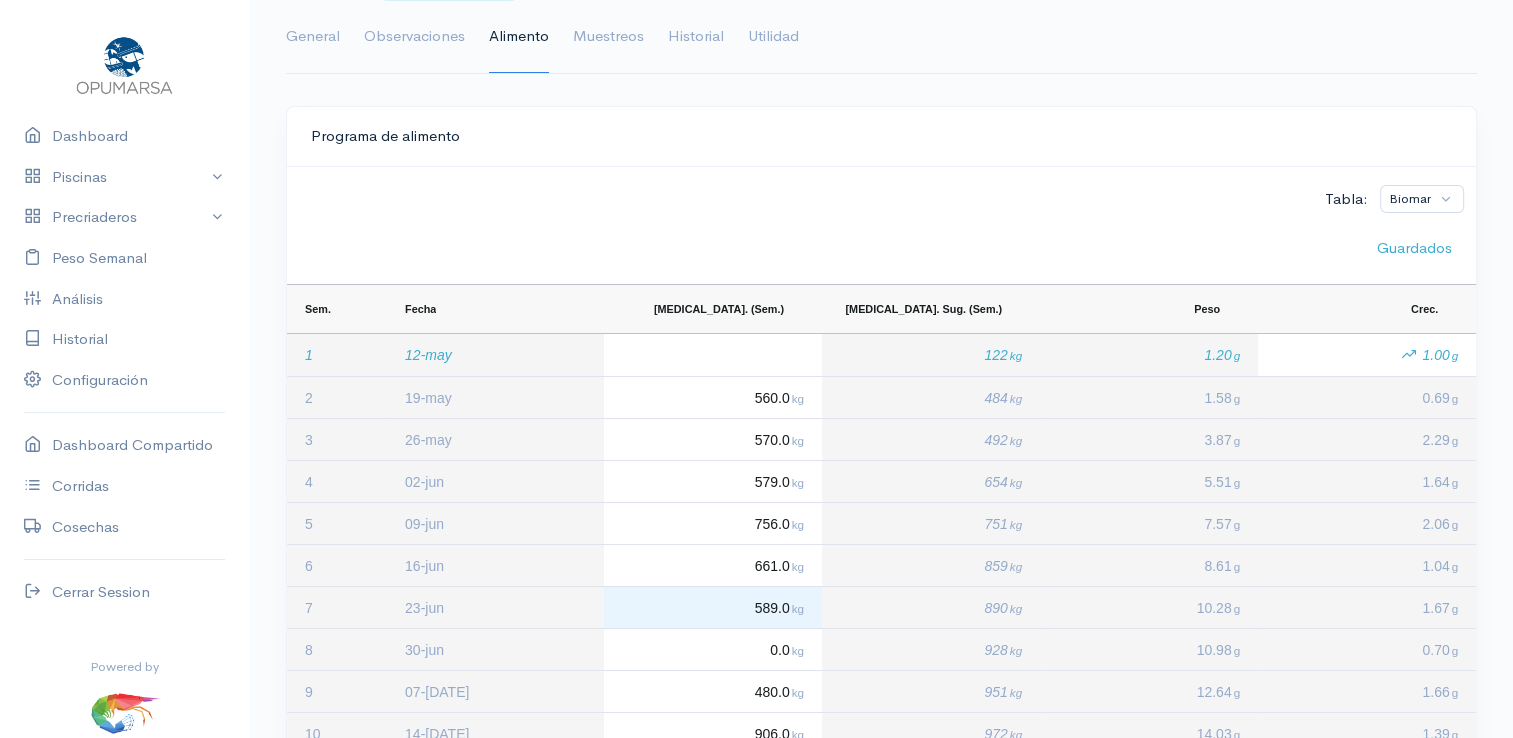 scroll, scrollTop: 300, scrollLeft: 0, axis: vertical 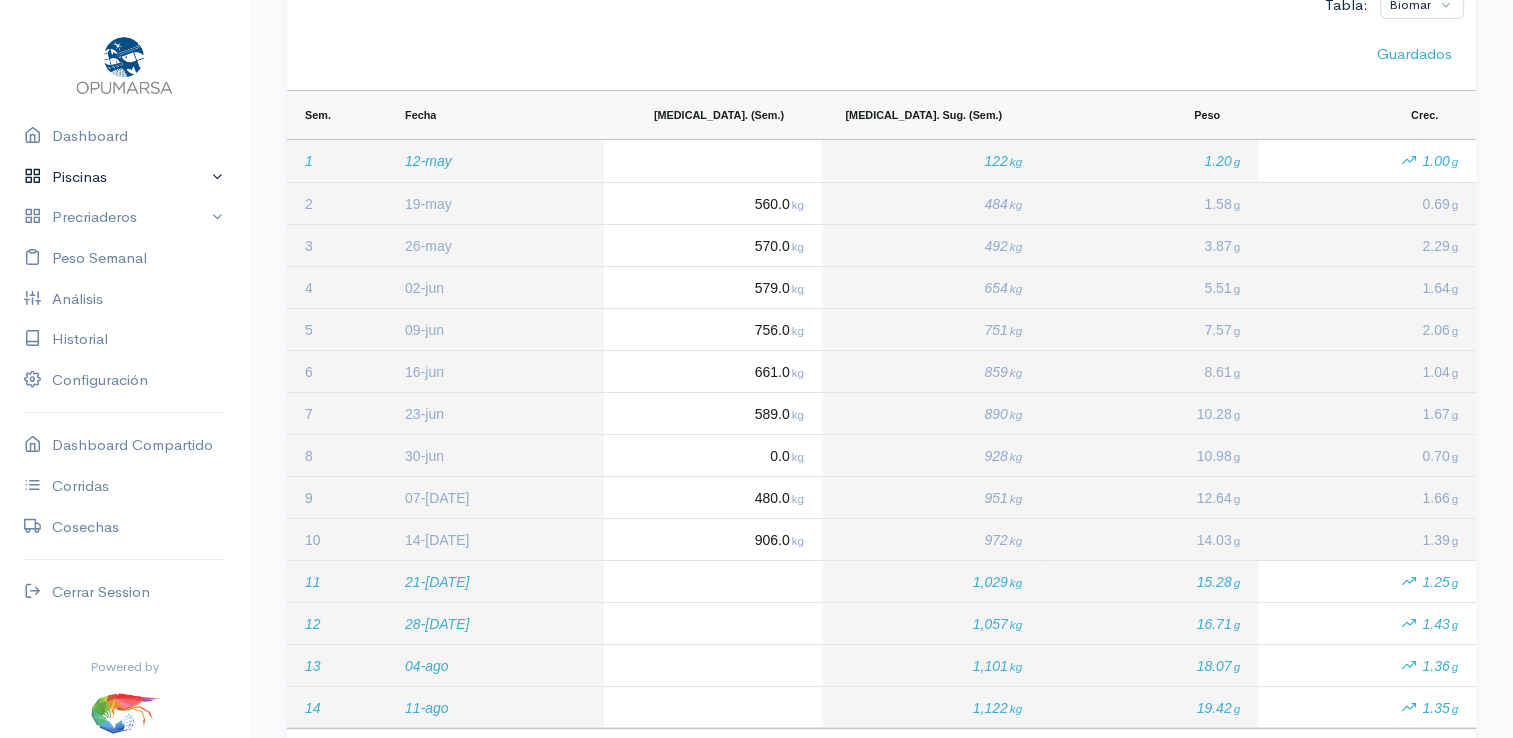 click on "Piscinas" at bounding box center [124, 177] 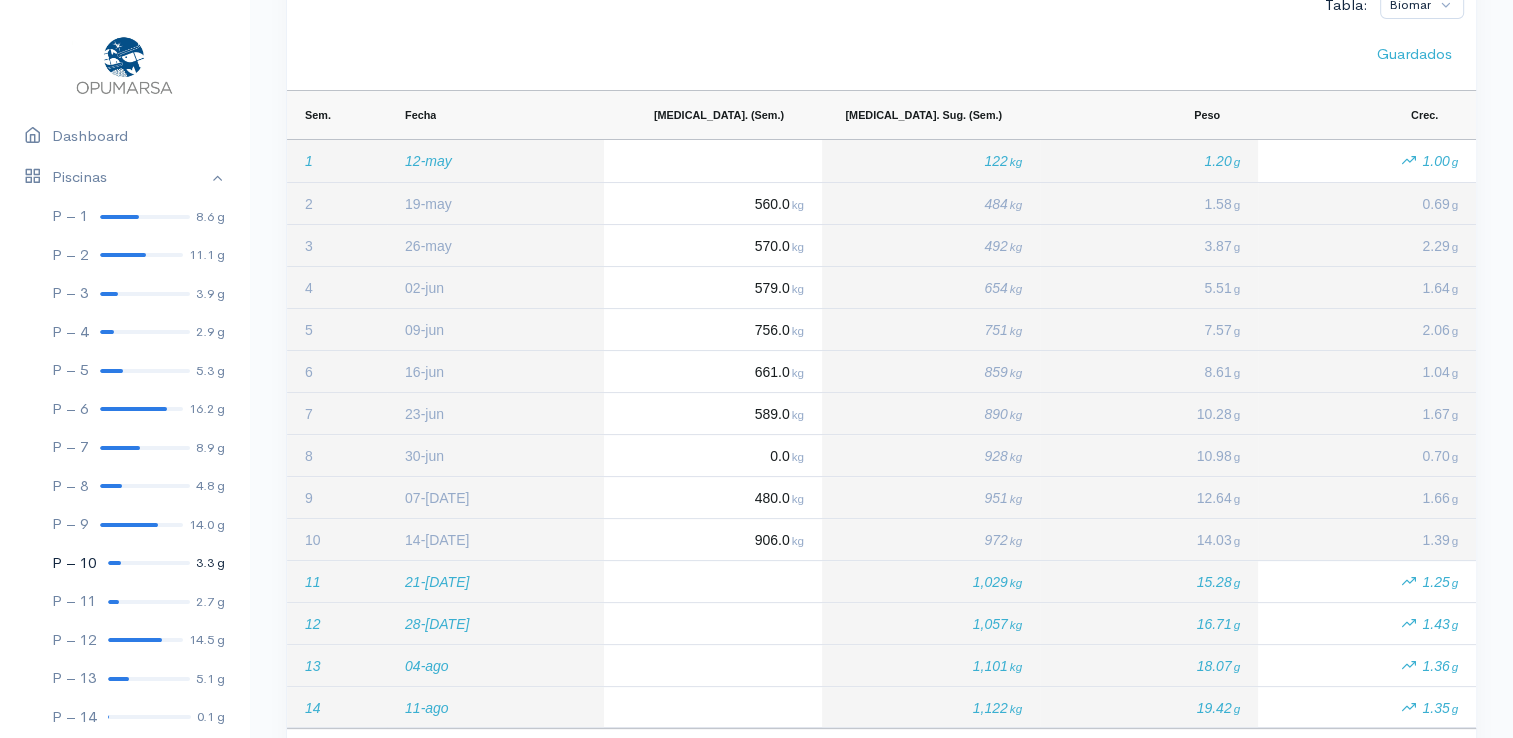 click on "P – 10 3.3 g" at bounding box center [124, 563] 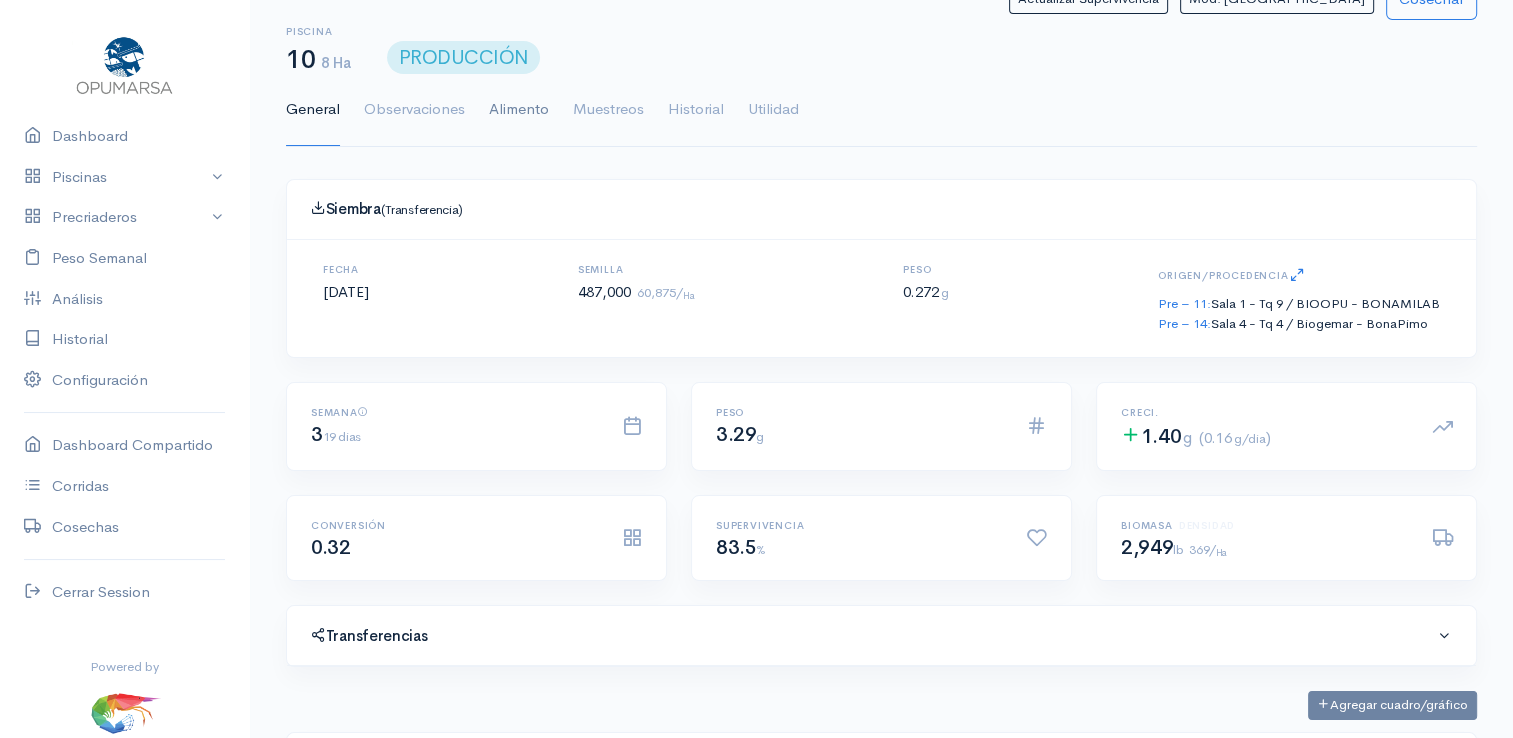 scroll, scrollTop: 0, scrollLeft: 0, axis: both 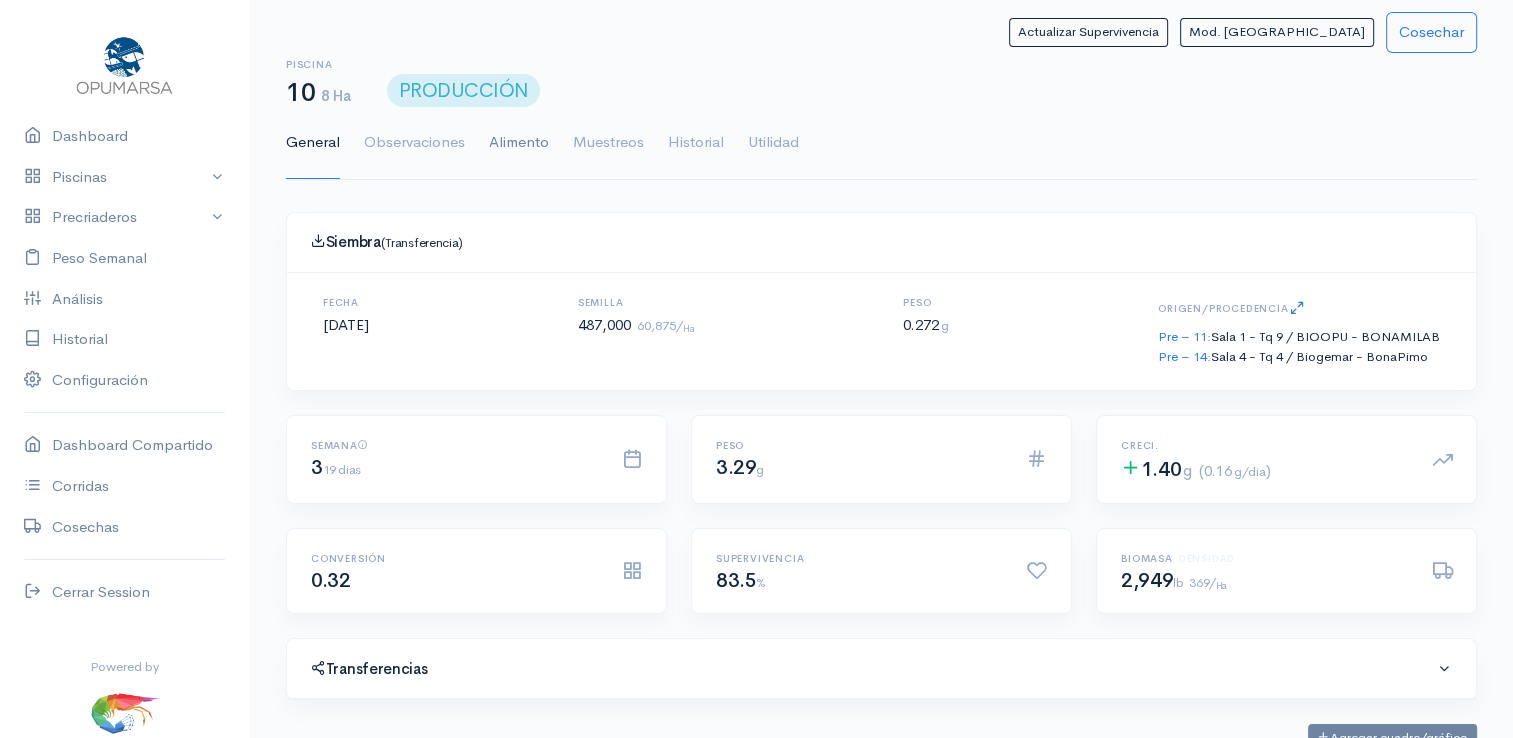 click on "Alimento" at bounding box center [519, 143] 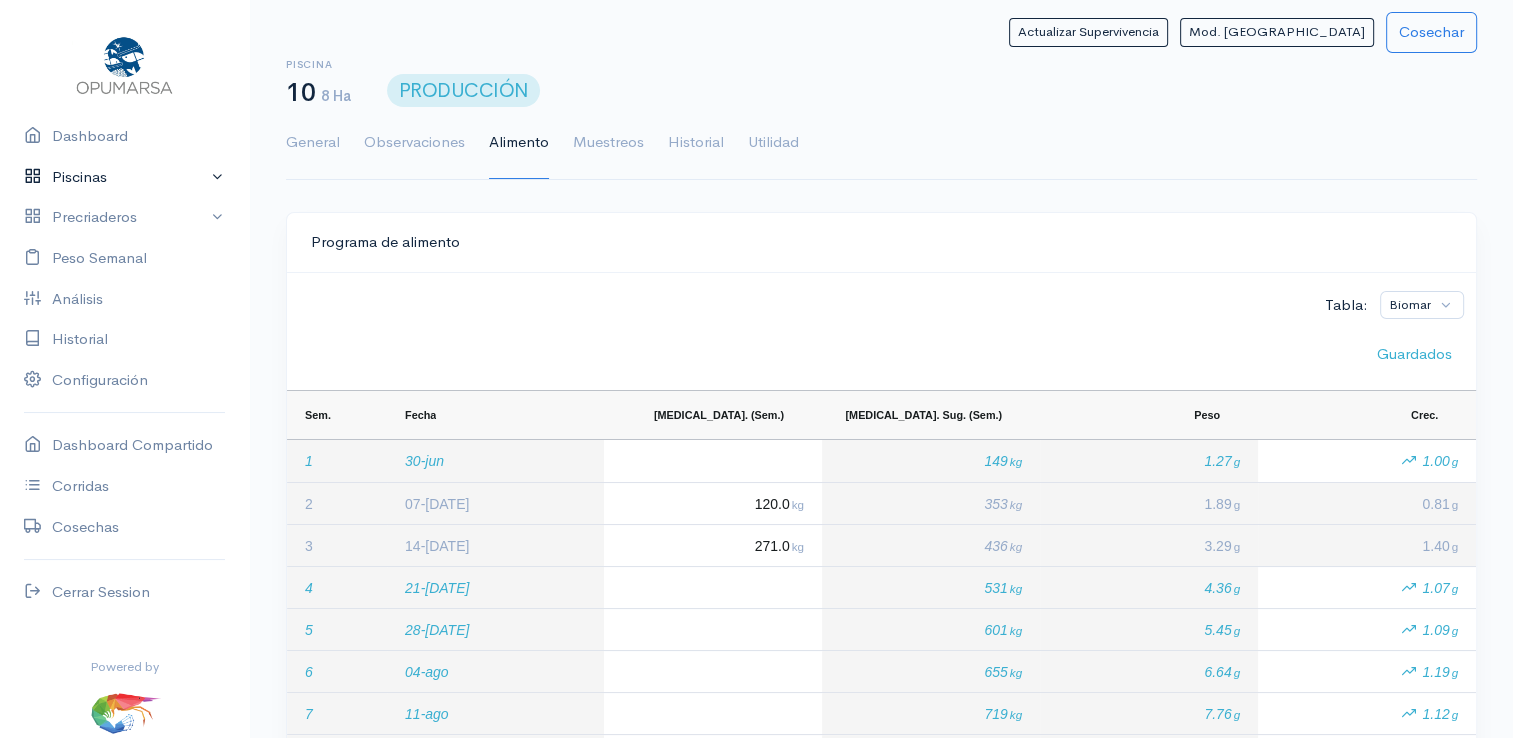 click on "Piscinas" at bounding box center (124, 177) 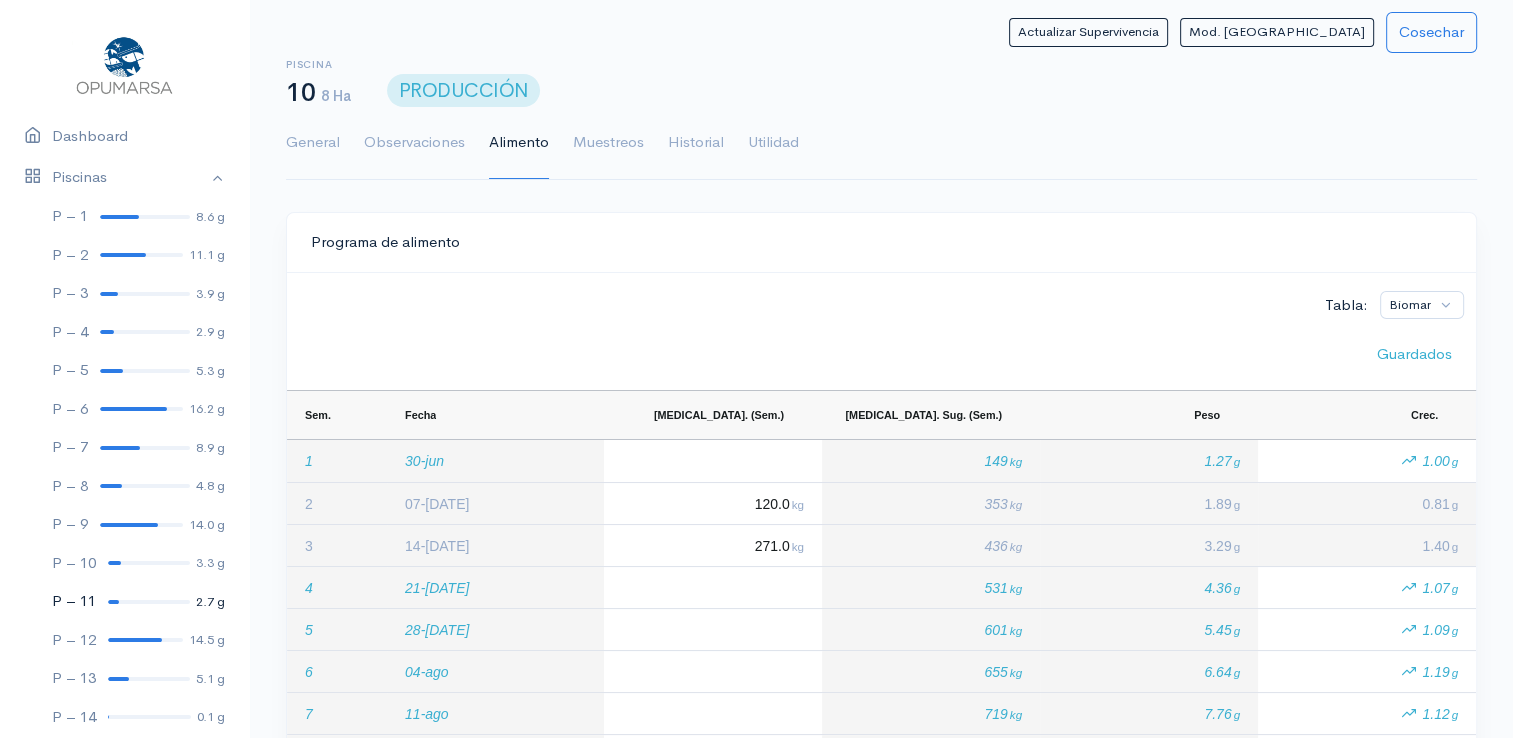 click at bounding box center [149, 602] 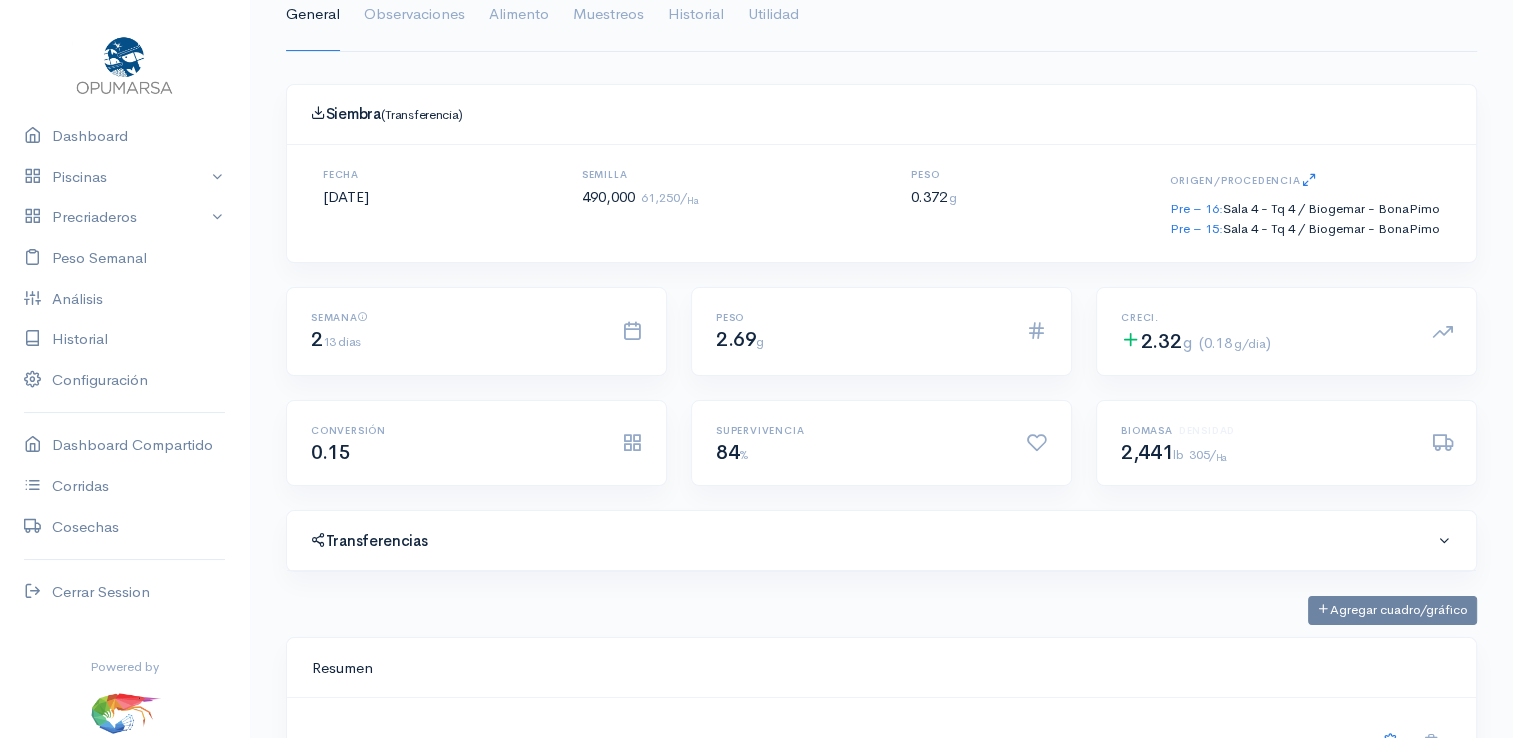 scroll, scrollTop: 0, scrollLeft: 0, axis: both 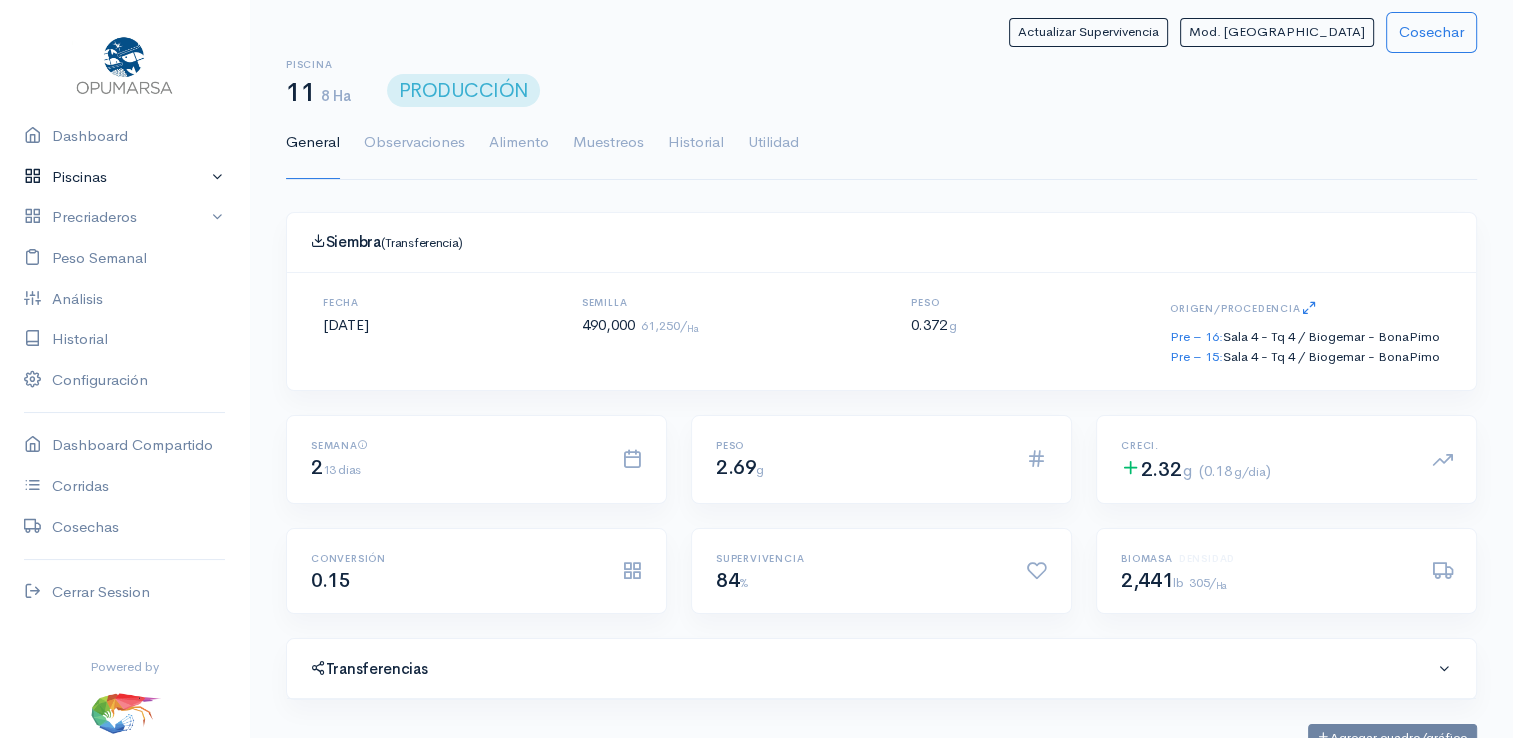 click on "Piscinas" at bounding box center (124, 177) 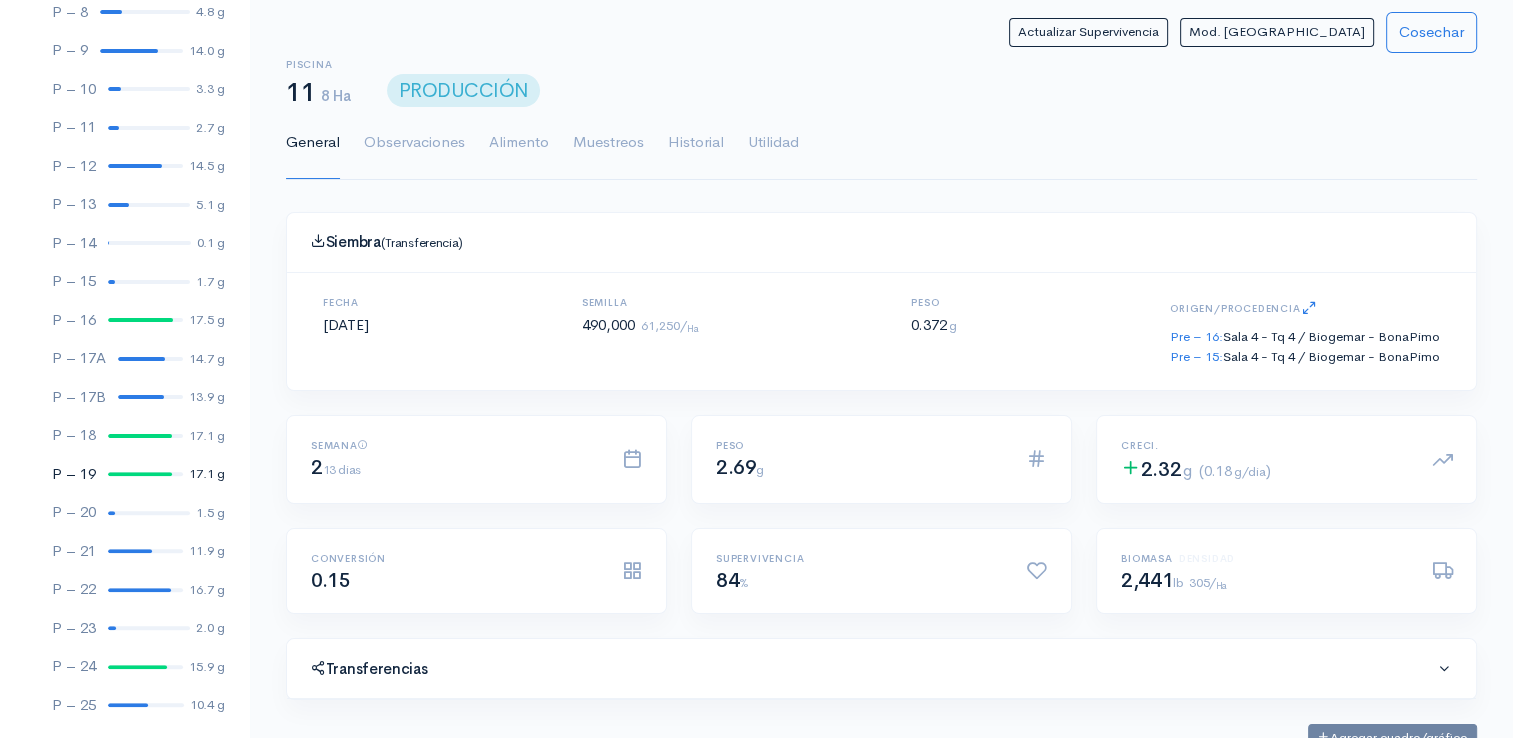 scroll, scrollTop: 500, scrollLeft: 0, axis: vertical 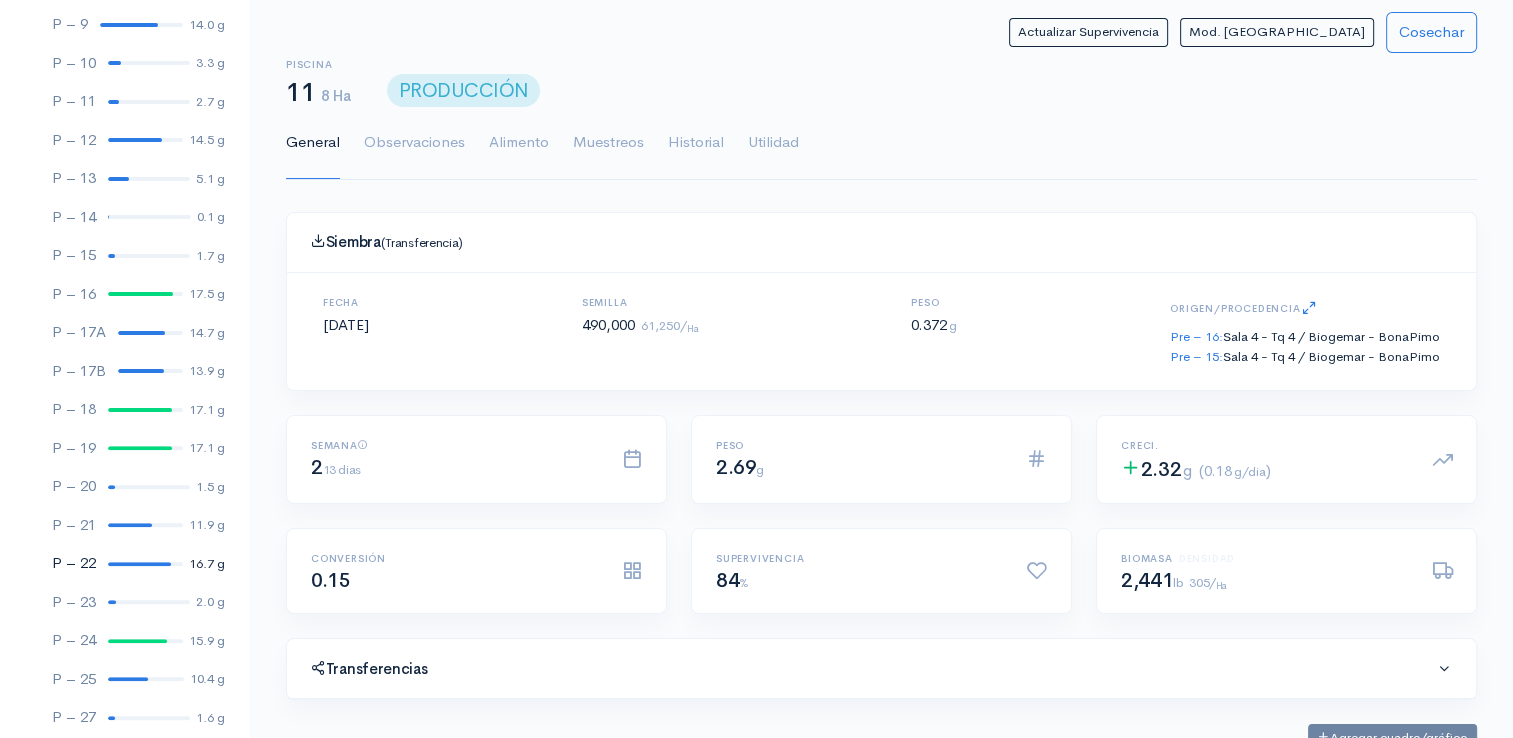 click at bounding box center [139, 564] 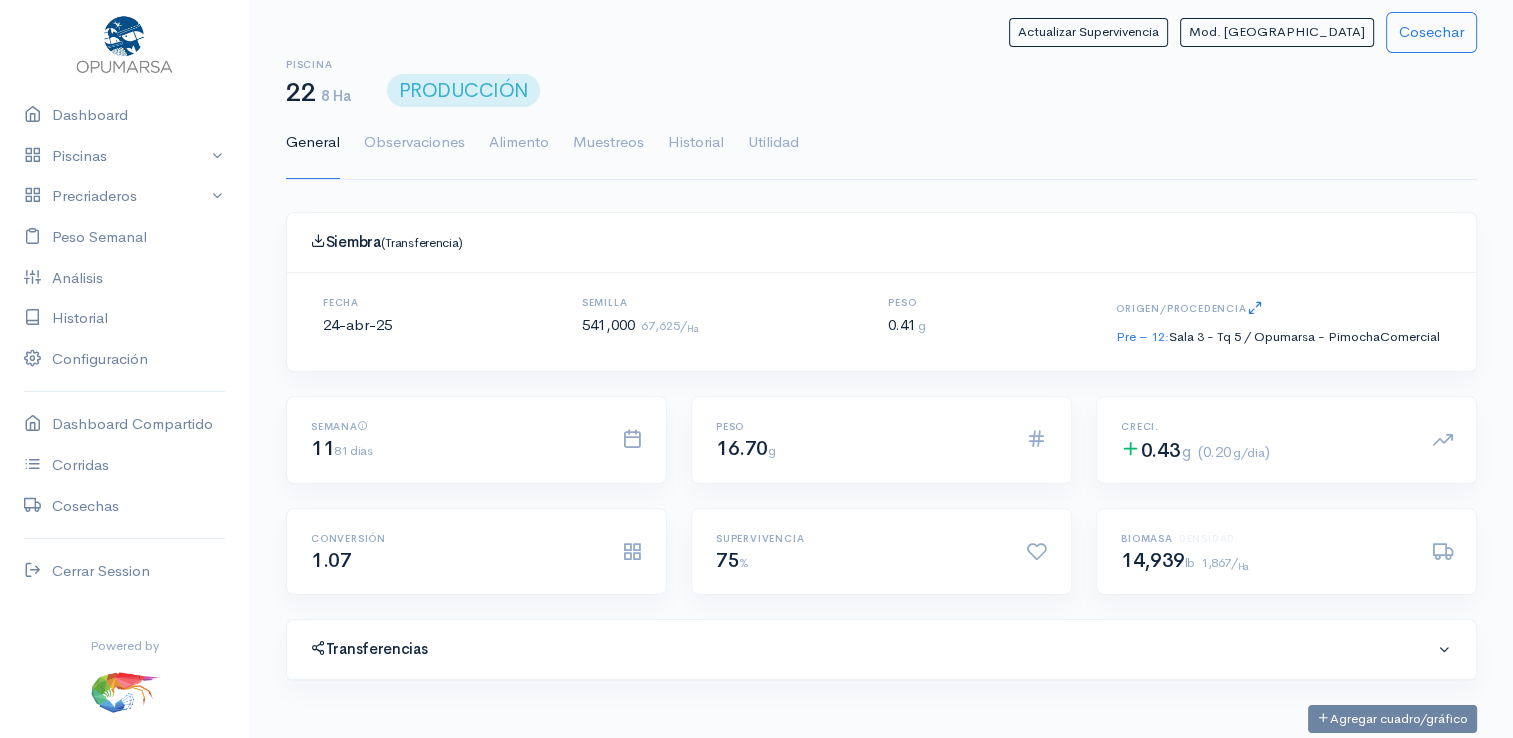 scroll, scrollTop: 61, scrollLeft: 0, axis: vertical 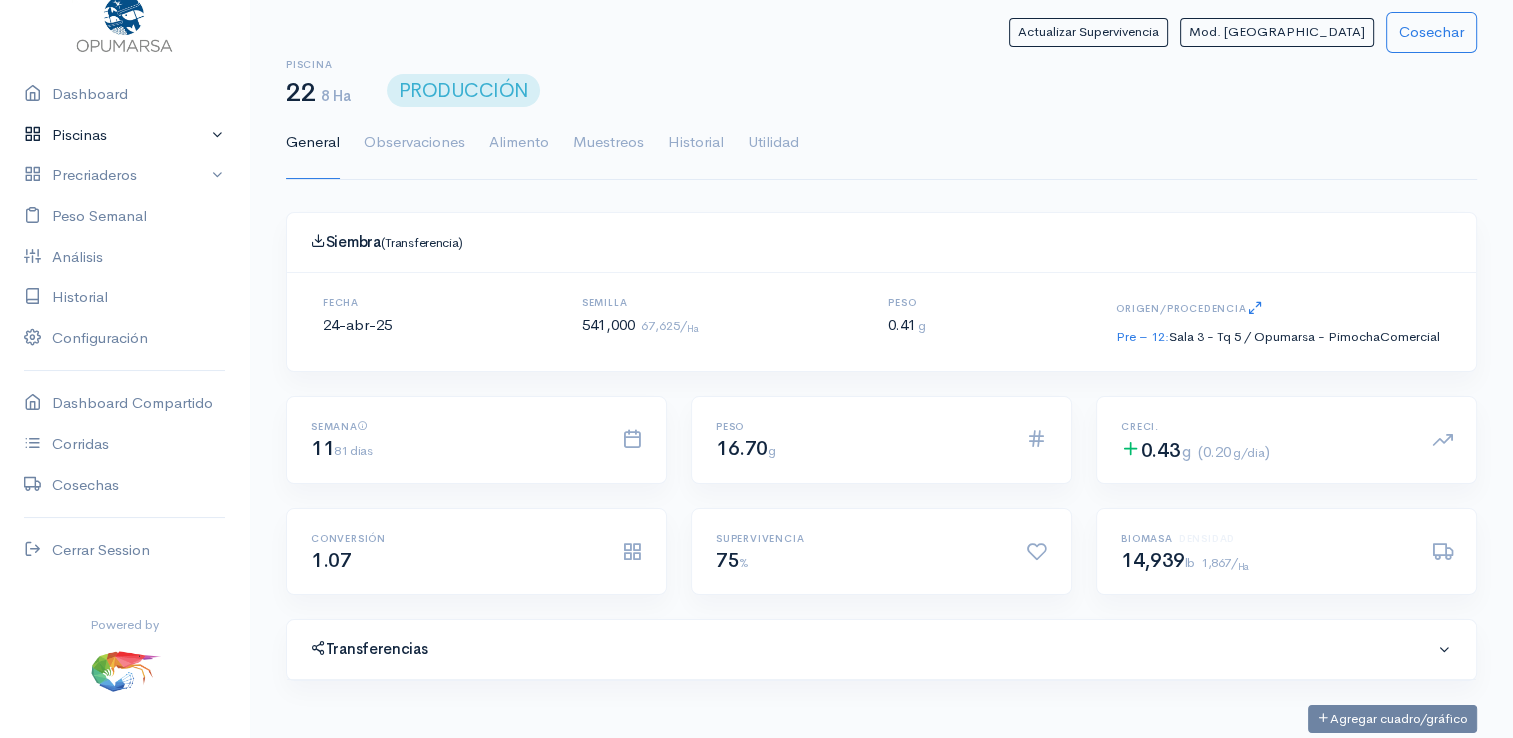 click on "Piscinas" at bounding box center [124, 135] 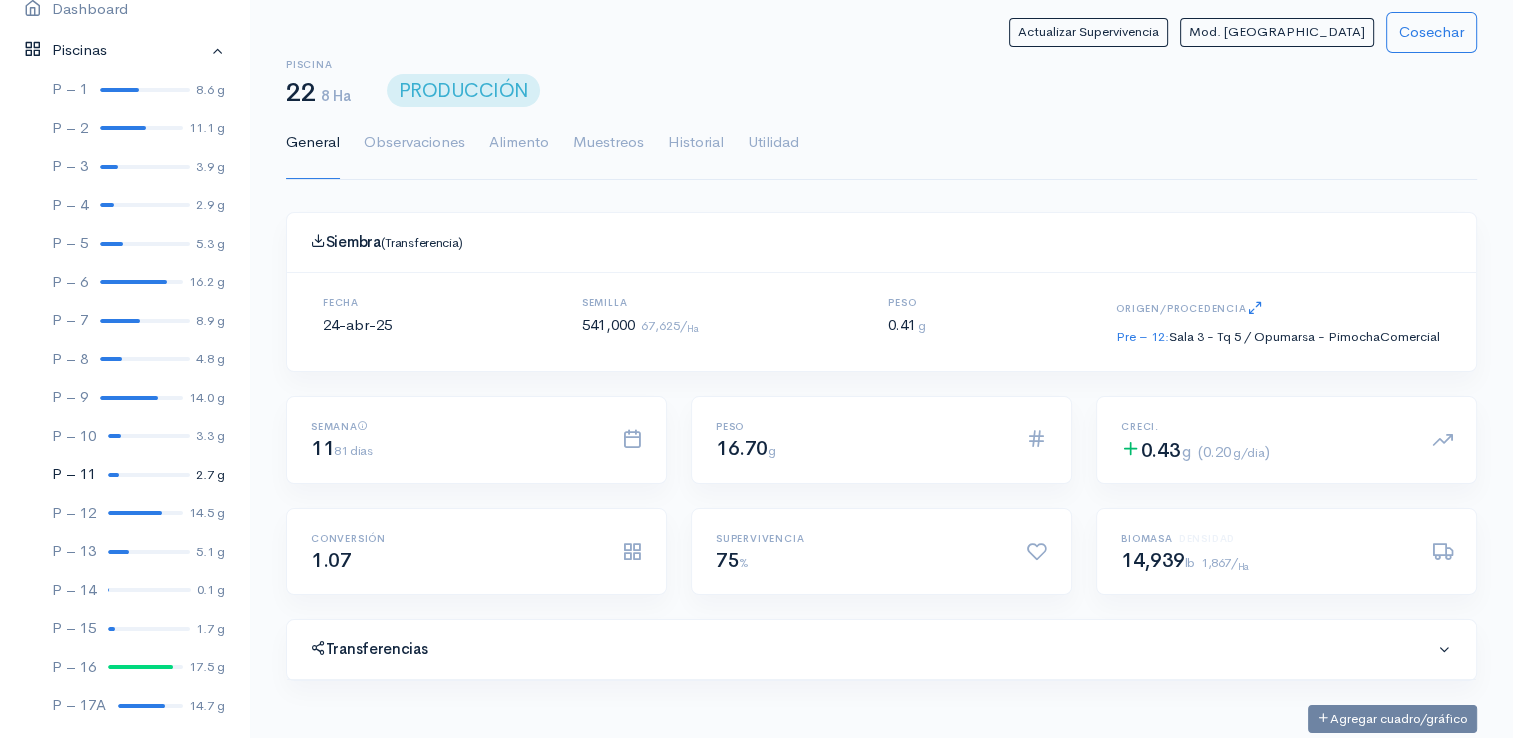 scroll, scrollTop: 161, scrollLeft: 0, axis: vertical 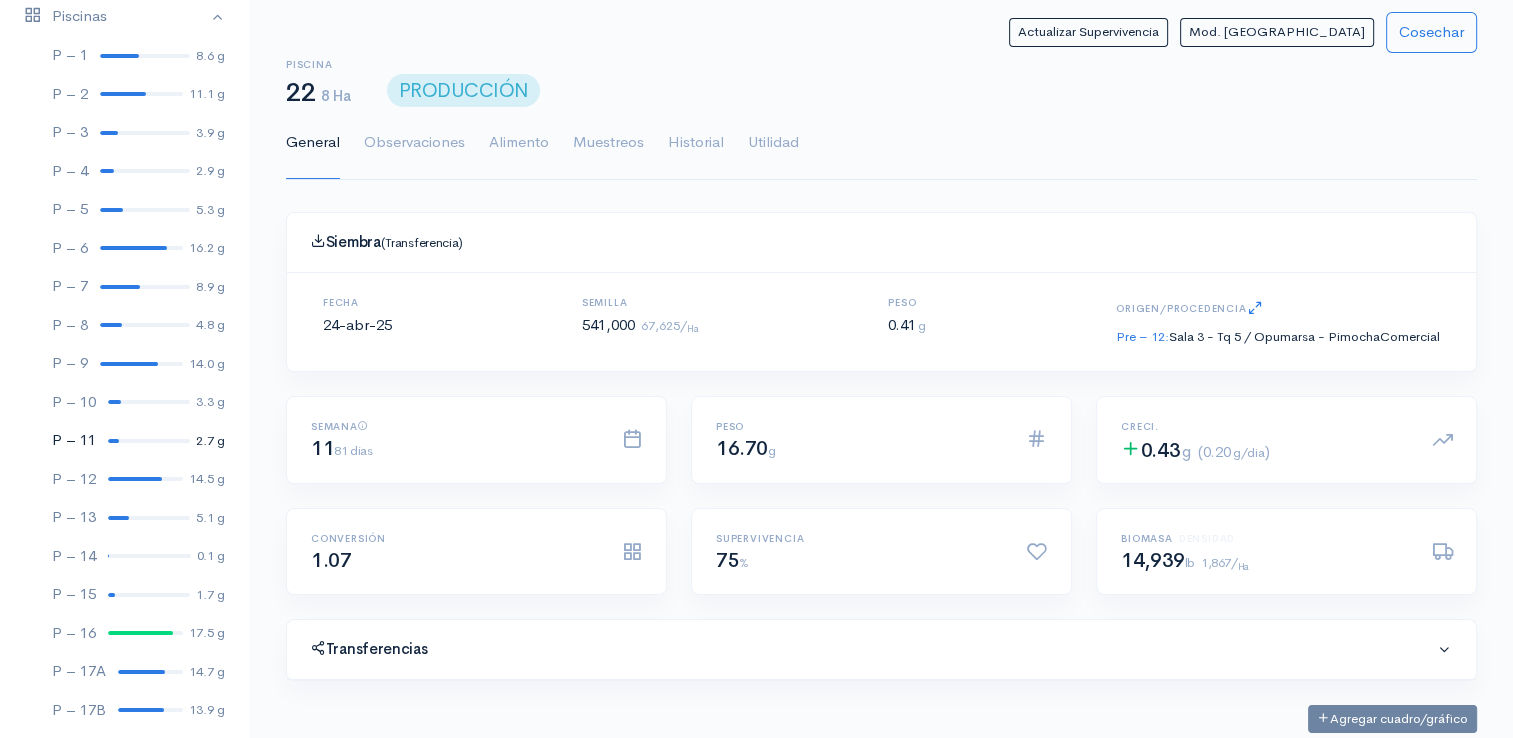 click at bounding box center (149, 441) 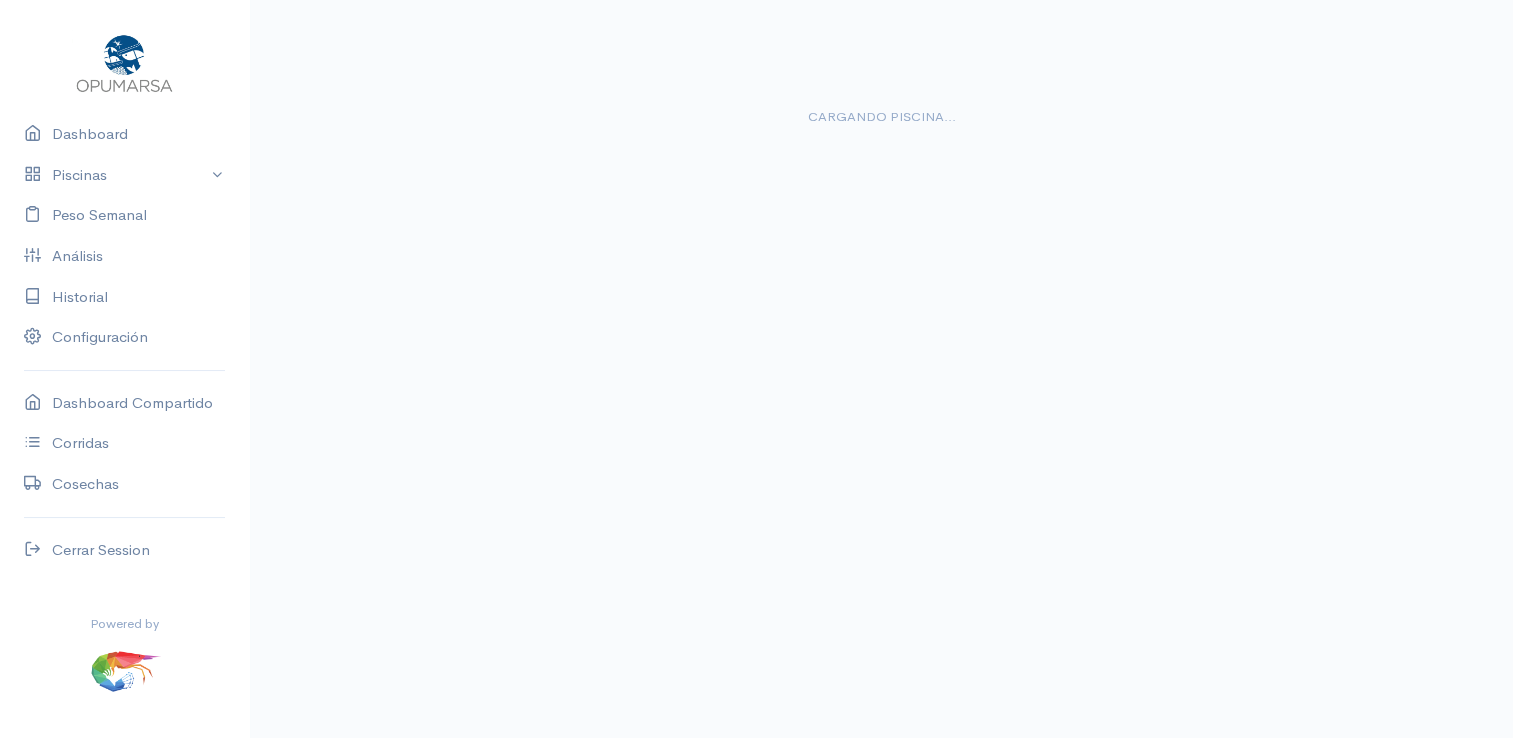 scroll, scrollTop: 61, scrollLeft: 0, axis: vertical 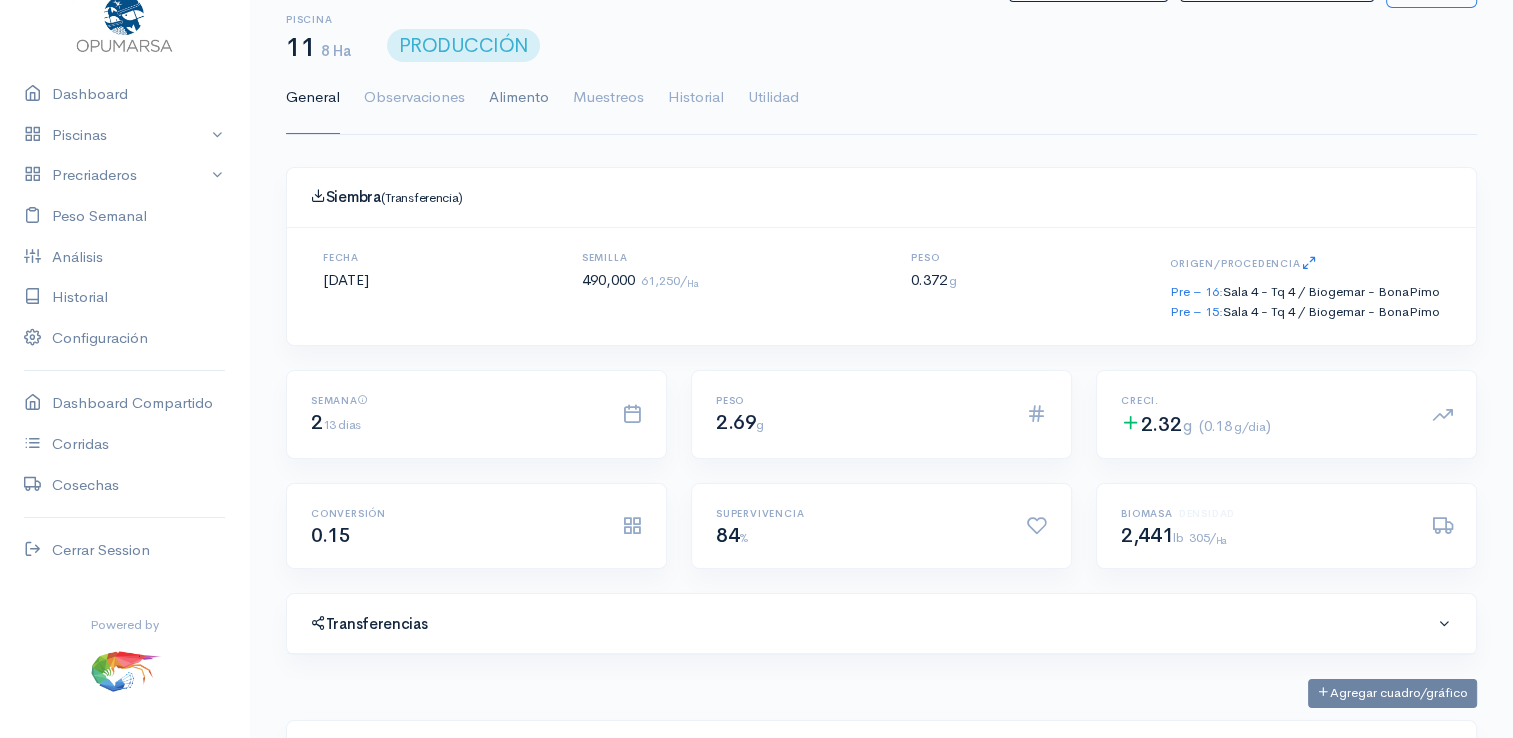 click on "Alimento" at bounding box center [519, 98] 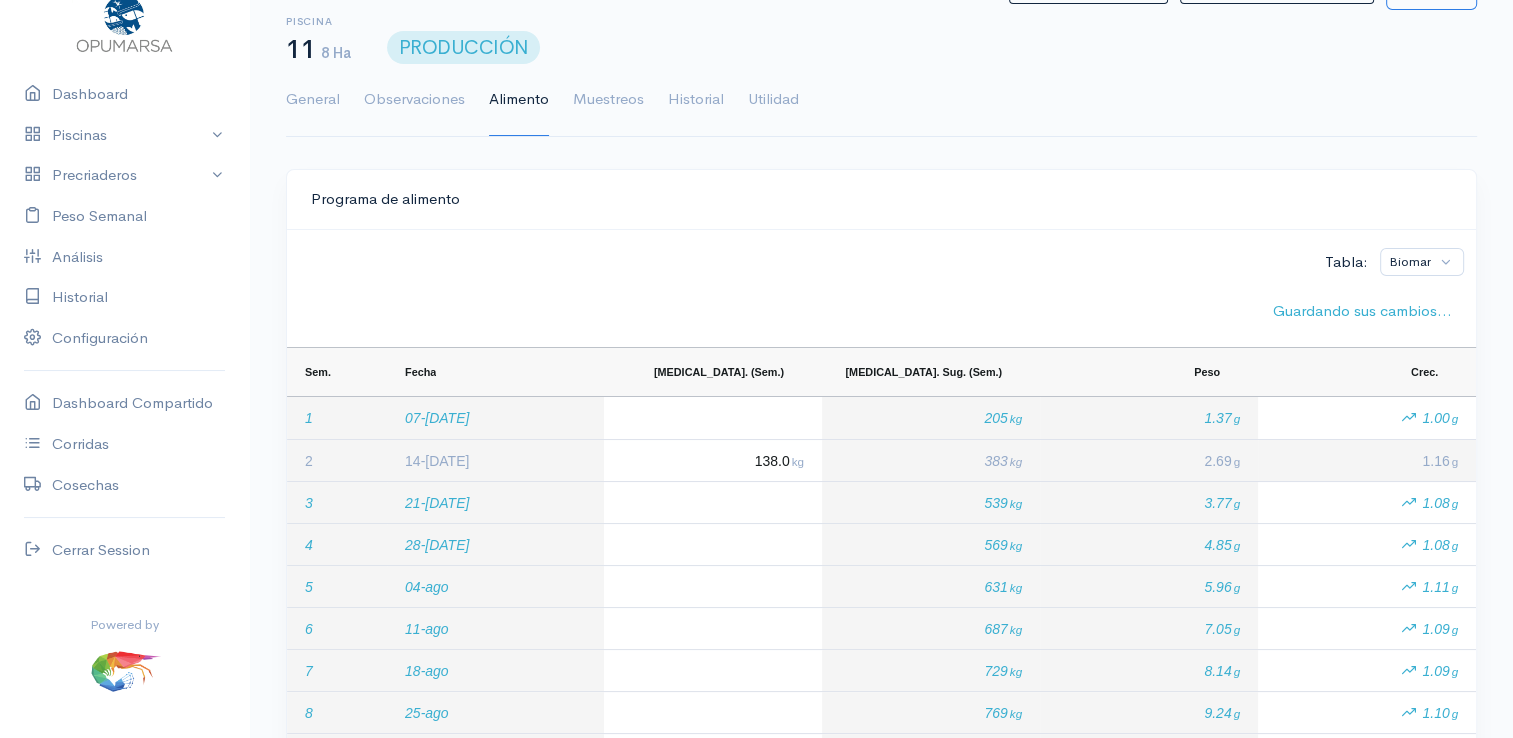 scroll, scrollTop: 45, scrollLeft: 0, axis: vertical 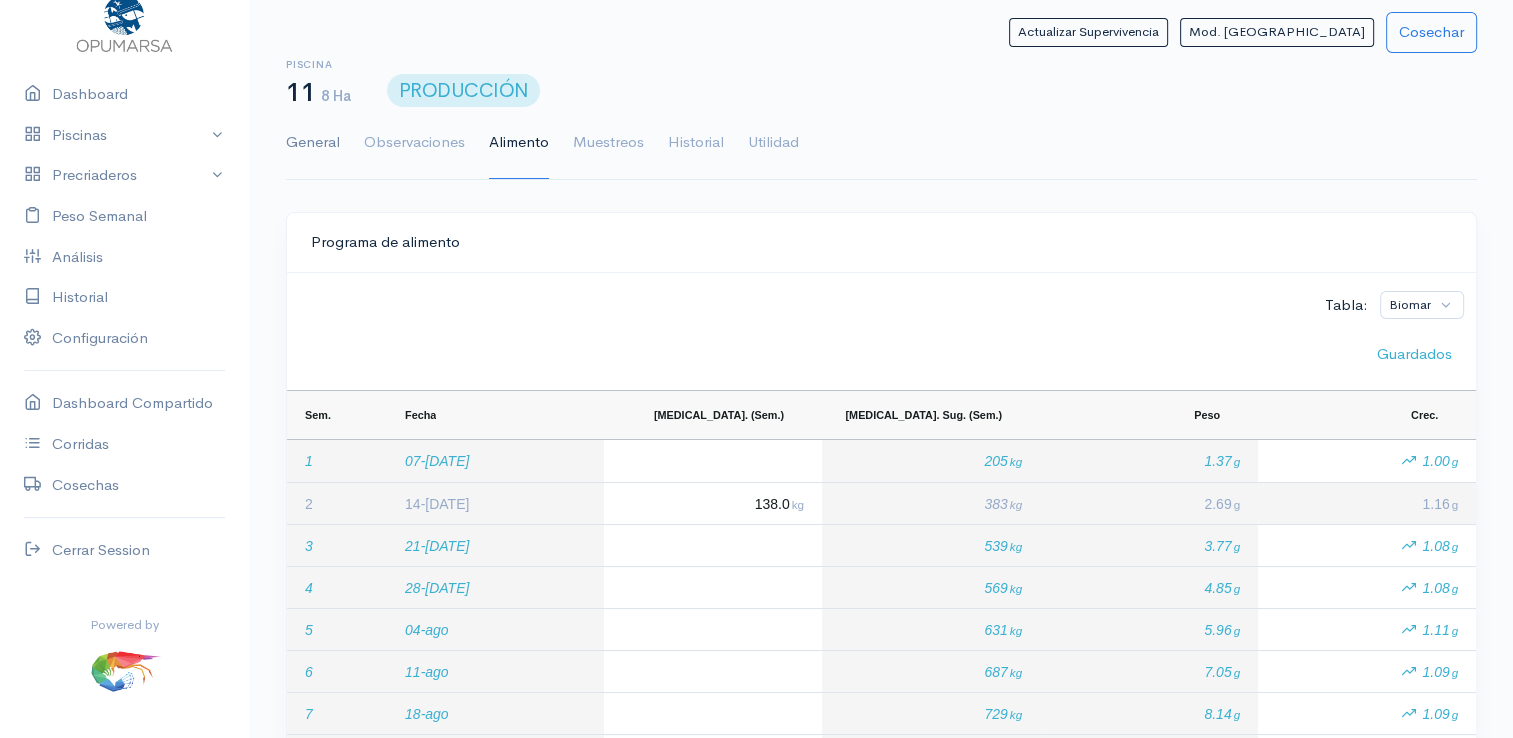 click on "General" at bounding box center [313, 143] 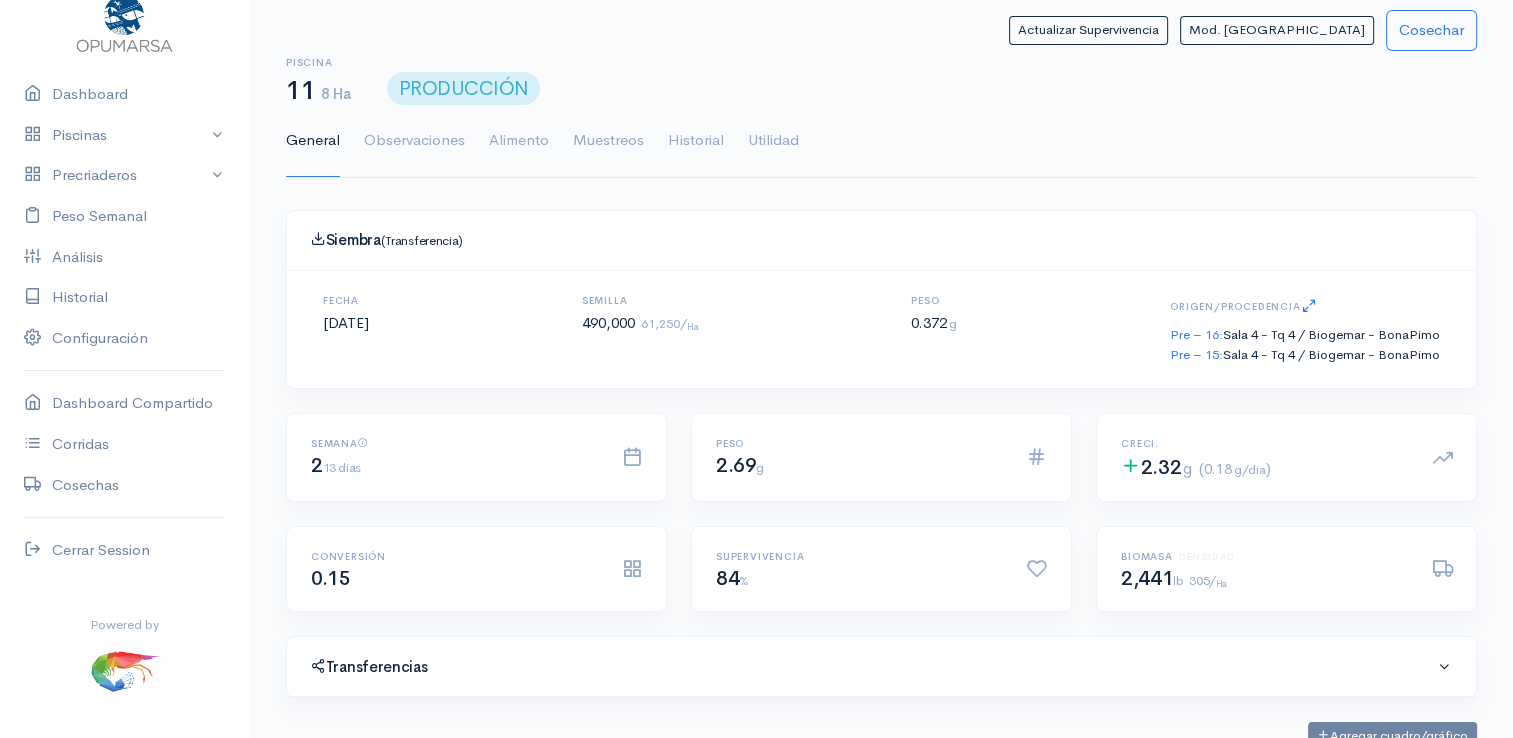 scroll, scrollTop: 0, scrollLeft: 0, axis: both 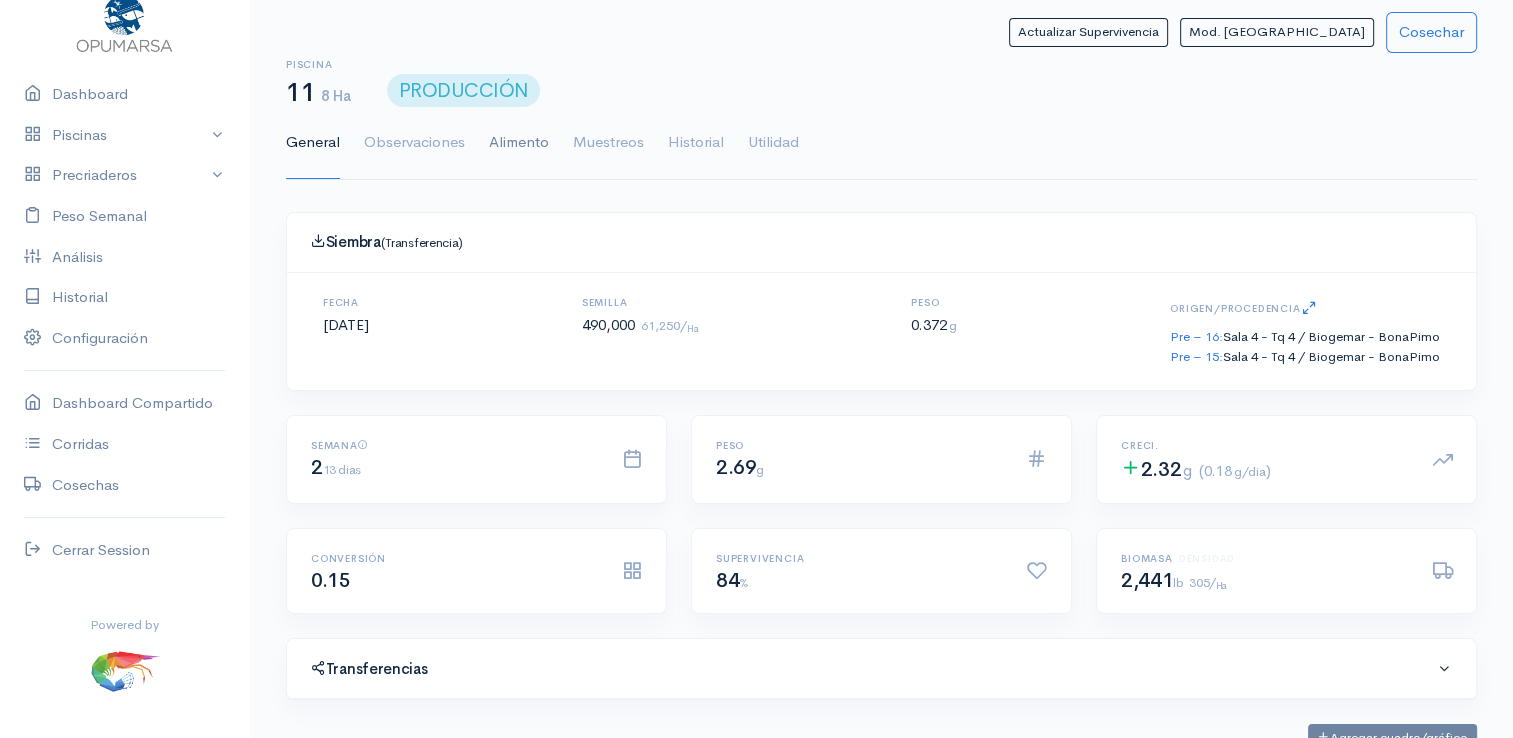 click on "Alimento" at bounding box center [519, 143] 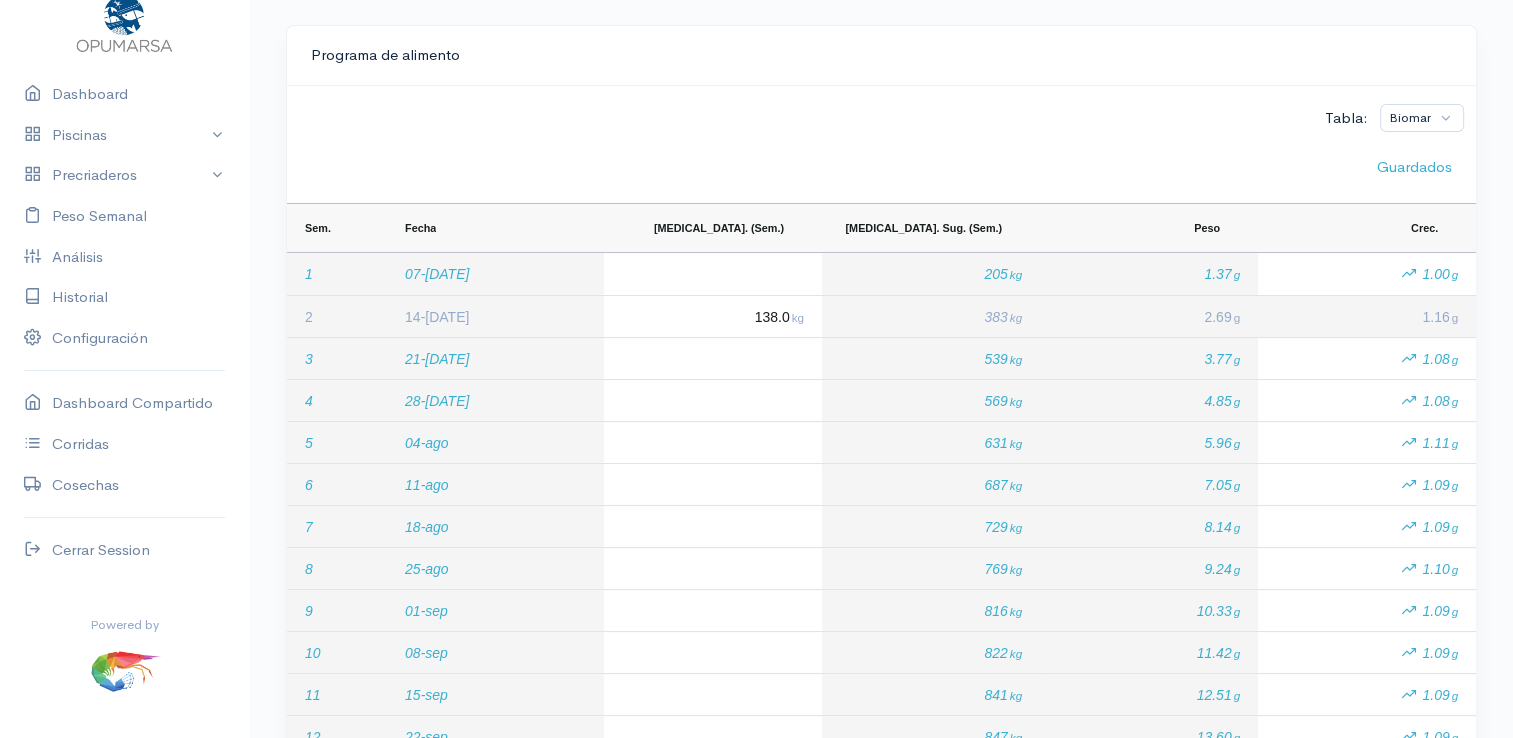scroll, scrollTop: 200, scrollLeft: 0, axis: vertical 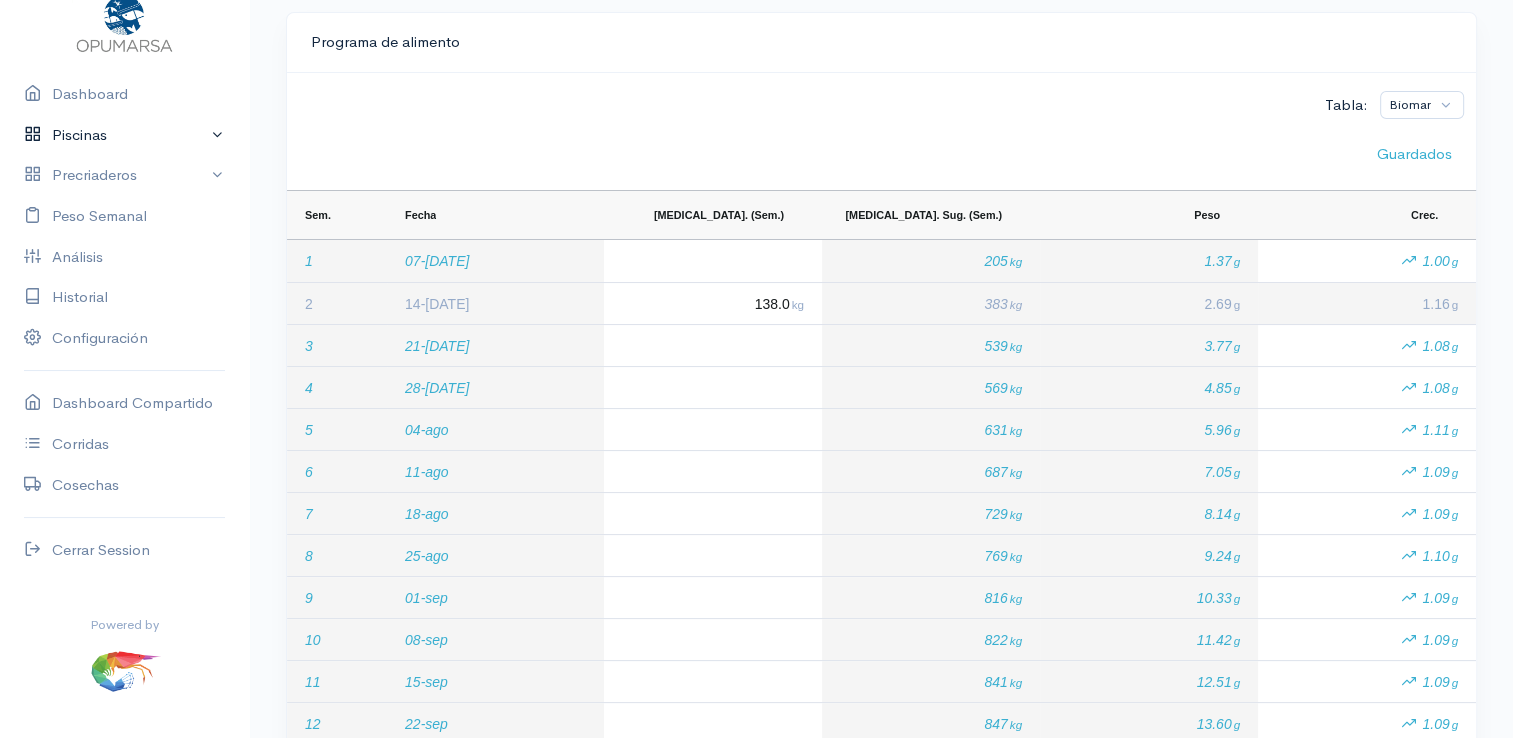 click on "Piscinas" at bounding box center (124, 135) 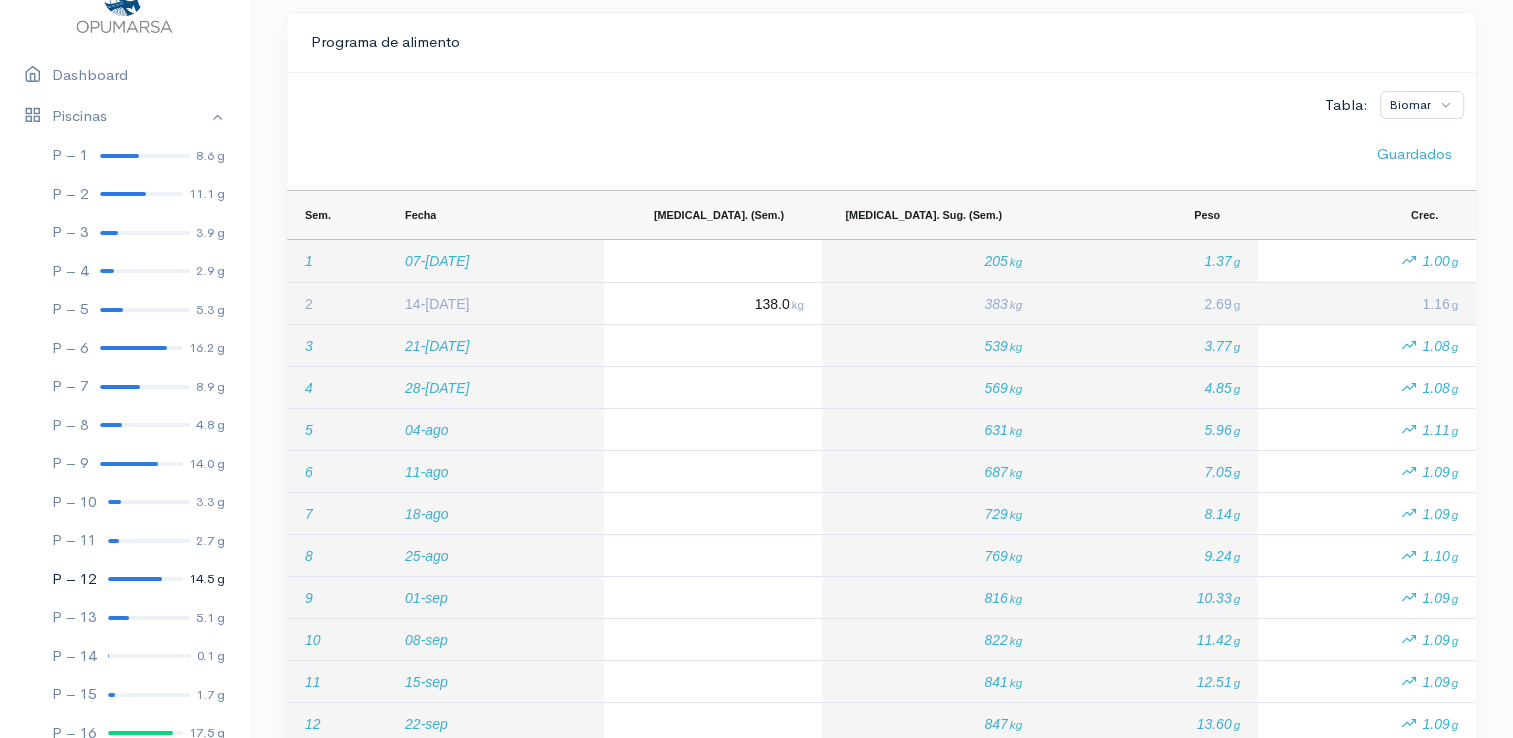 click at bounding box center [135, 579] 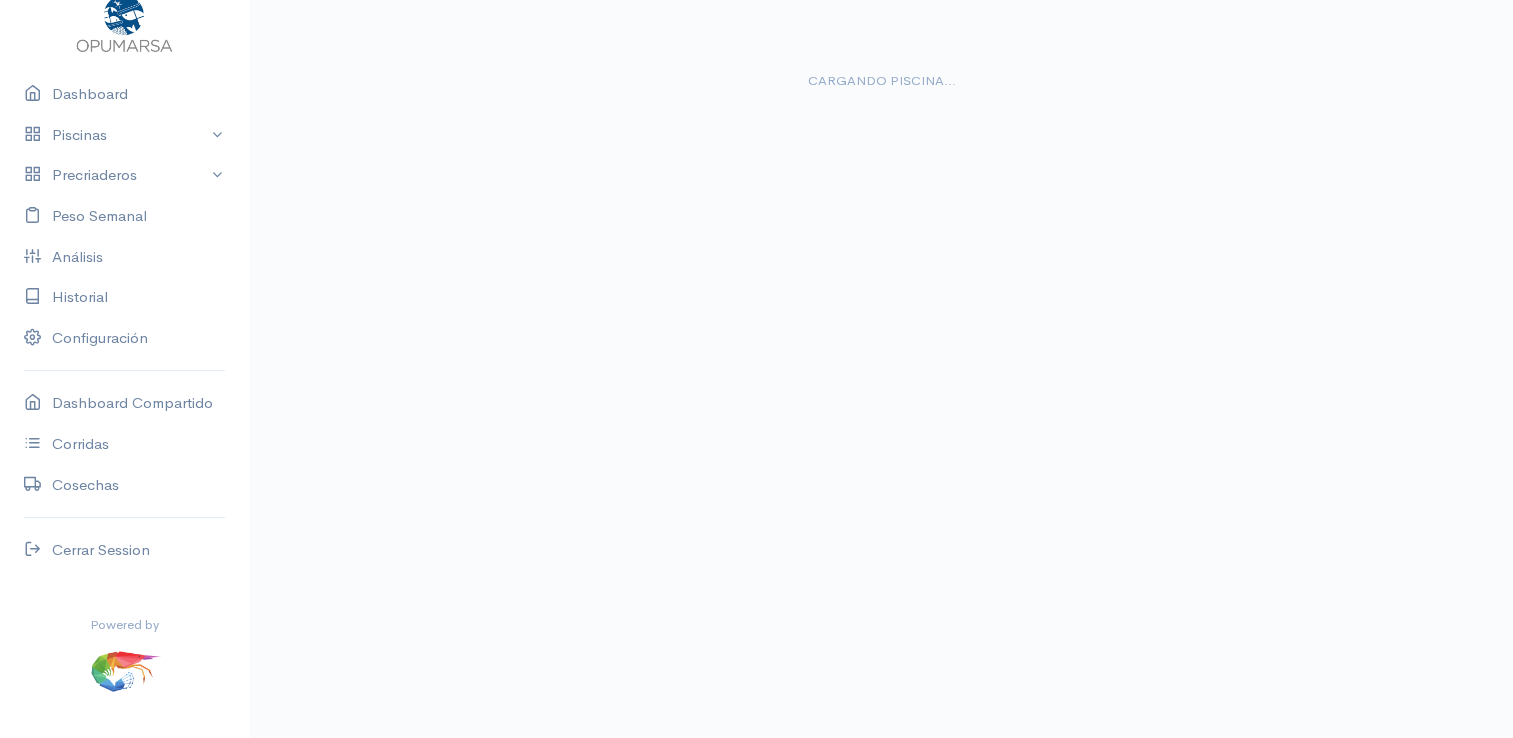 scroll, scrollTop: 0, scrollLeft: 0, axis: both 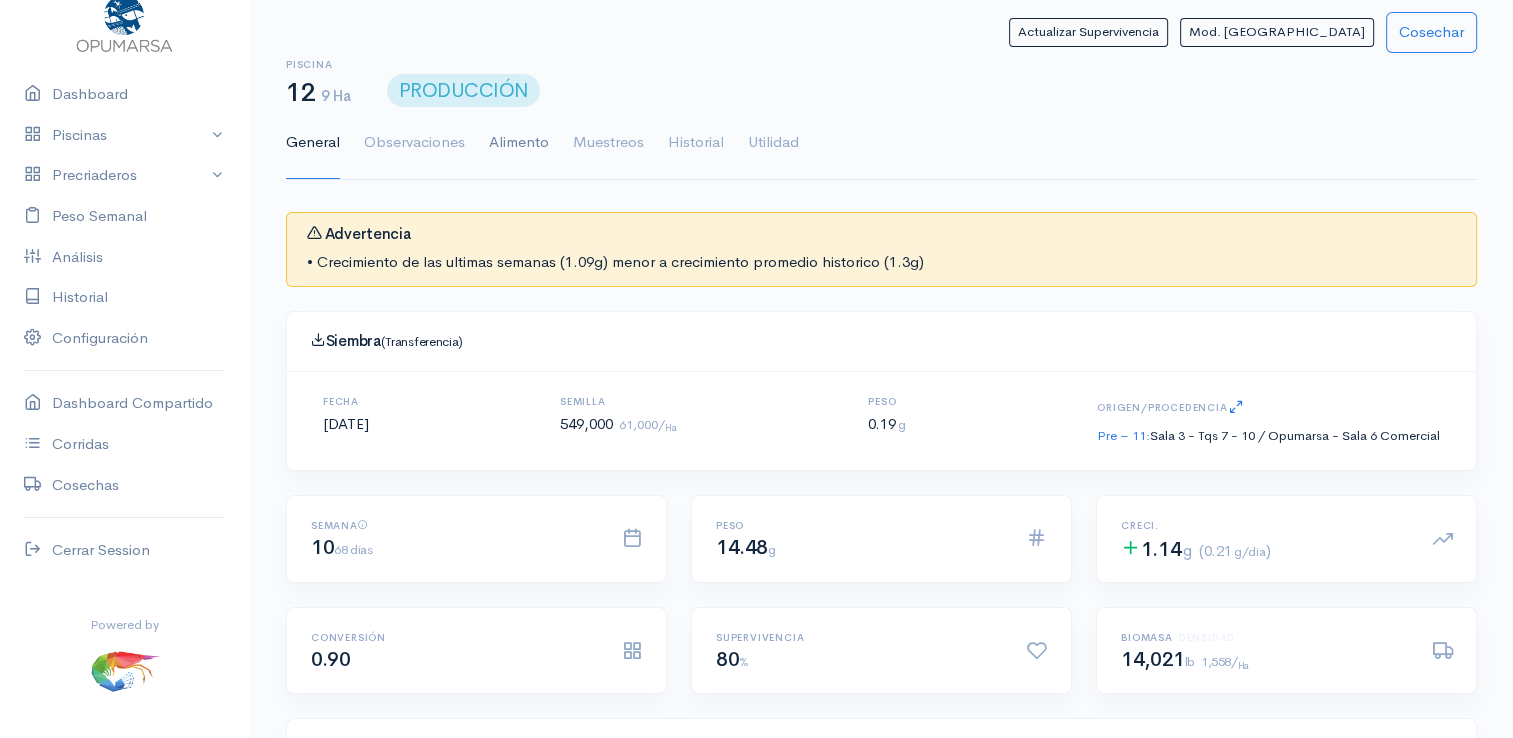 click on "Alimento" at bounding box center (519, 143) 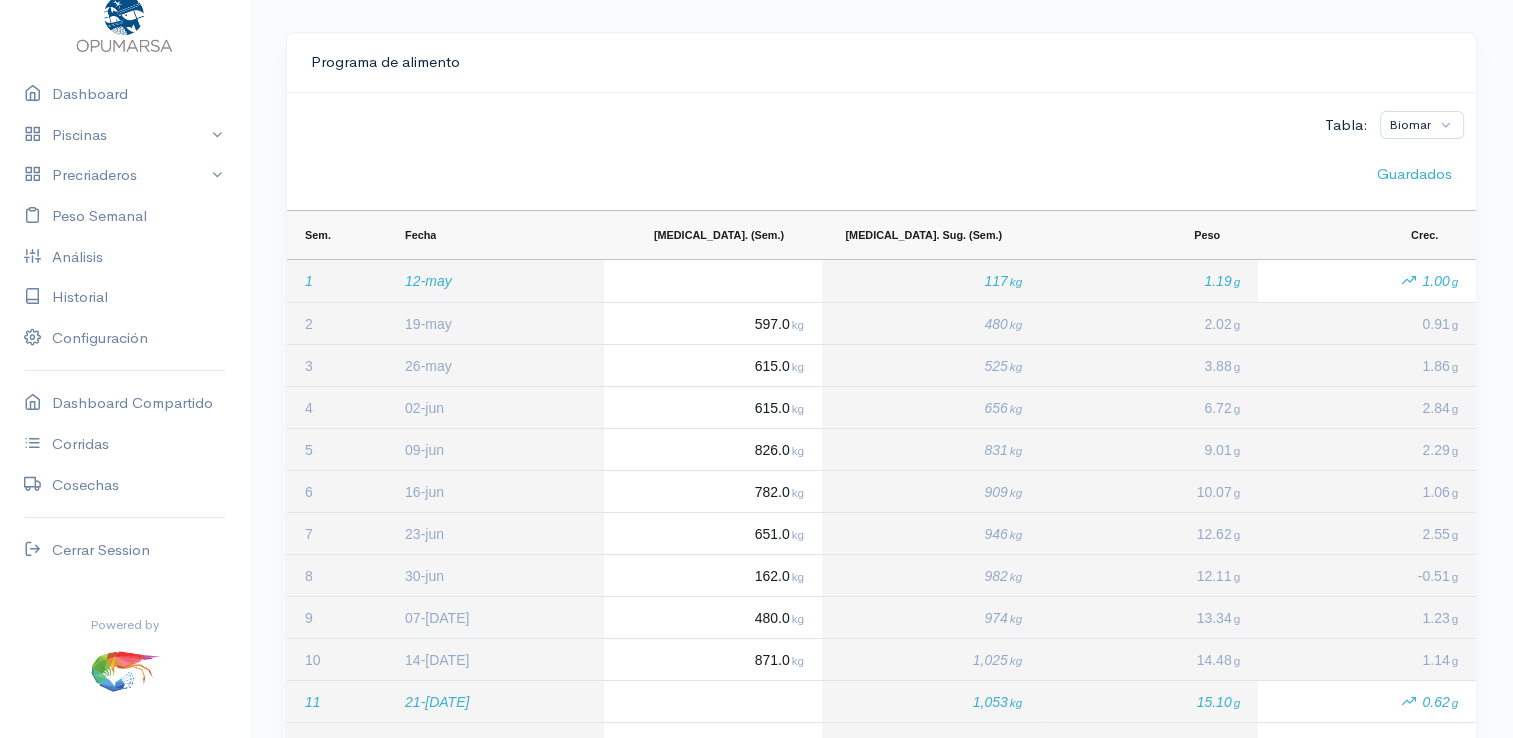 scroll, scrollTop: 300, scrollLeft: 0, axis: vertical 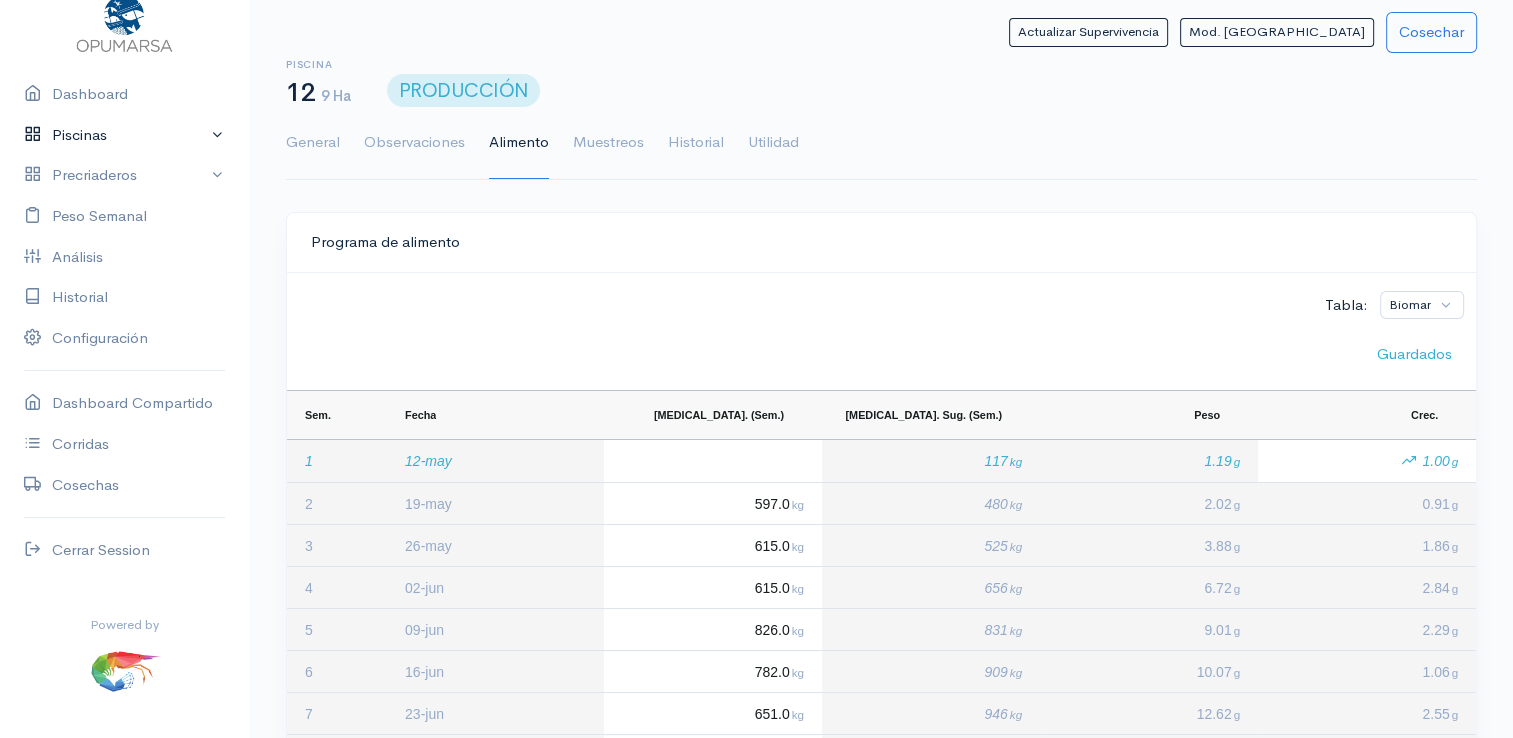 click on "Piscinas" at bounding box center (124, 135) 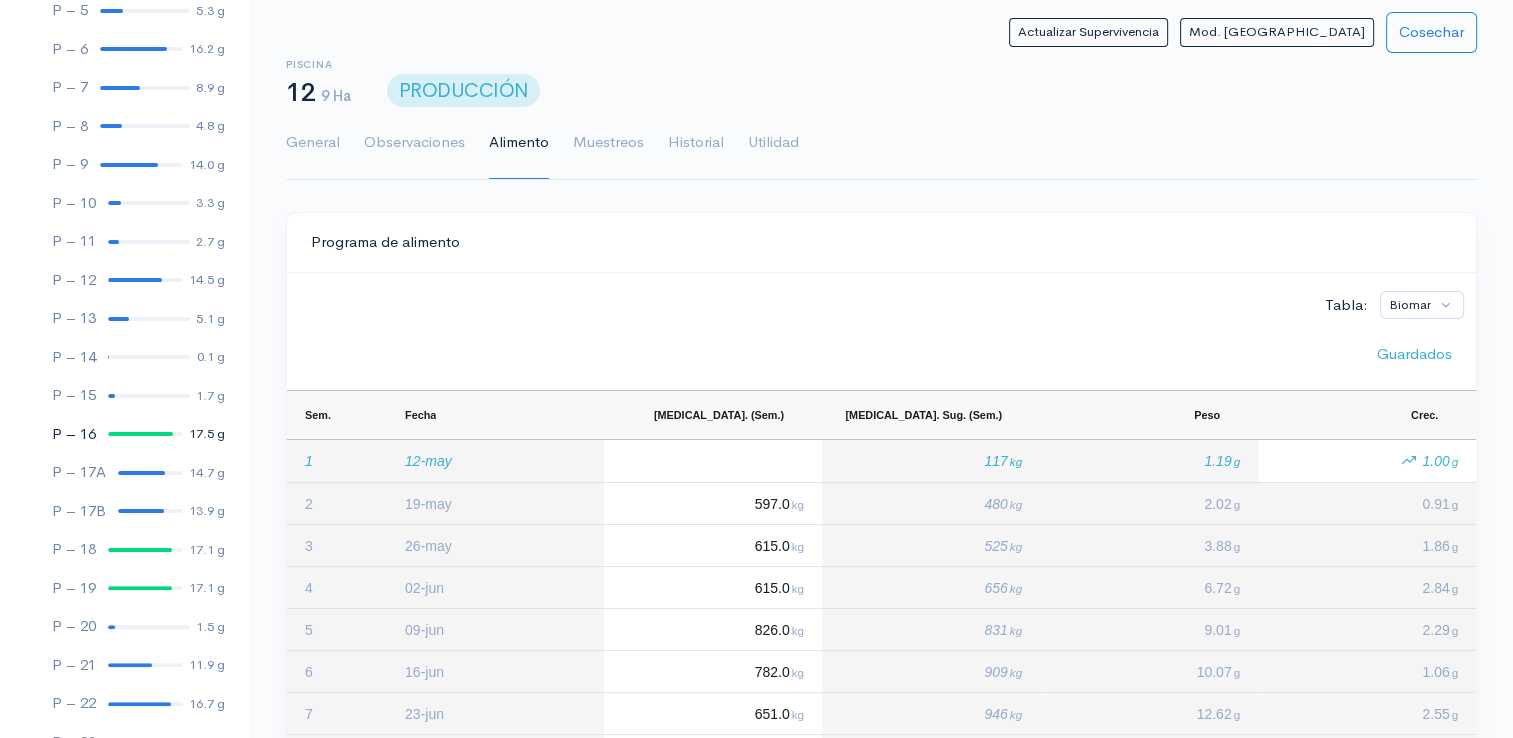 scroll, scrollTop: 361, scrollLeft: 0, axis: vertical 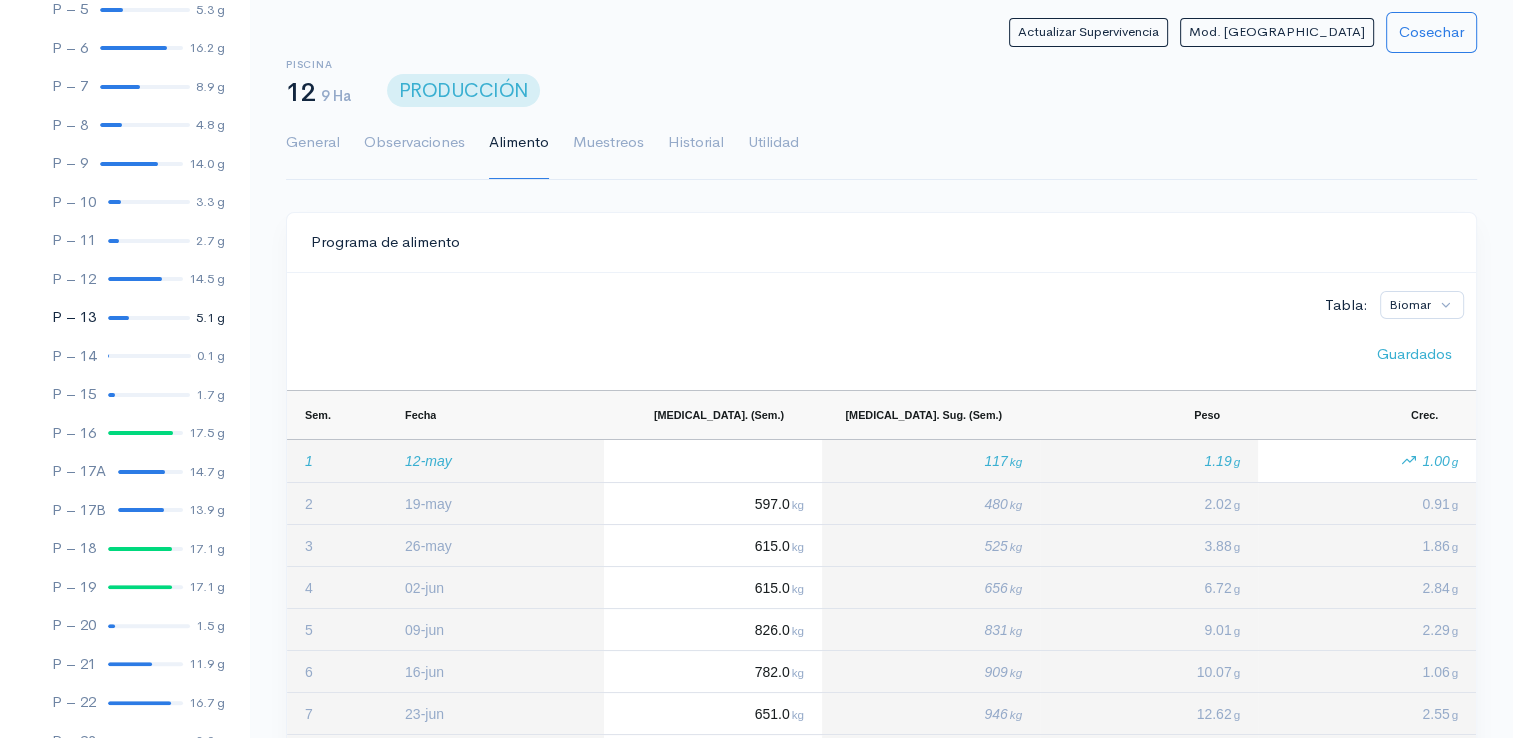 click at bounding box center [149, 318] 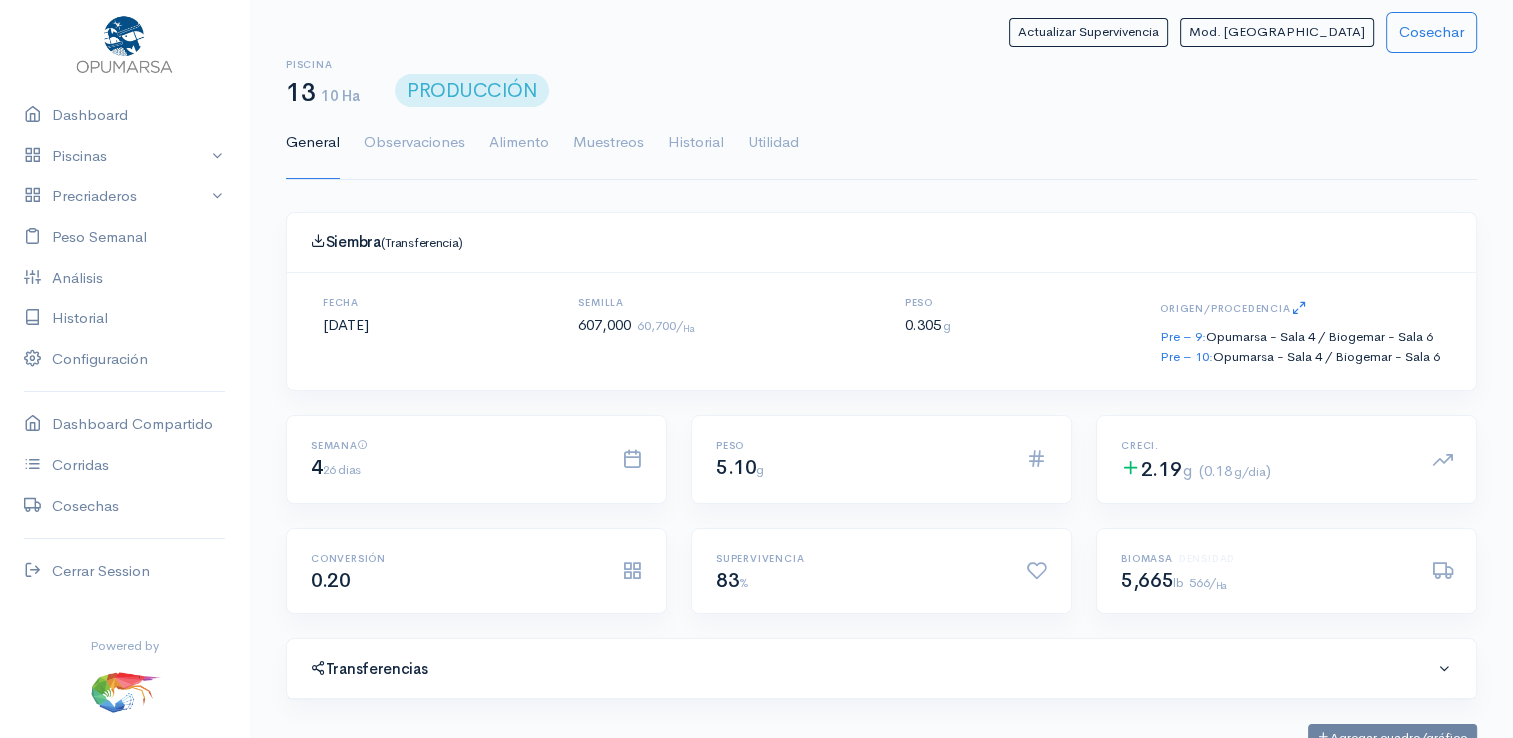 scroll, scrollTop: 61, scrollLeft: 0, axis: vertical 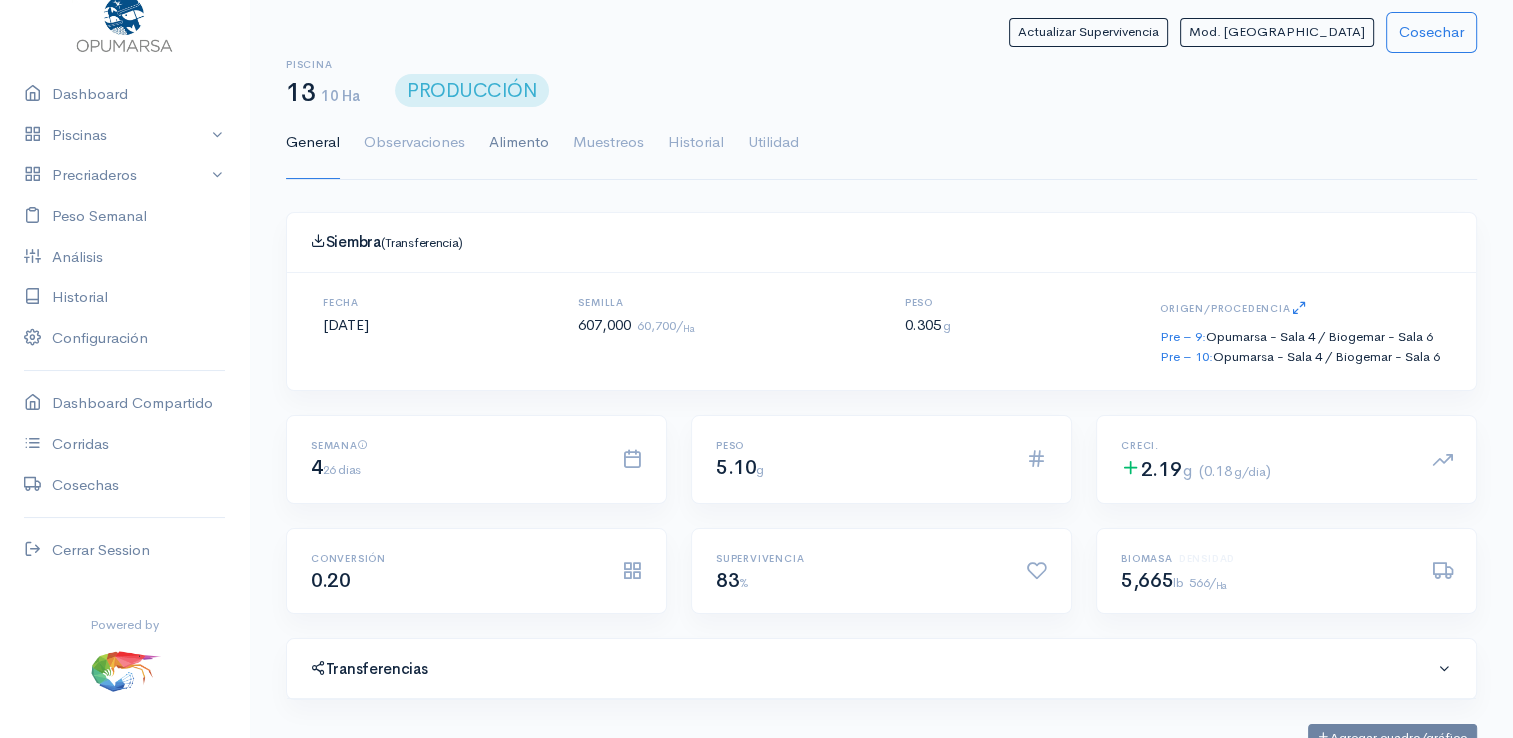 click on "Alimento" at bounding box center [519, 143] 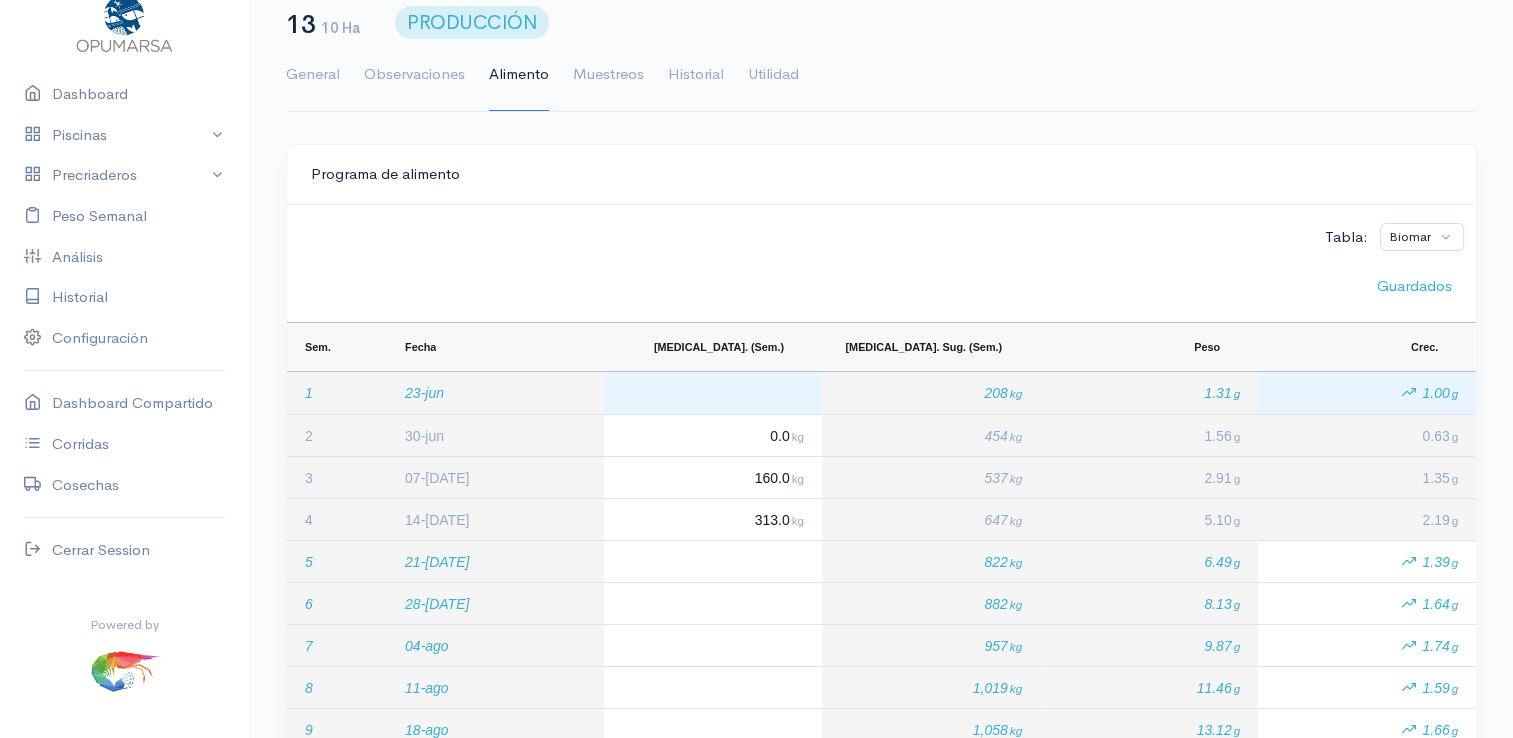 scroll, scrollTop: 100, scrollLeft: 0, axis: vertical 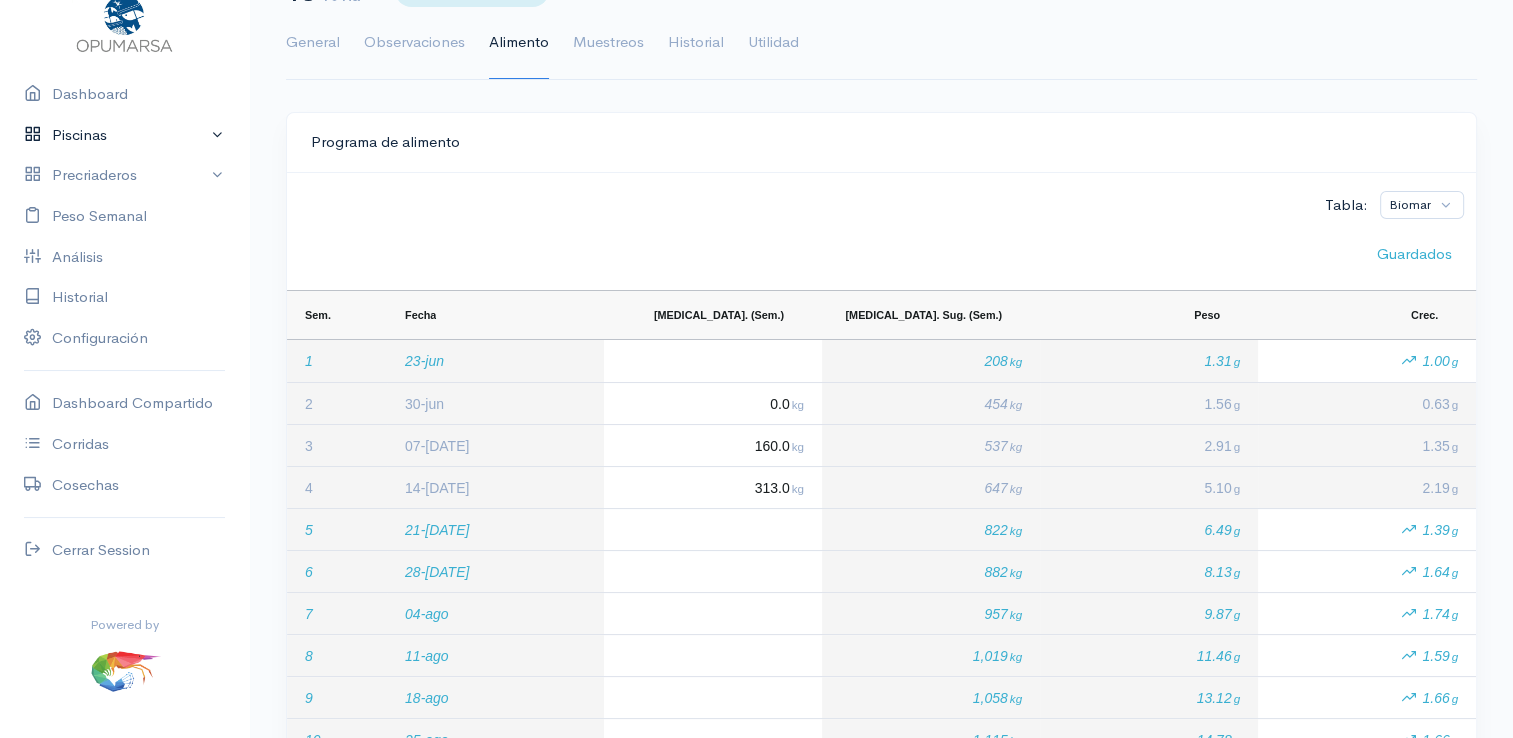click on "Piscinas" at bounding box center (124, 135) 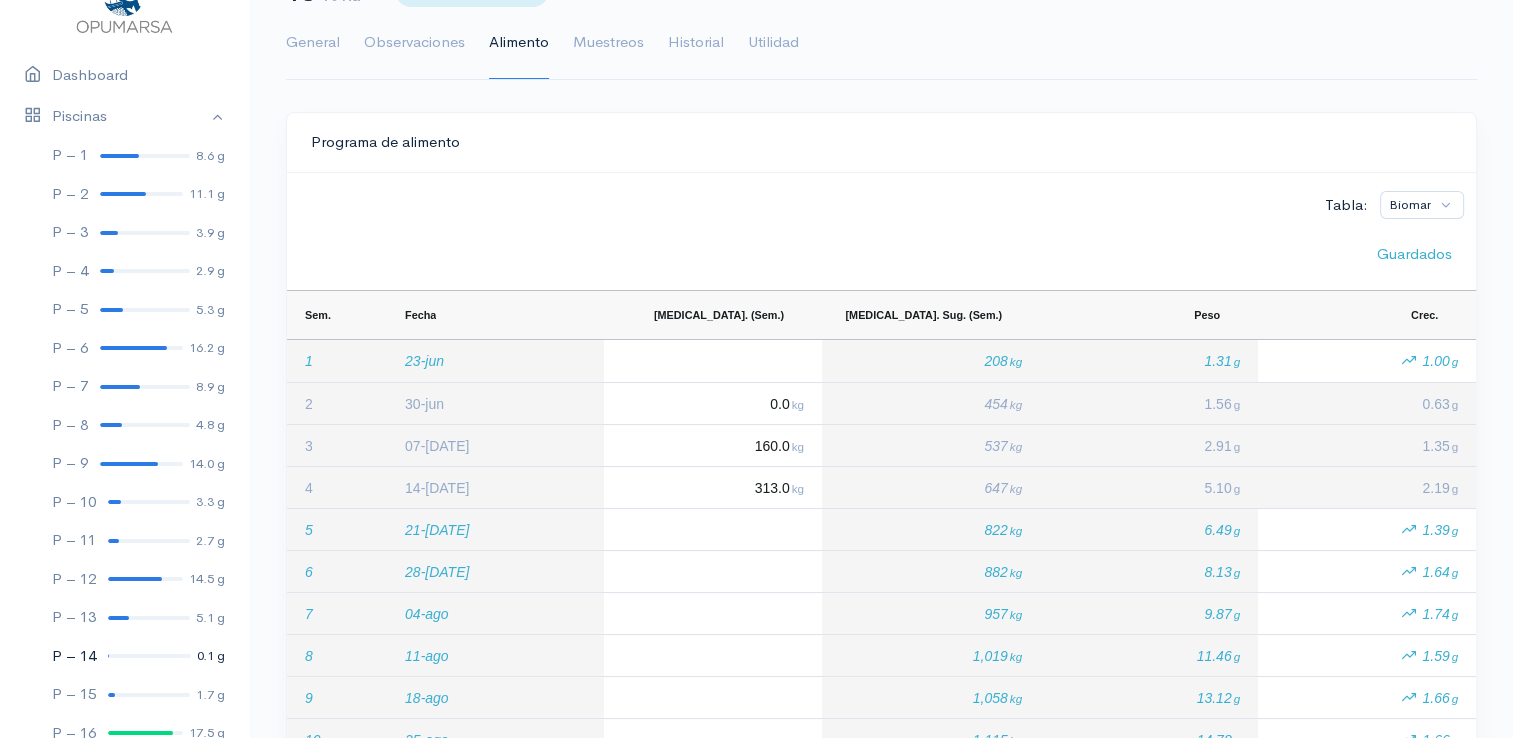click at bounding box center (149, 656) 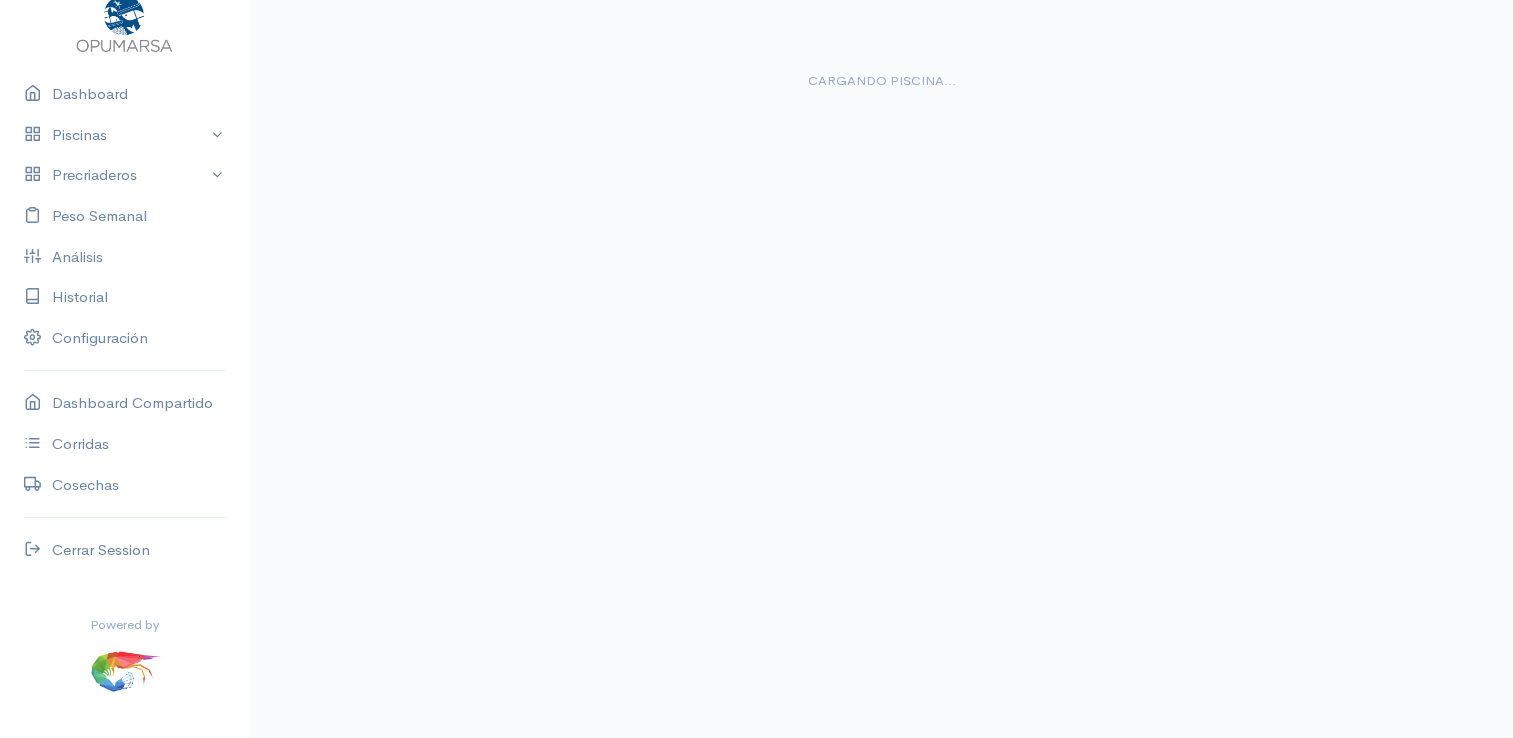 scroll, scrollTop: 0, scrollLeft: 0, axis: both 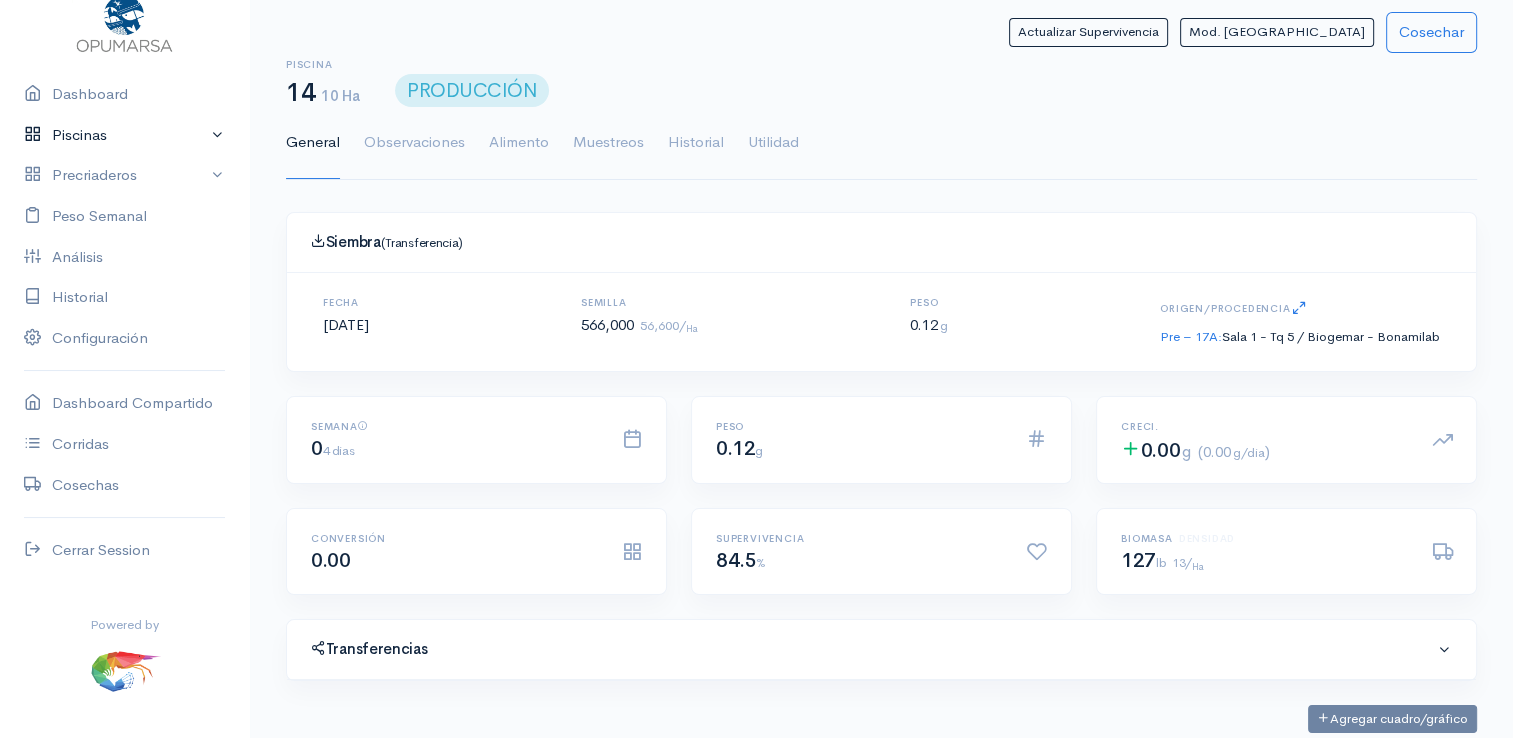 click on "Piscinas" at bounding box center [124, 135] 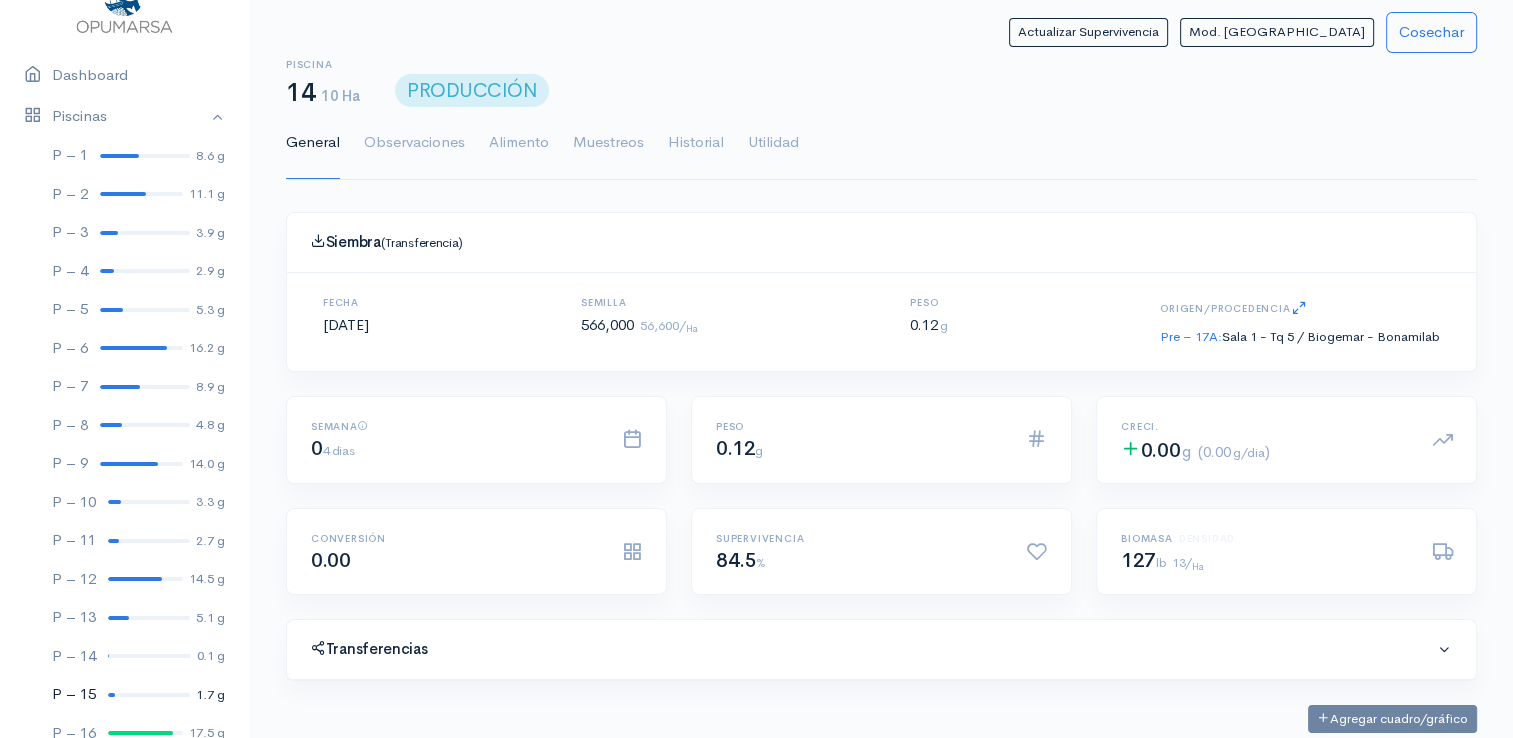 click at bounding box center [149, 695] 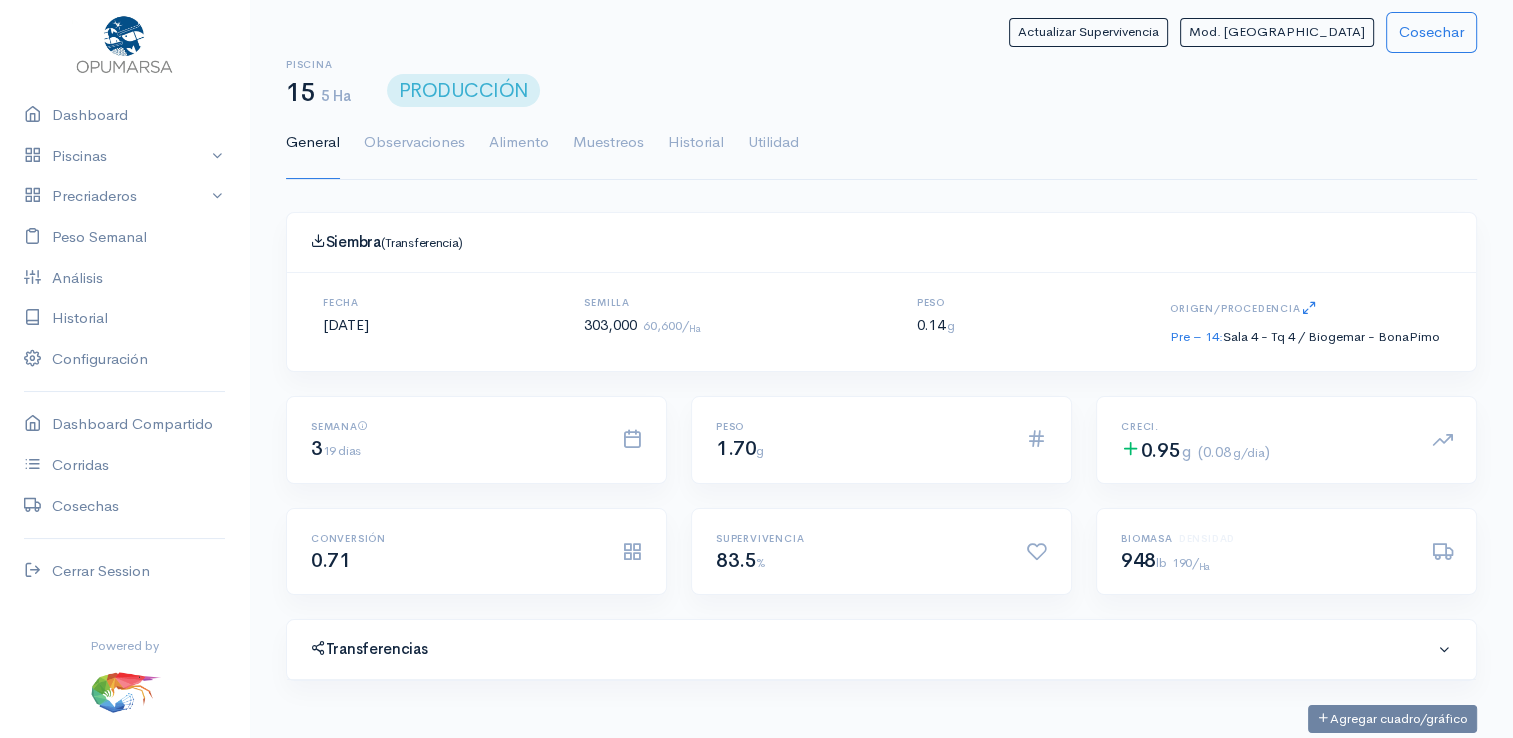 scroll, scrollTop: 61, scrollLeft: 0, axis: vertical 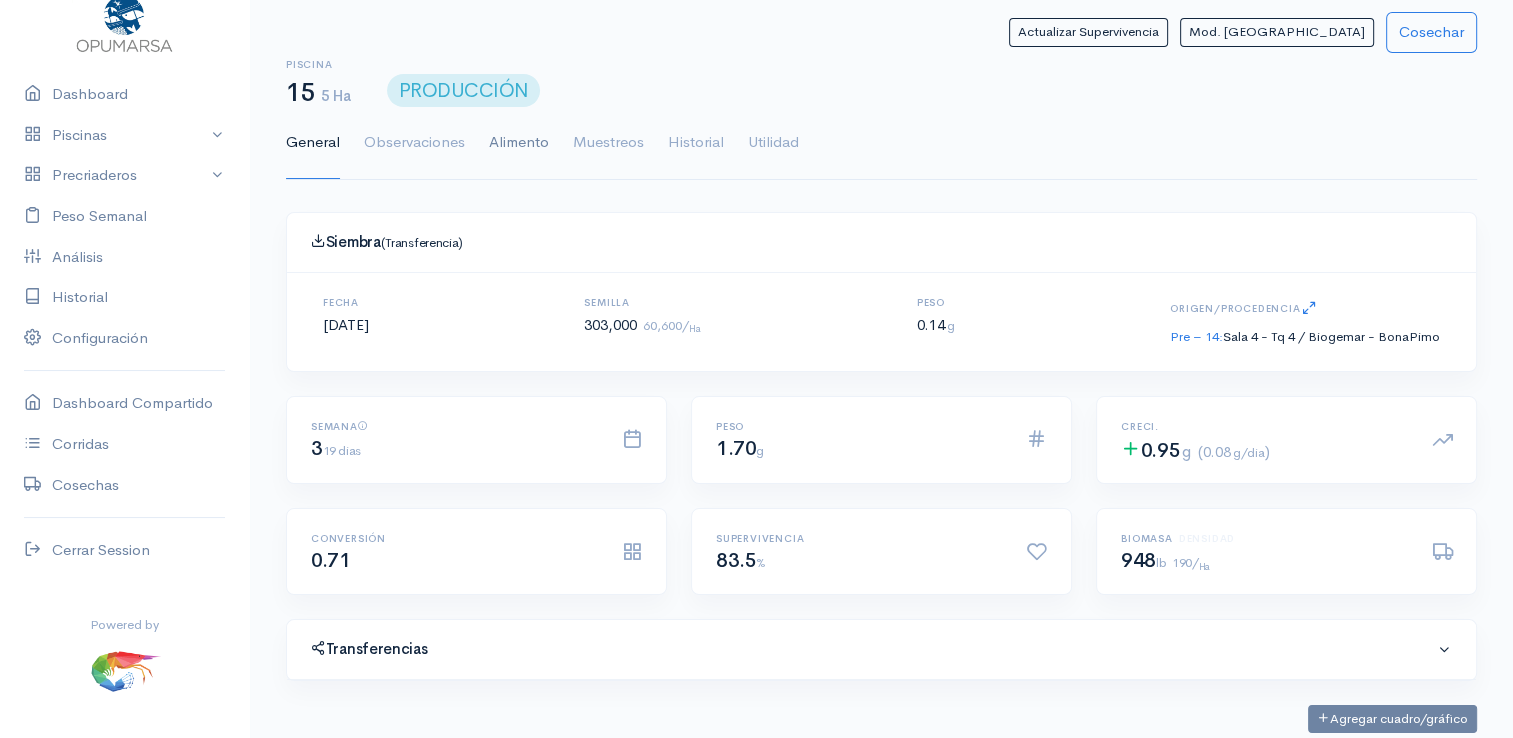 click on "Alimento" at bounding box center (519, 143) 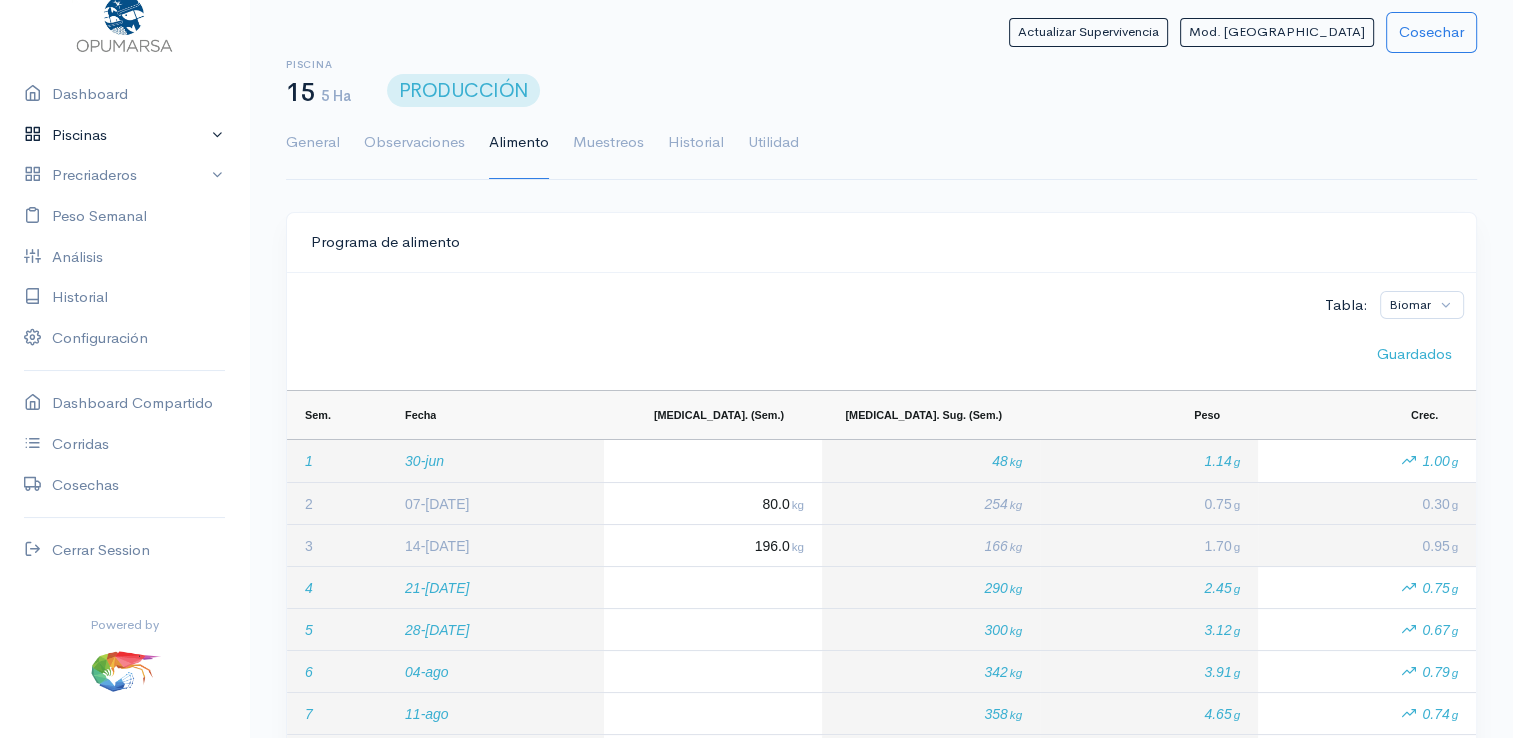 click on "Piscinas" at bounding box center (124, 135) 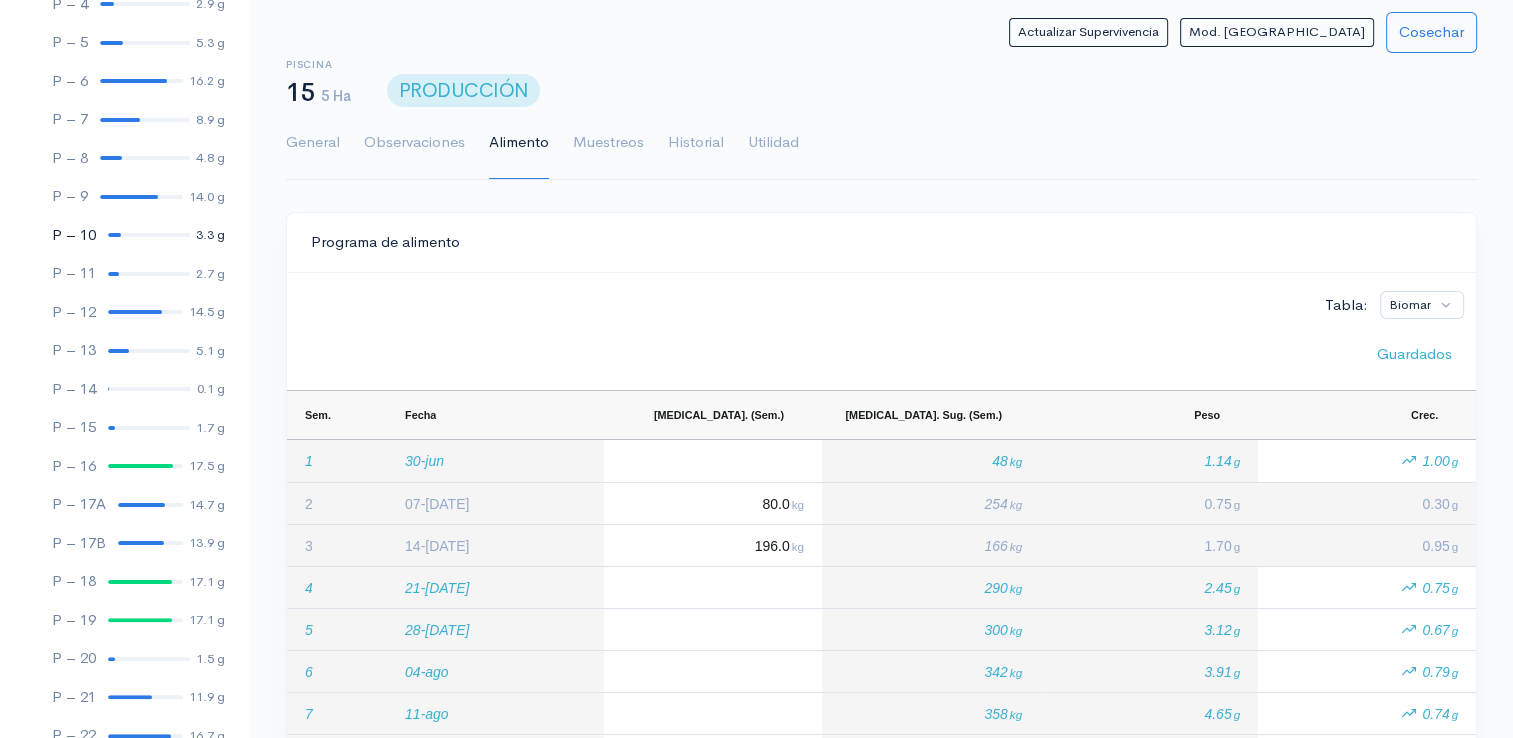 scroll, scrollTop: 361, scrollLeft: 0, axis: vertical 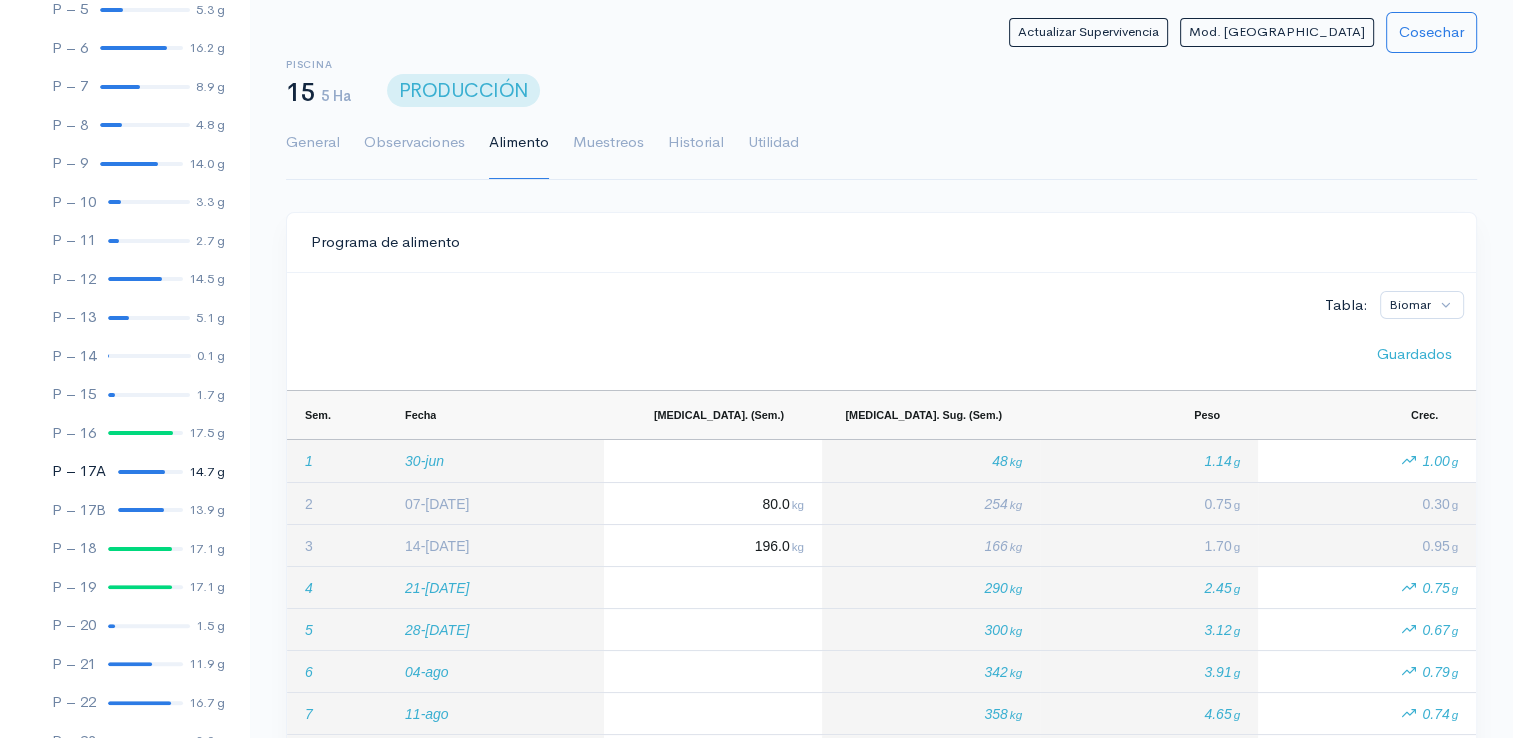 click at bounding box center (141, 472) 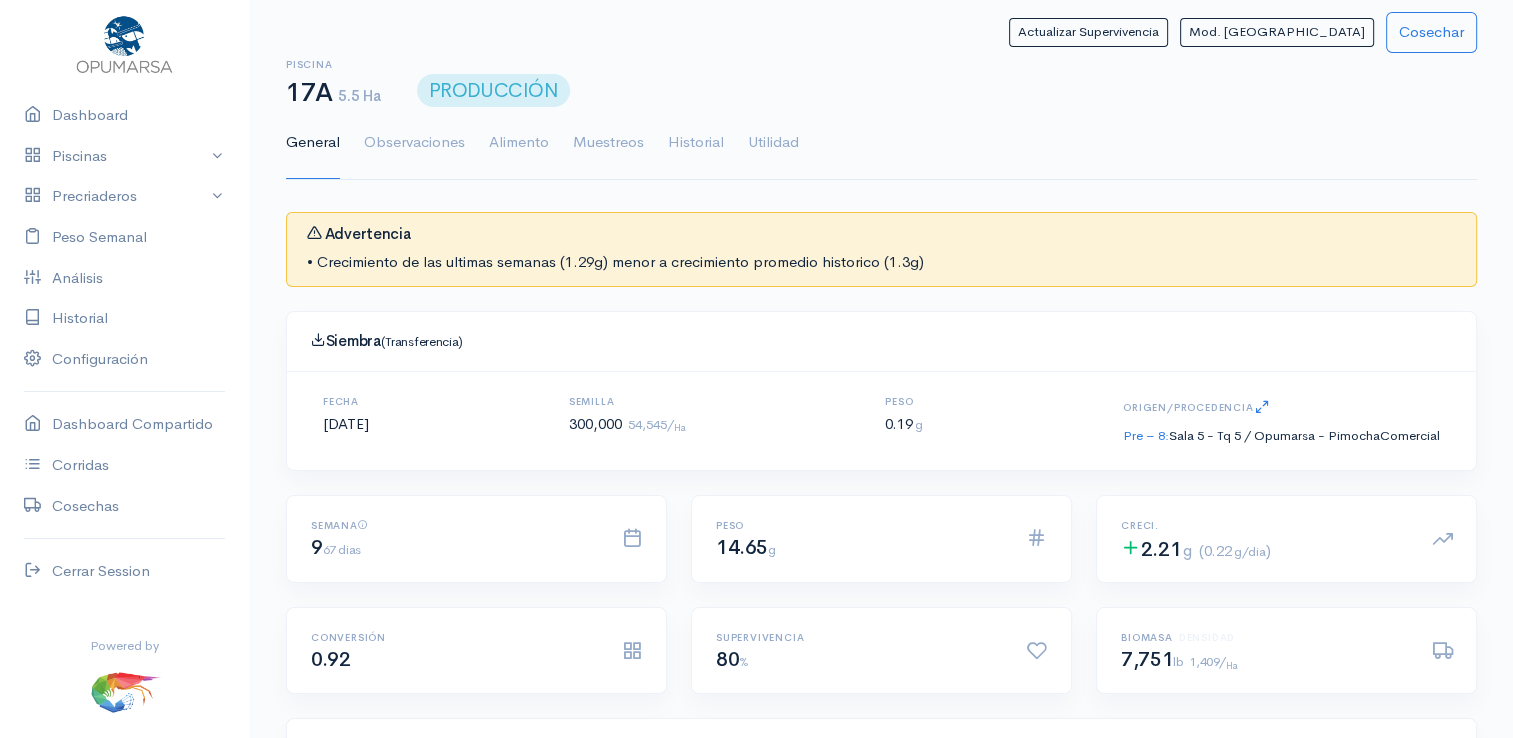scroll, scrollTop: 61, scrollLeft: 0, axis: vertical 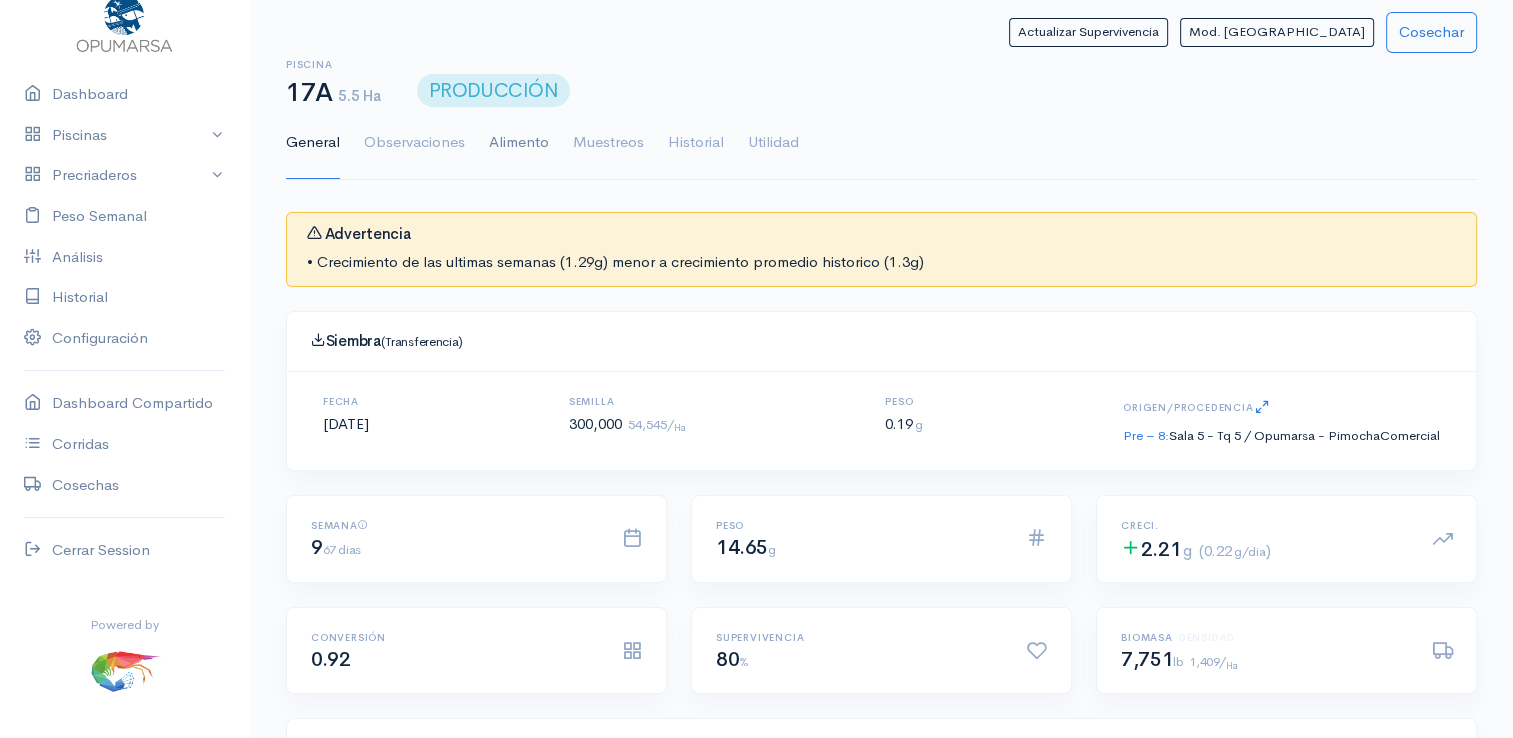 click on "Alimento" at bounding box center (519, 143) 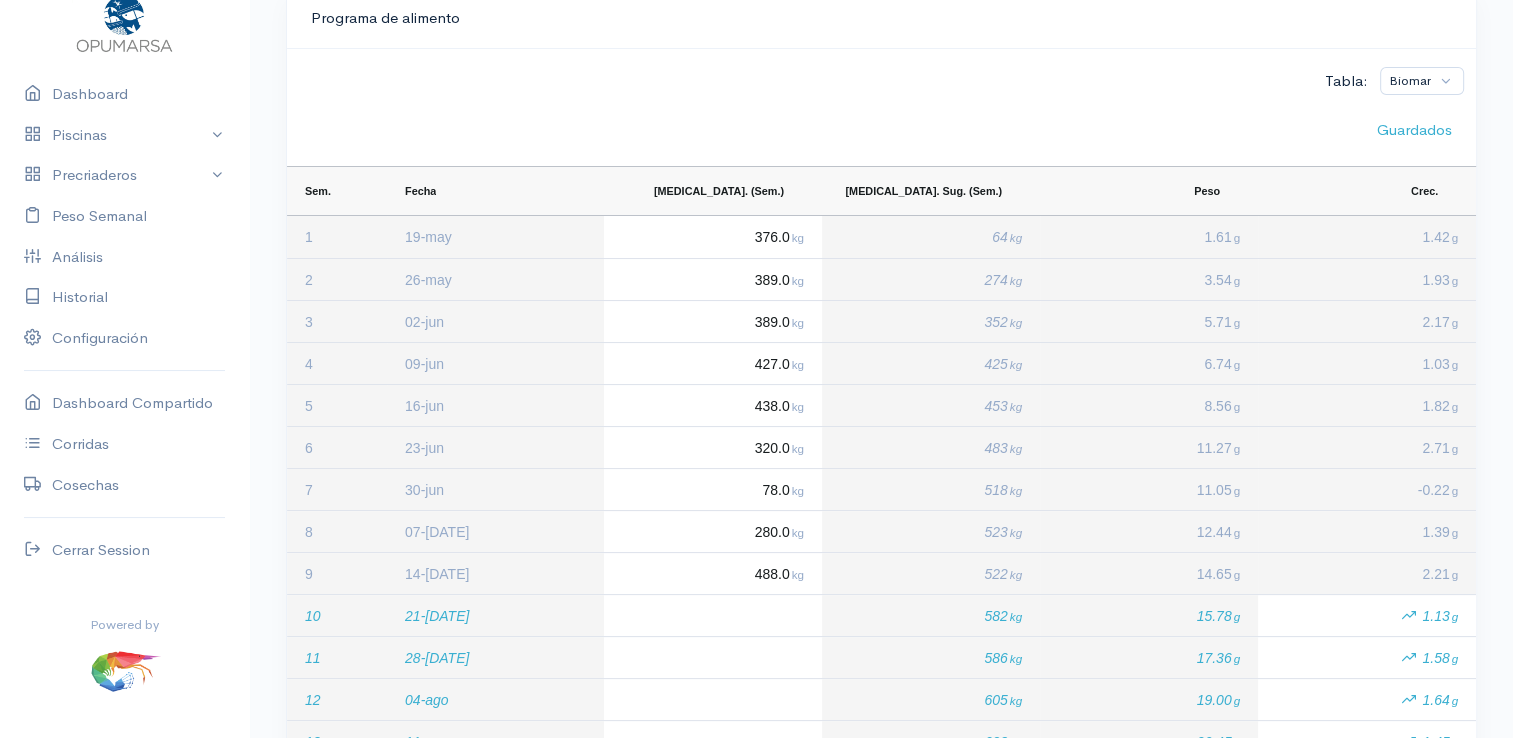 scroll, scrollTop: 300, scrollLeft: 0, axis: vertical 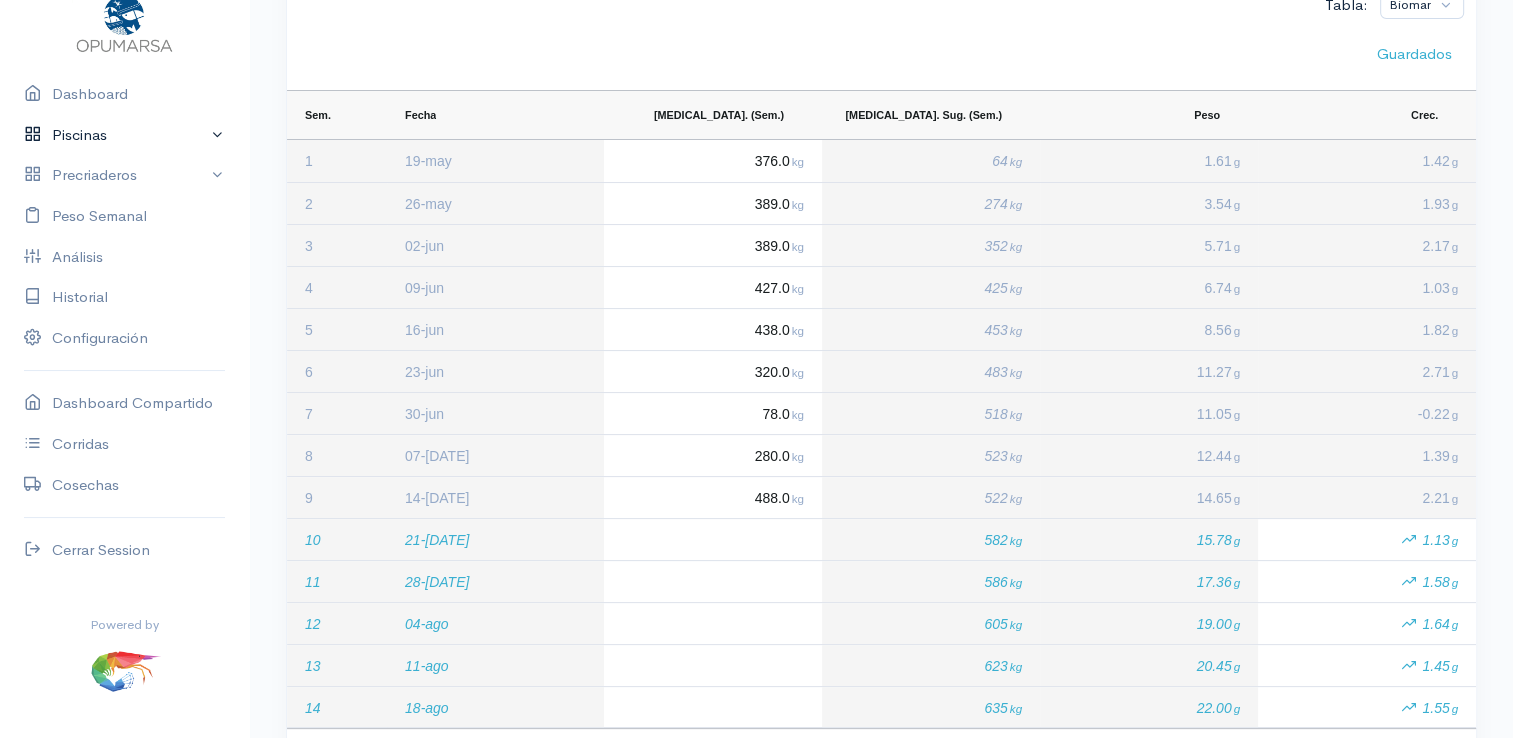 click on "Piscinas" at bounding box center [124, 135] 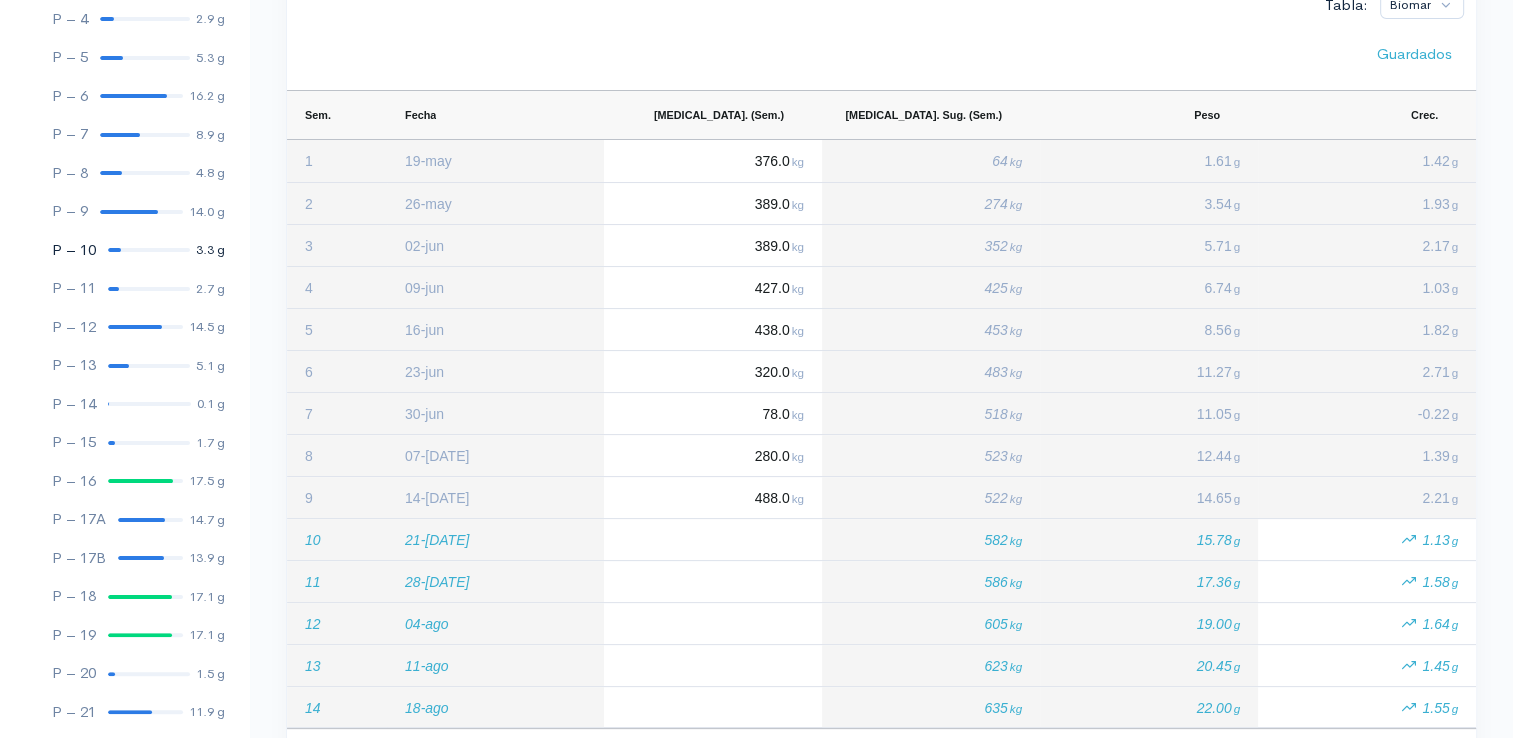 scroll, scrollTop: 361, scrollLeft: 0, axis: vertical 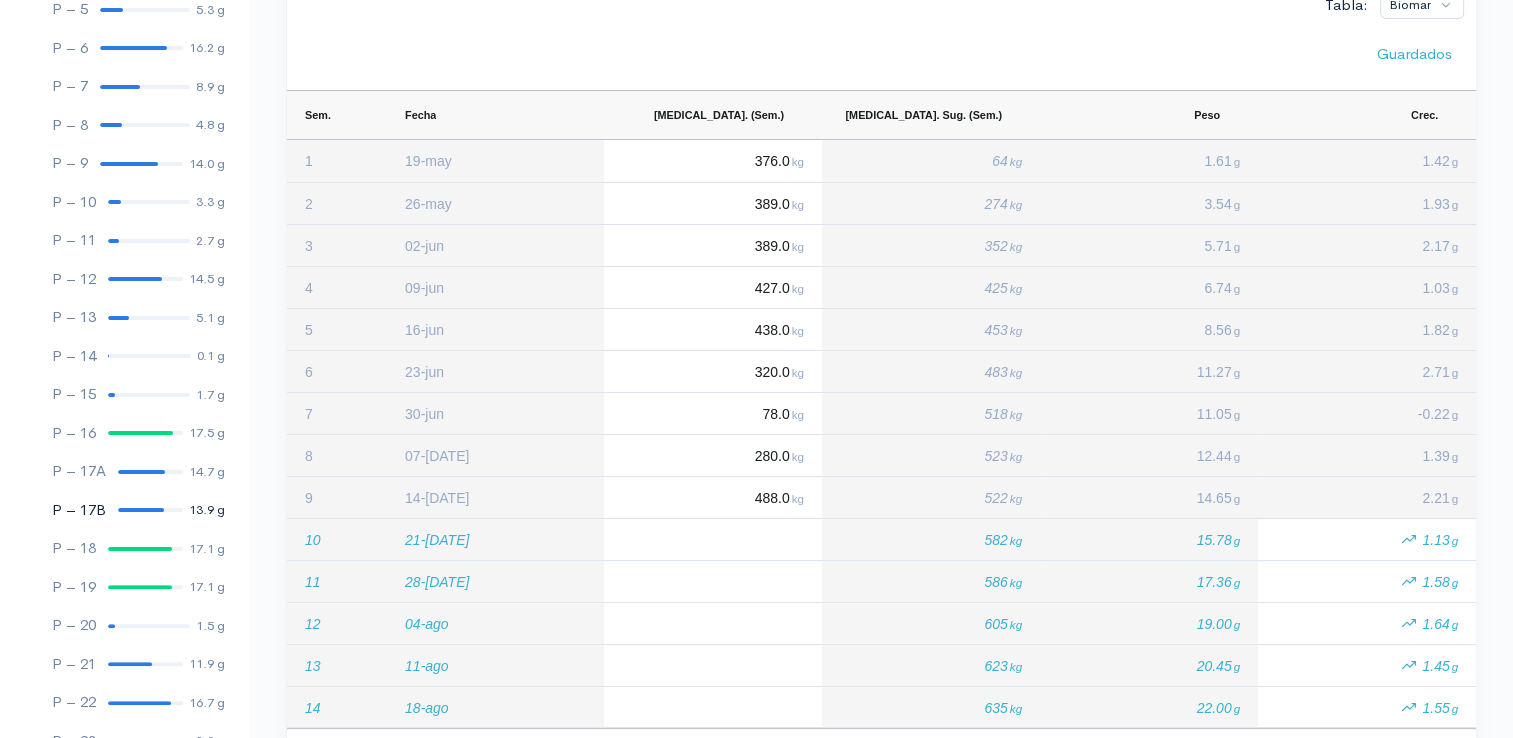 click at bounding box center (141, 510) 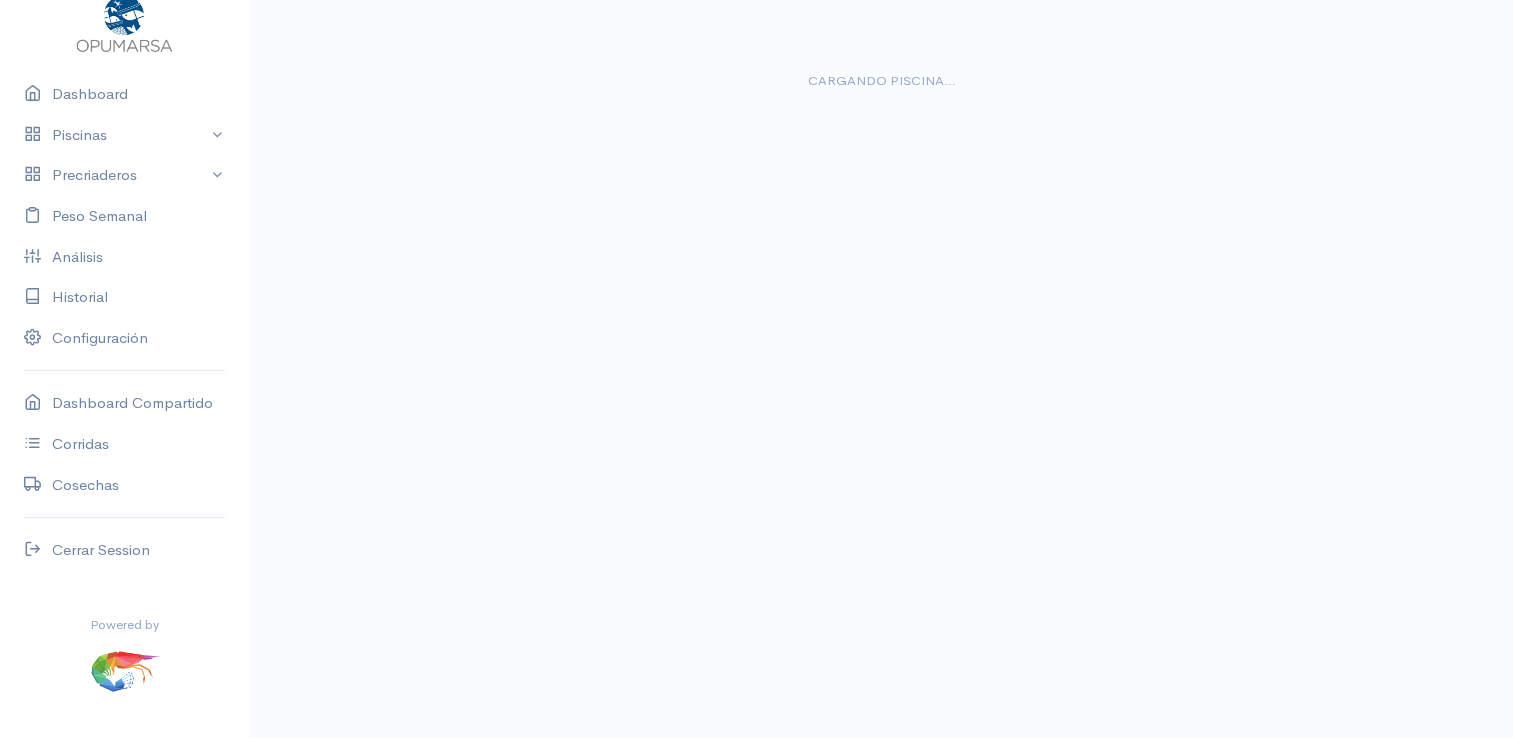 scroll, scrollTop: 36, scrollLeft: 0, axis: vertical 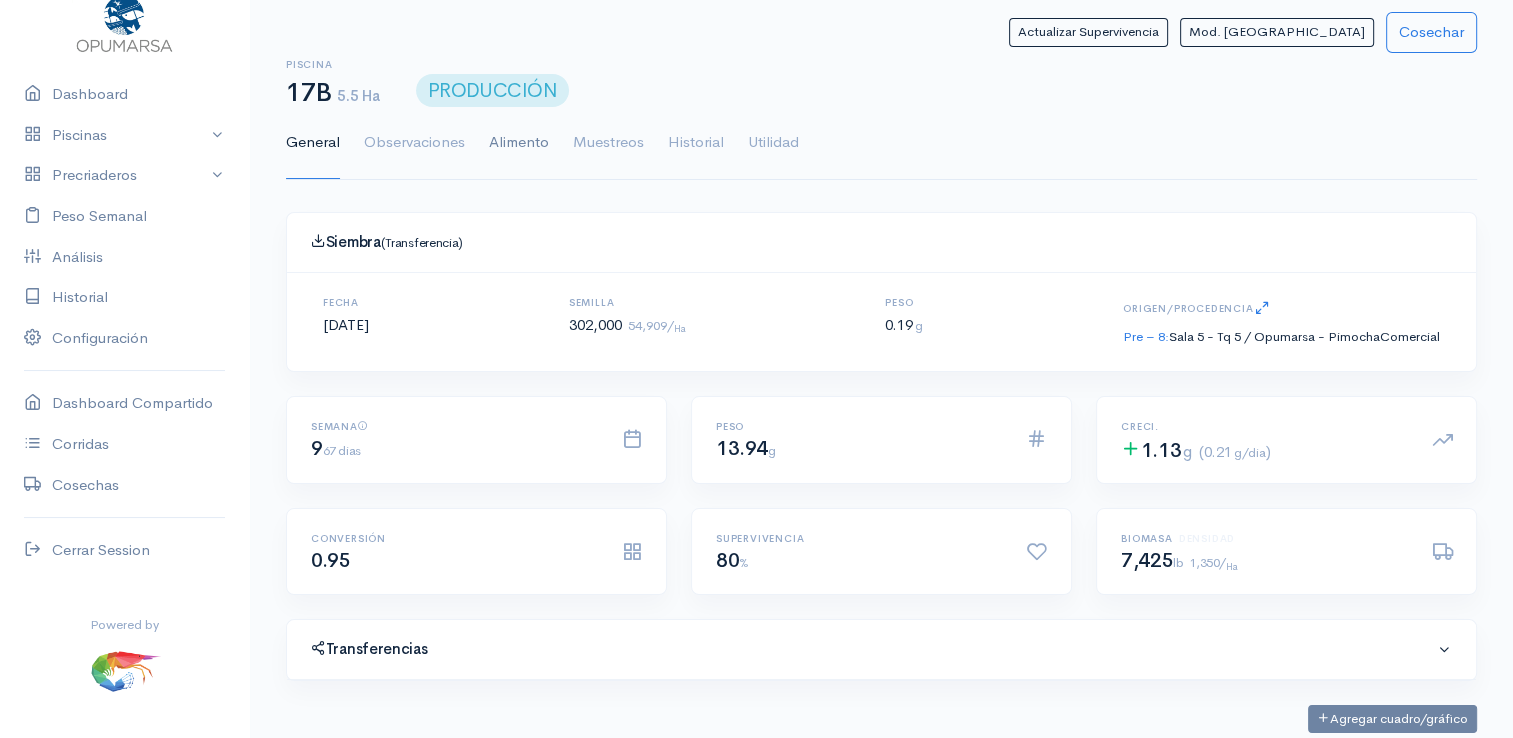 click on "Alimento" at bounding box center (519, 143) 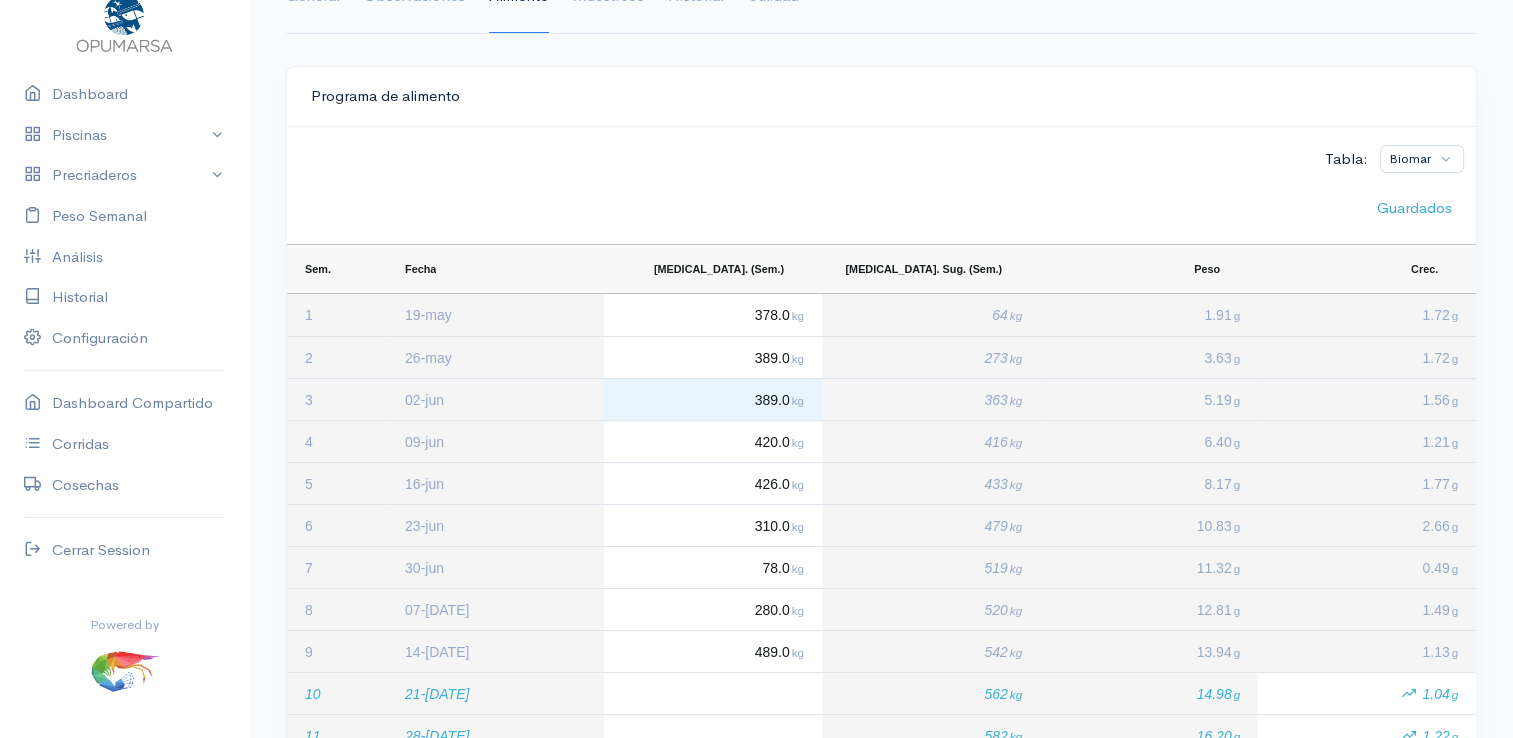 scroll, scrollTop: 200, scrollLeft: 0, axis: vertical 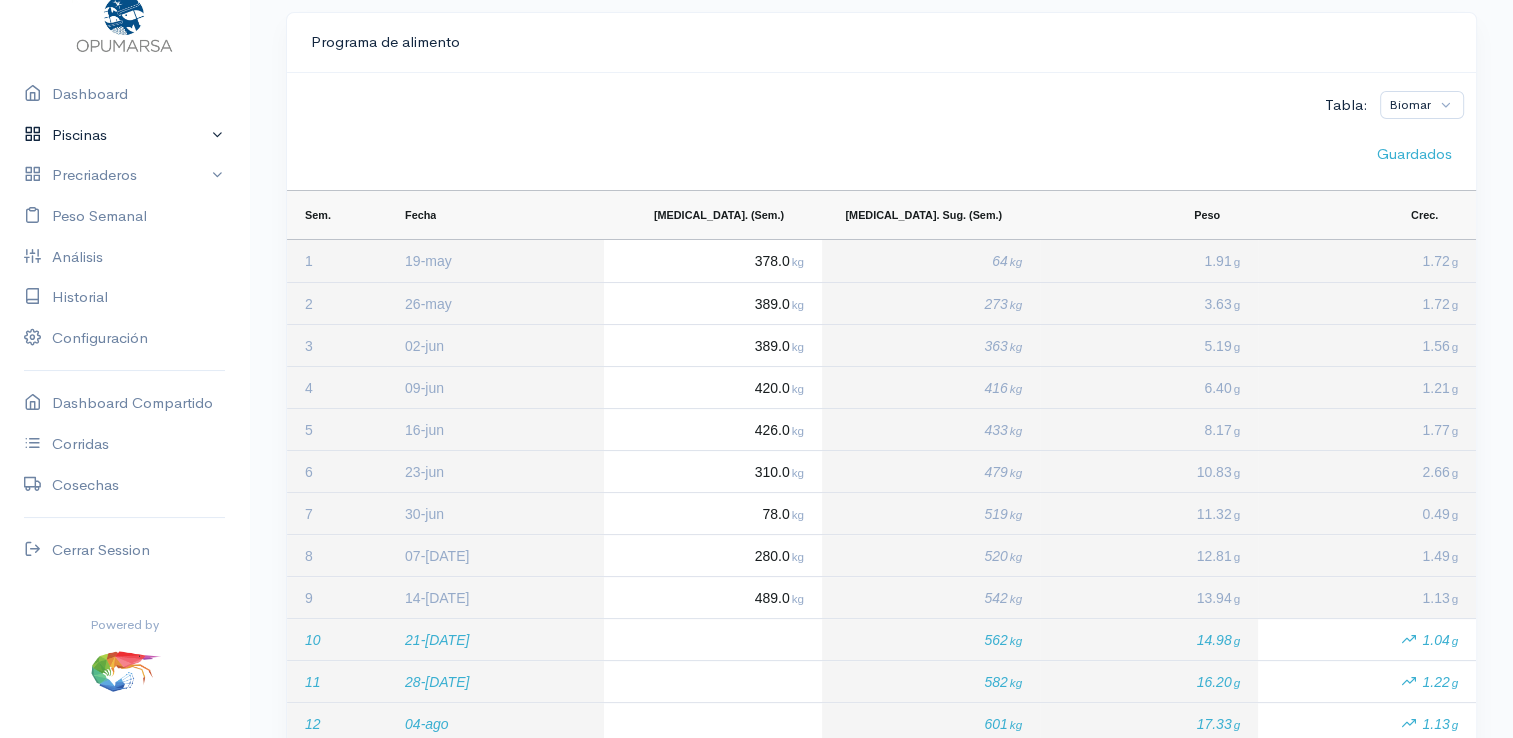 click on "Piscinas" at bounding box center [124, 135] 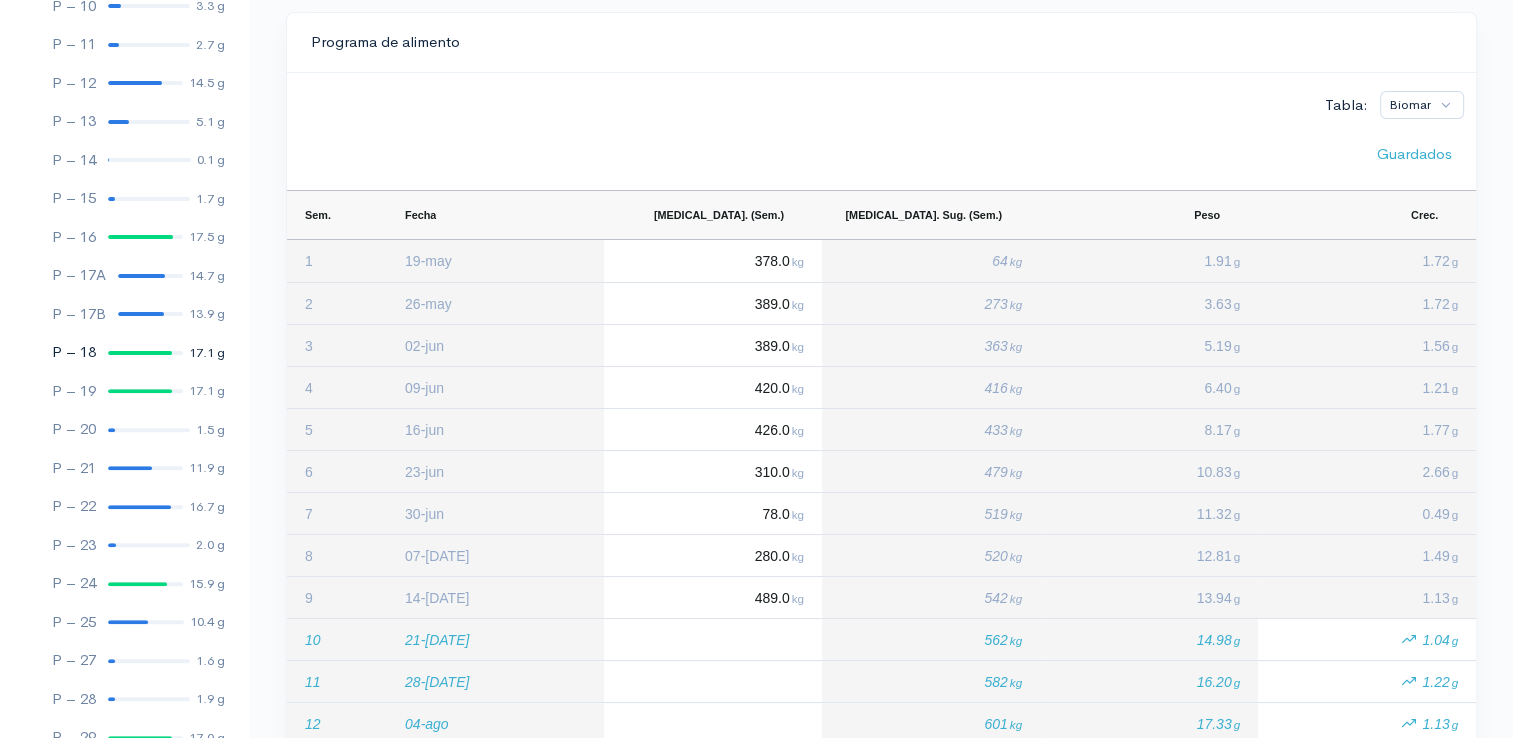 scroll, scrollTop: 561, scrollLeft: 0, axis: vertical 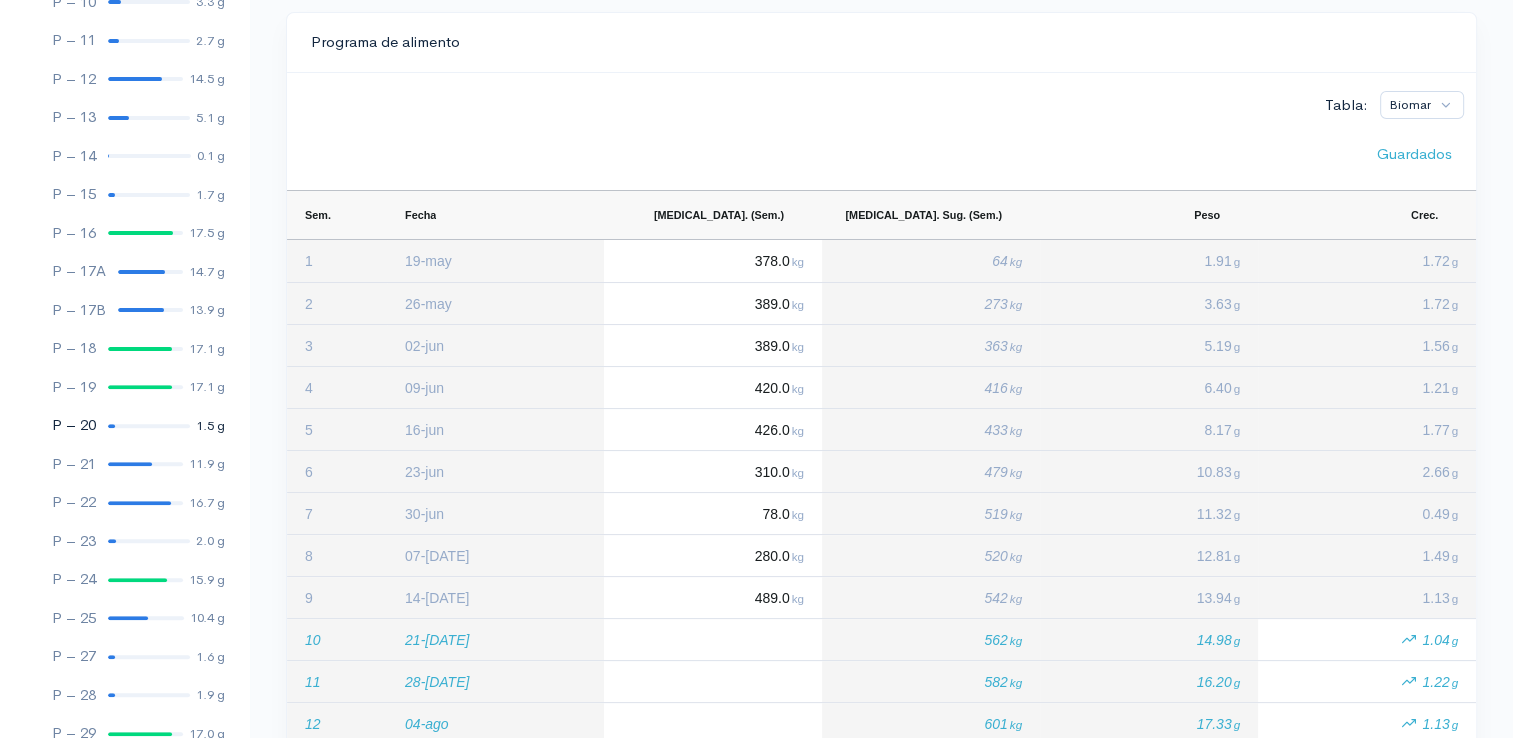 click at bounding box center [149, 426] 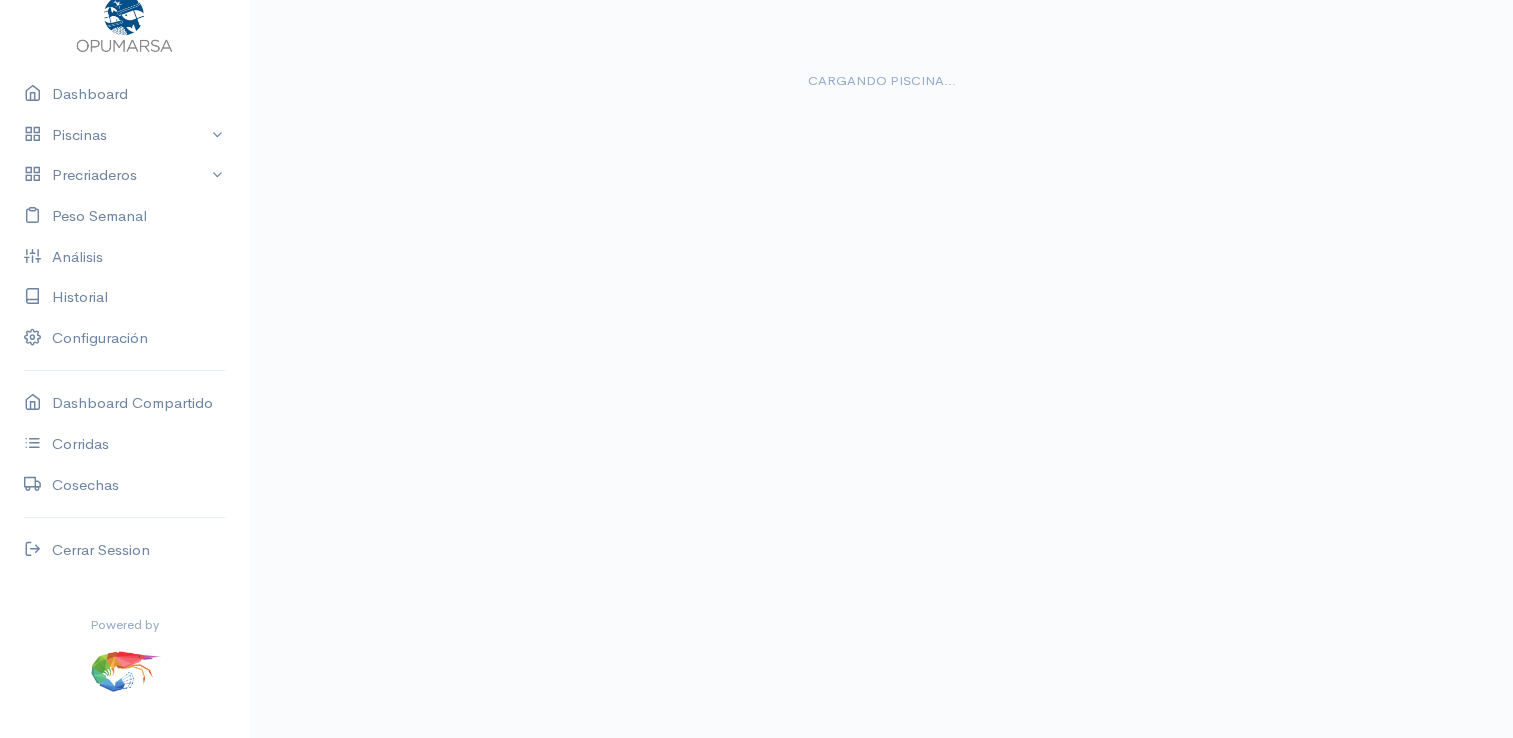 scroll, scrollTop: 129, scrollLeft: 0, axis: vertical 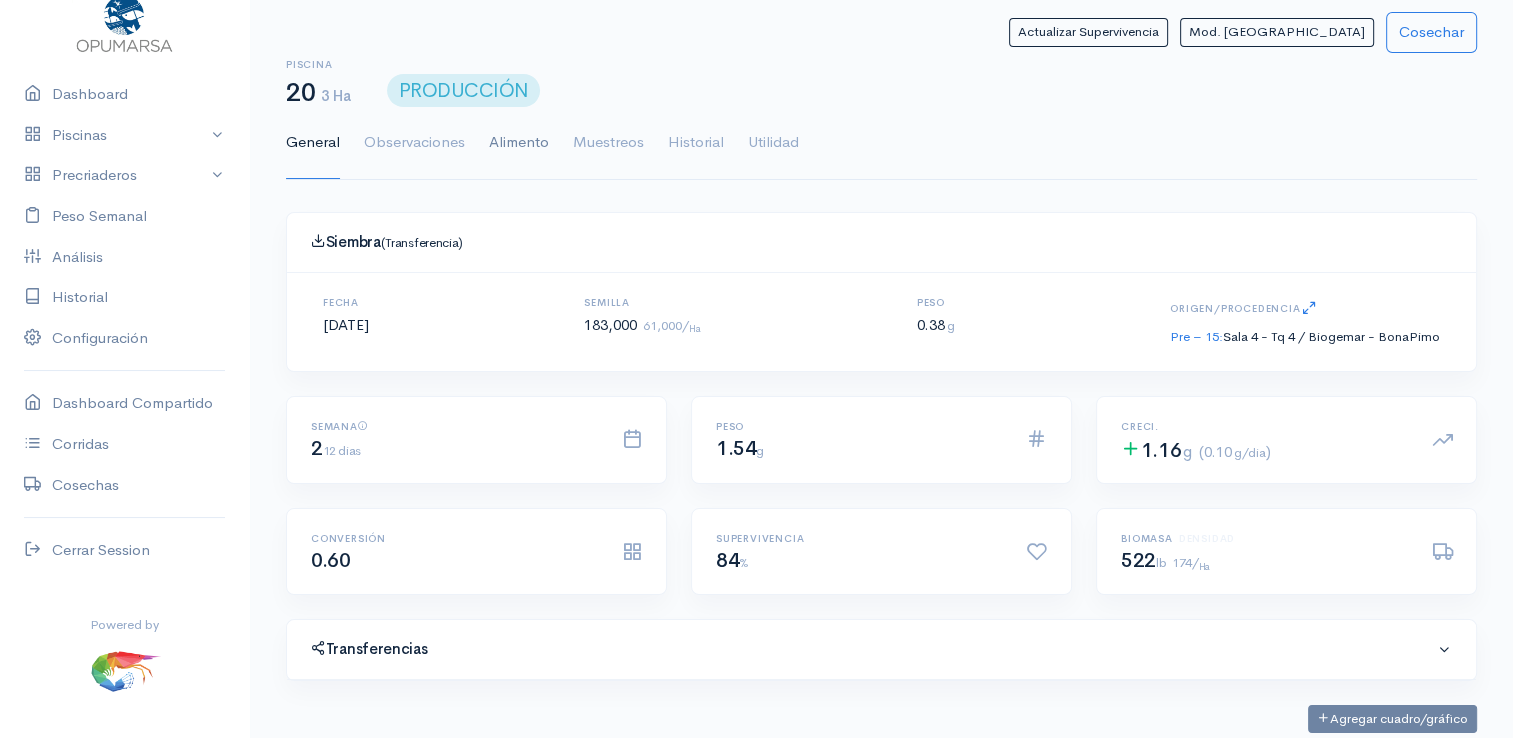 click on "Alimento" at bounding box center [519, 143] 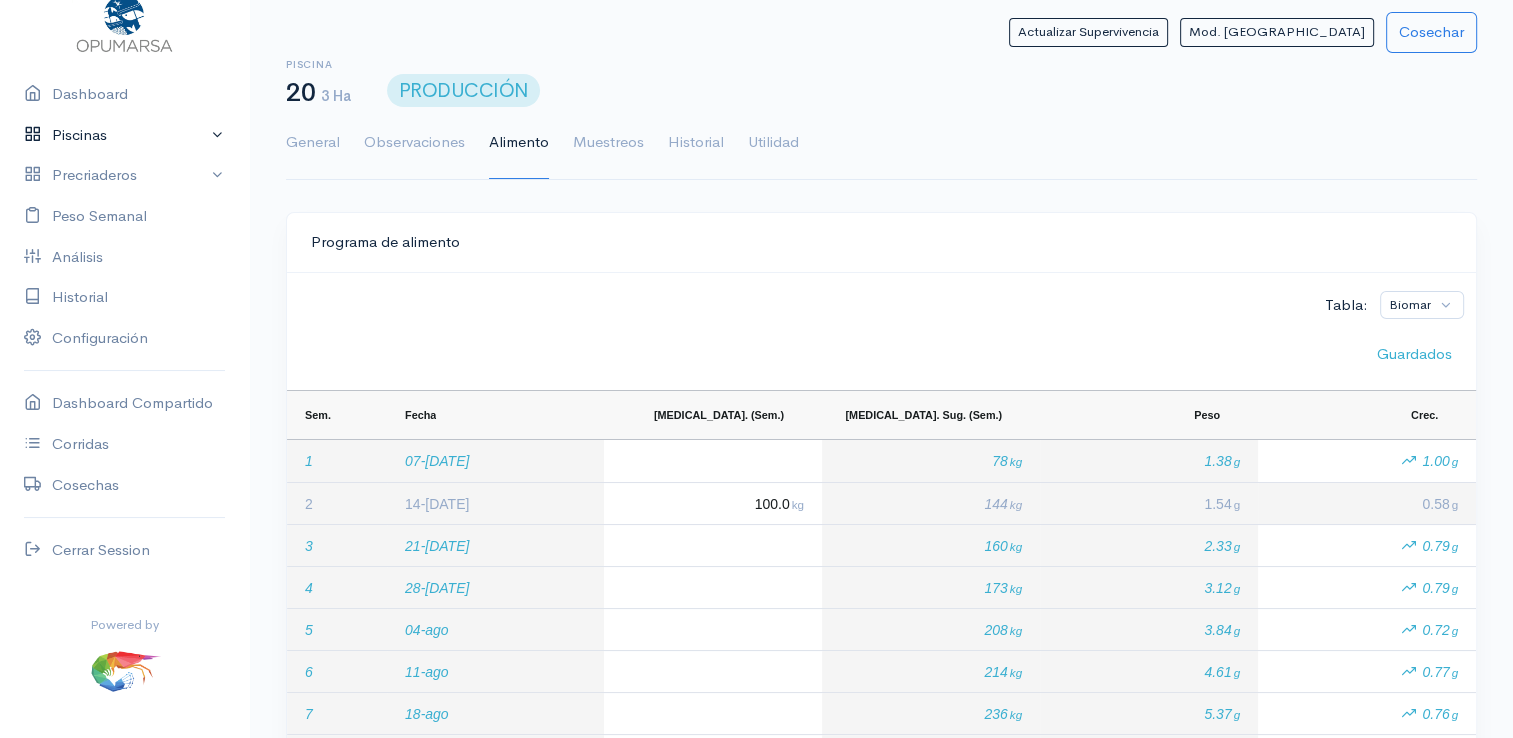 click on "Piscinas" at bounding box center (124, 135) 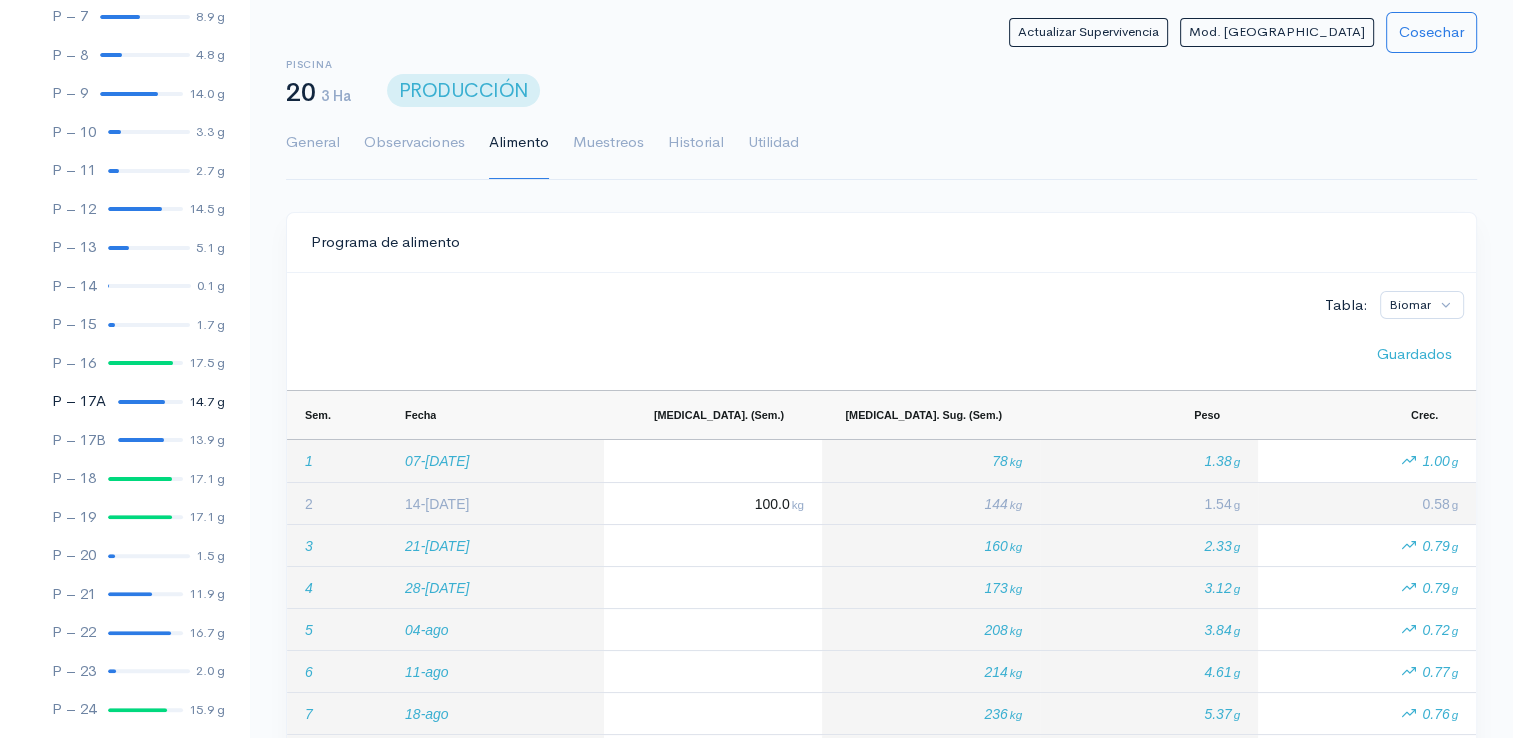 scroll, scrollTop: 461, scrollLeft: 0, axis: vertical 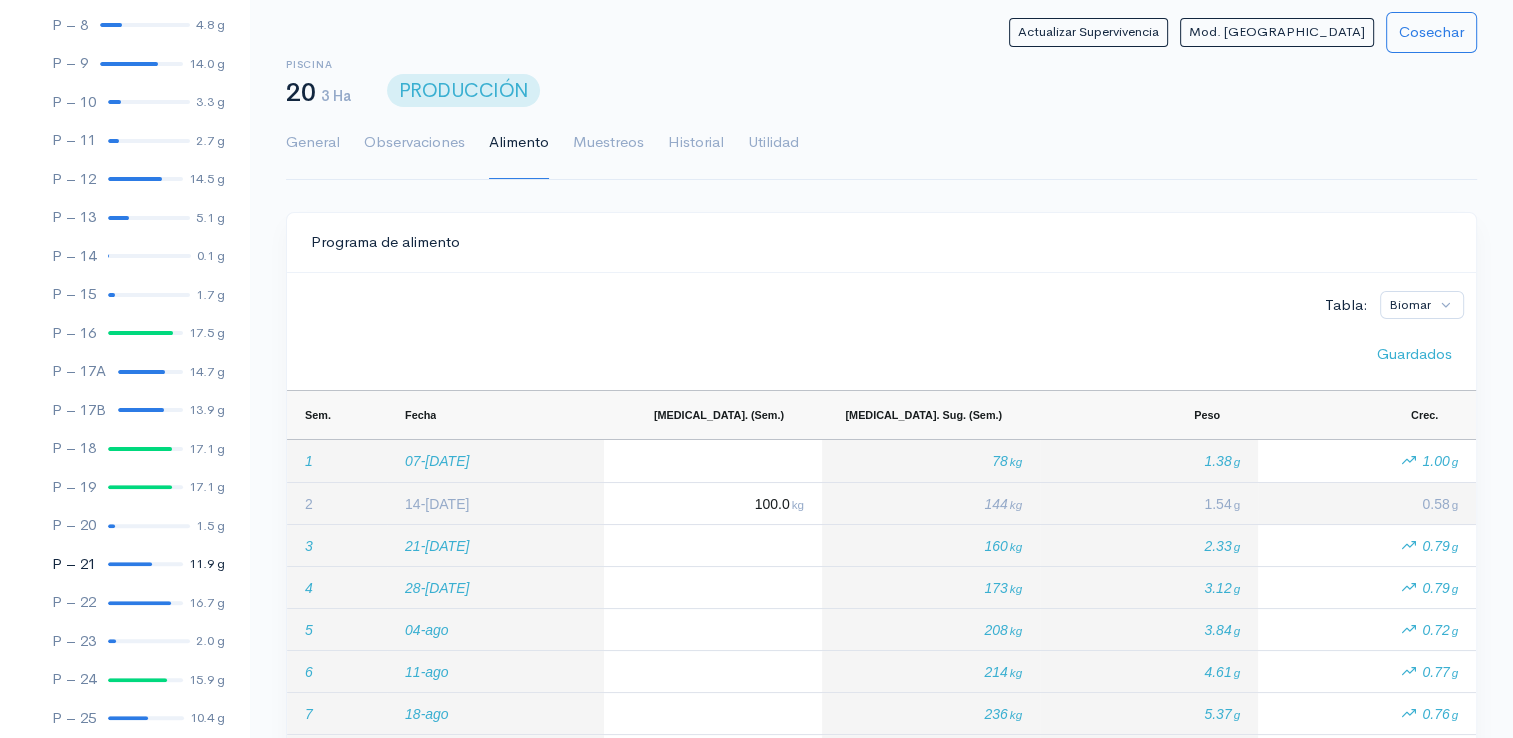 click at bounding box center [130, 564] 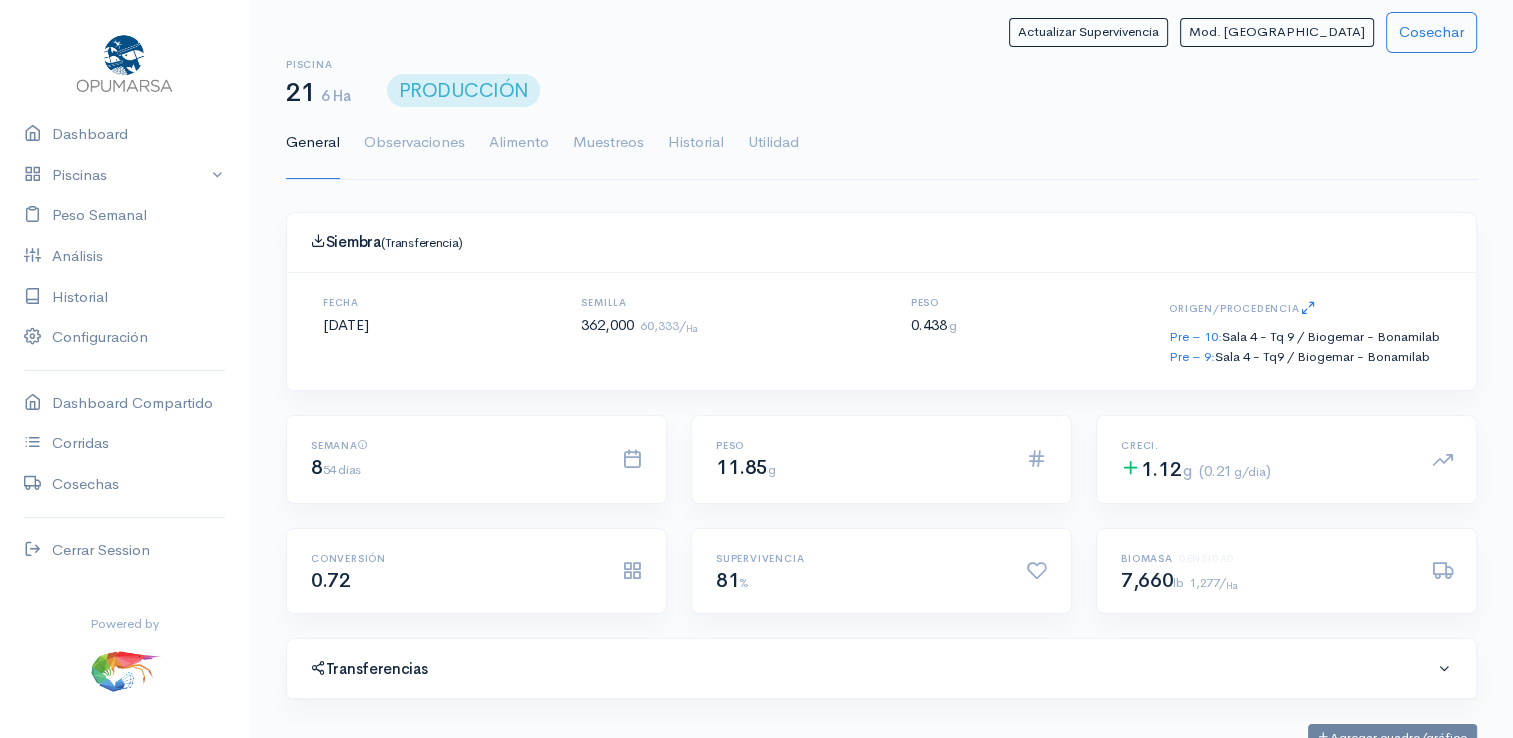 scroll, scrollTop: 61, scrollLeft: 0, axis: vertical 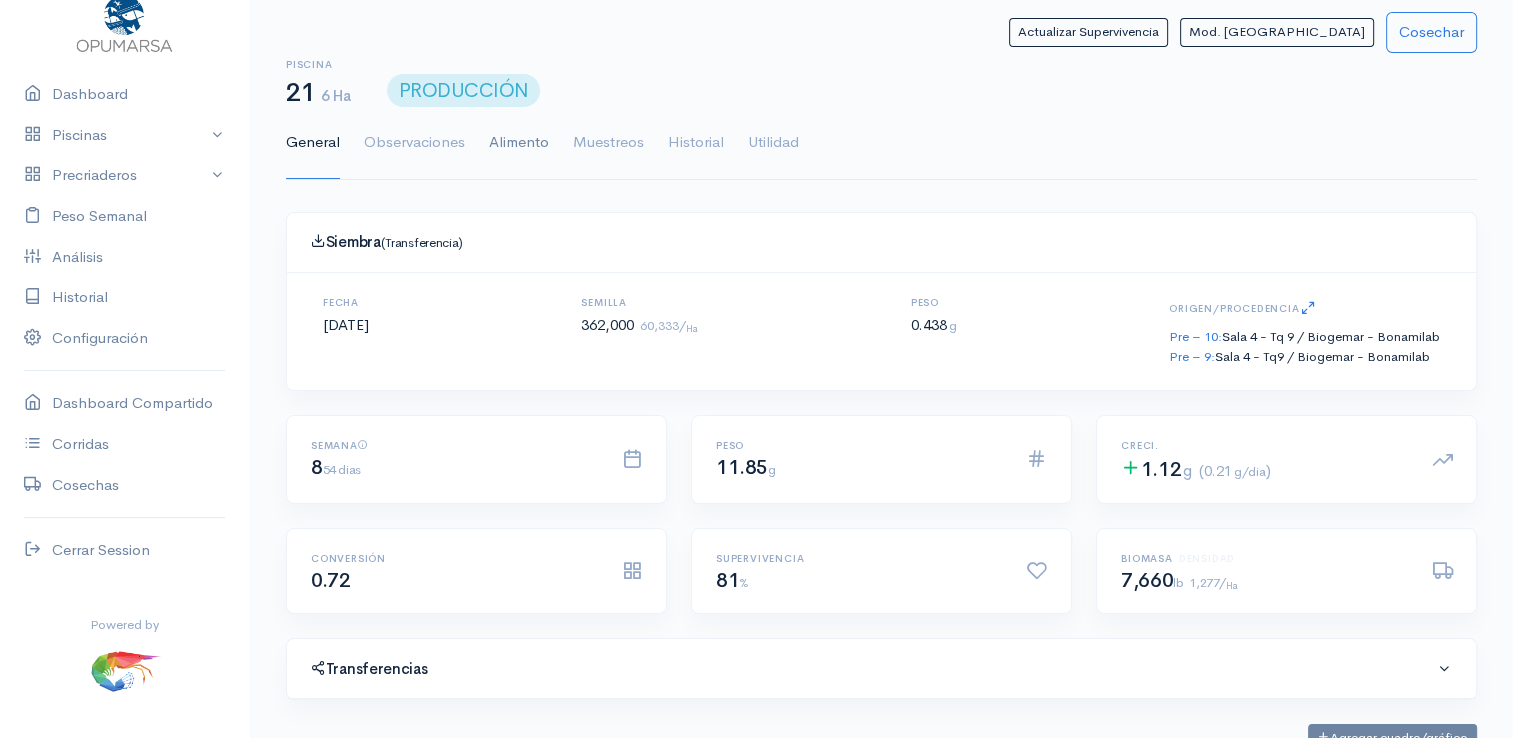 click on "Alimento" at bounding box center [519, 143] 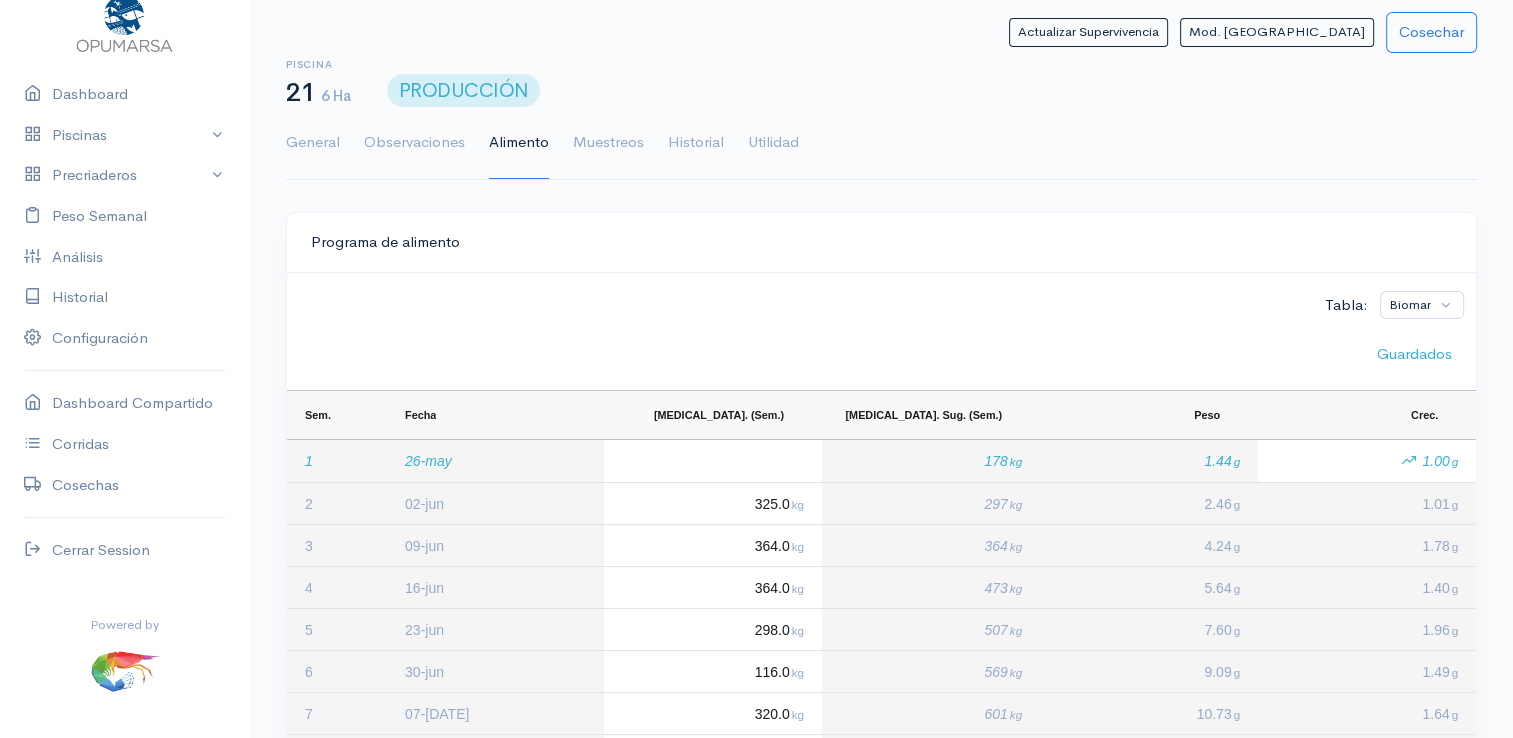 scroll, scrollTop: 100, scrollLeft: 0, axis: vertical 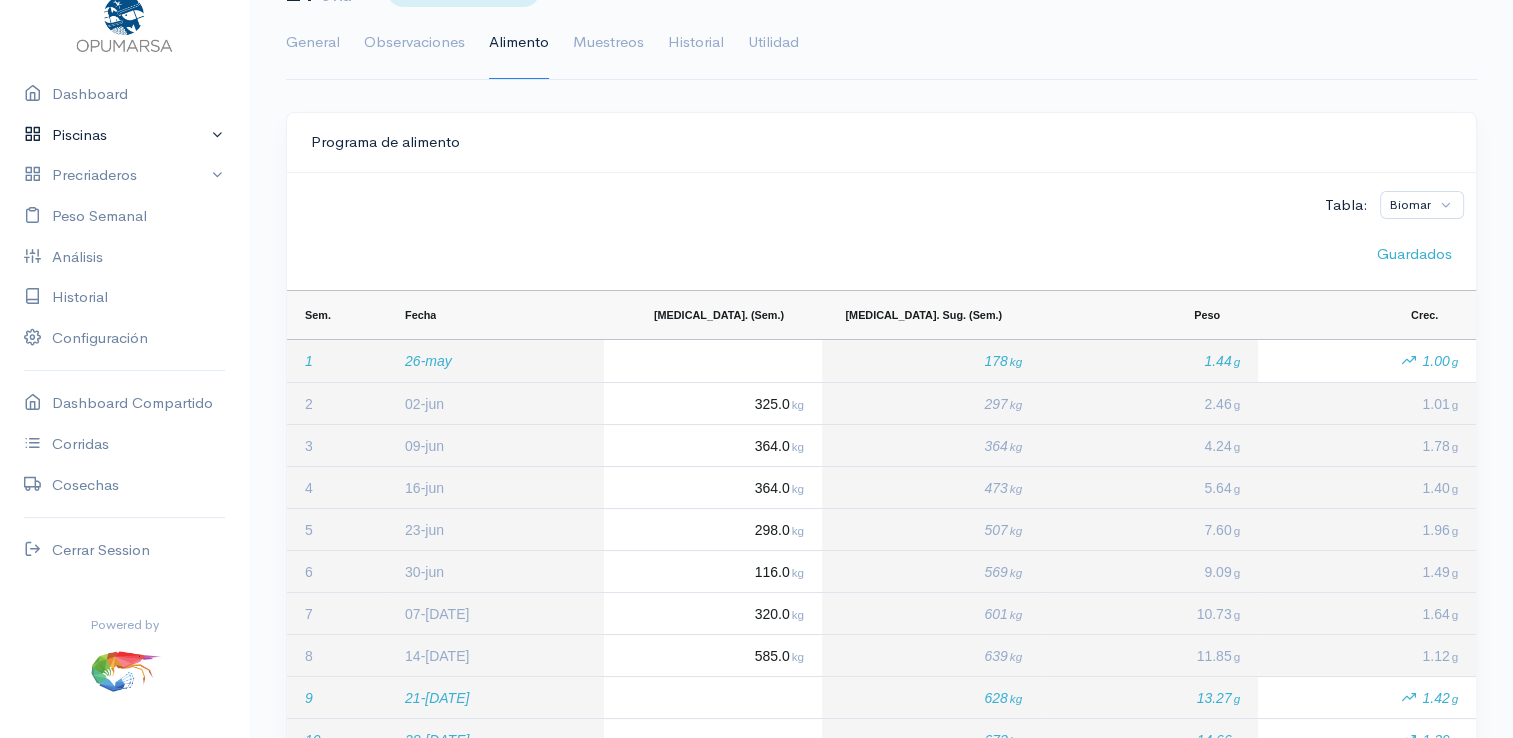 click on "Piscinas" at bounding box center [124, 135] 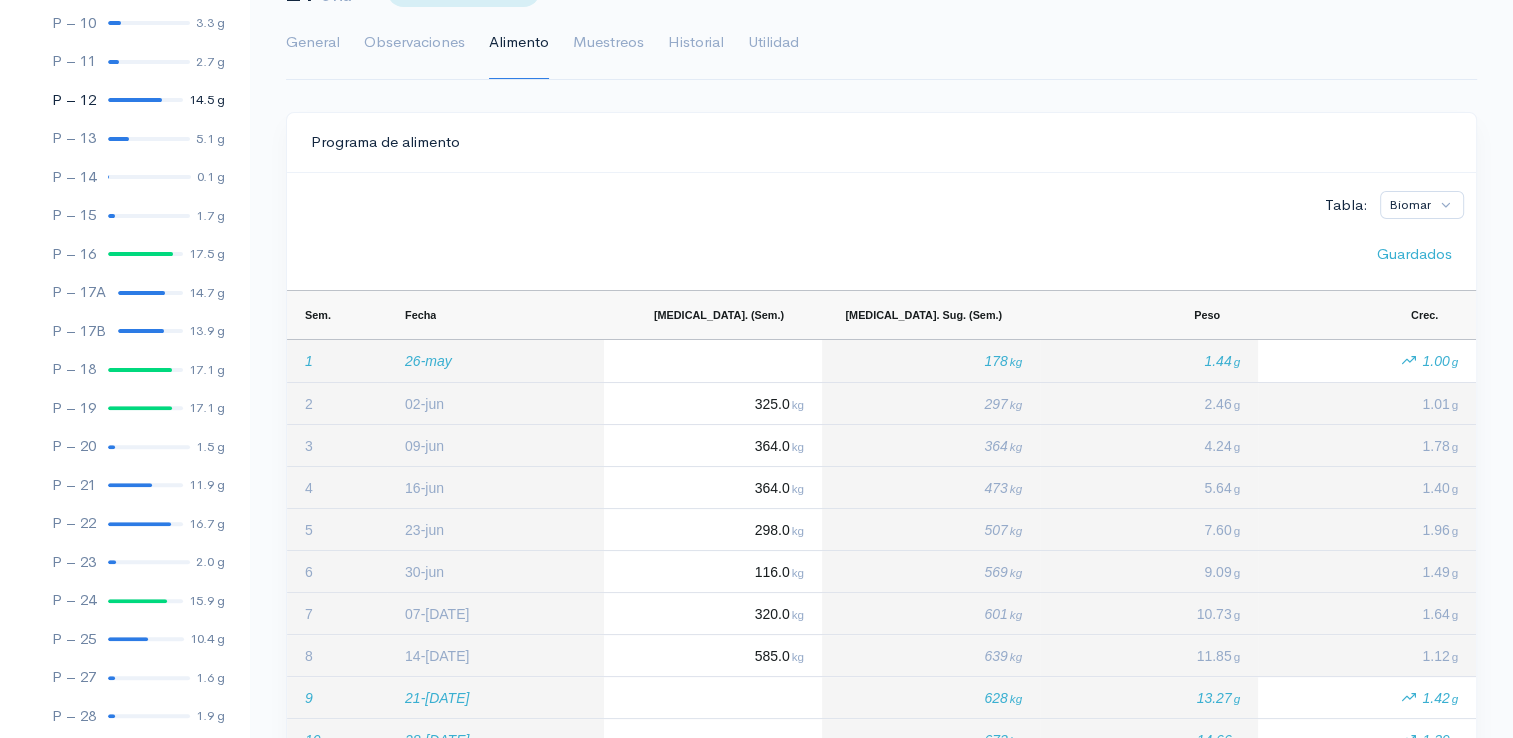 scroll, scrollTop: 561, scrollLeft: 0, axis: vertical 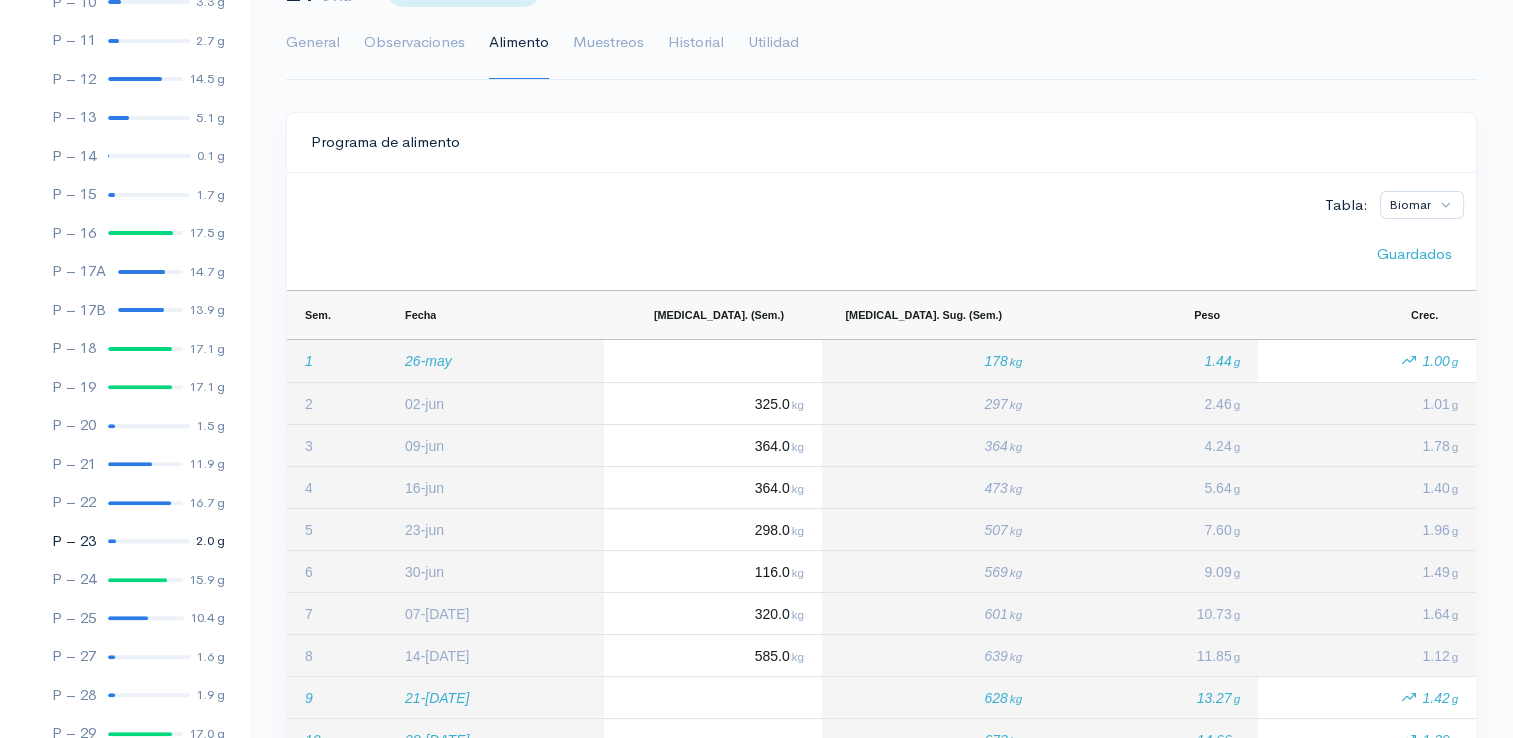 click at bounding box center (149, 541) 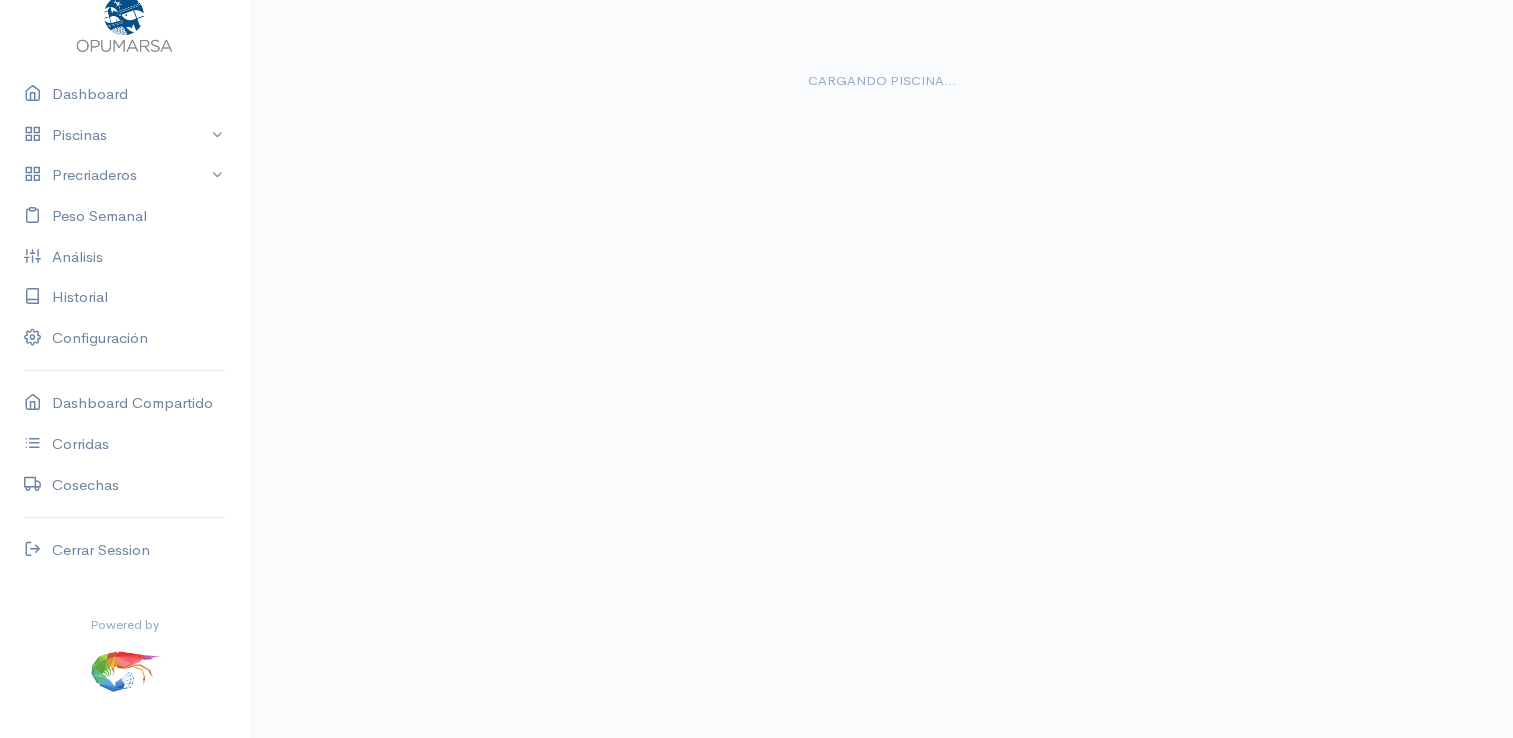 scroll, scrollTop: 36, scrollLeft: 0, axis: vertical 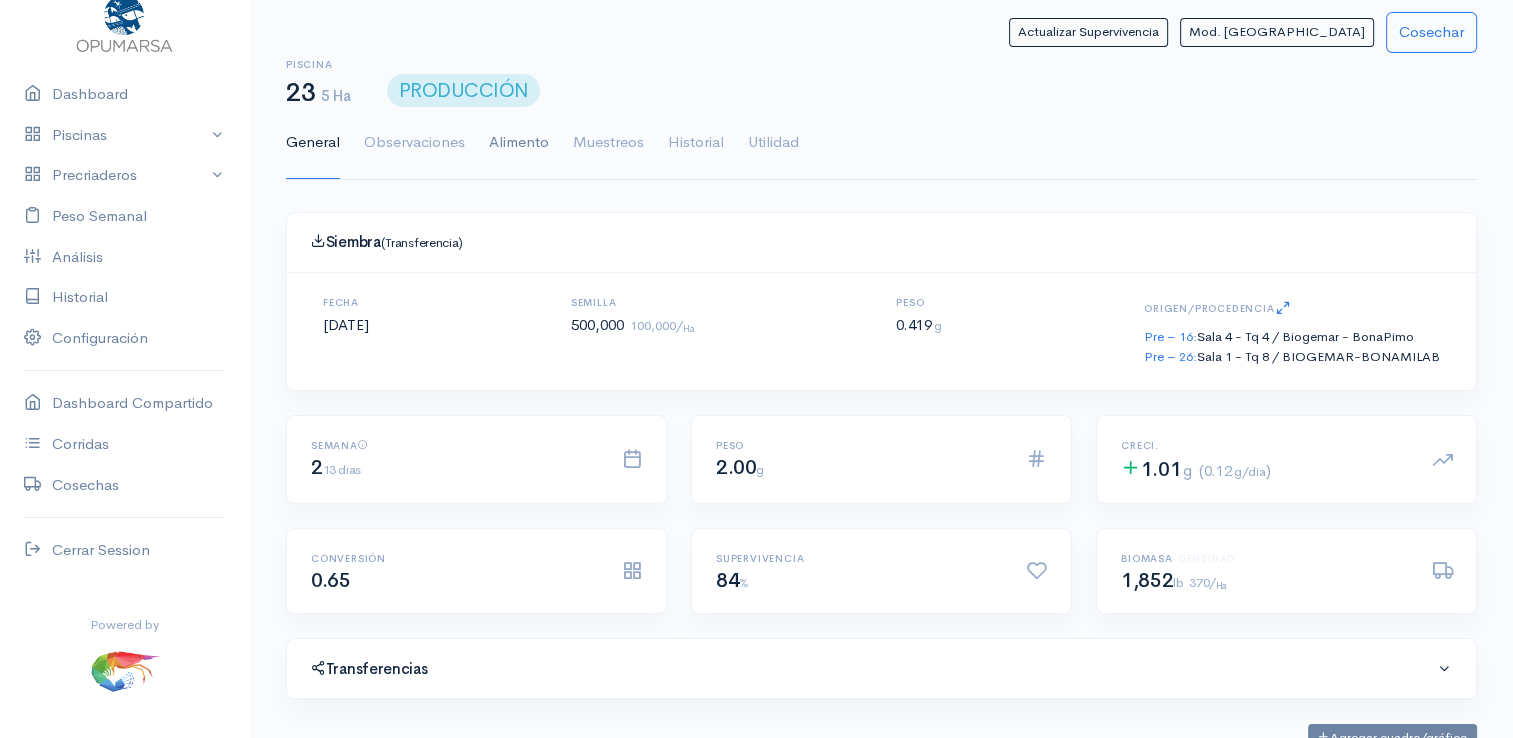 click on "Alimento" at bounding box center (519, 143) 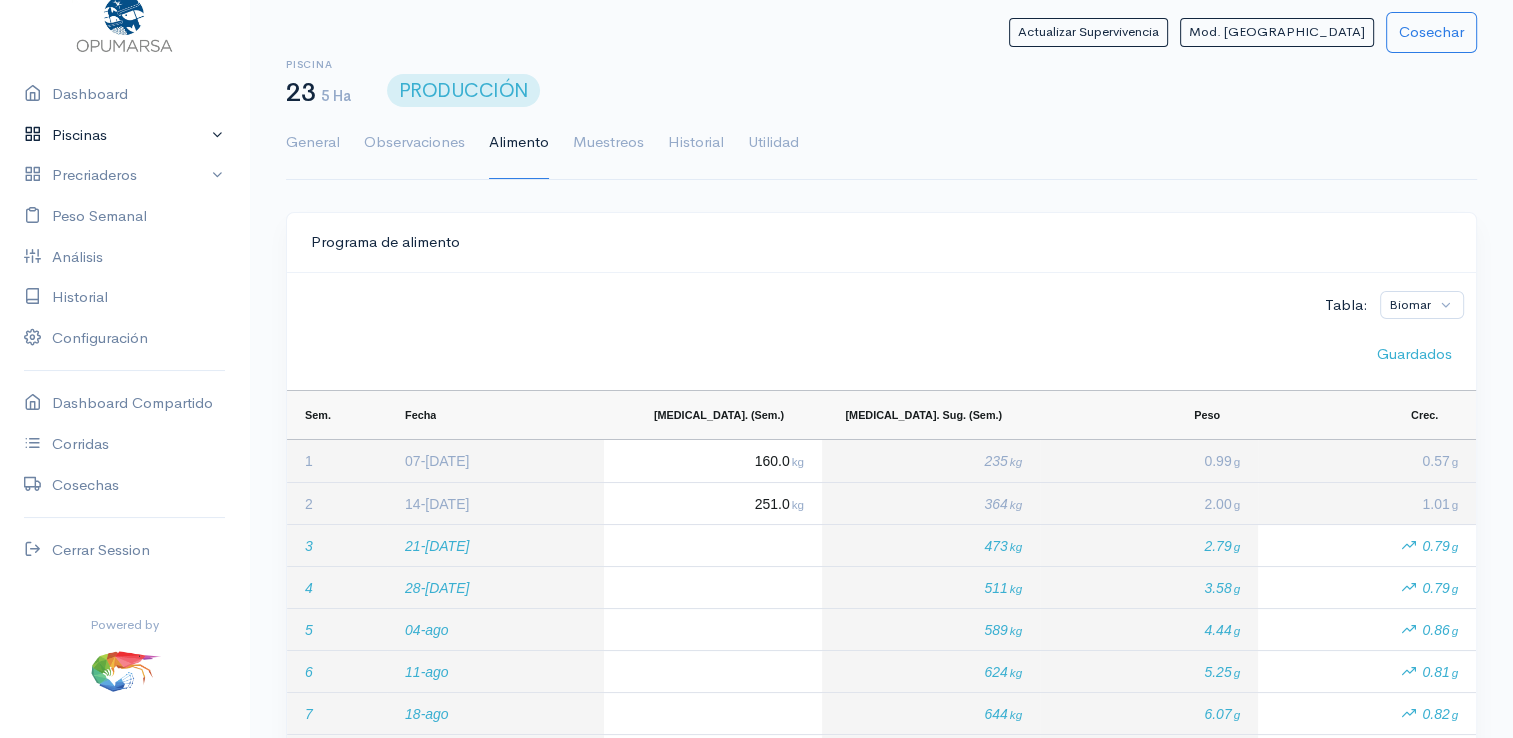 click on "Piscinas" at bounding box center (124, 135) 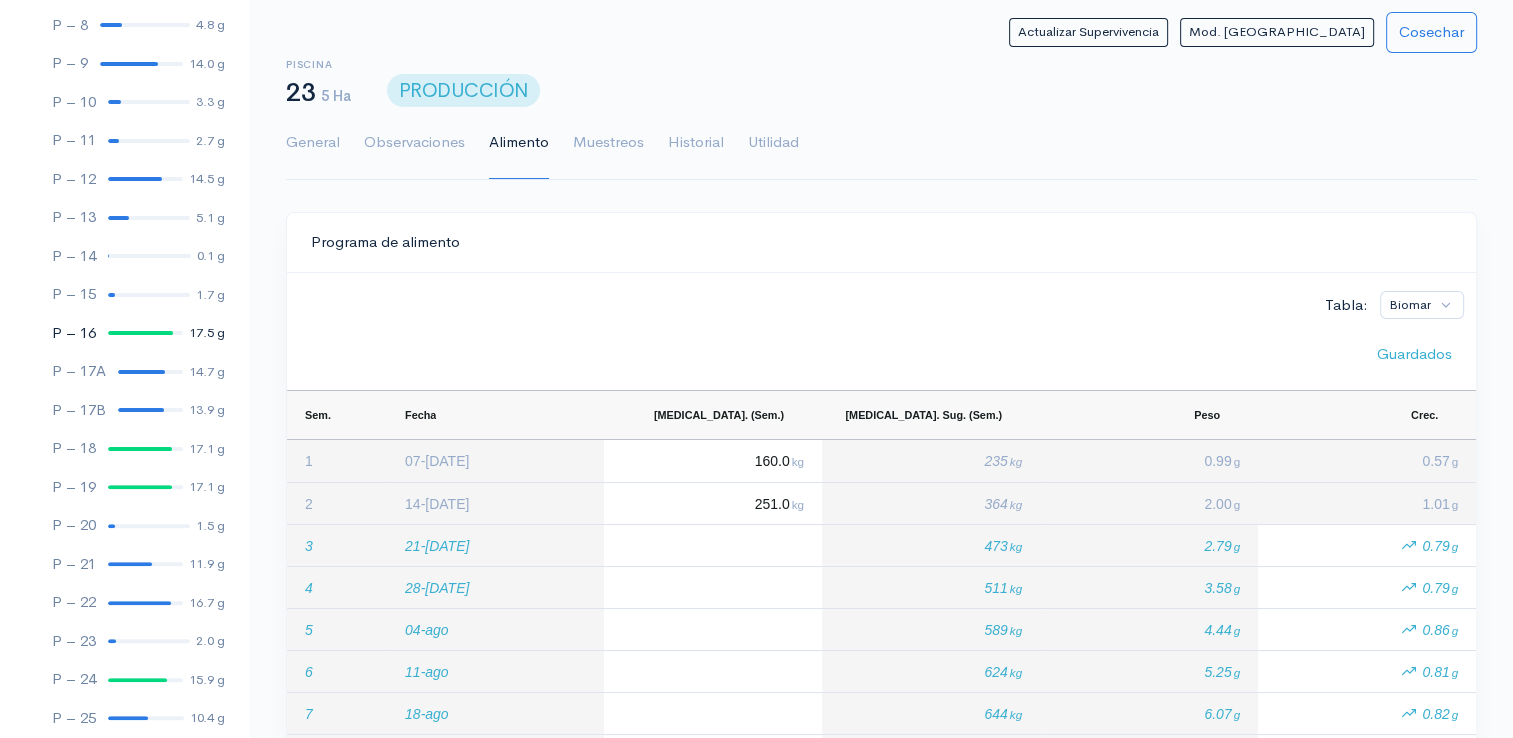 scroll, scrollTop: 561, scrollLeft: 0, axis: vertical 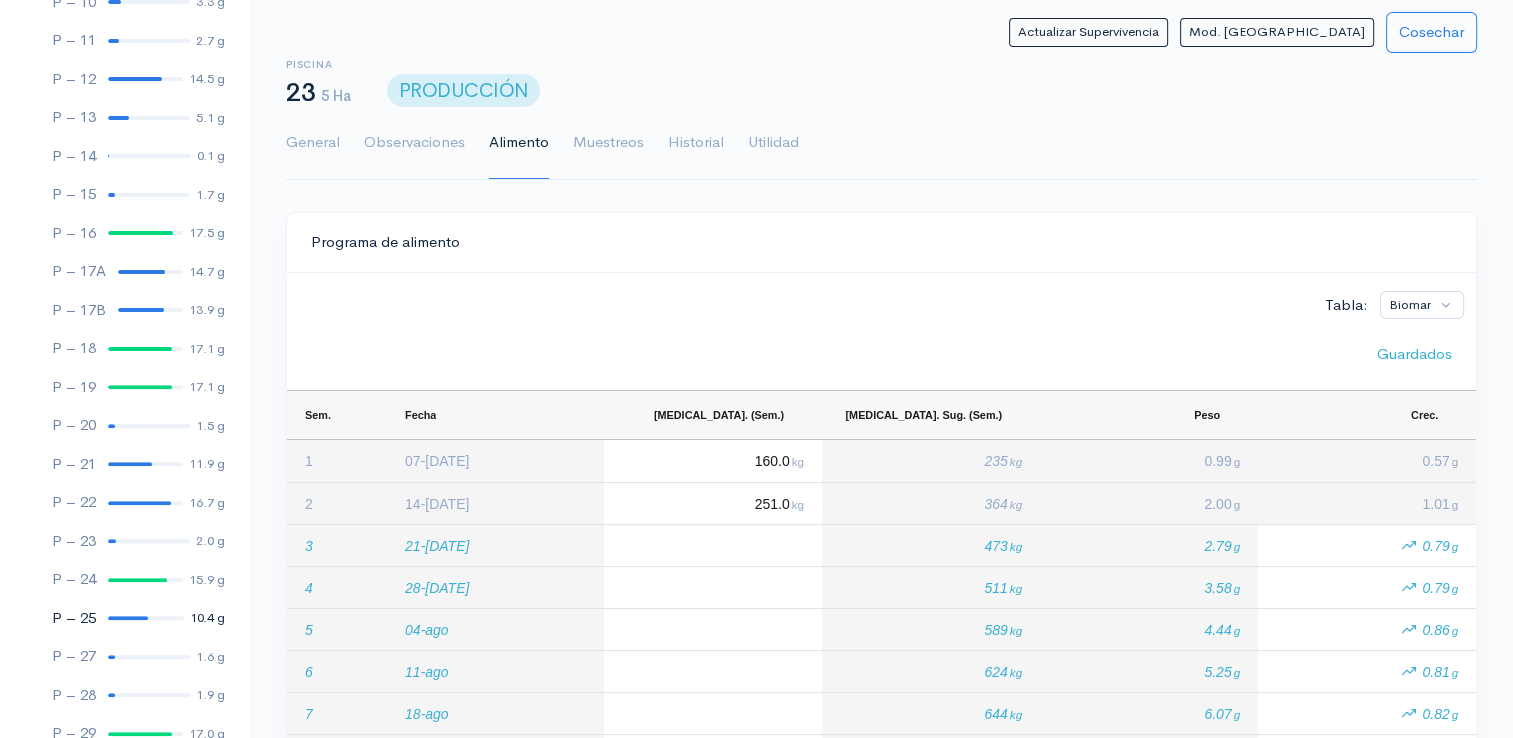 click at bounding box center (128, 618) 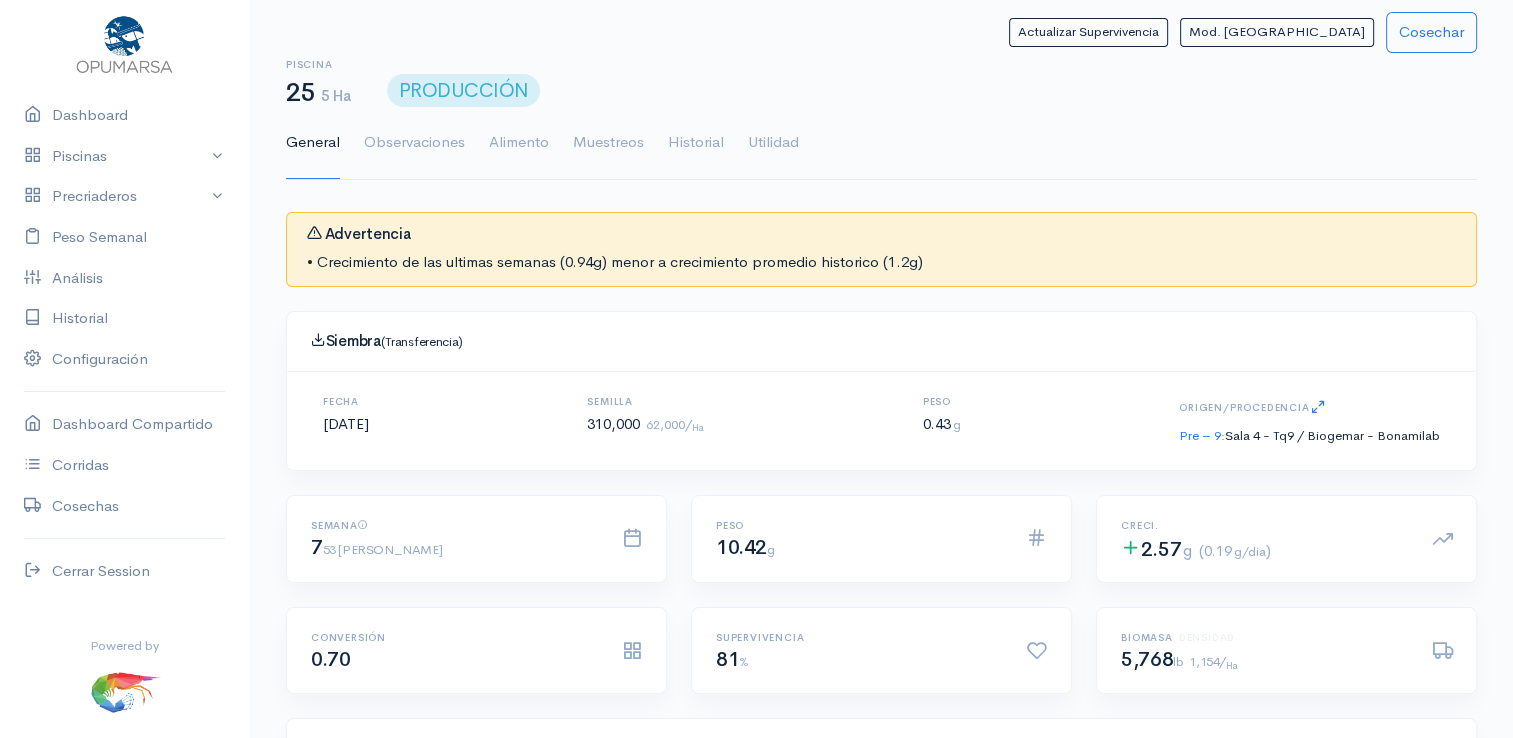 scroll, scrollTop: 61, scrollLeft: 0, axis: vertical 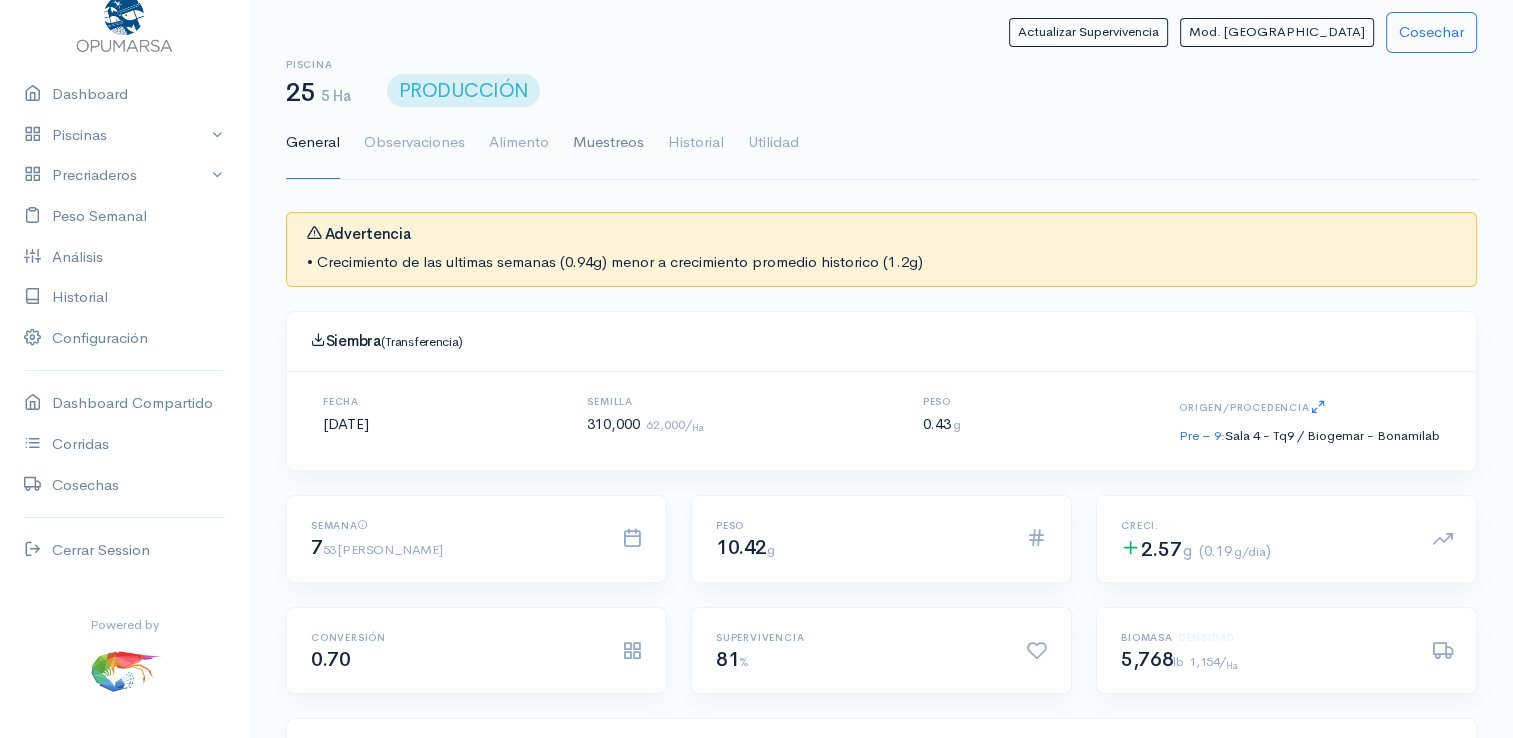 click on "Muestreos" at bounding box center (608, 143) 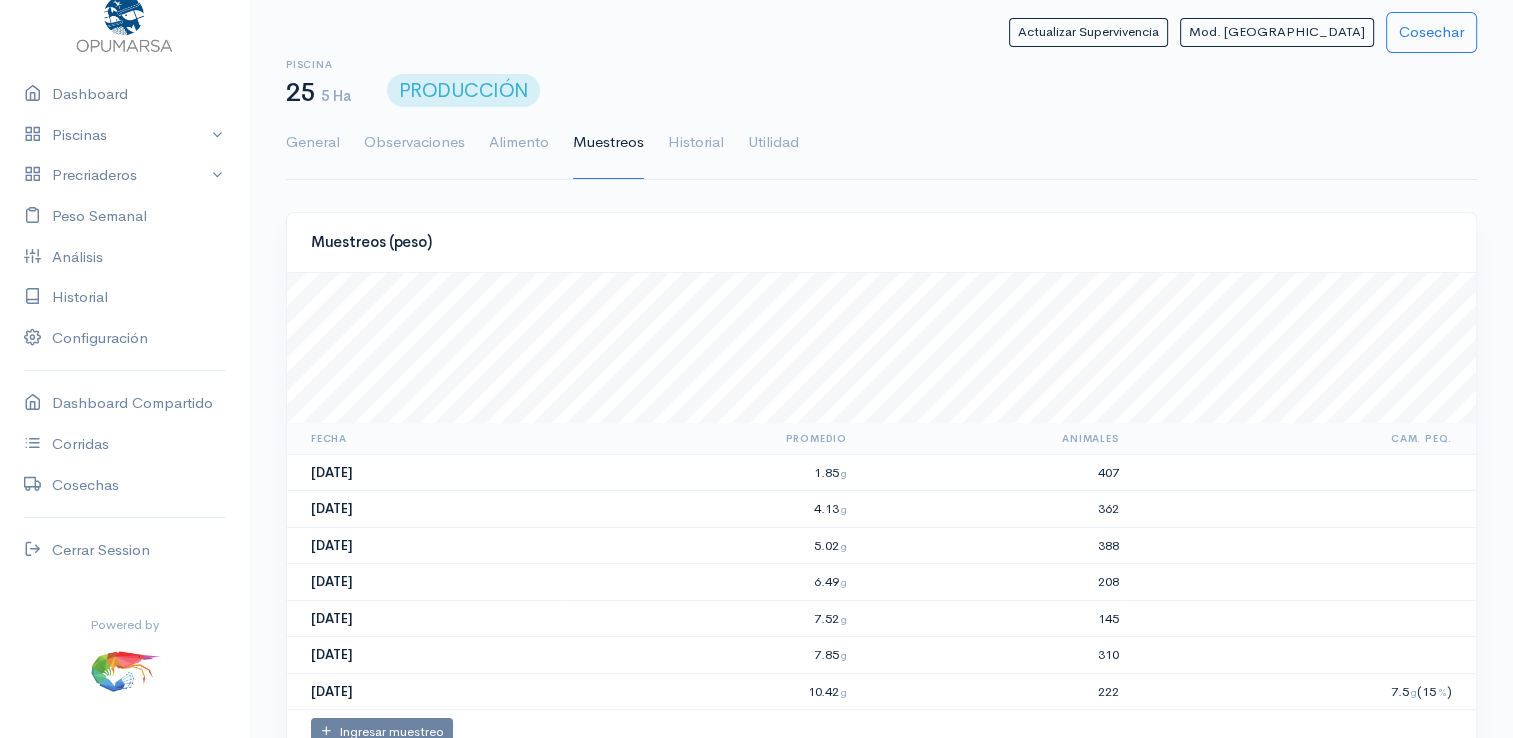 click on "Muestreos" at bounding box center [608, 143] 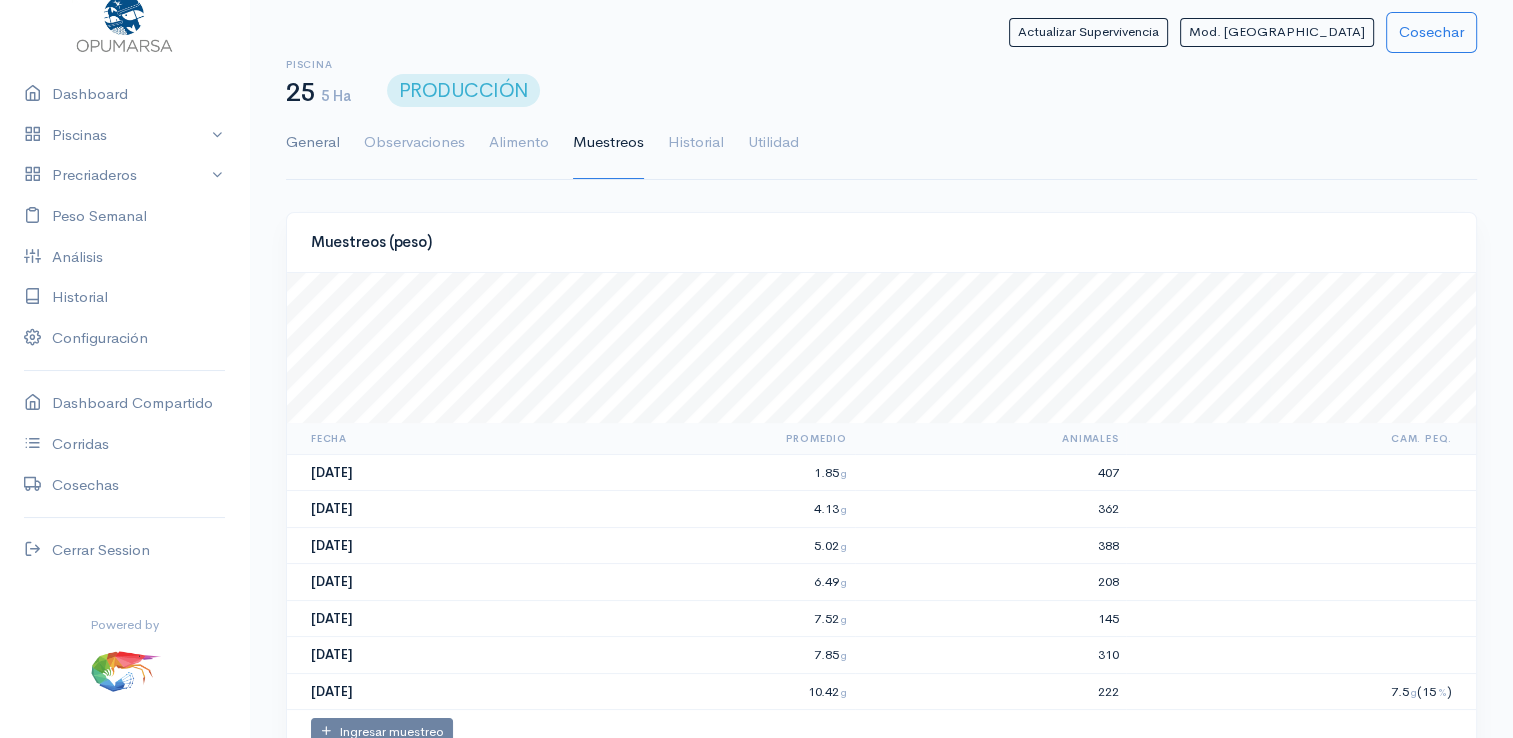 click on "General" at bounding box center [313, 143] 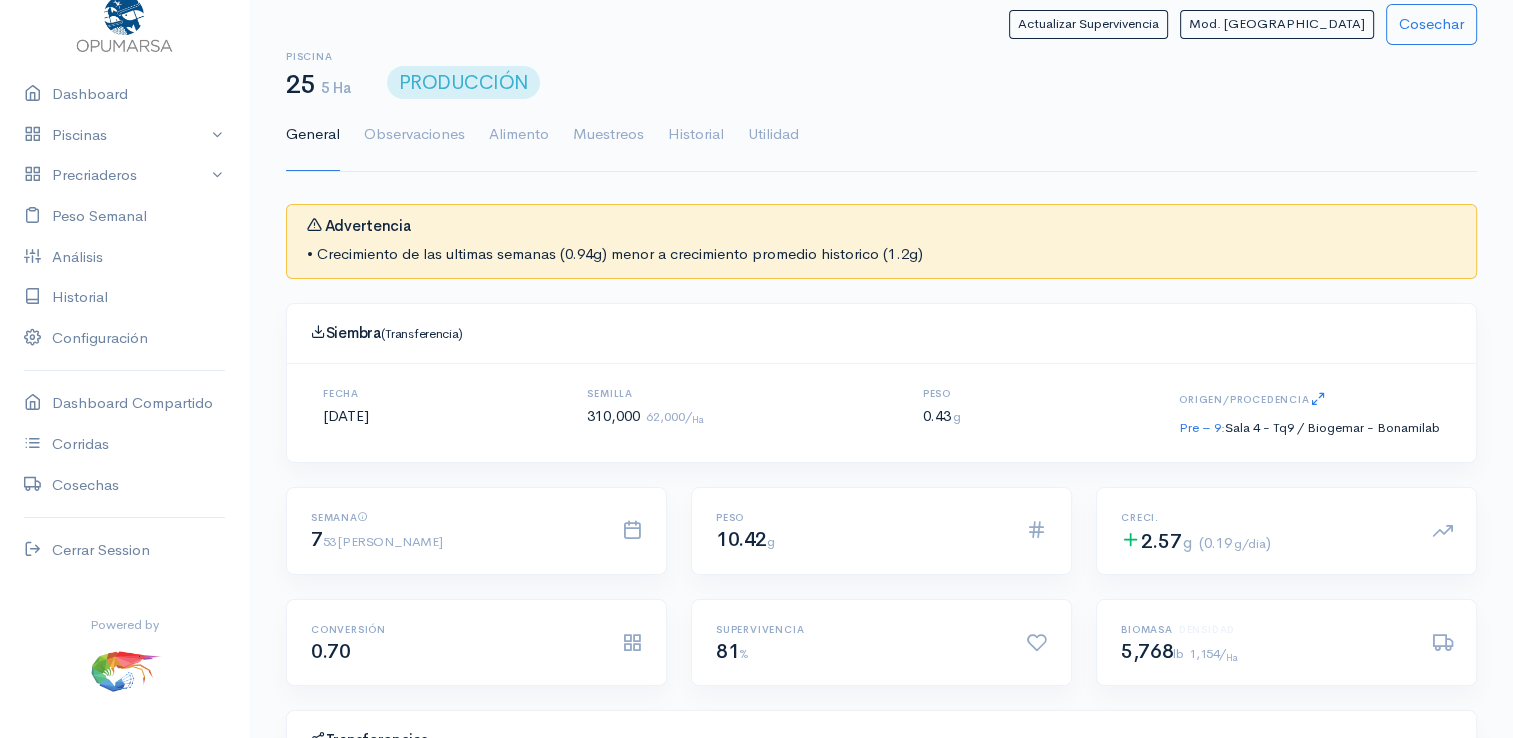 scroll, scrollTop: 0, scrollLeft: 0, axis: both 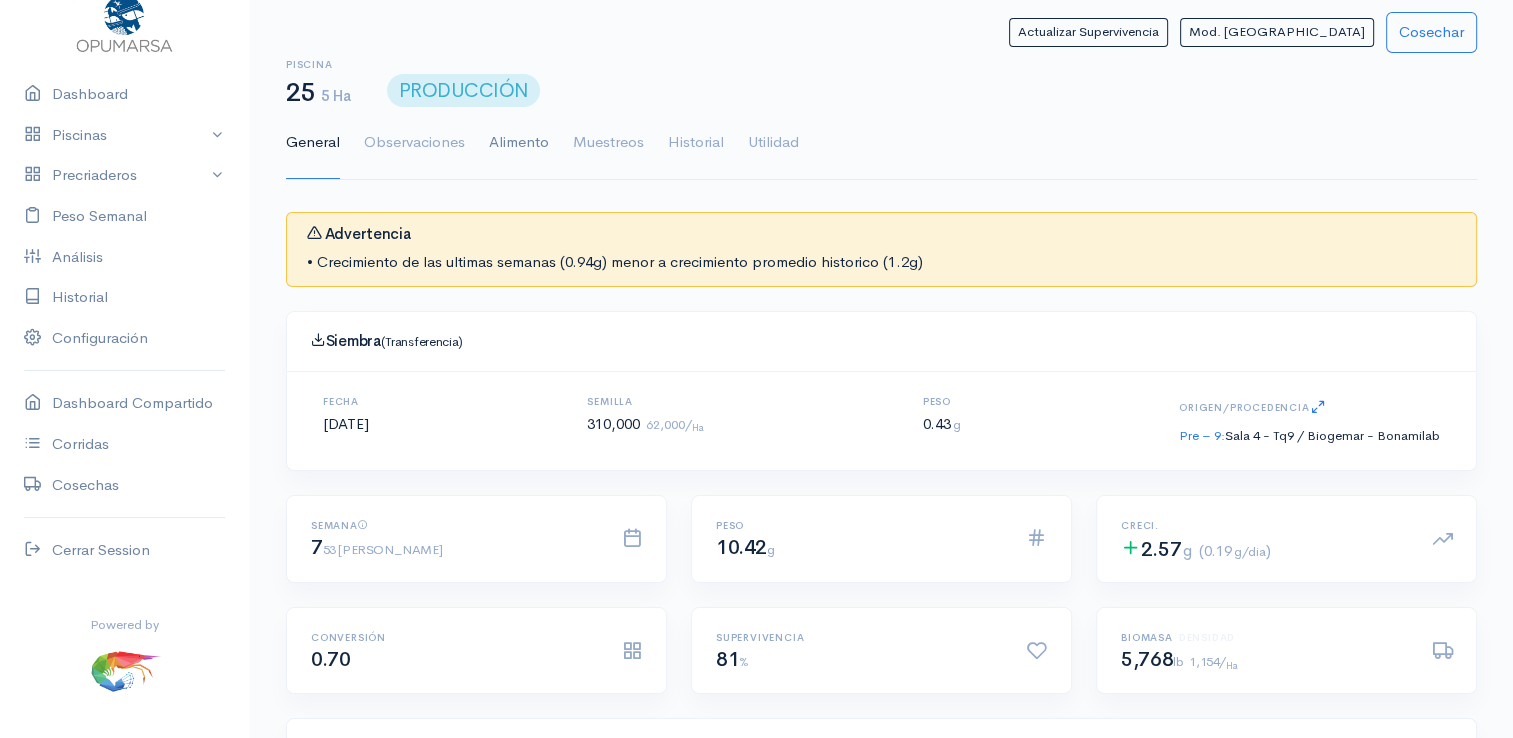 click on "Alimento" at bounding box center [519, 143] 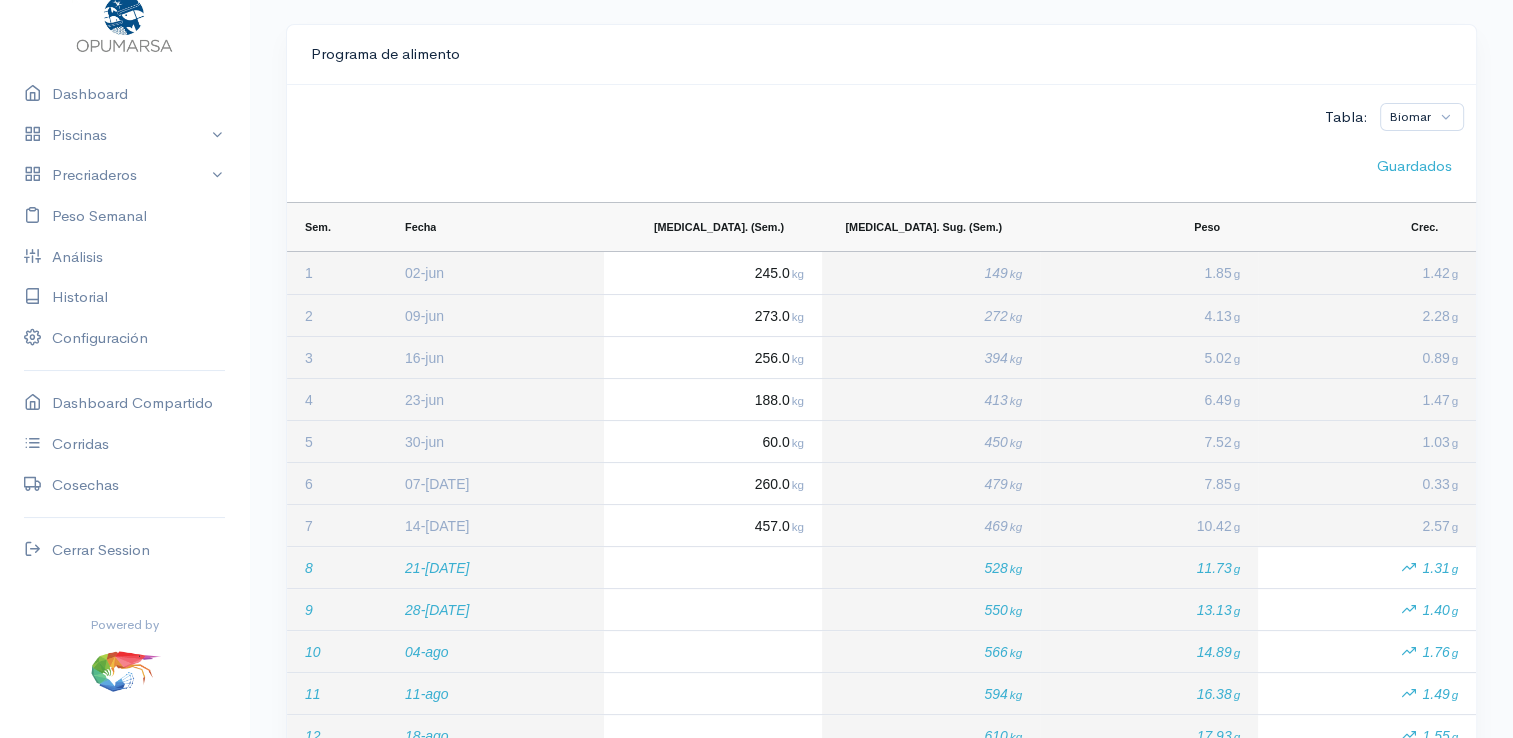 scroll, scrollTop: 200, scrollLeft: 0, axis: vertical 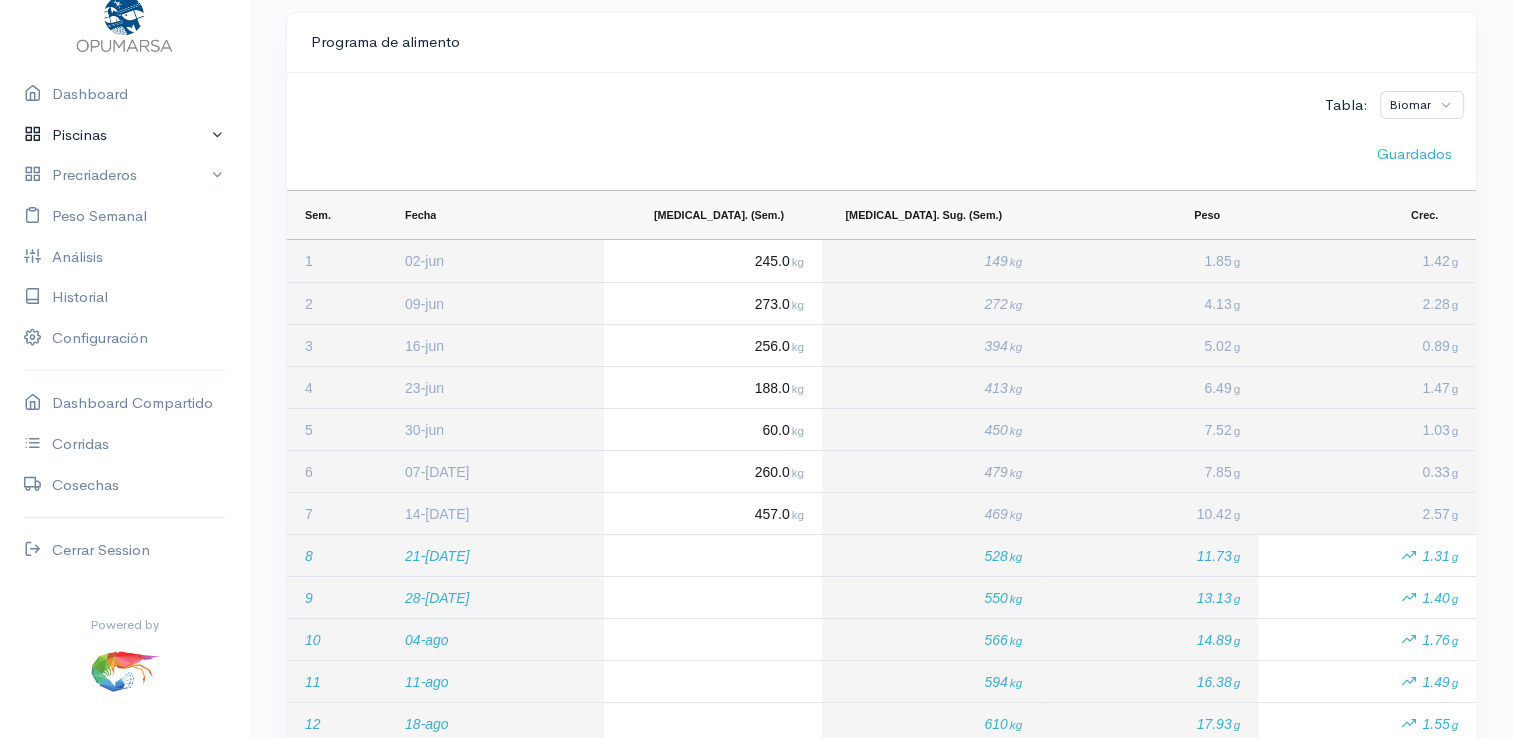 click on "Piscinas" at bounding box center (124, 135) 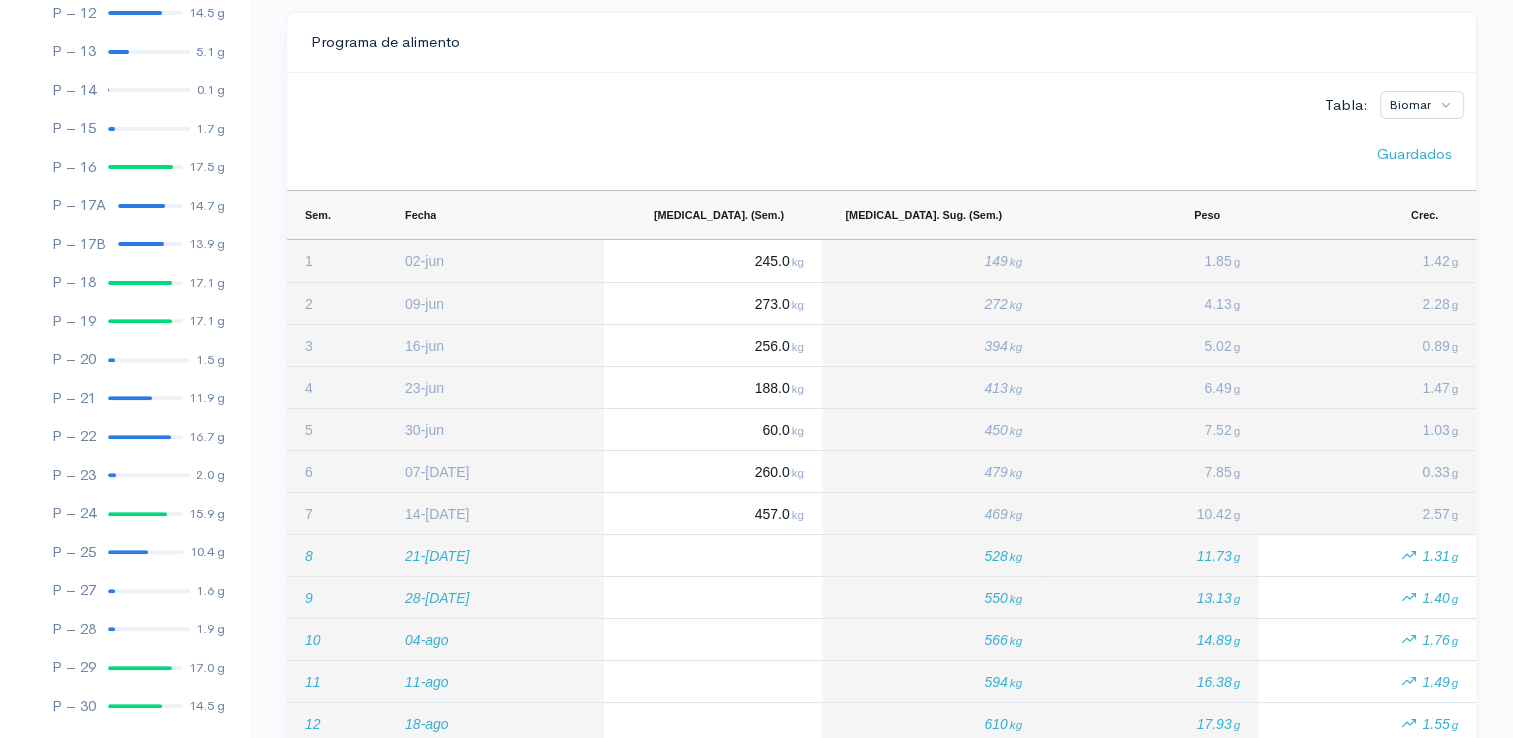 scroll, scrollTop: 661, scrollLeft: 0, axis: vertical 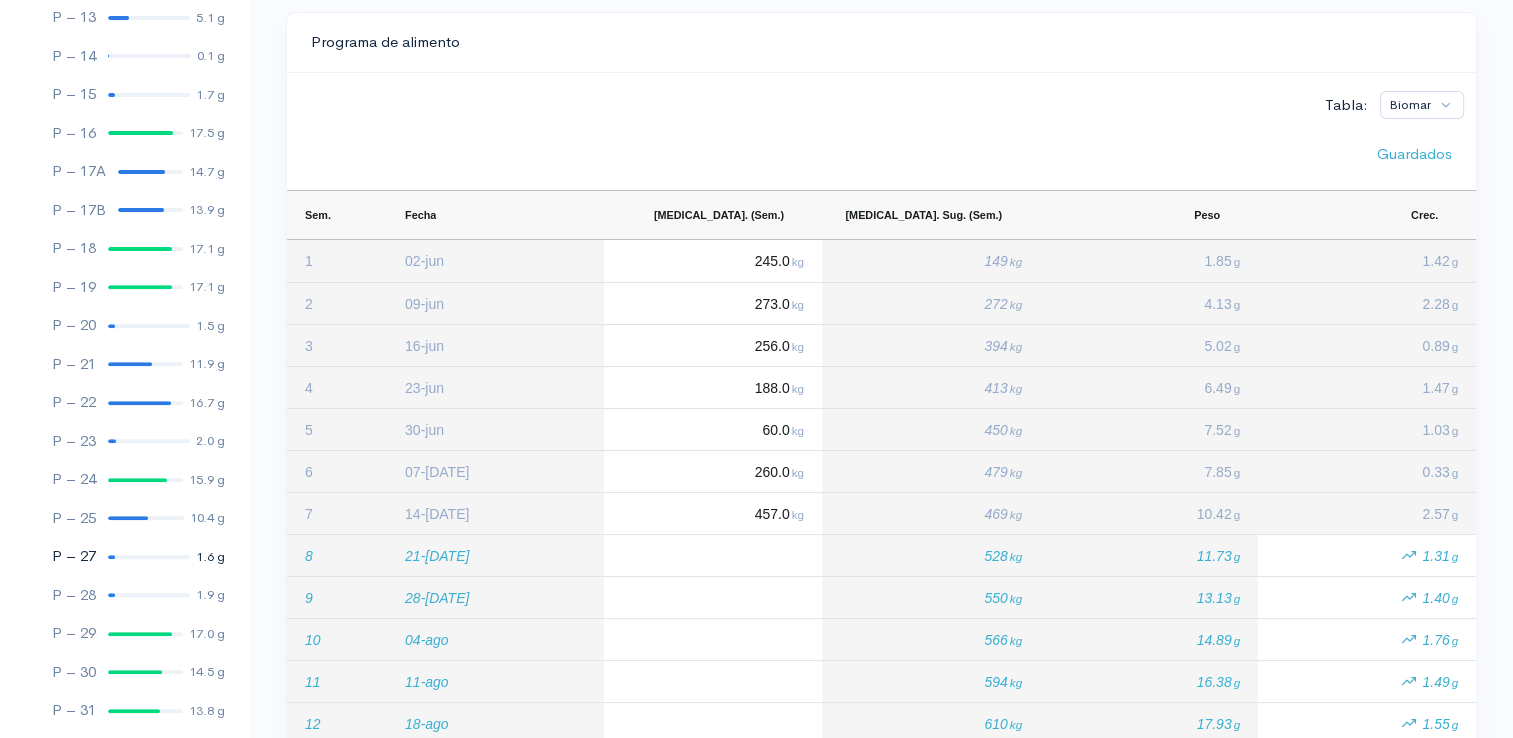 click at bounding box center [149, 557] 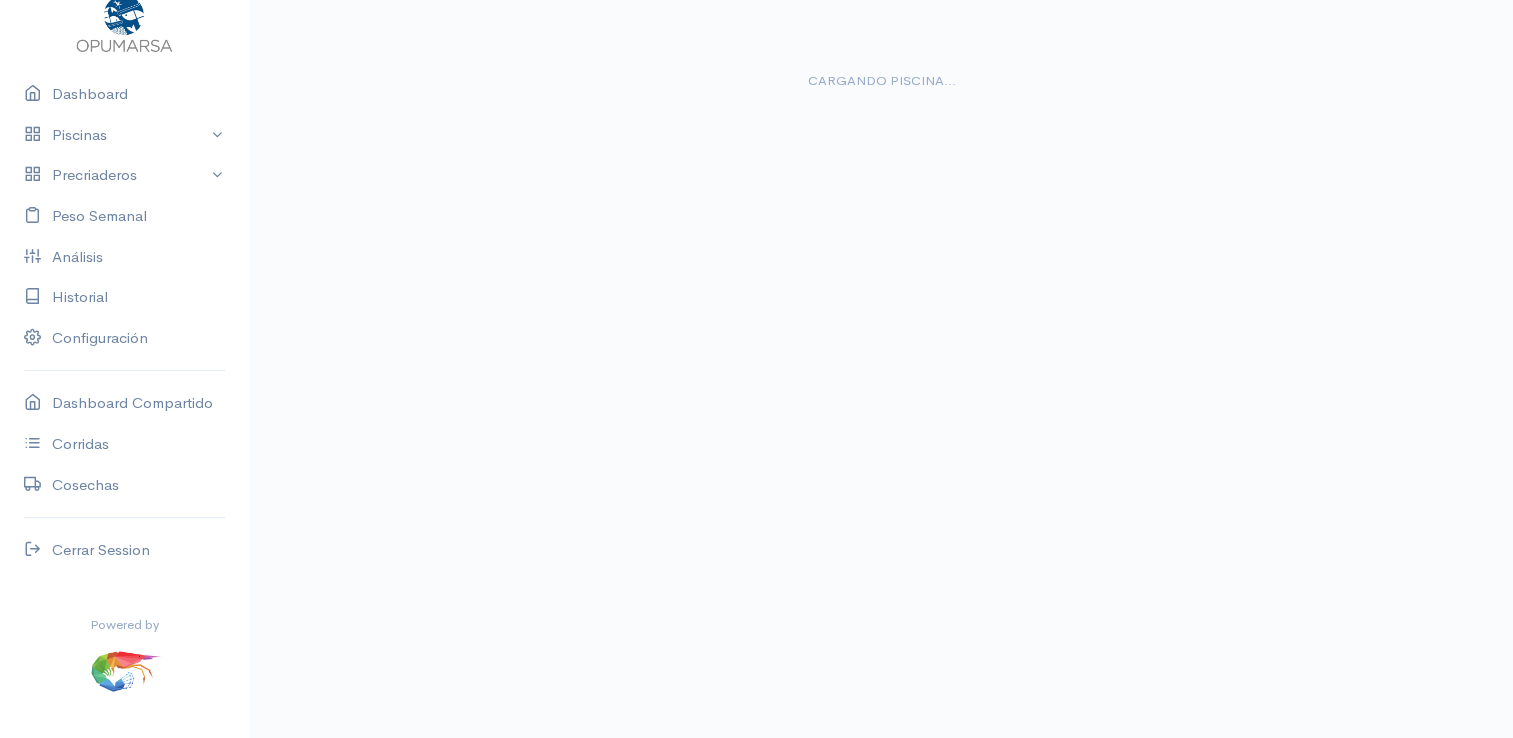 scroll, scrollTop: 36, scrollLeft: 0, axis: vertical 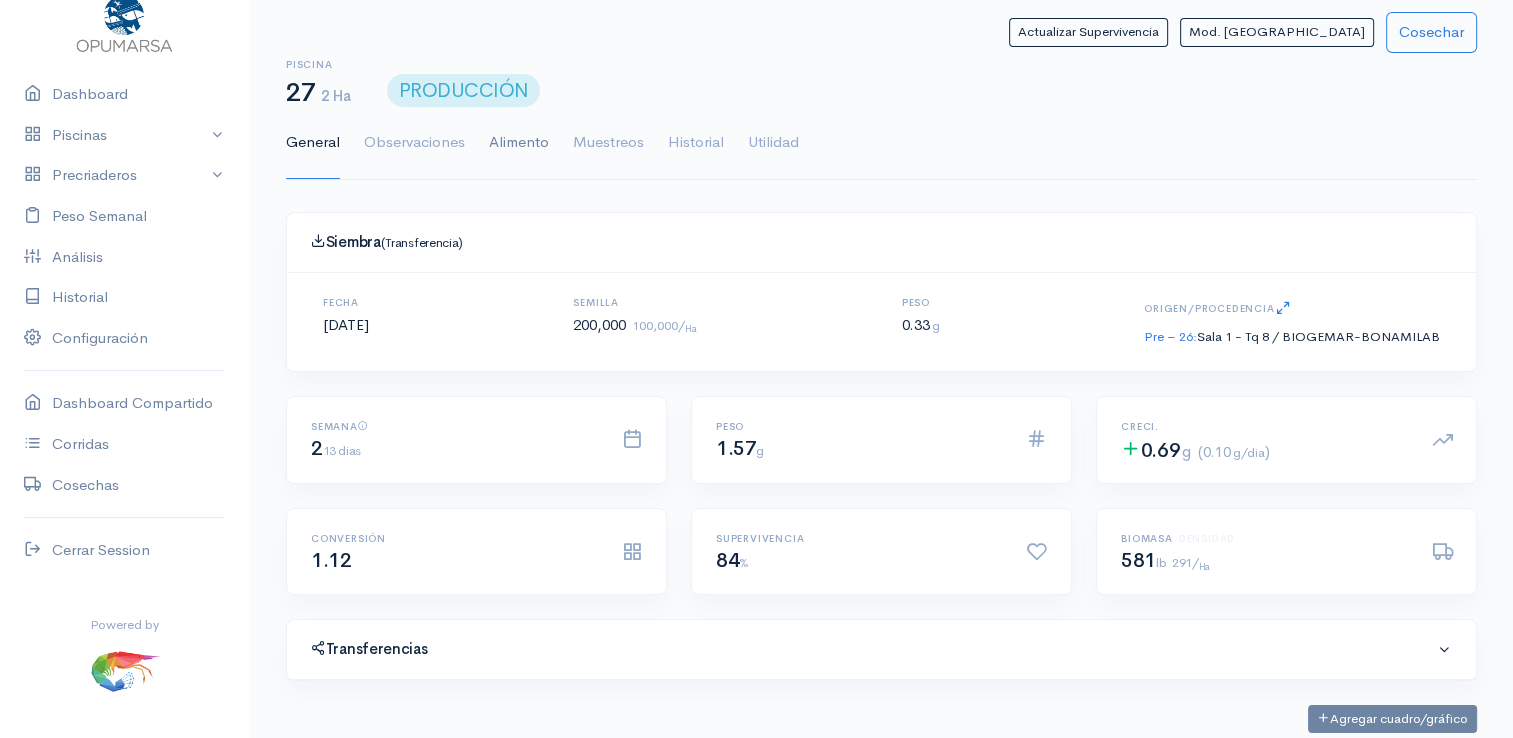 click on "Alimento" at bounding box center [519, 143] 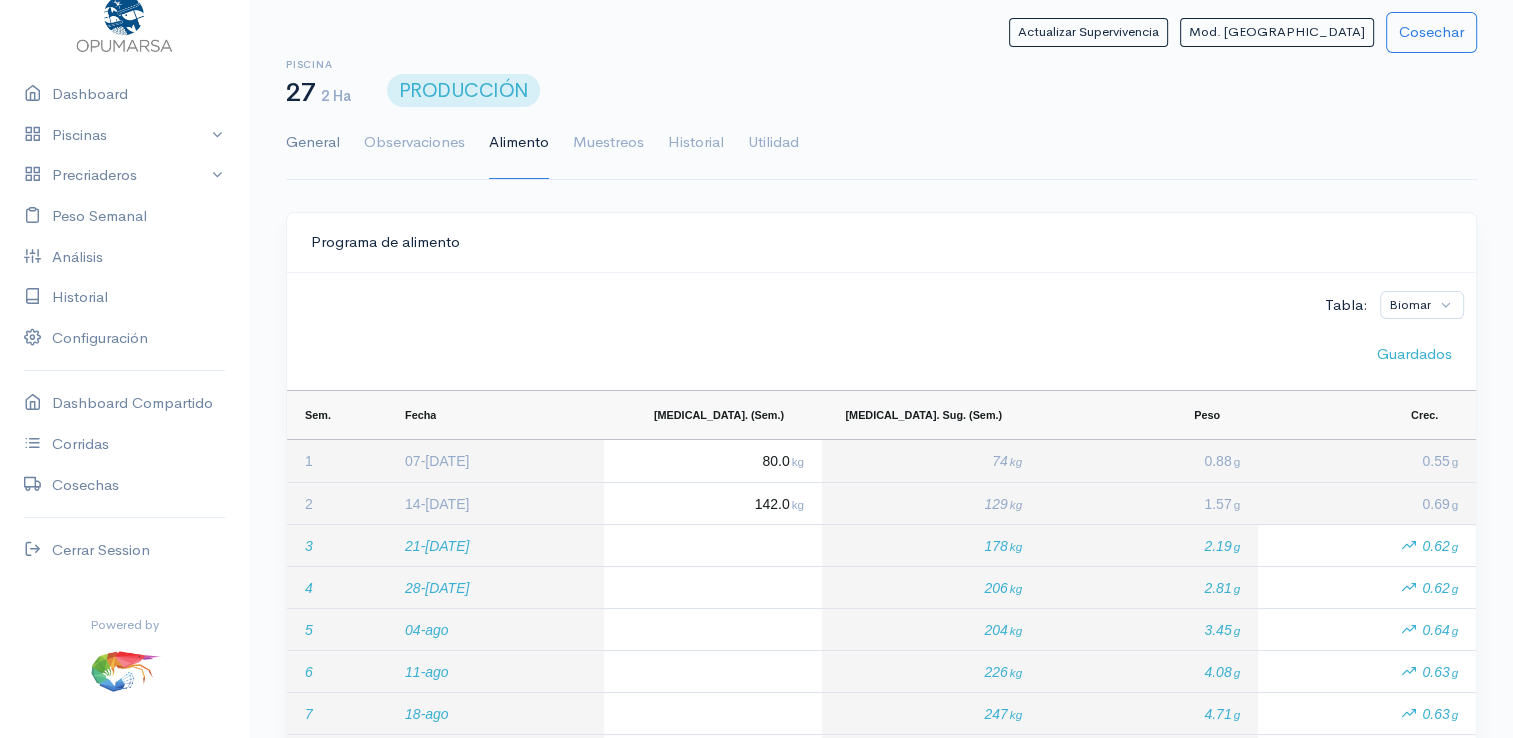 click on "General" at bounding box center [313, 143] 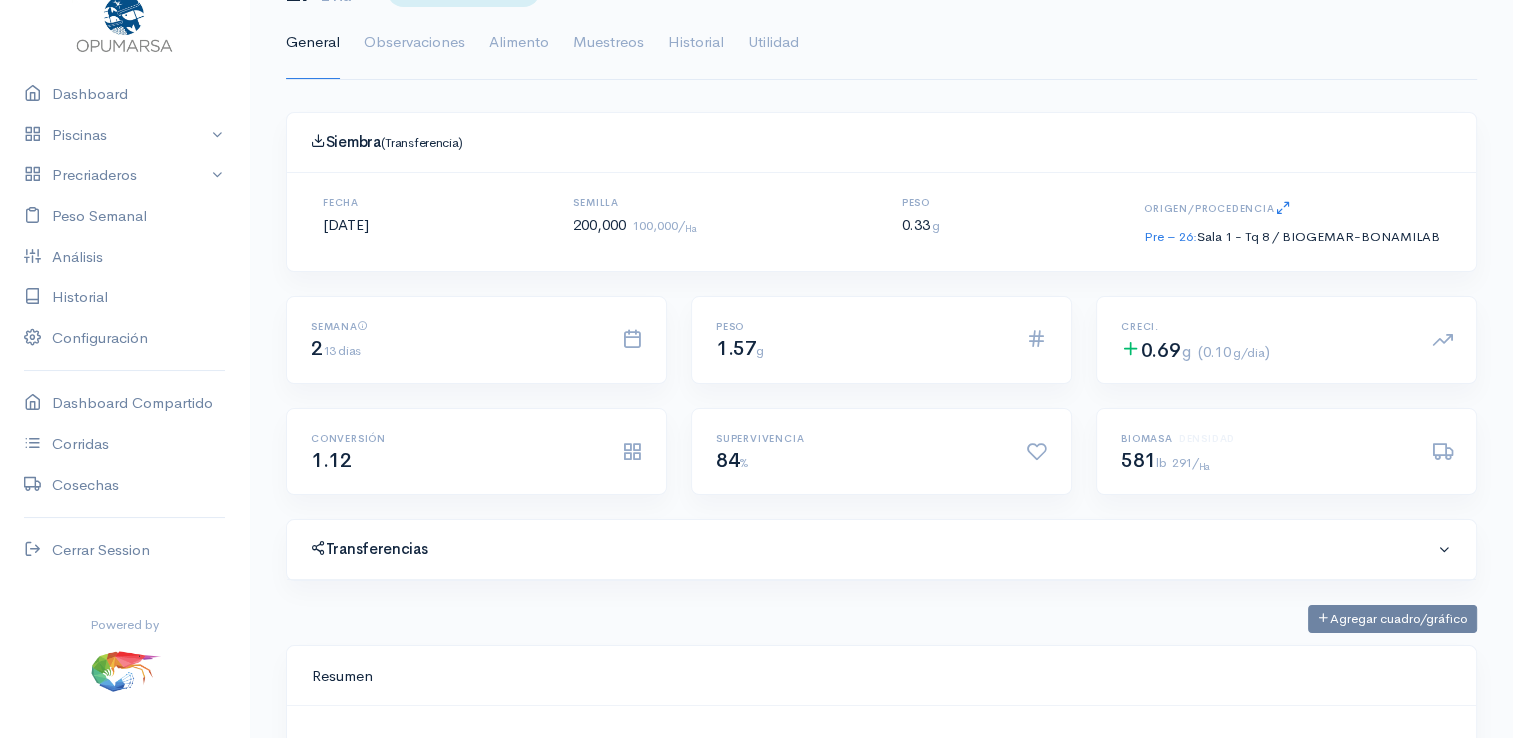 scroll, scrollTop: 0, scrollLeft: 0, axis: both 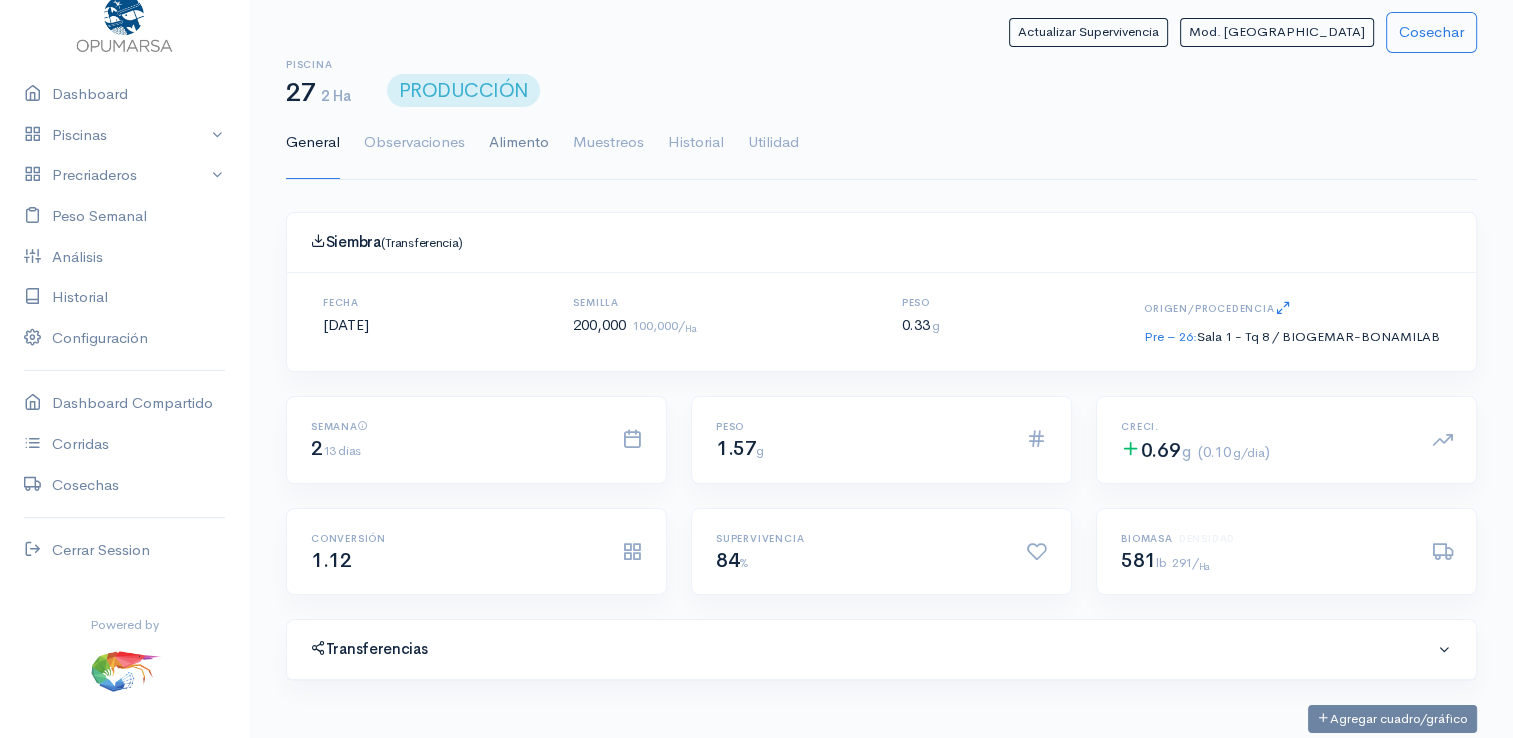 click on "Alimento" at bounding box center [519, 143] 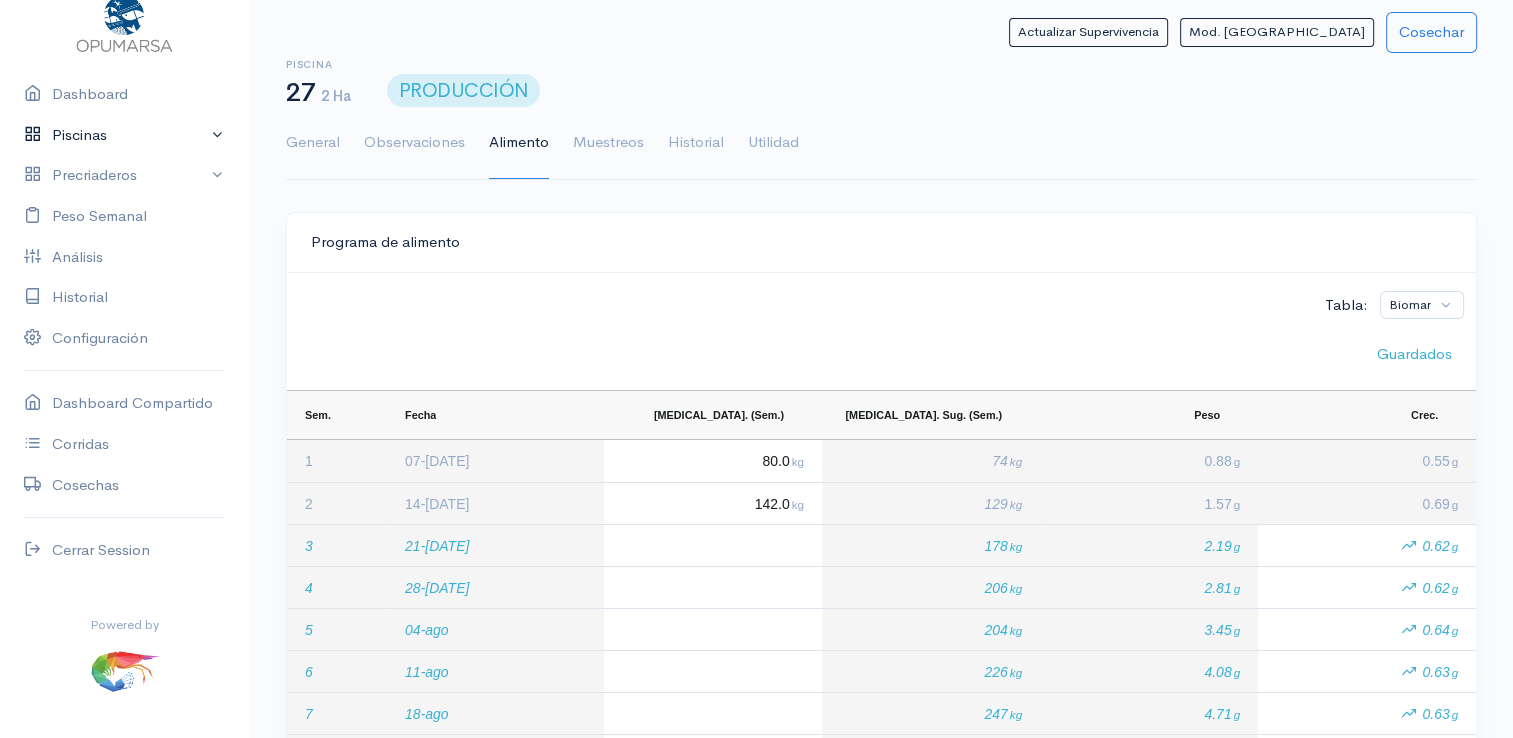 click on "Piscinas" at bounding box center (124, 135) 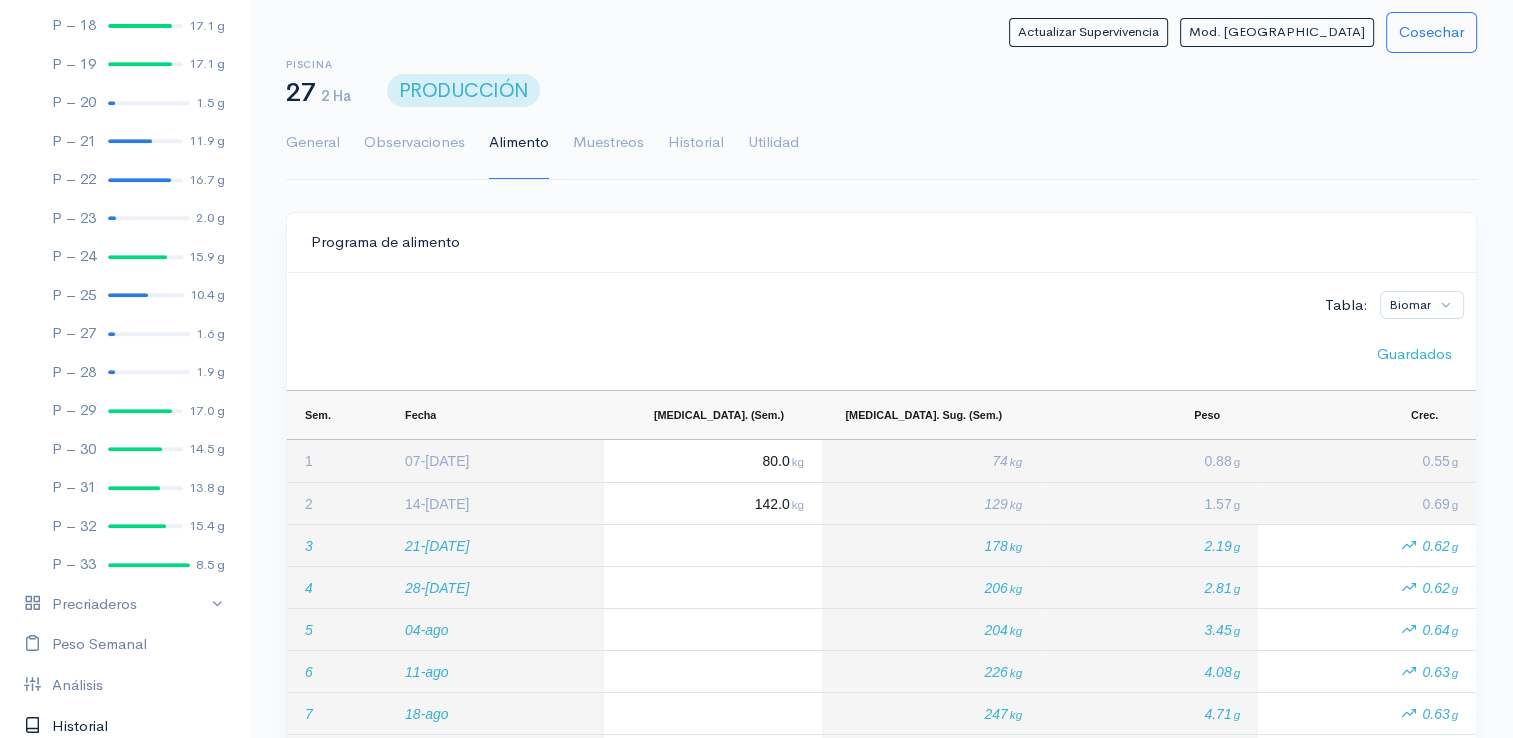 scroll, scrollTop: 761, scrollLeft: 0, axis: vertical 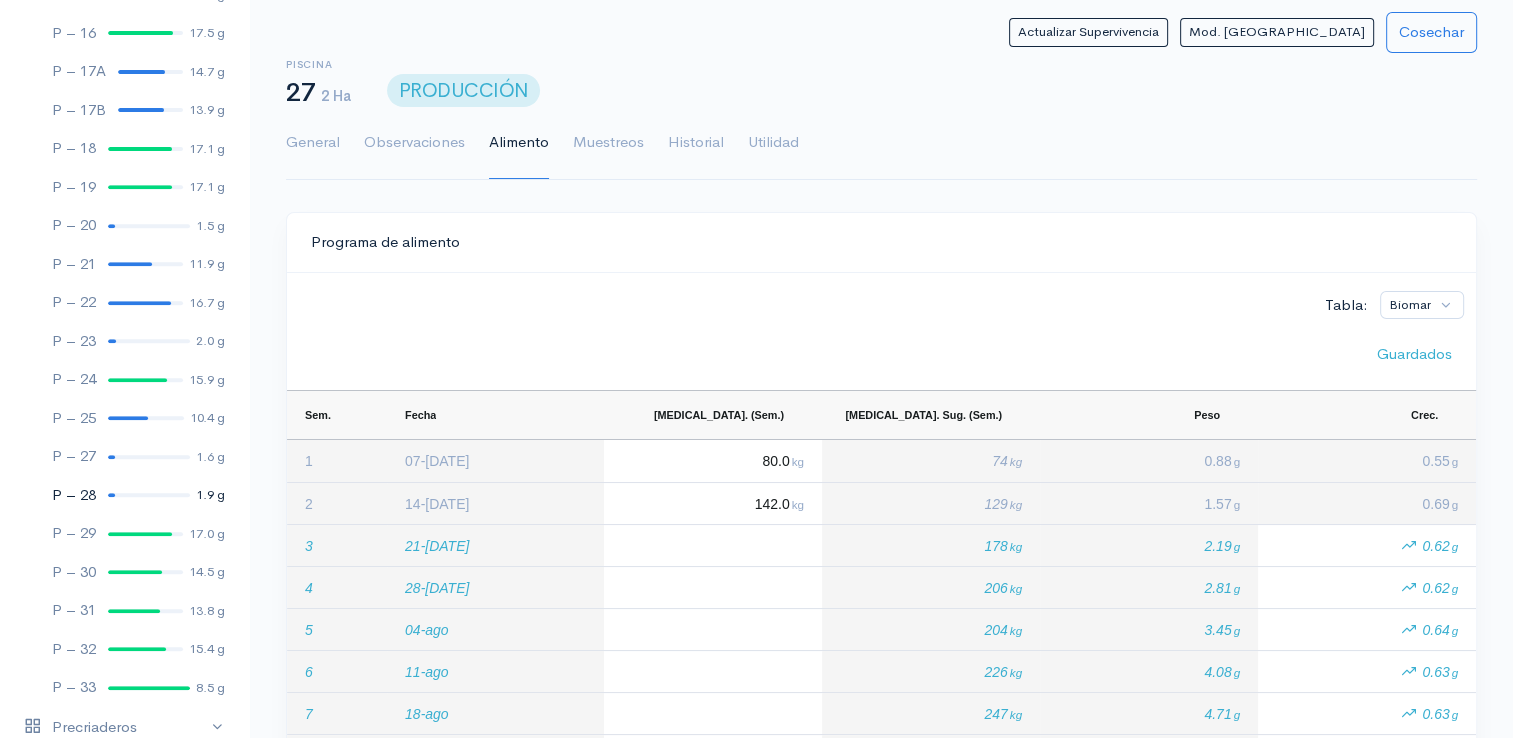 click at bounding box center [149, 495] 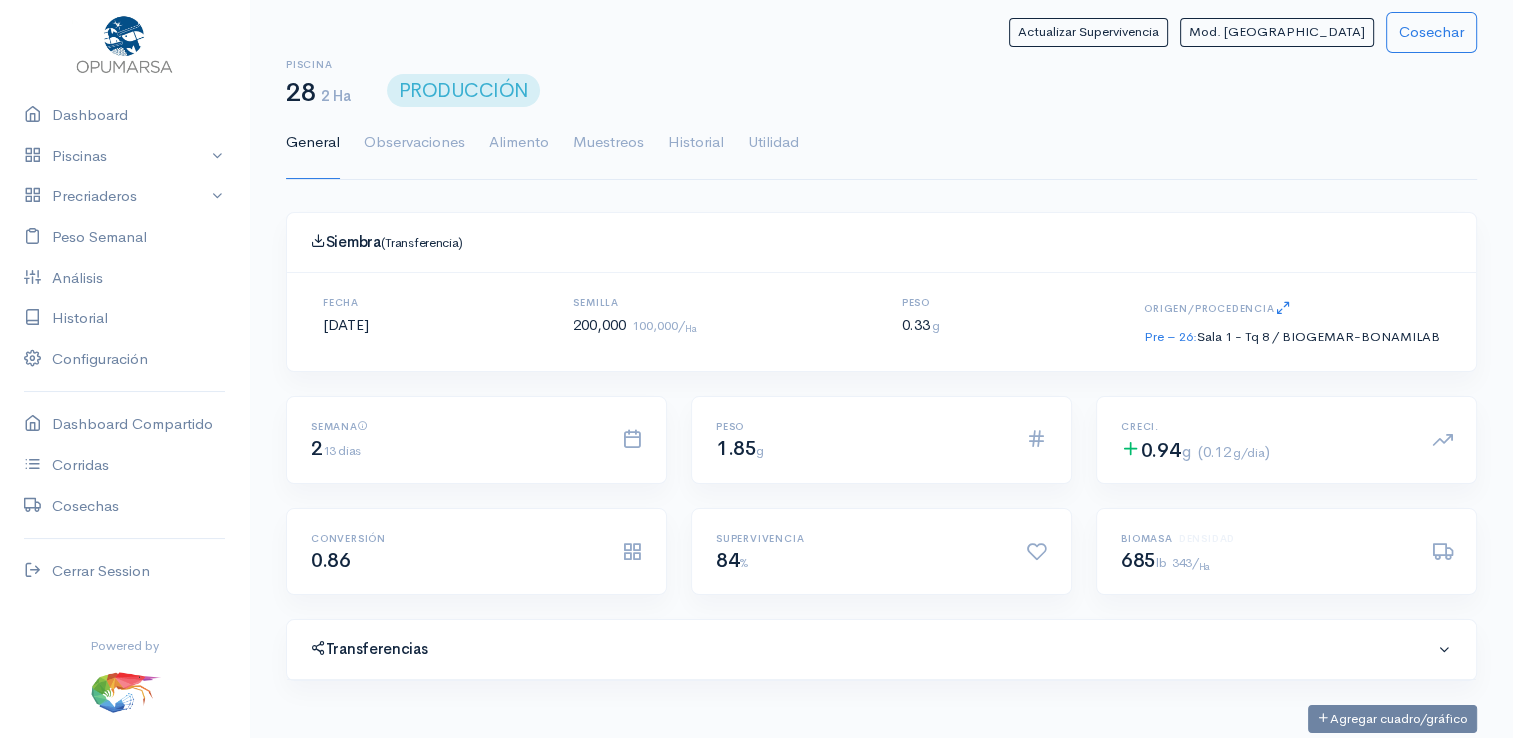 scroll, scrollTop: 61, scrollLeft: 0, axis: vertical 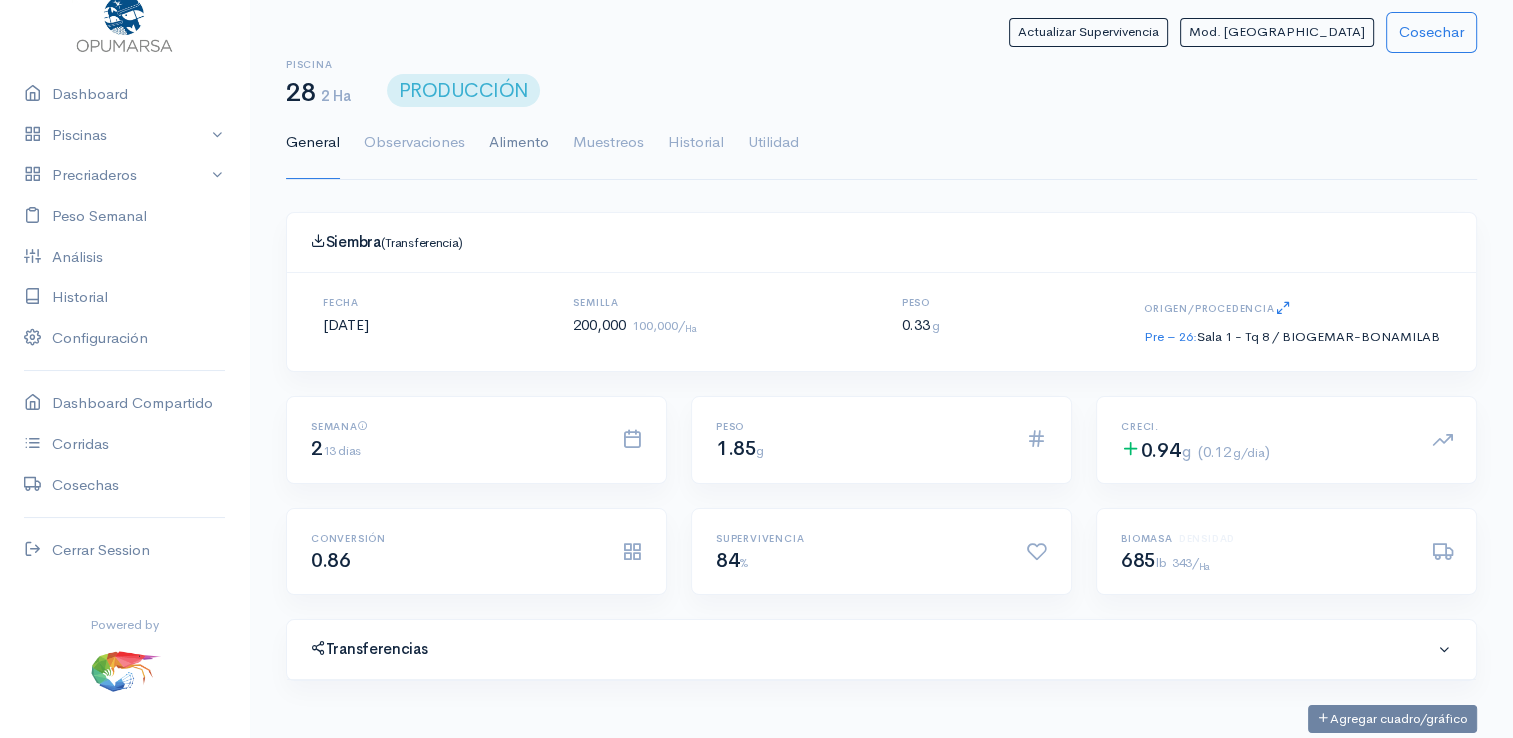click on "Alimento" at bounding box center [519, 143] 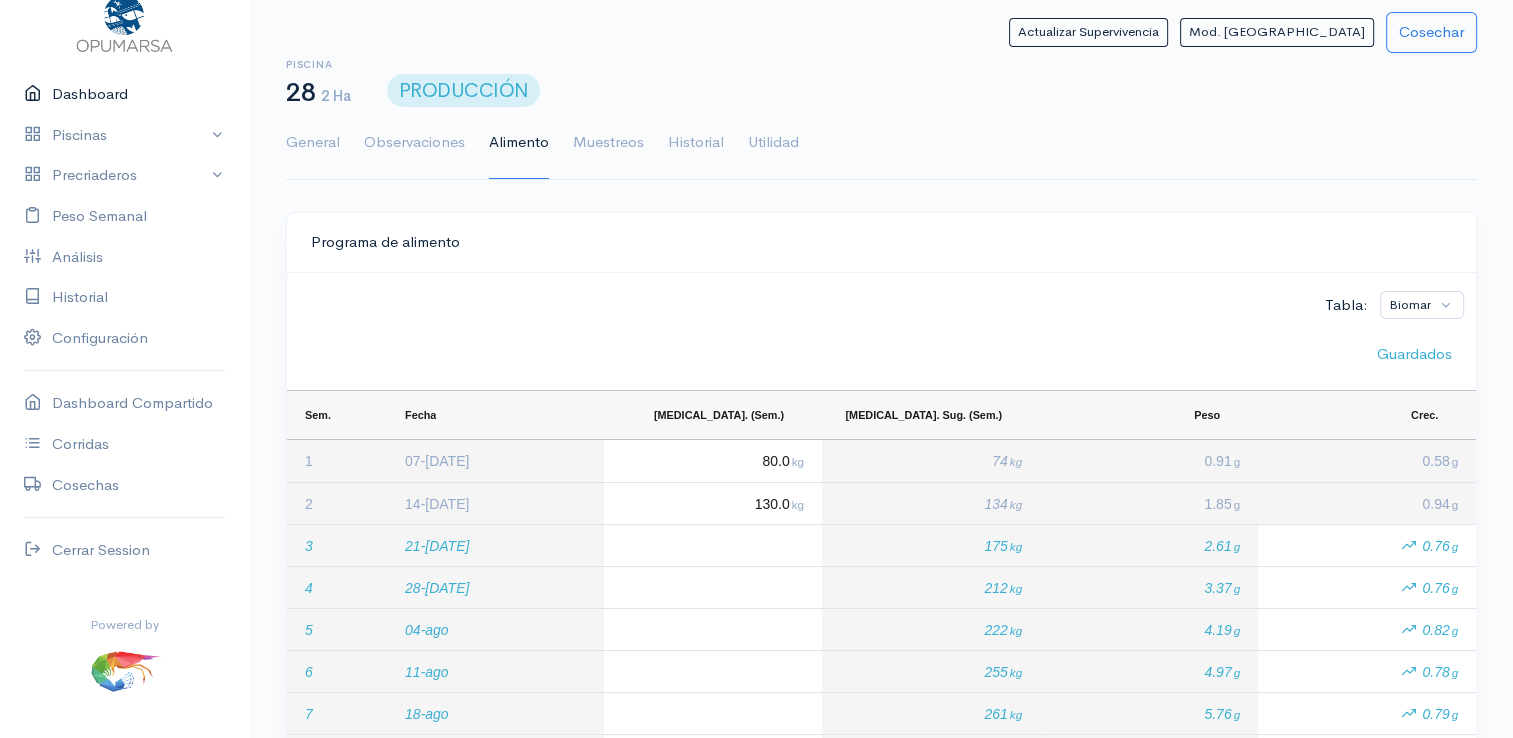 click on "Dashboard" at bounding box center (124, 94) 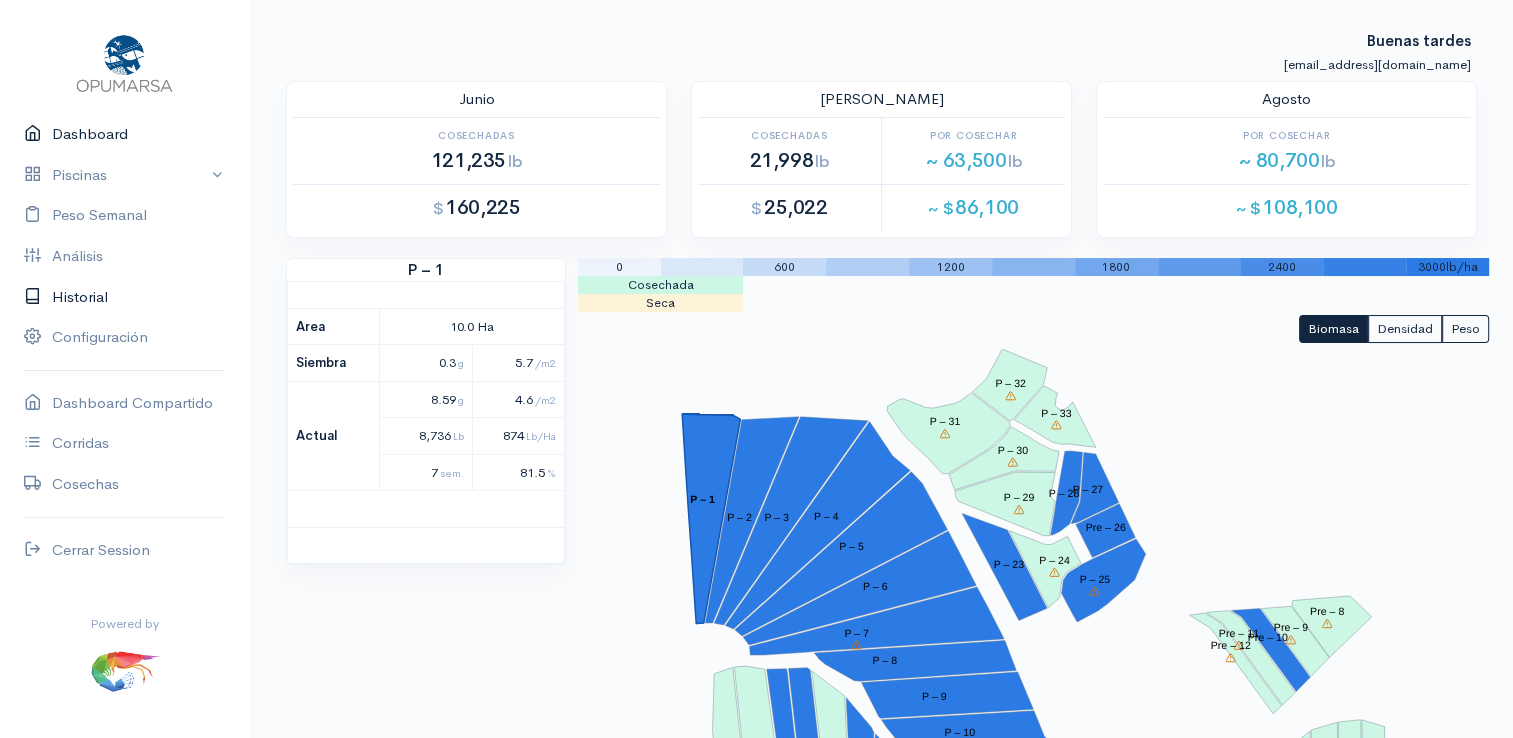 scroll, scrollTop: 61, scrollLeft: 0, axis: vertical 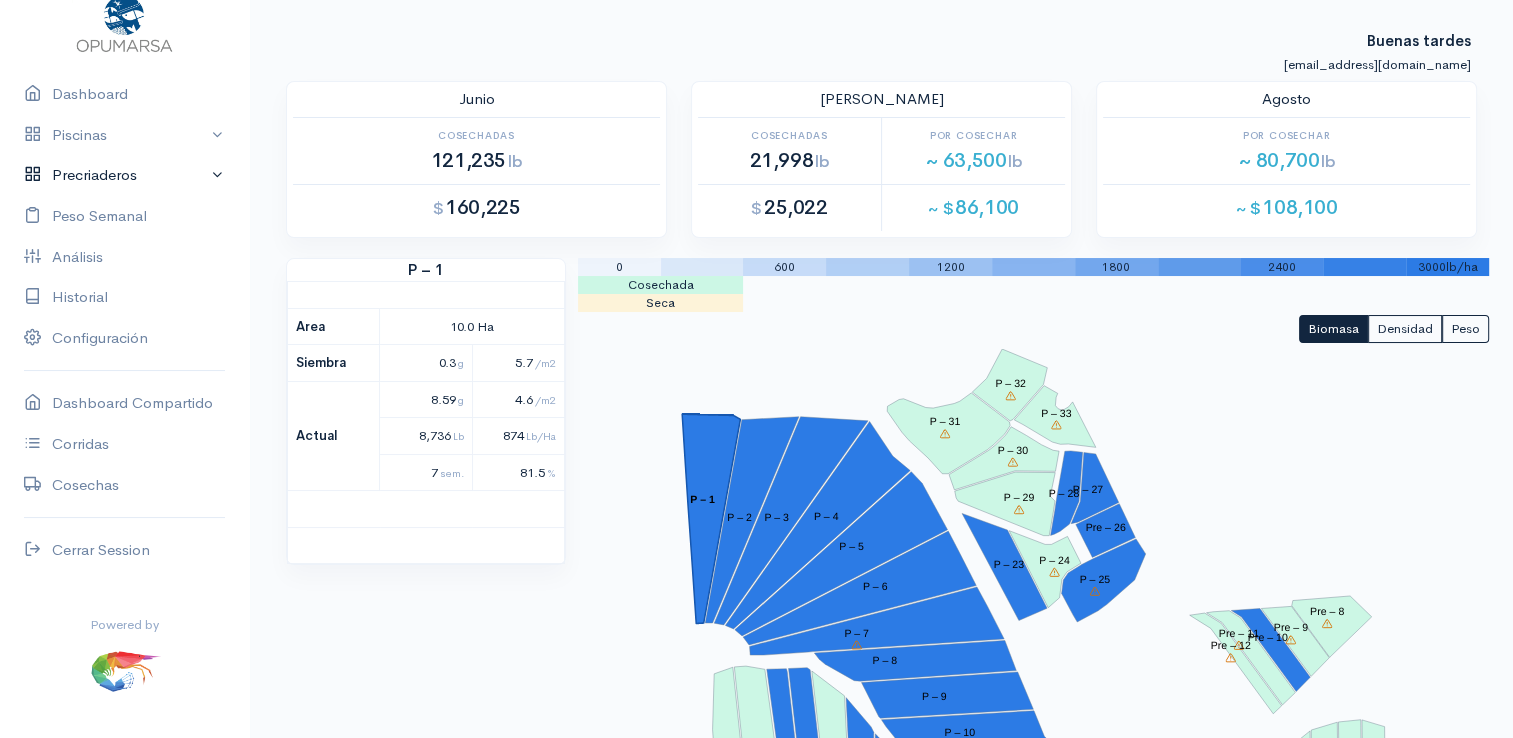 click on "Precriaderos" at bounding box center (124, 175) 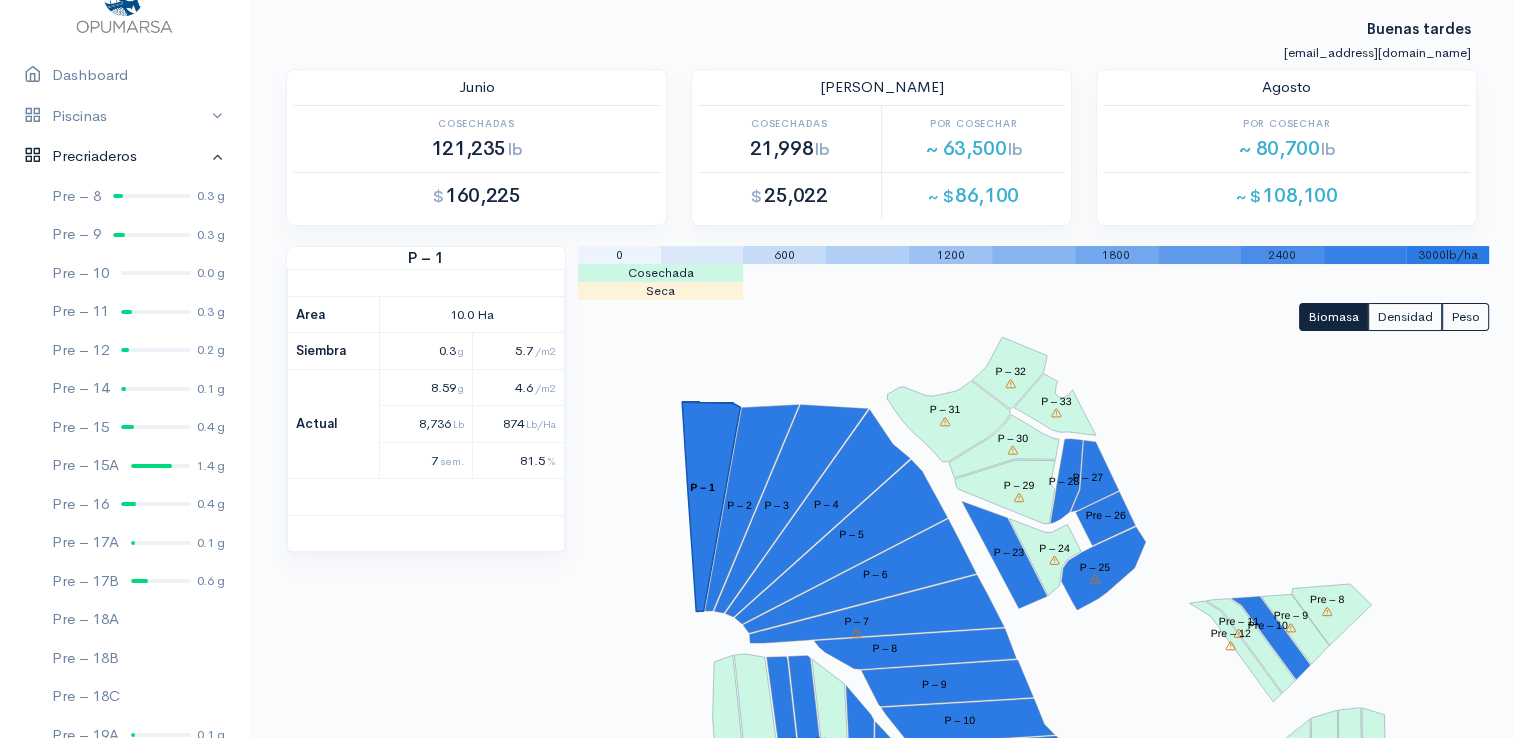 scroll, scrollTop: 0, scrollLeft: 0, axis: both 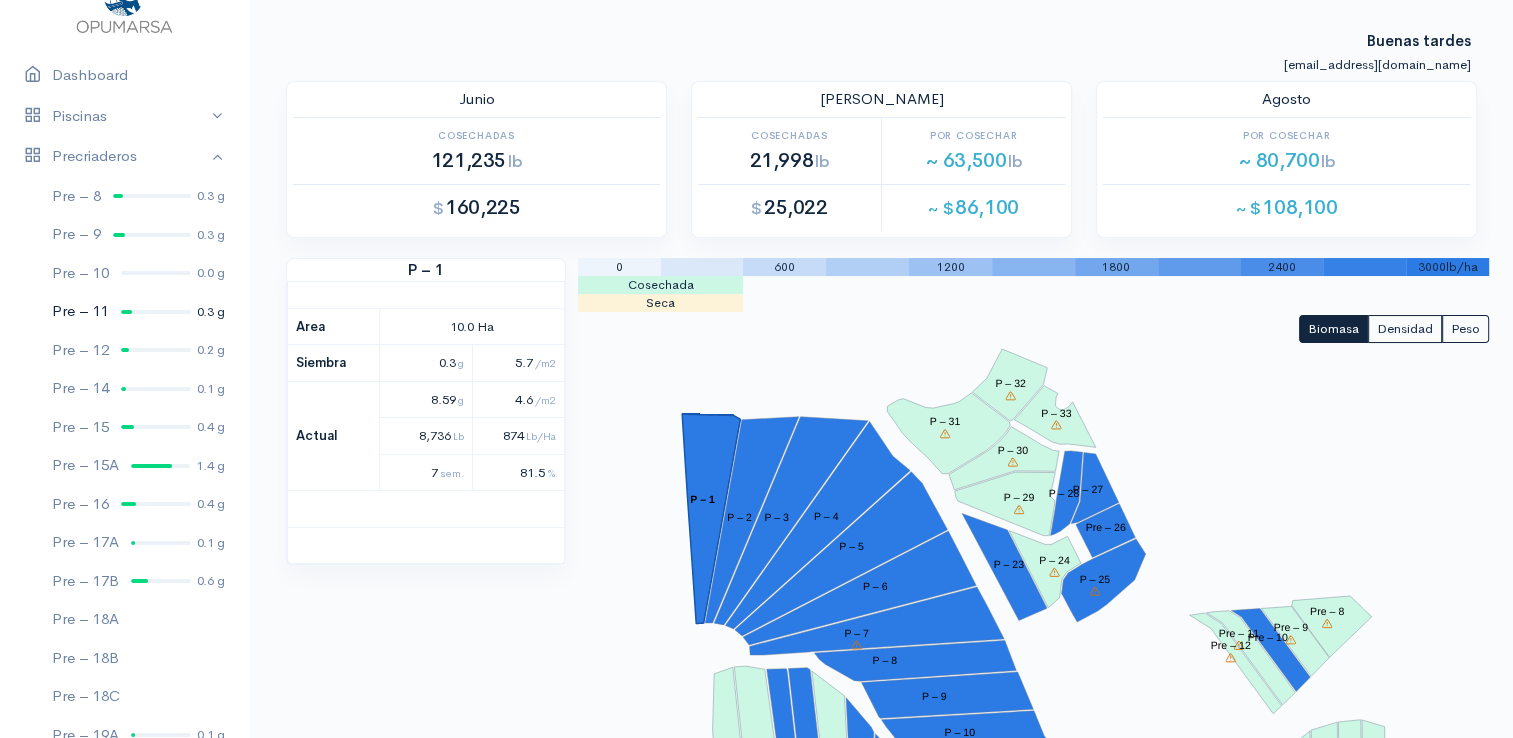 click at bounding box center [156, 312] 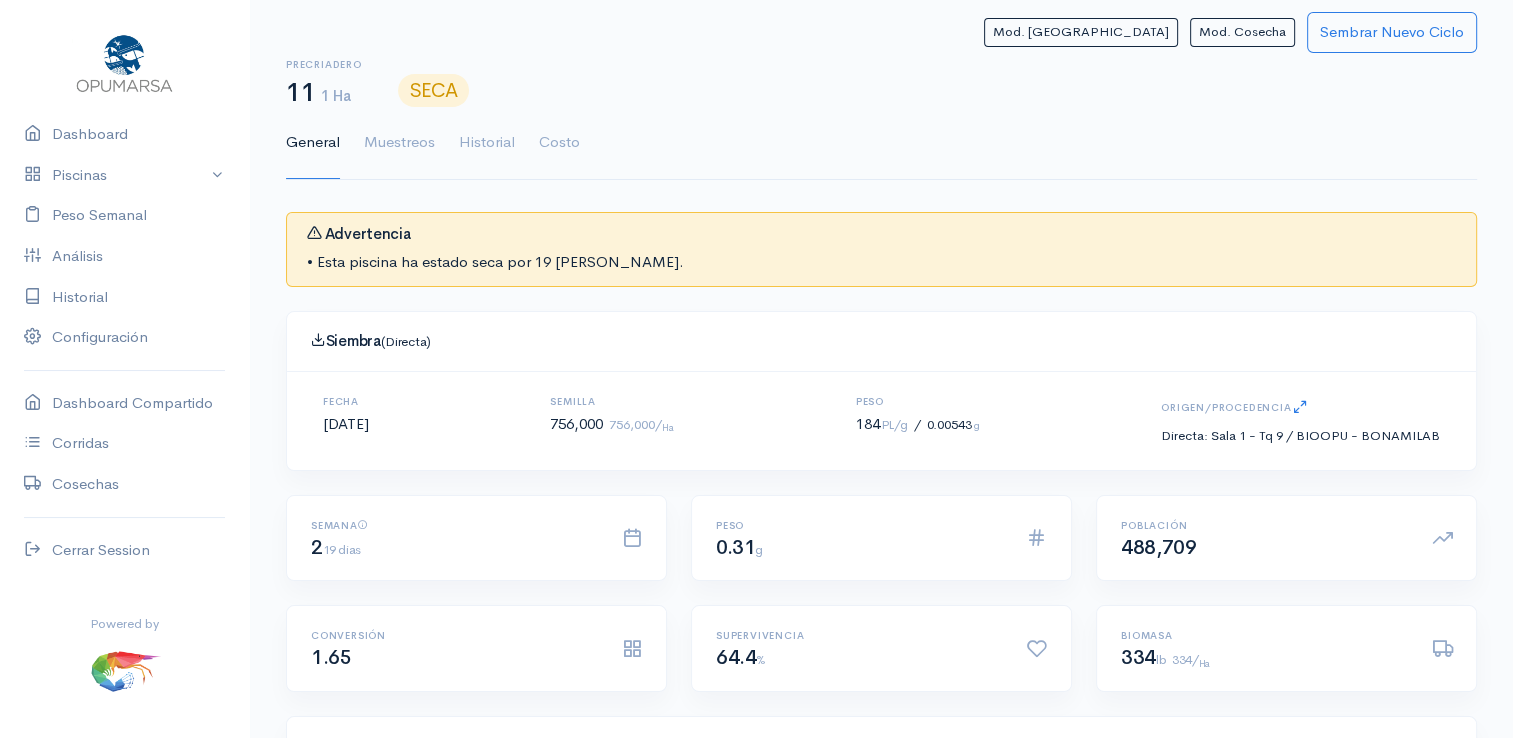 scroll, scrollTop: 61, scrollLeft: 0, axis: vertical 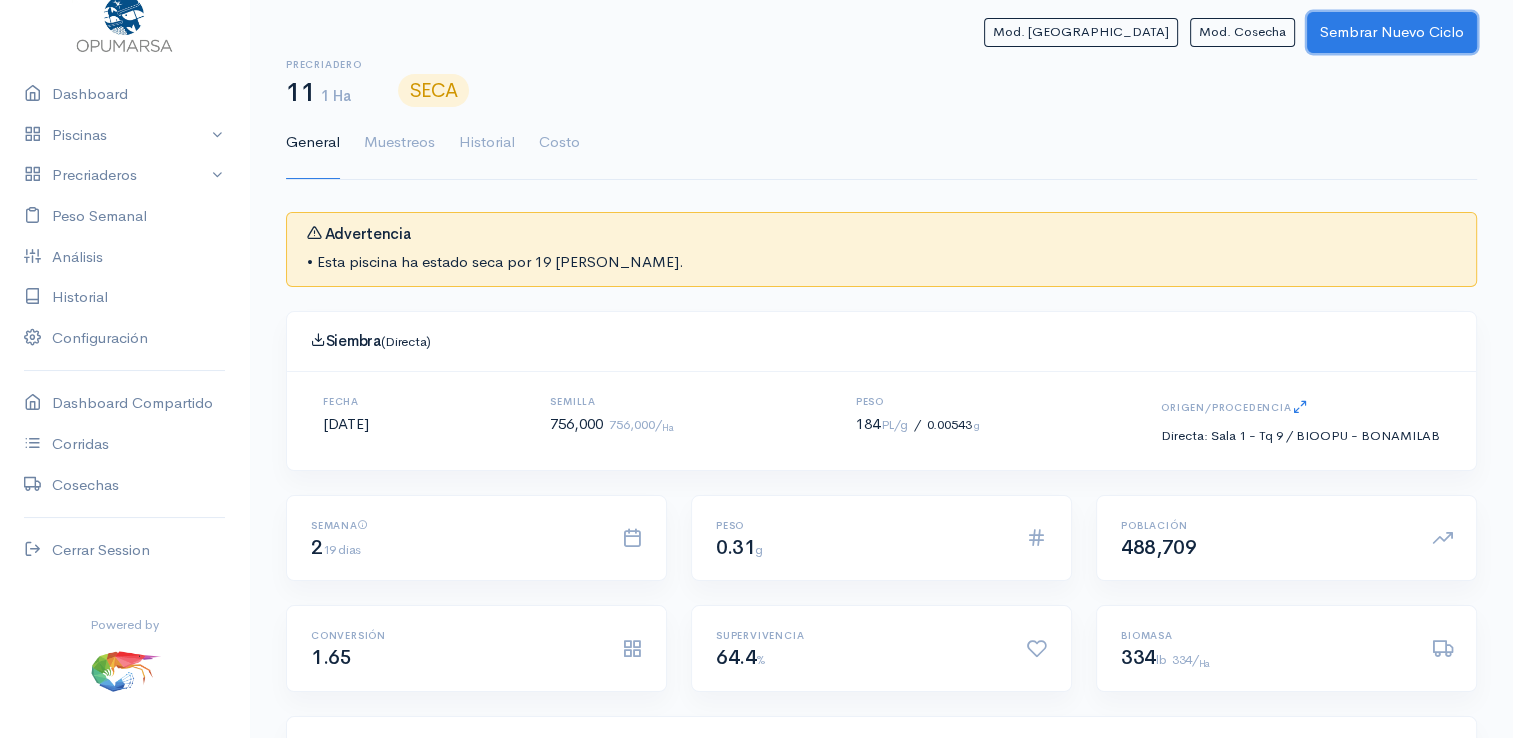 click on "Sembrar Nuevo Ciclo" 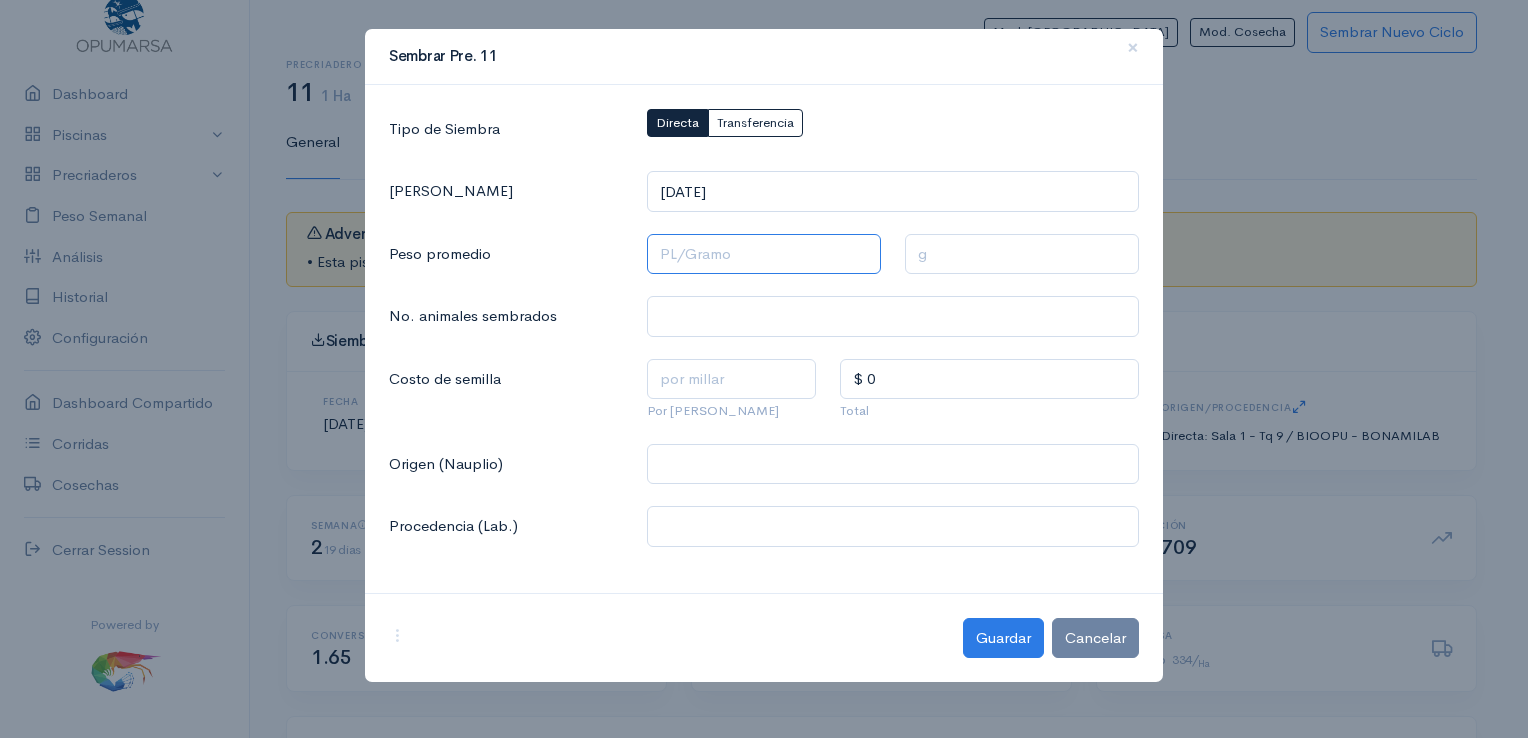 click 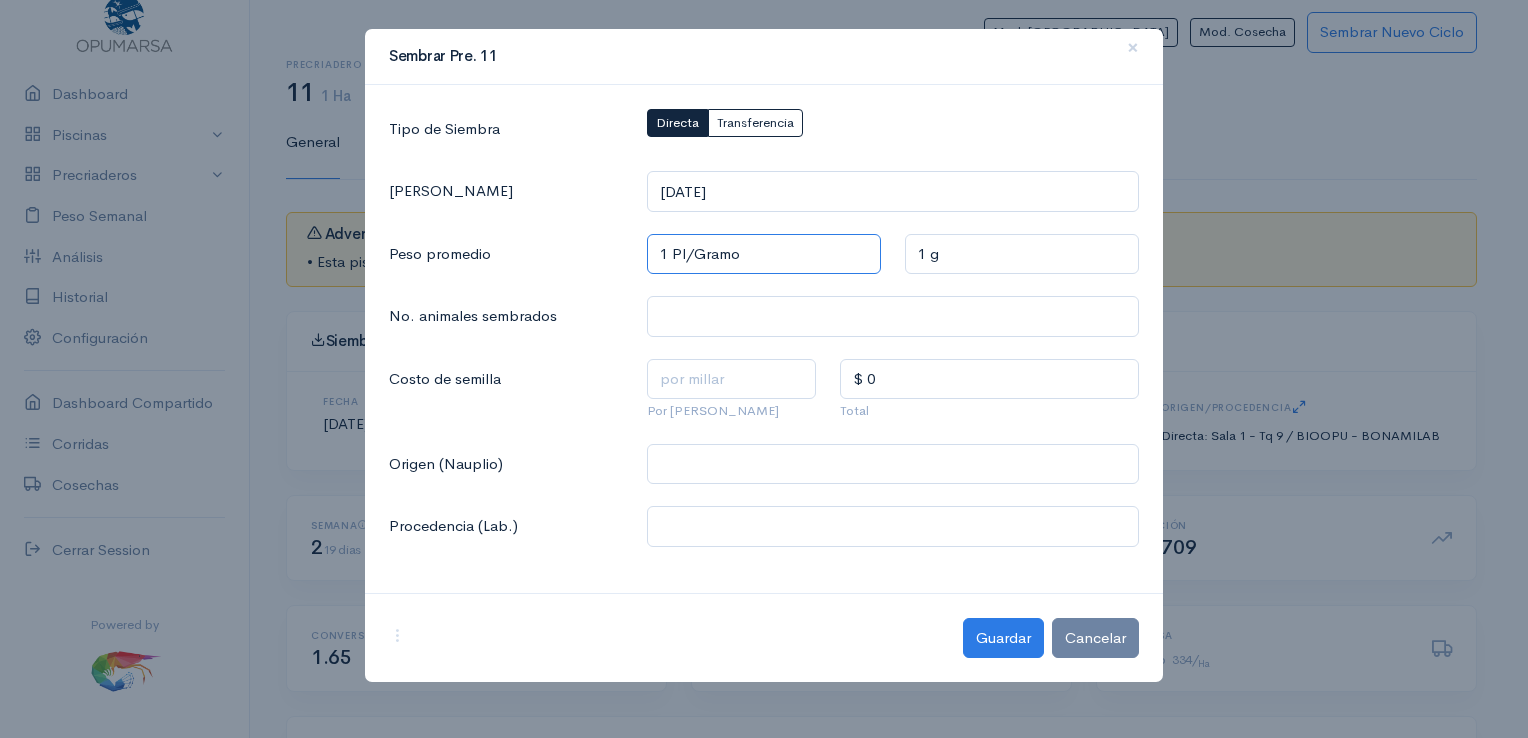 type on "13 Pl/Gramo" 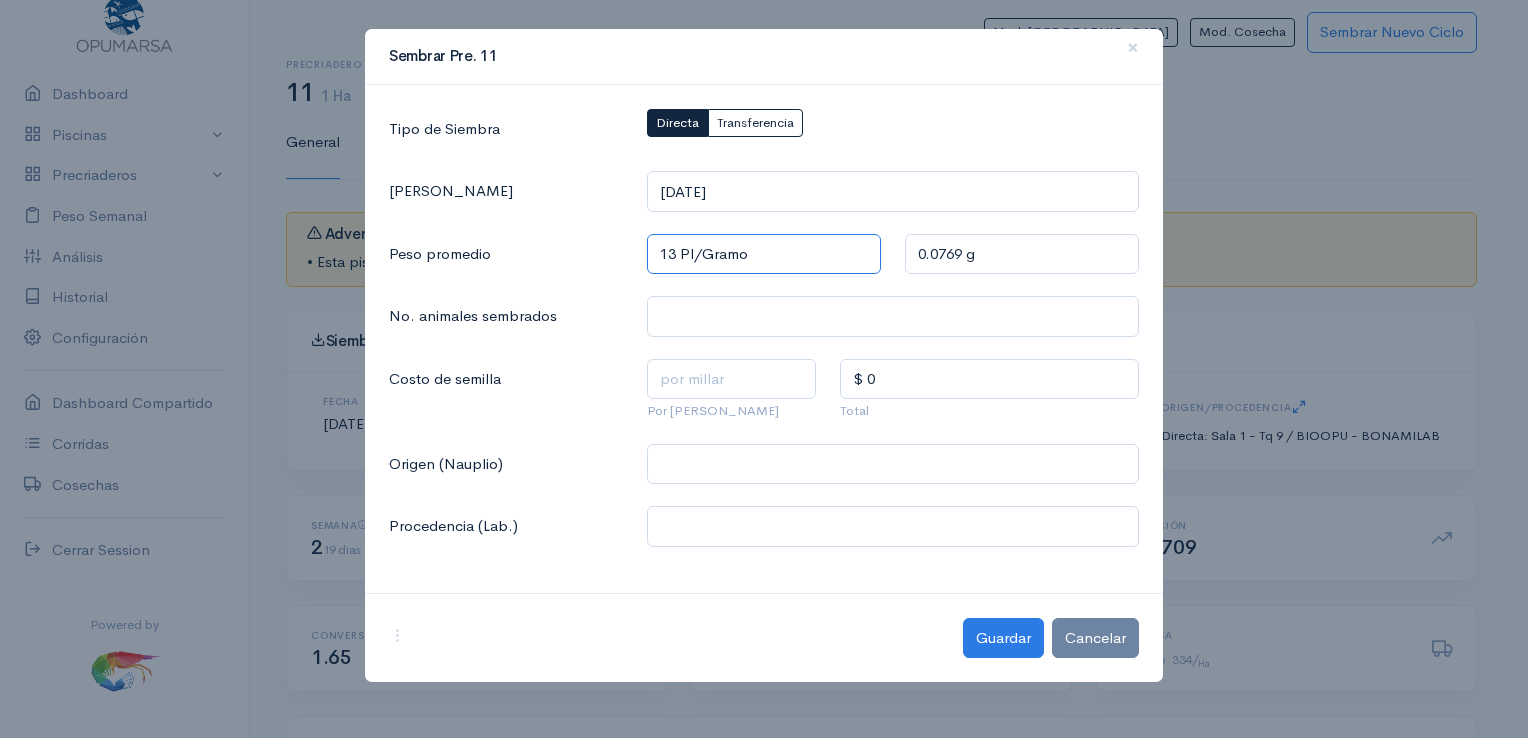 type on "130 Pl/Gramo" 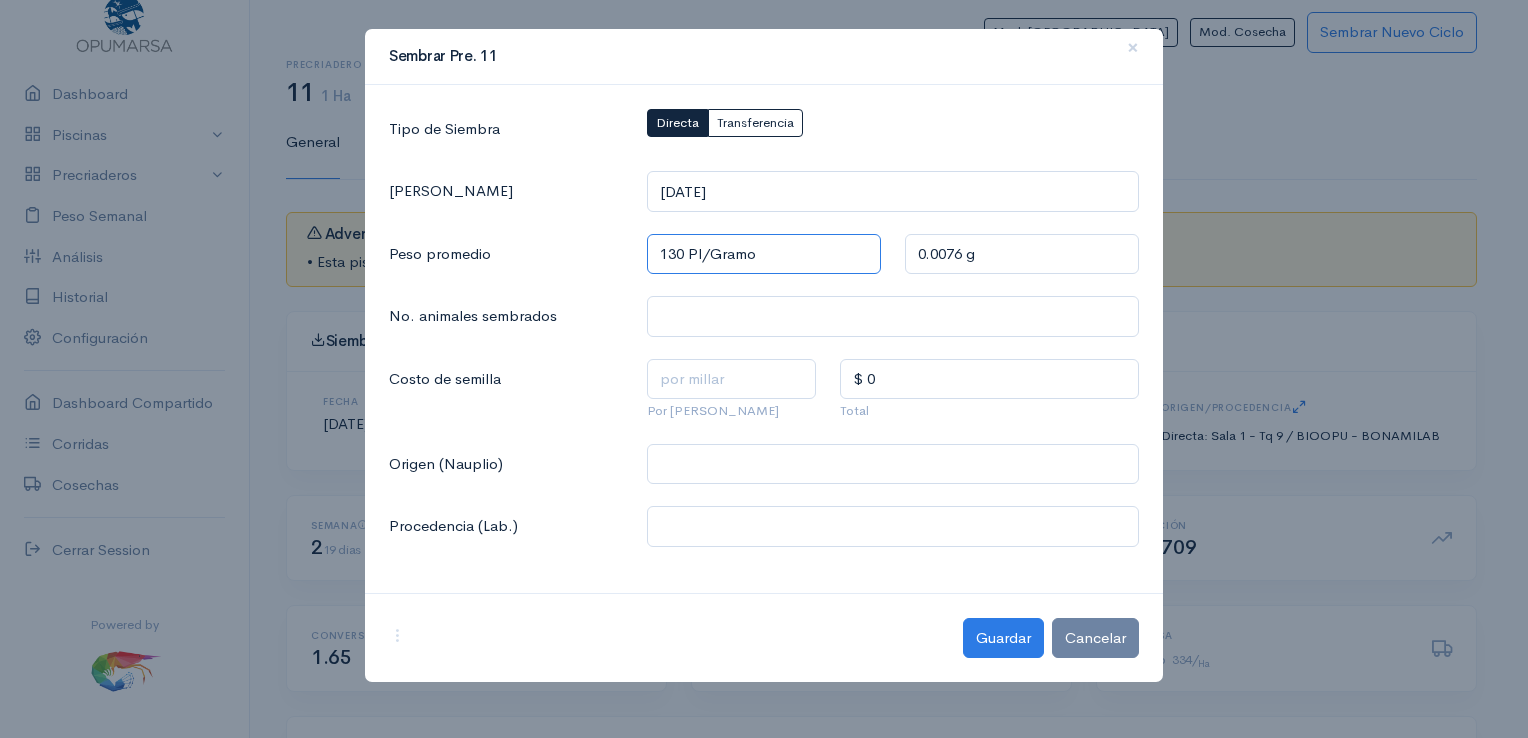 type on "130 Pl/Gramo" 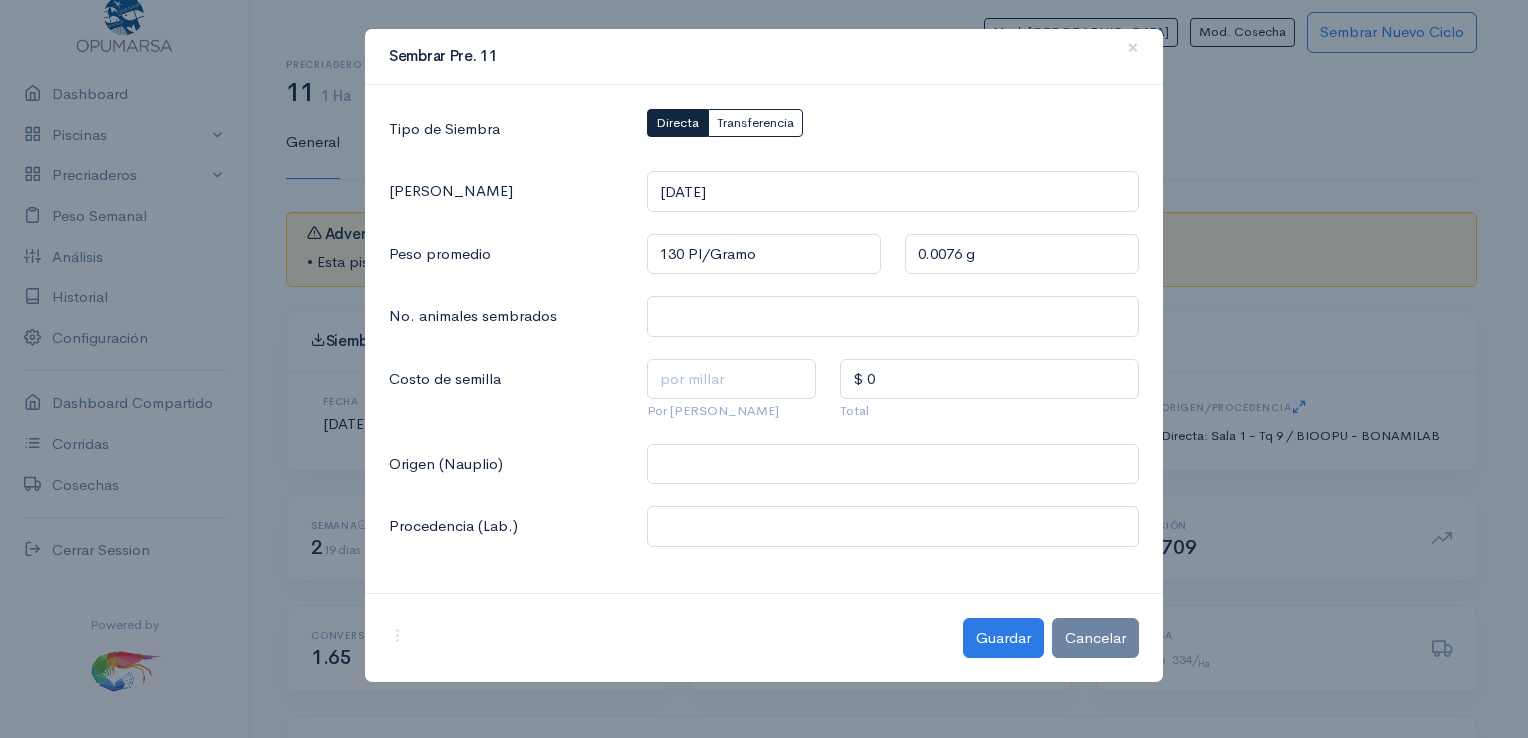 click 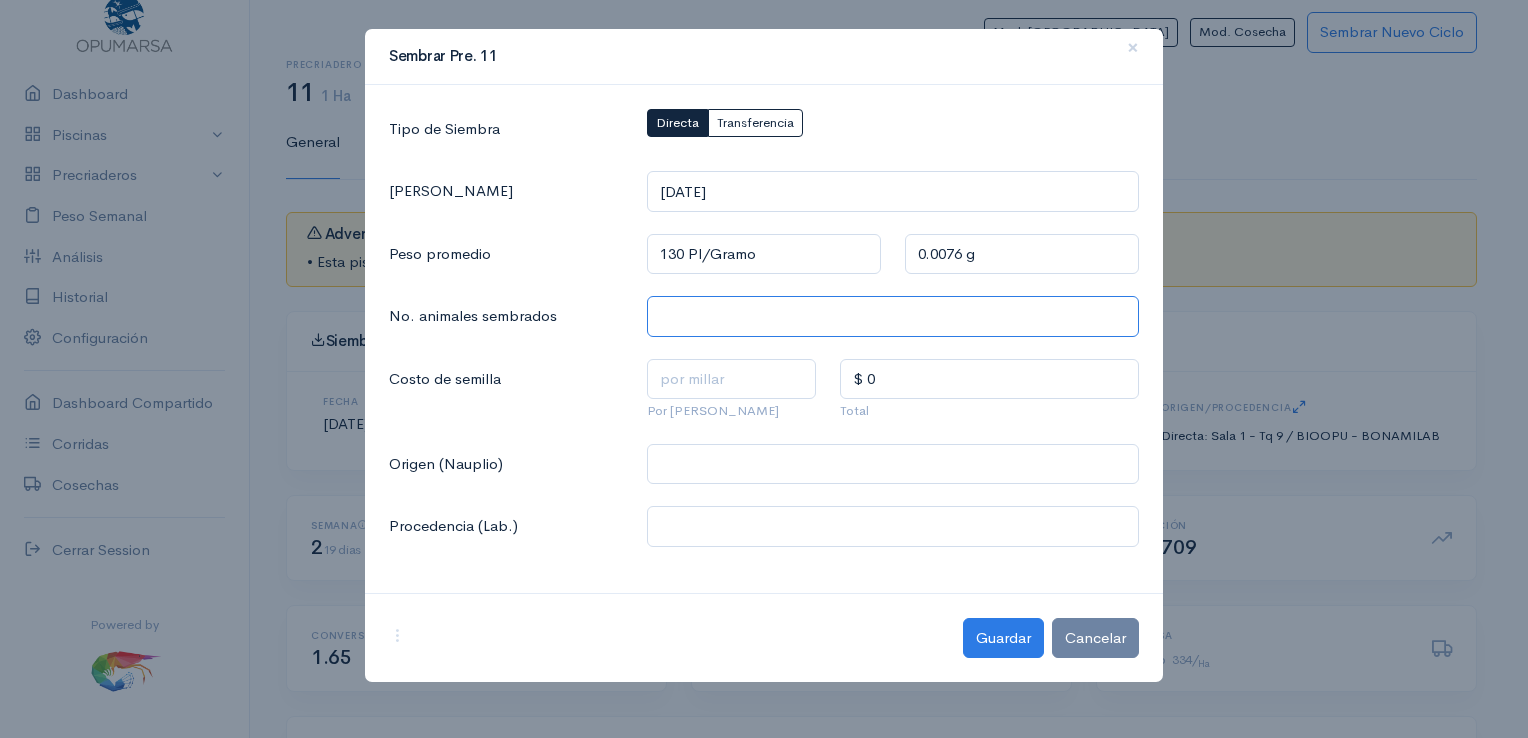 click 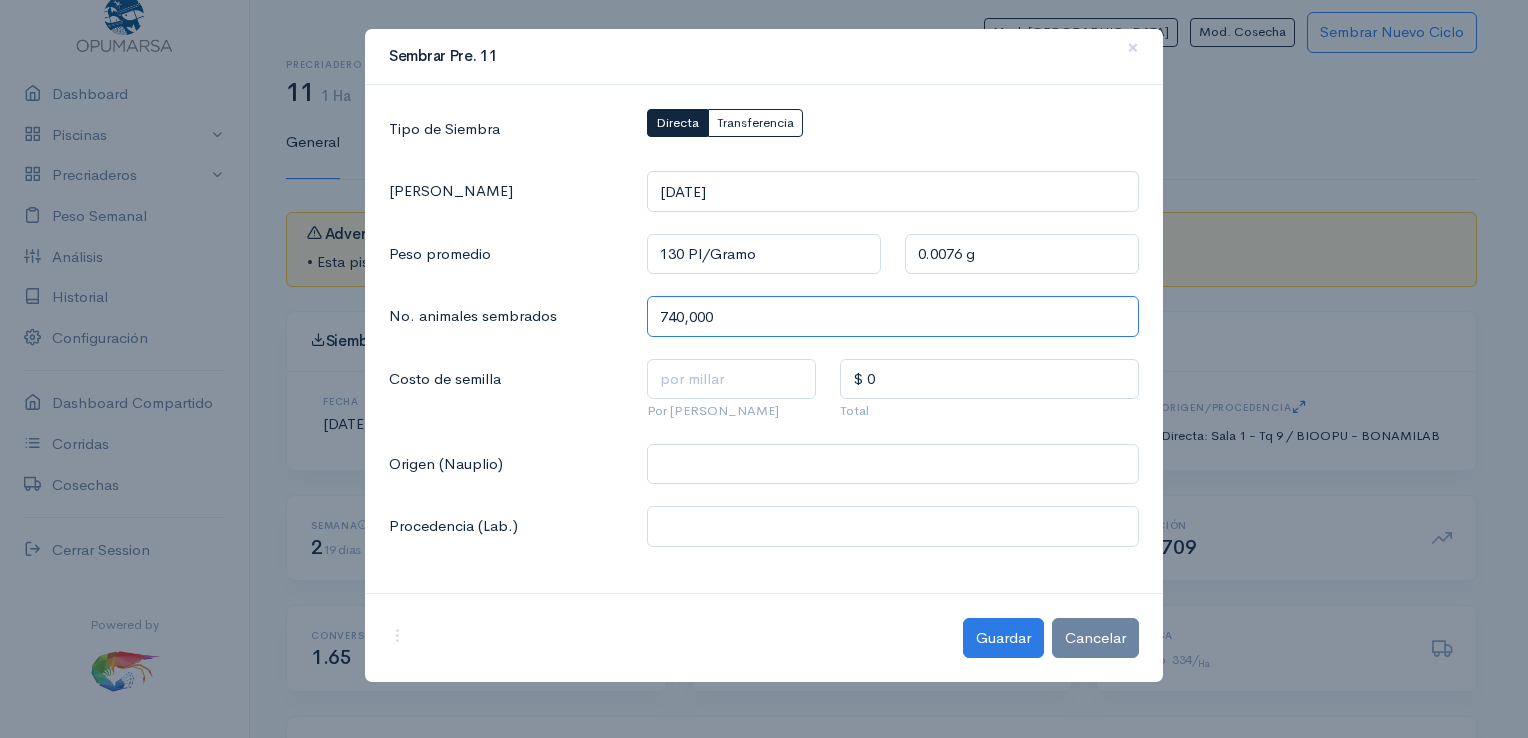 type on "740,000" 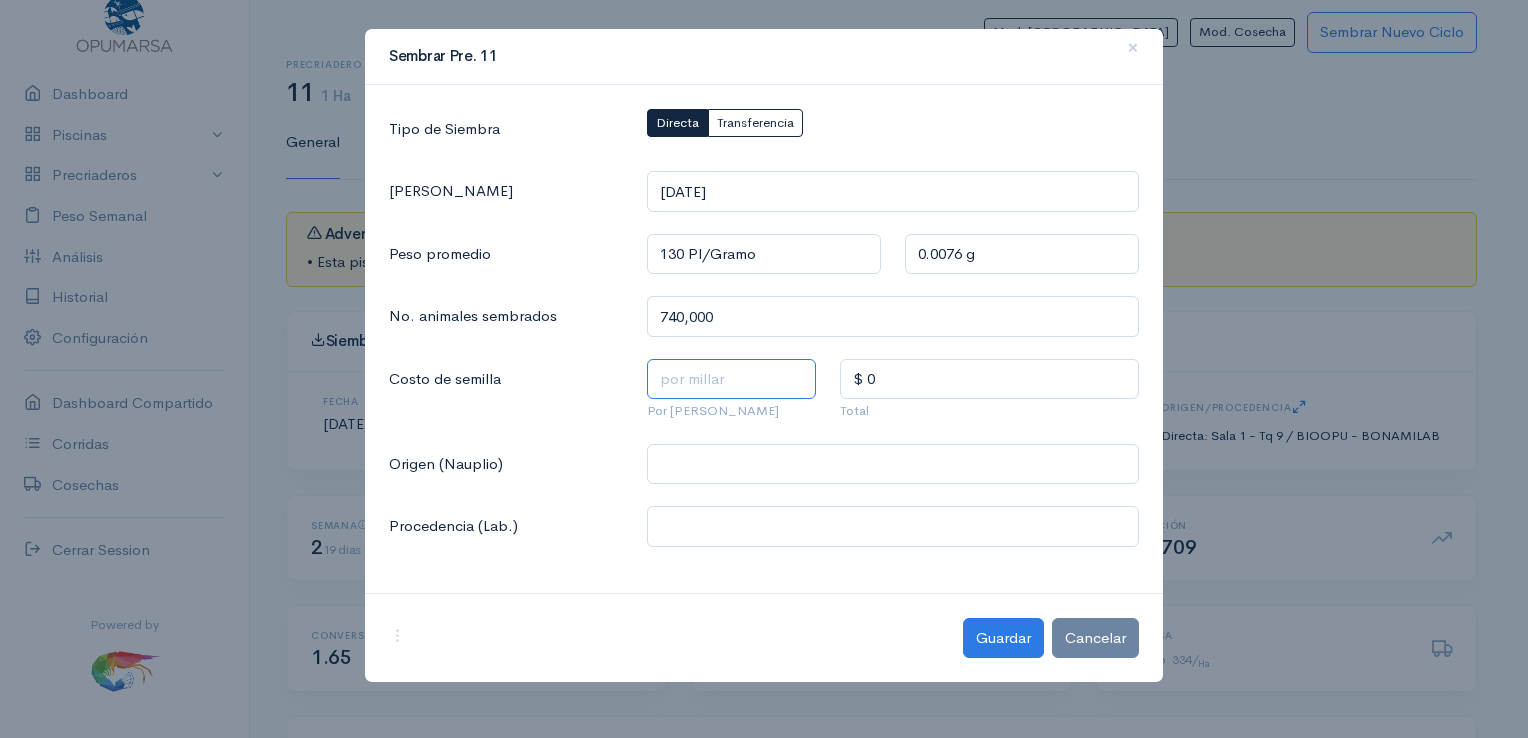 click 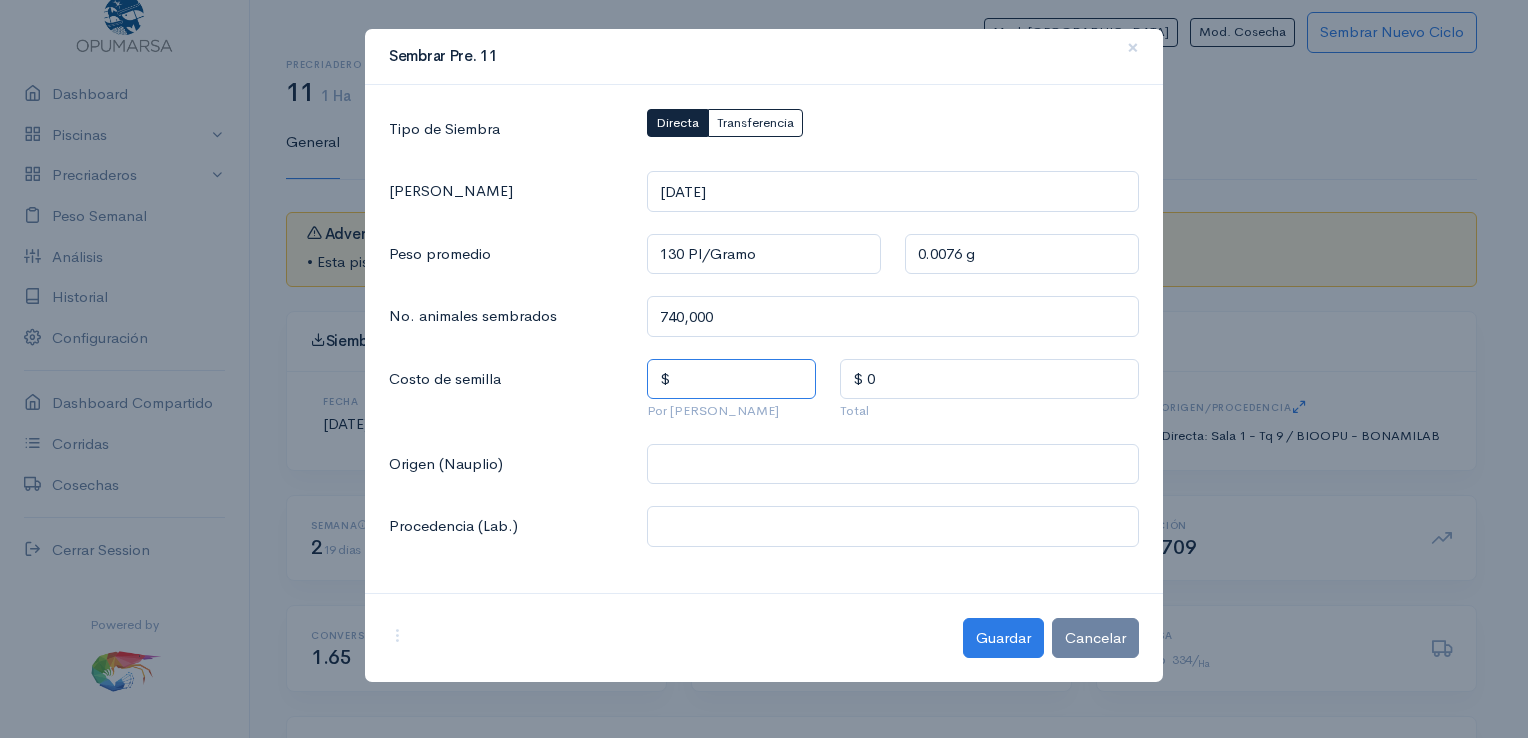 type on "$ 1.50" 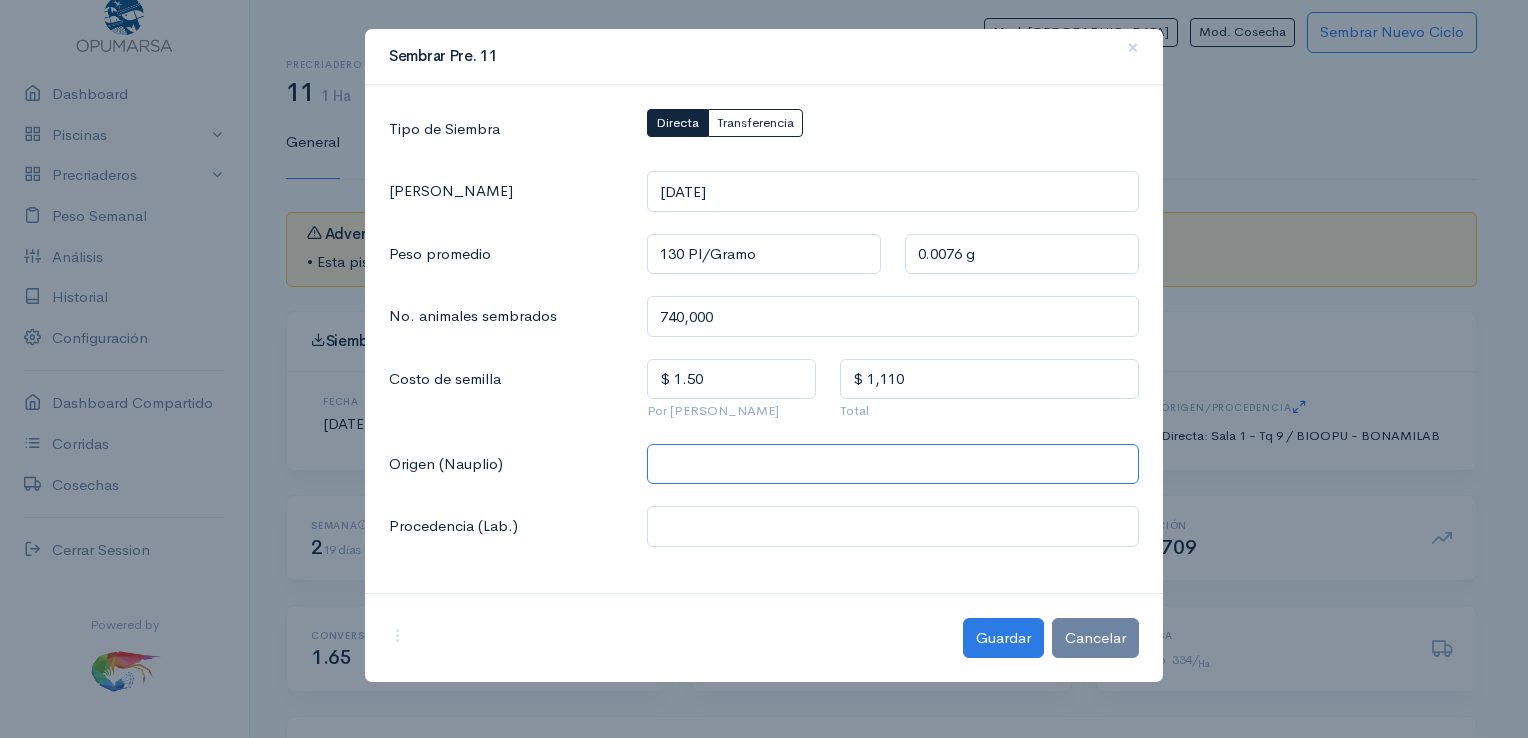 click 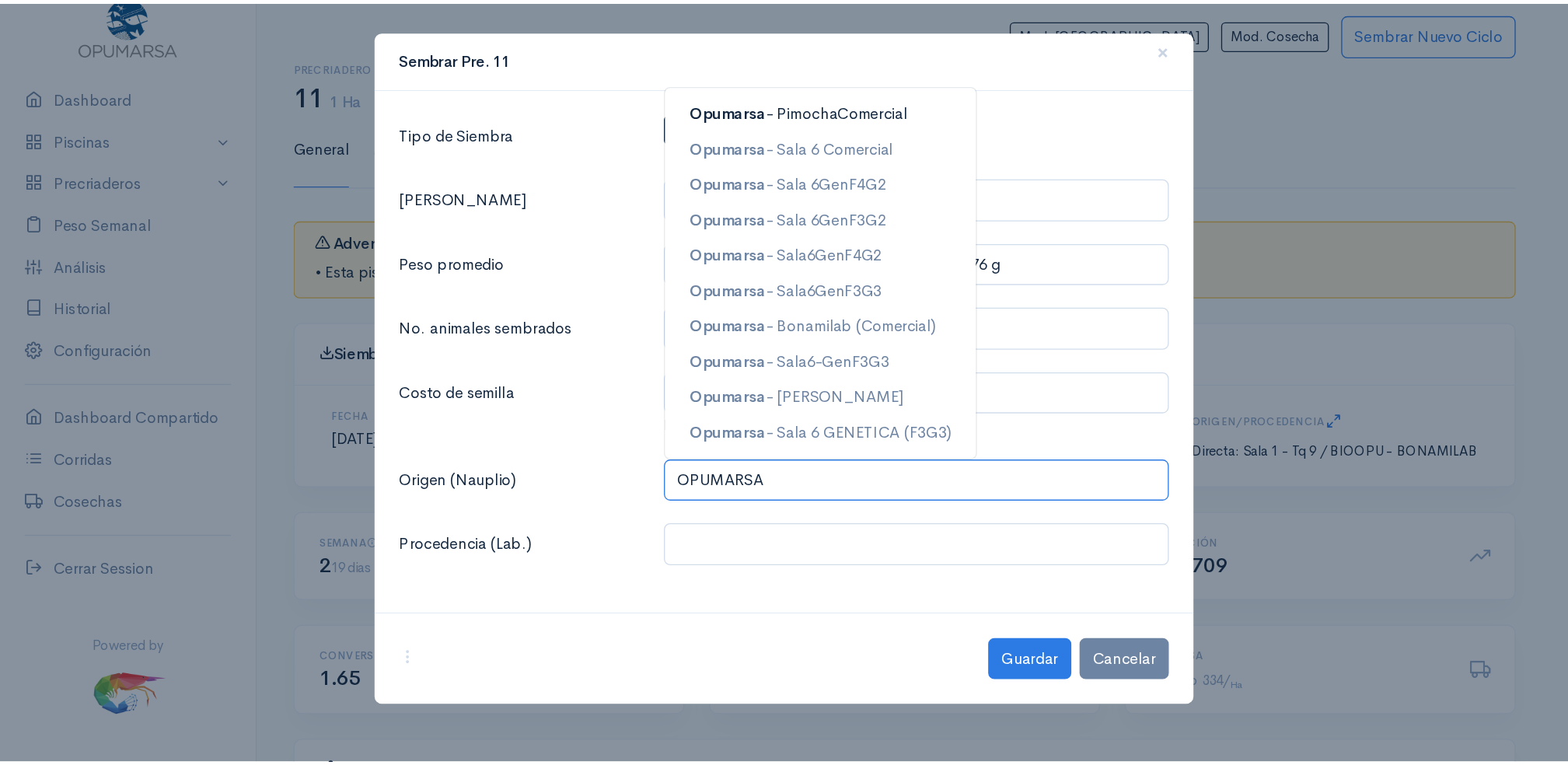 scroll, scrollTop: 0, scrollLeft: 0, axis: both 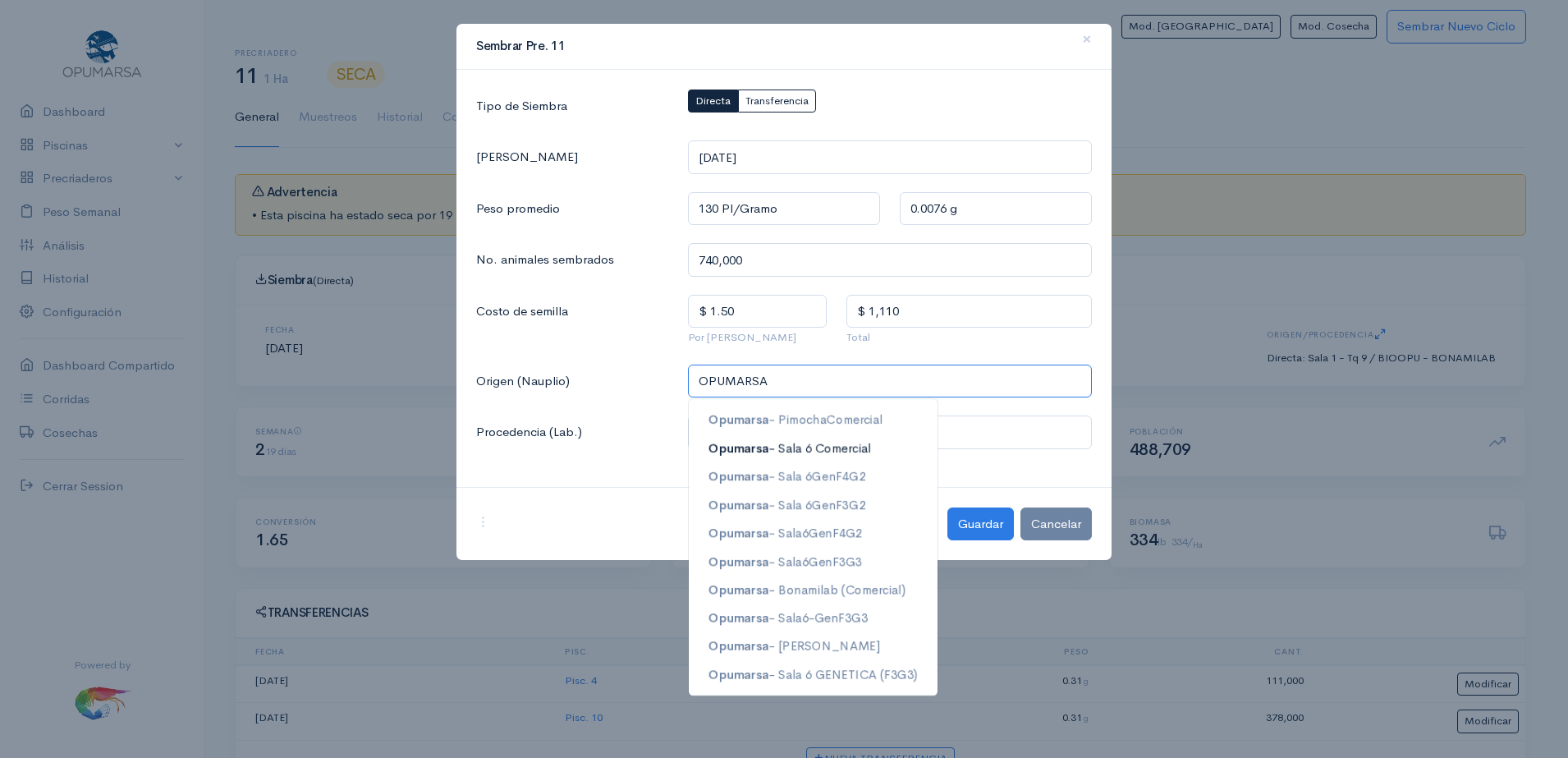 click on "Opumarsa  - Sala 6 Comercial" at bounding box center (790, 447) 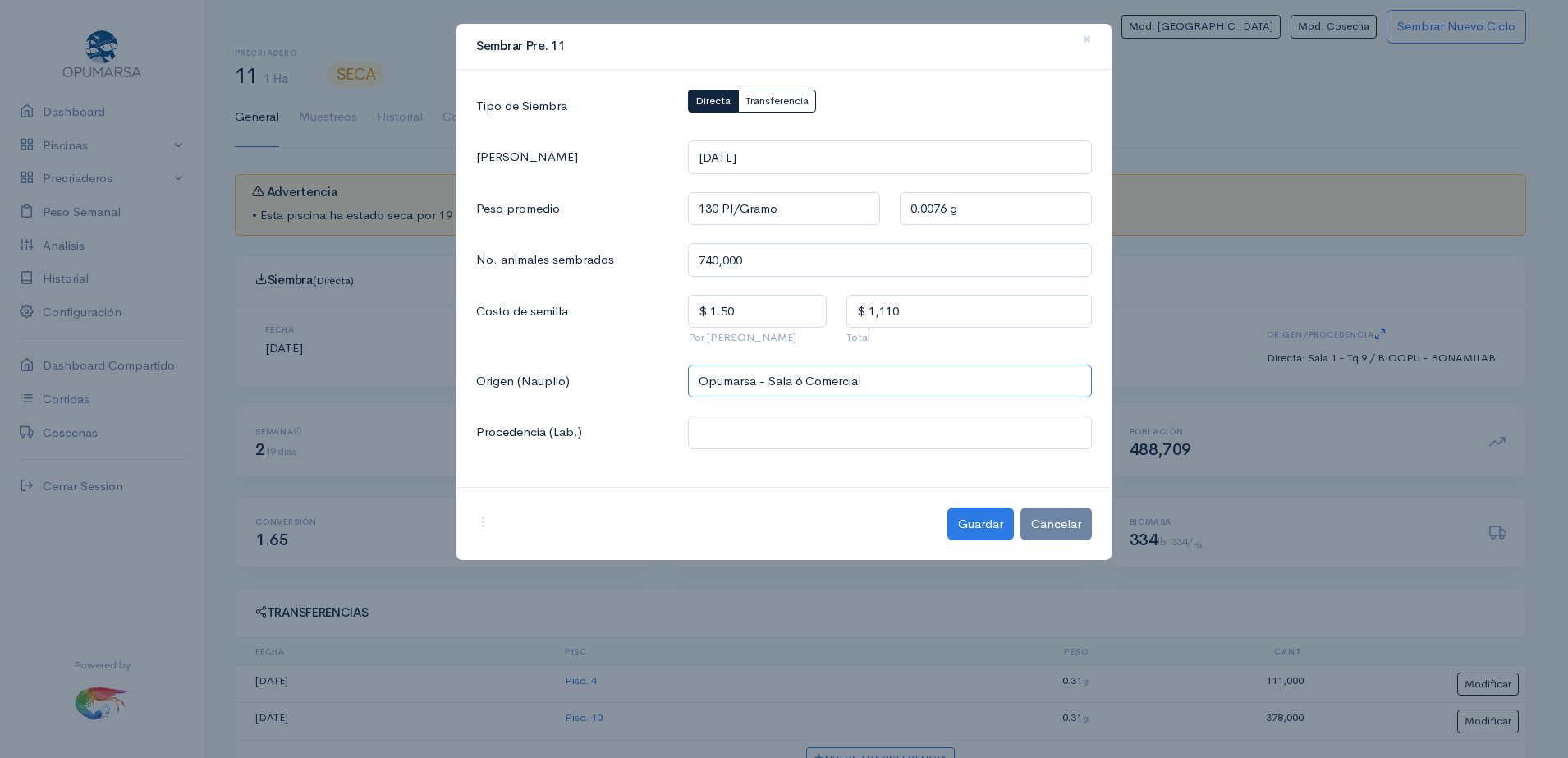 type on "Opumarsa - Sala 6 Comercial" 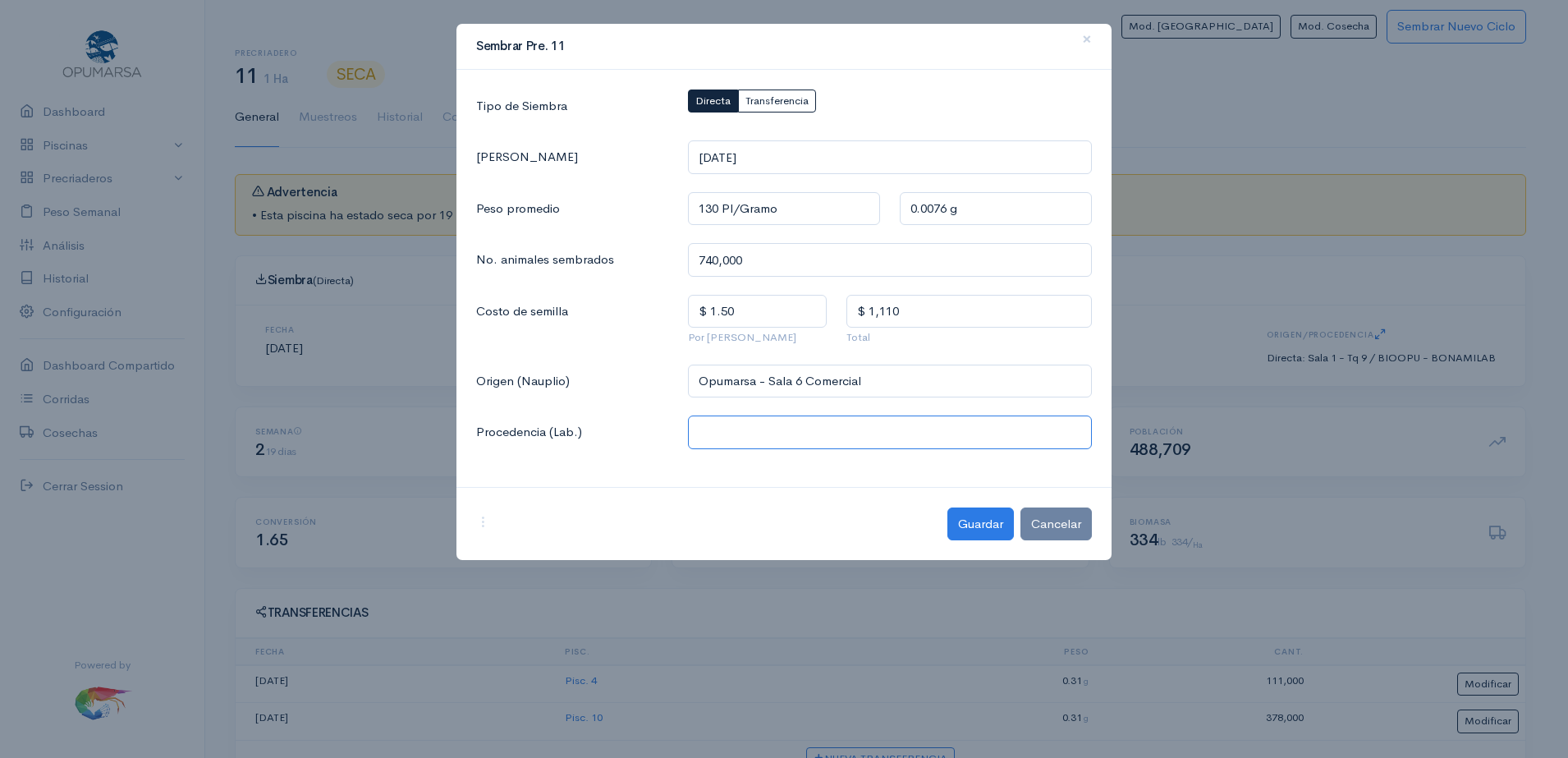 click 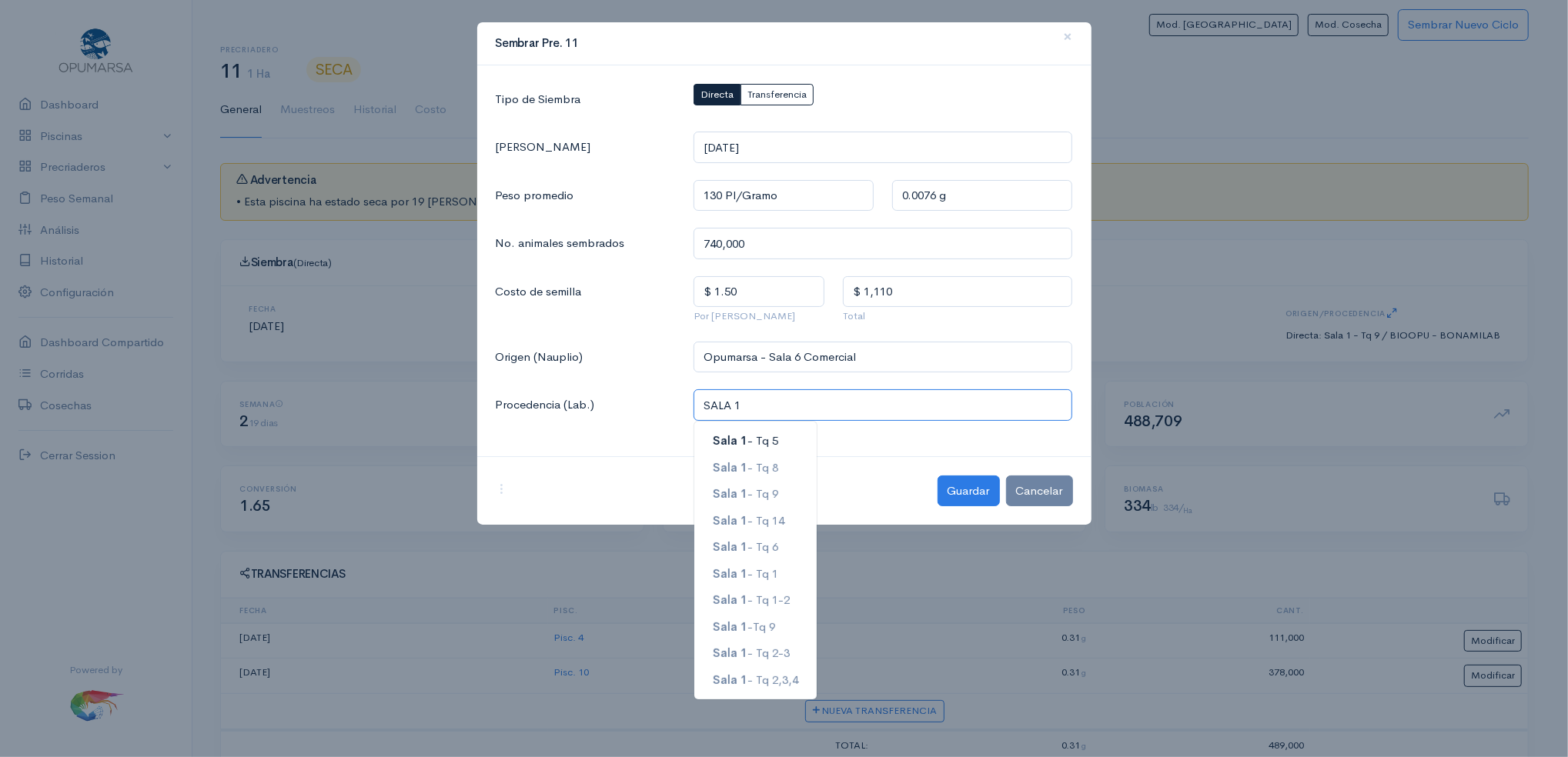 click on "Sala 1  - Tq 5" at bounding box center (745, 440) 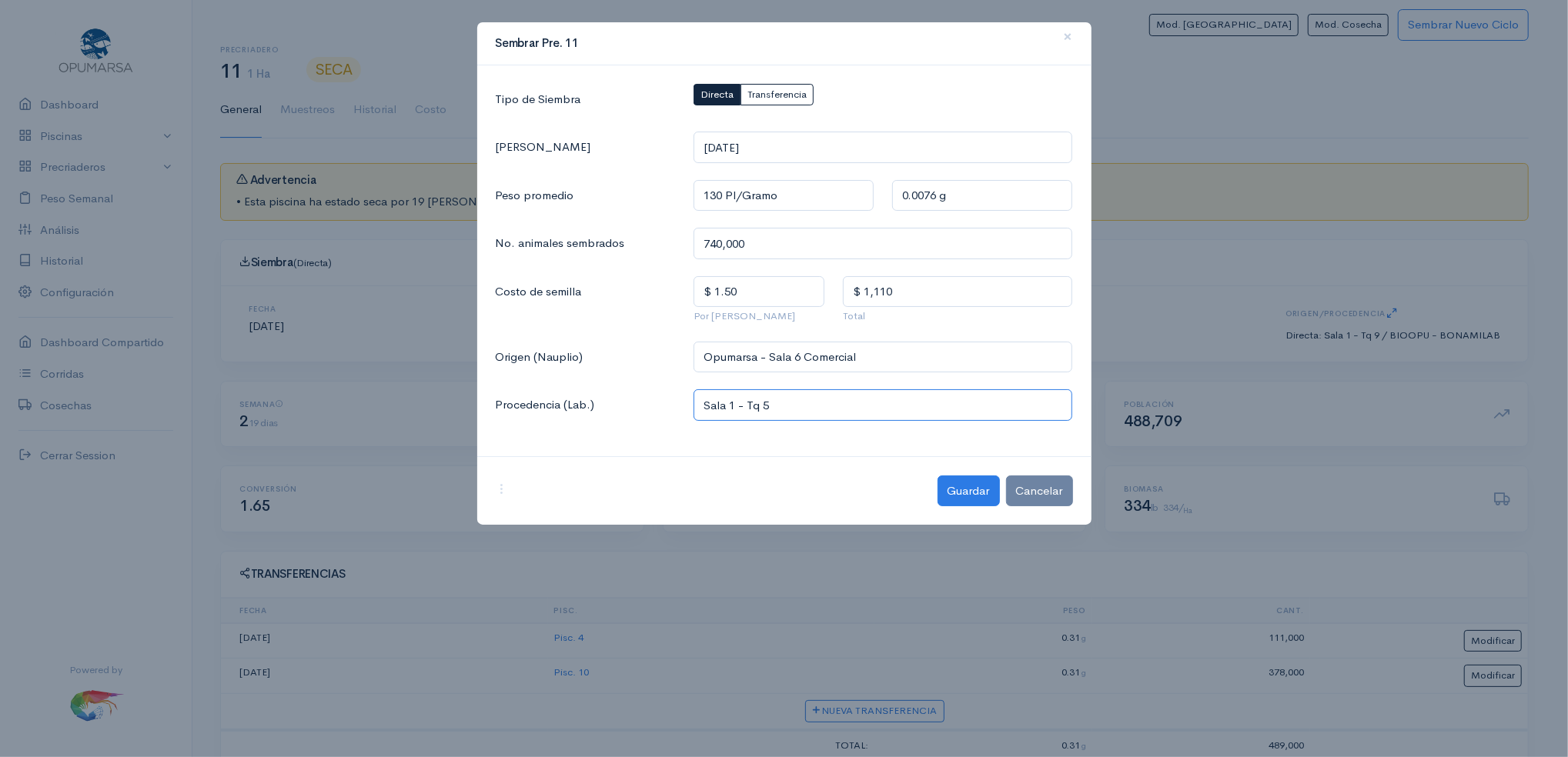 click on "Sala 1 - Tq 5" 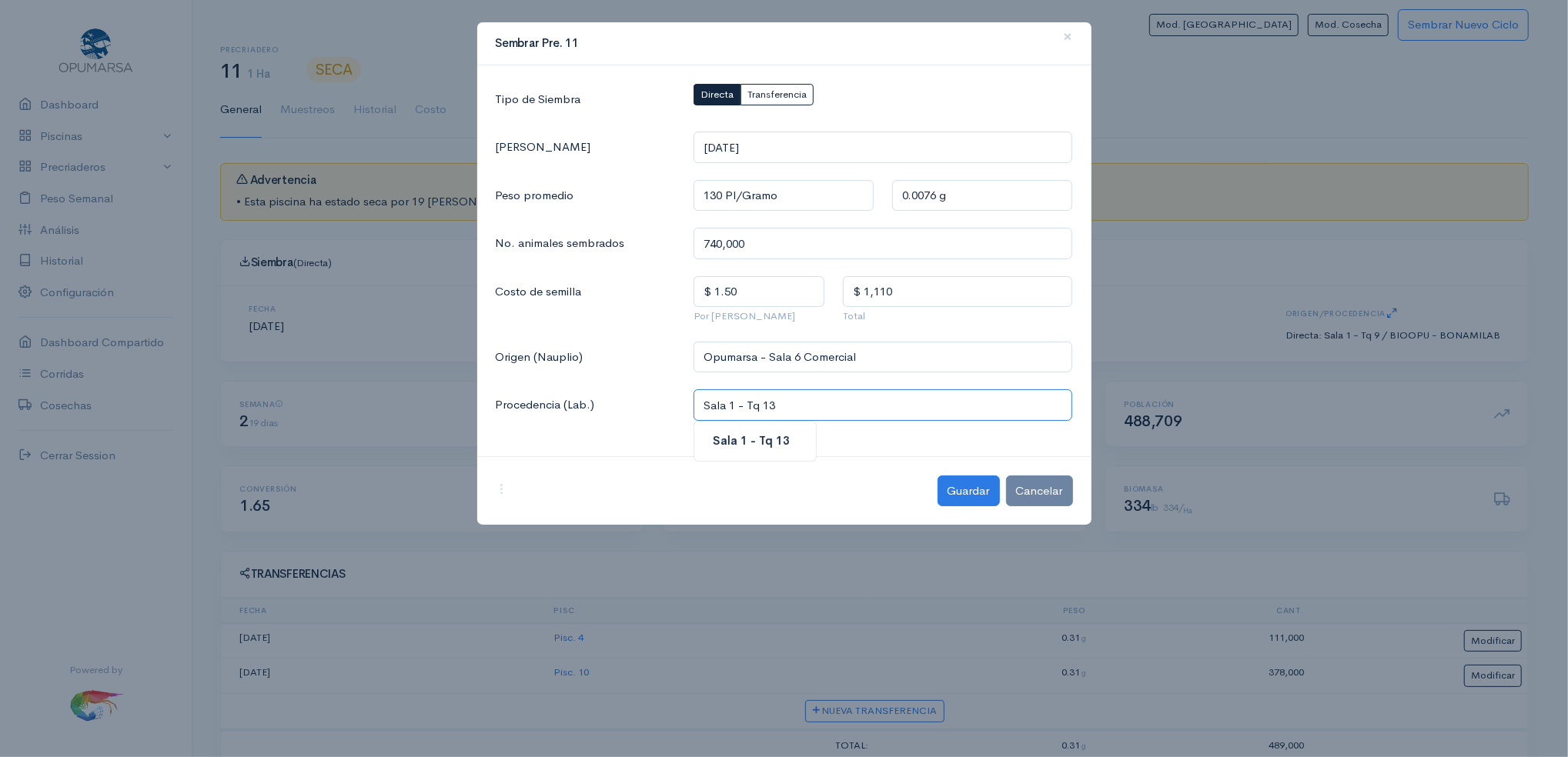 click on "Sala 1 - Tq 13" at bounding box center (755, 441) 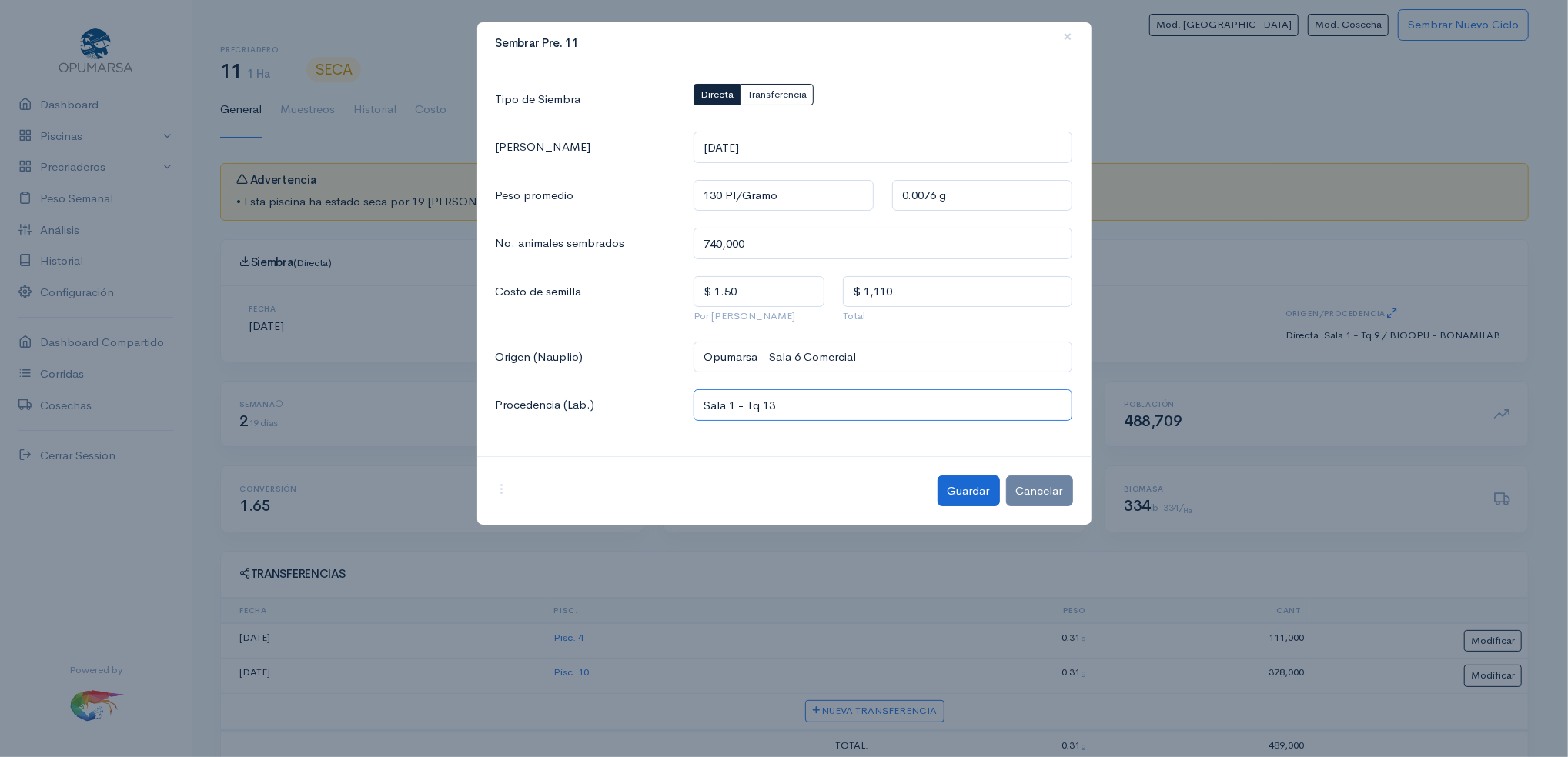 type on "Sala 1 - Tq 13" 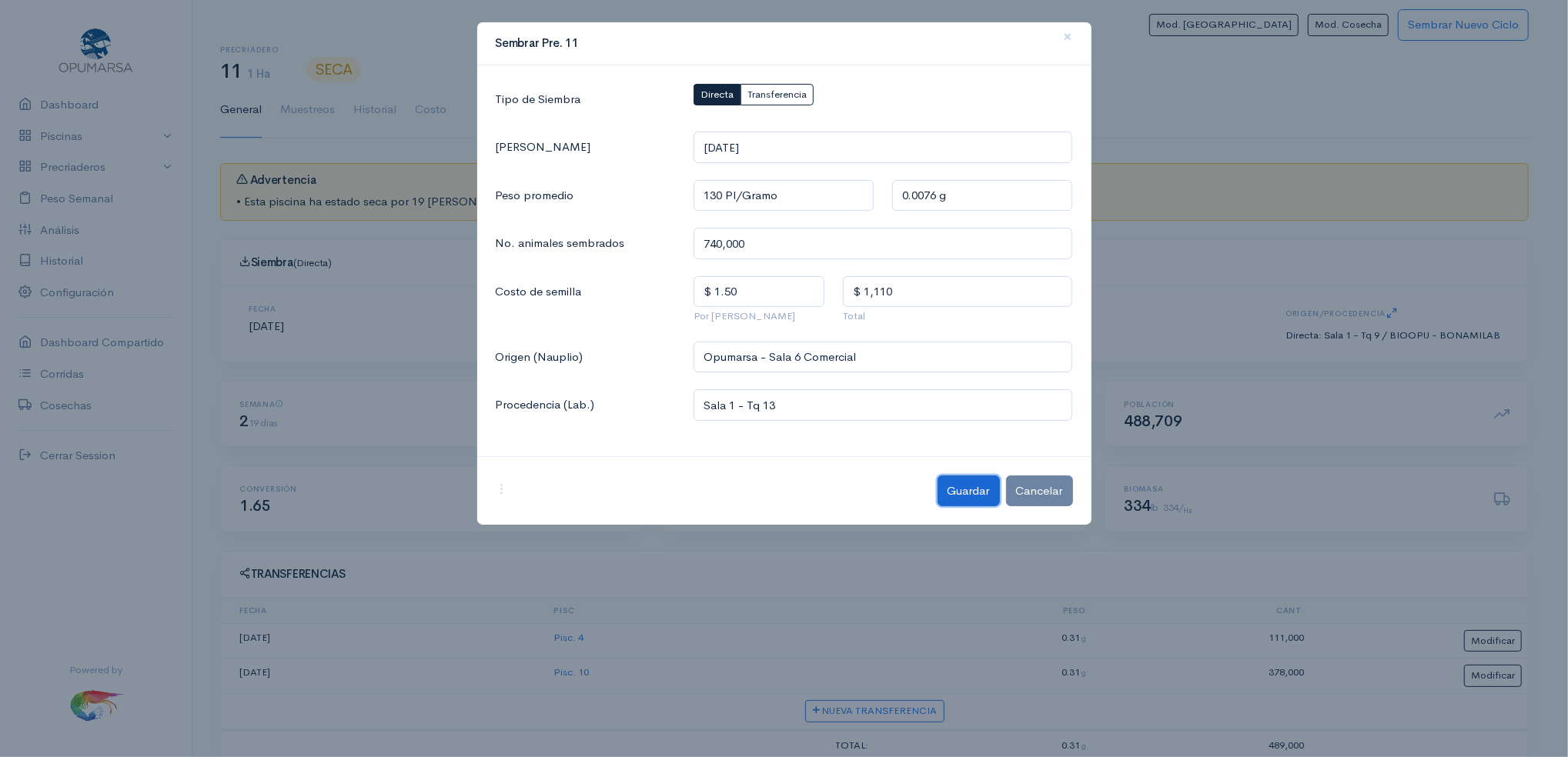 click on "Guardar" 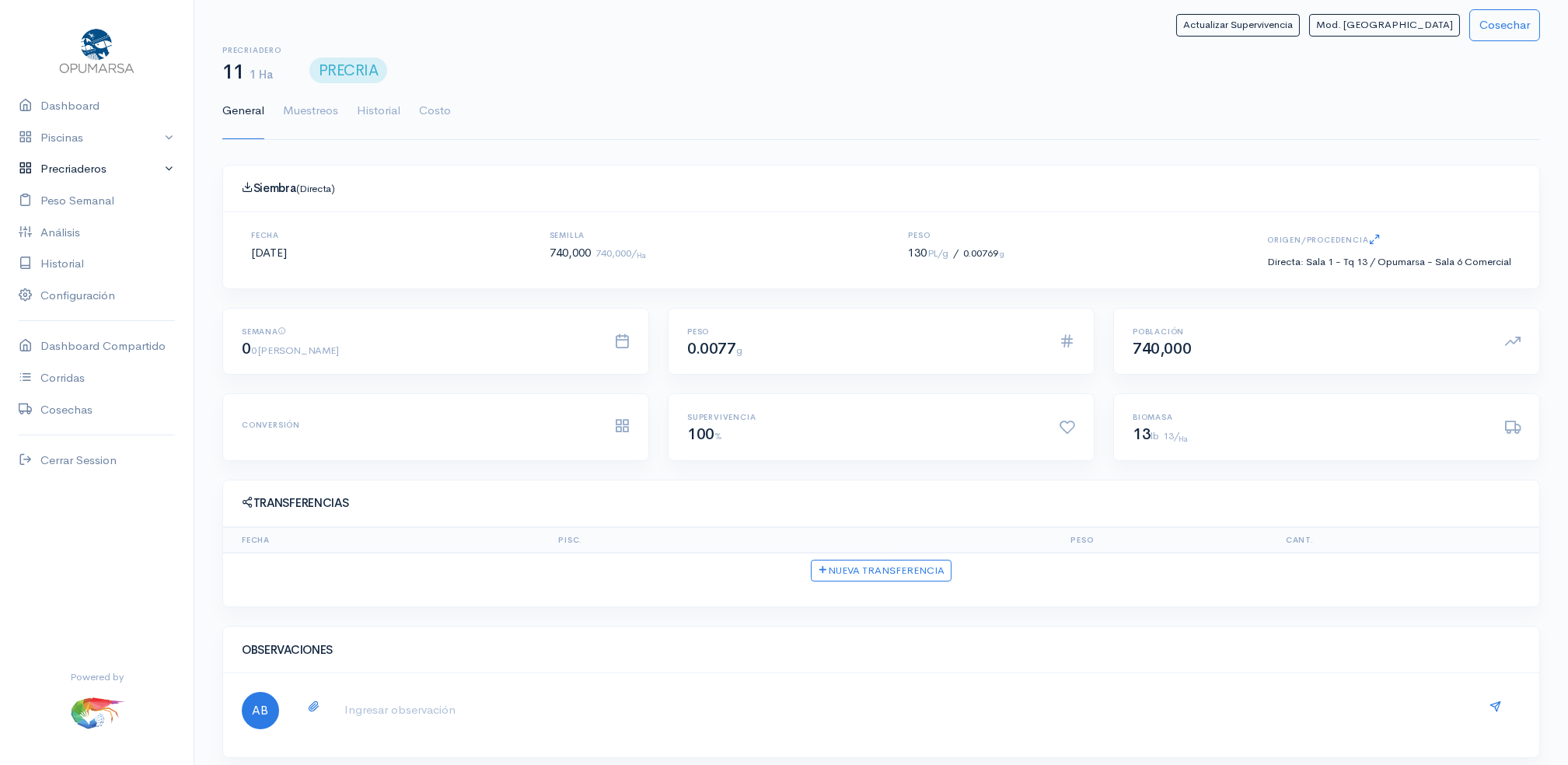 click on "Precriaderos" at bounding box center [96, 169] 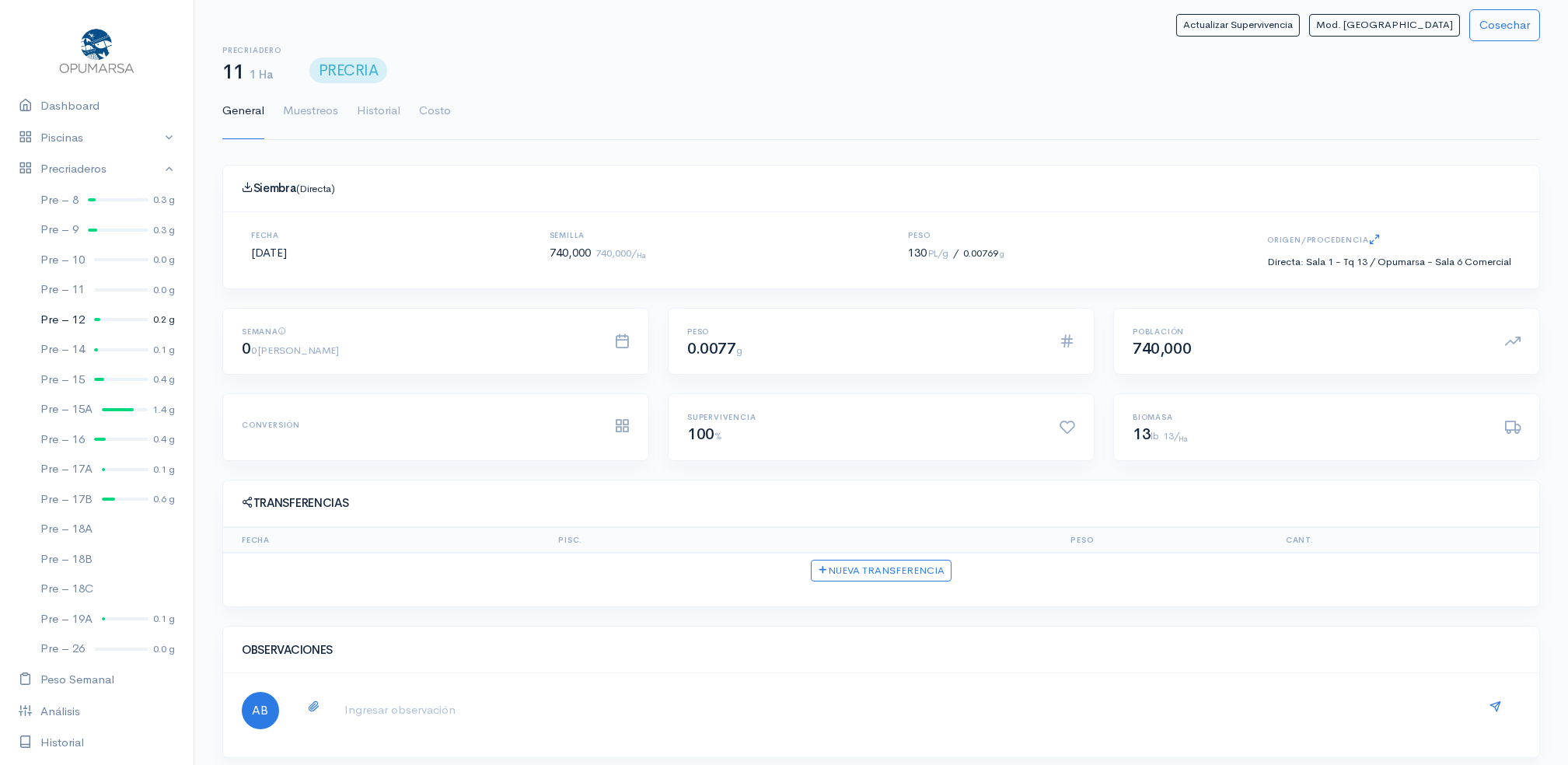 click at bounding box center [121, 320] 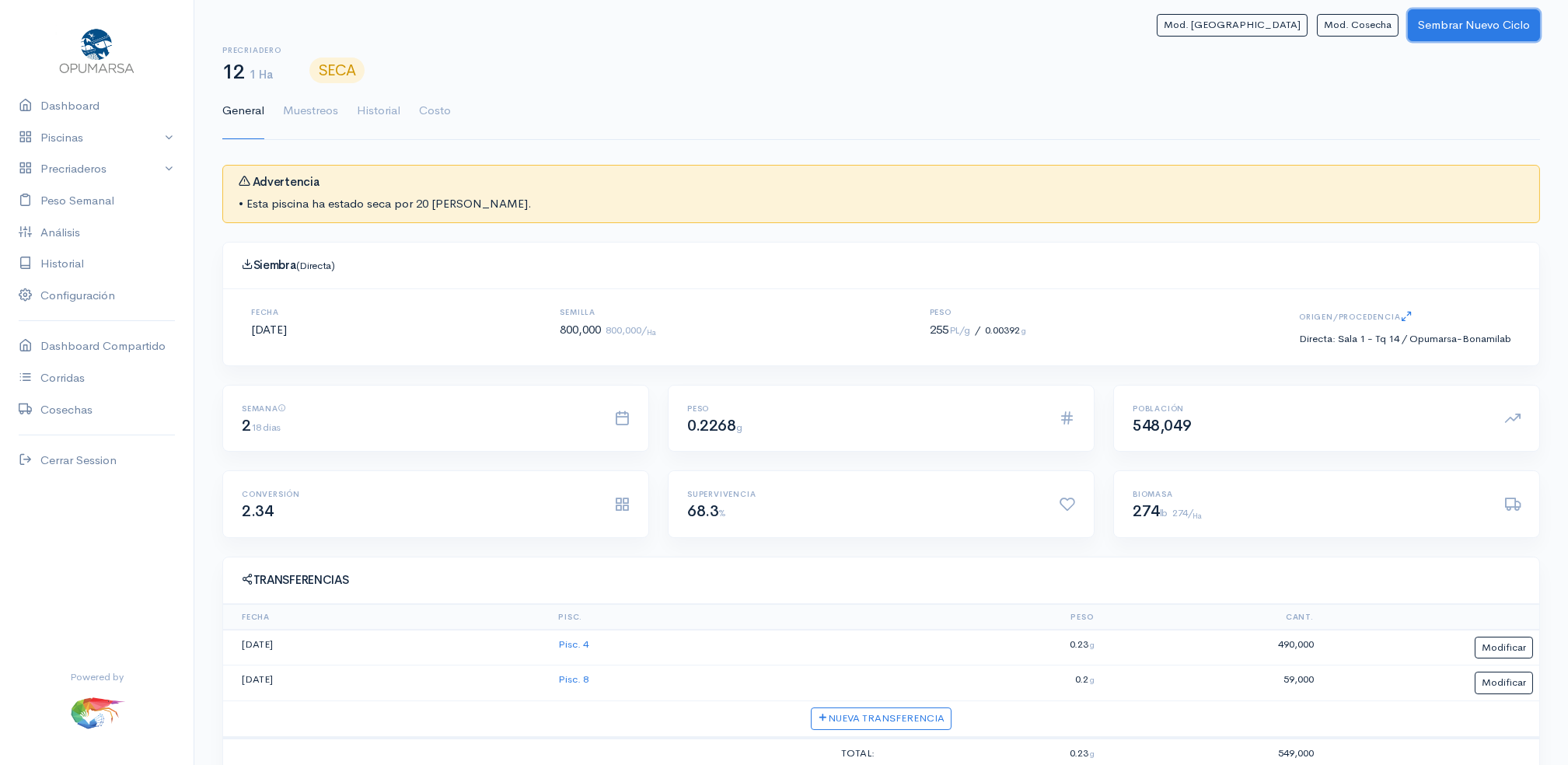 click on "Sembrar Nuevo Ciclo" 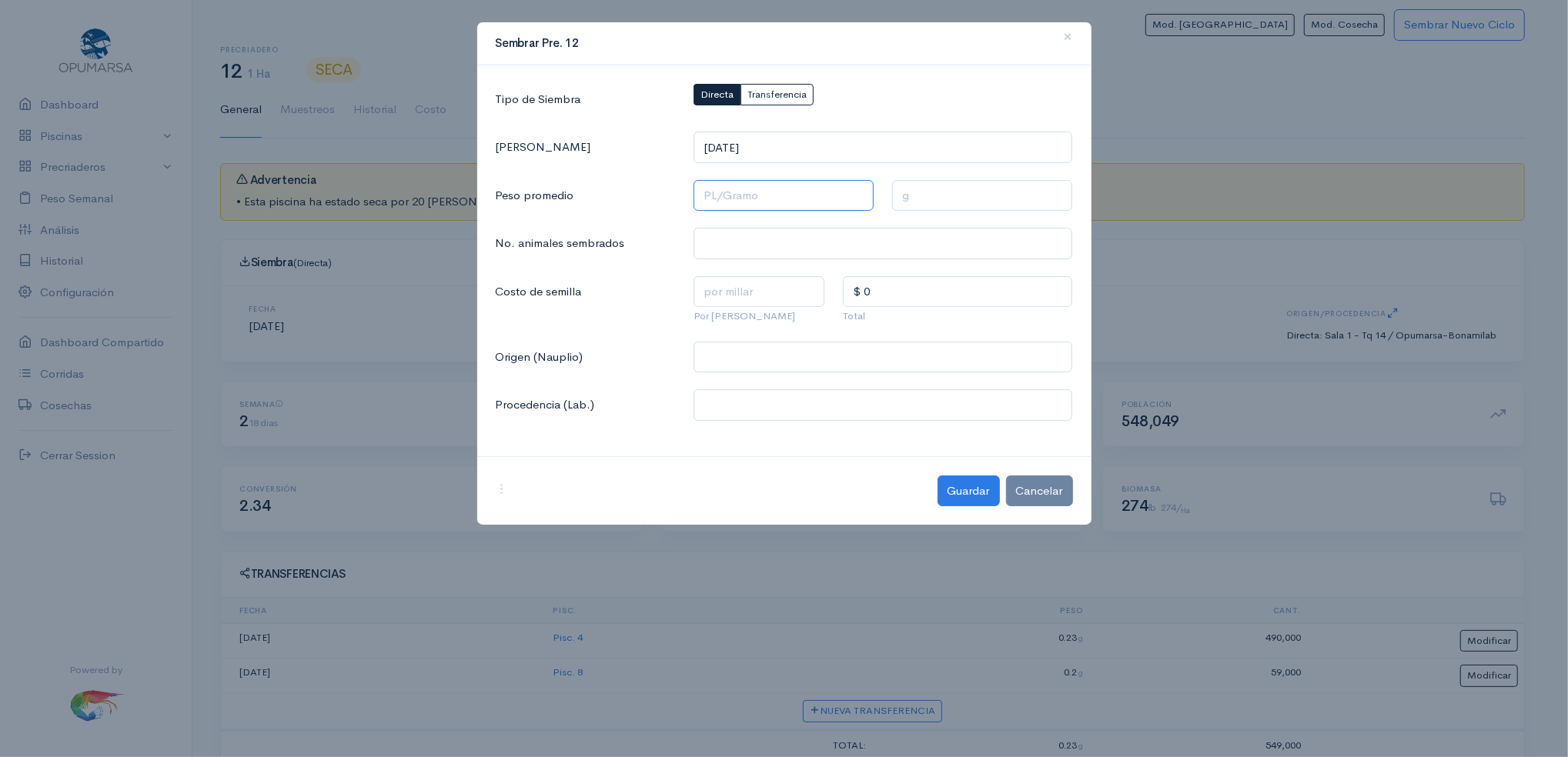 click 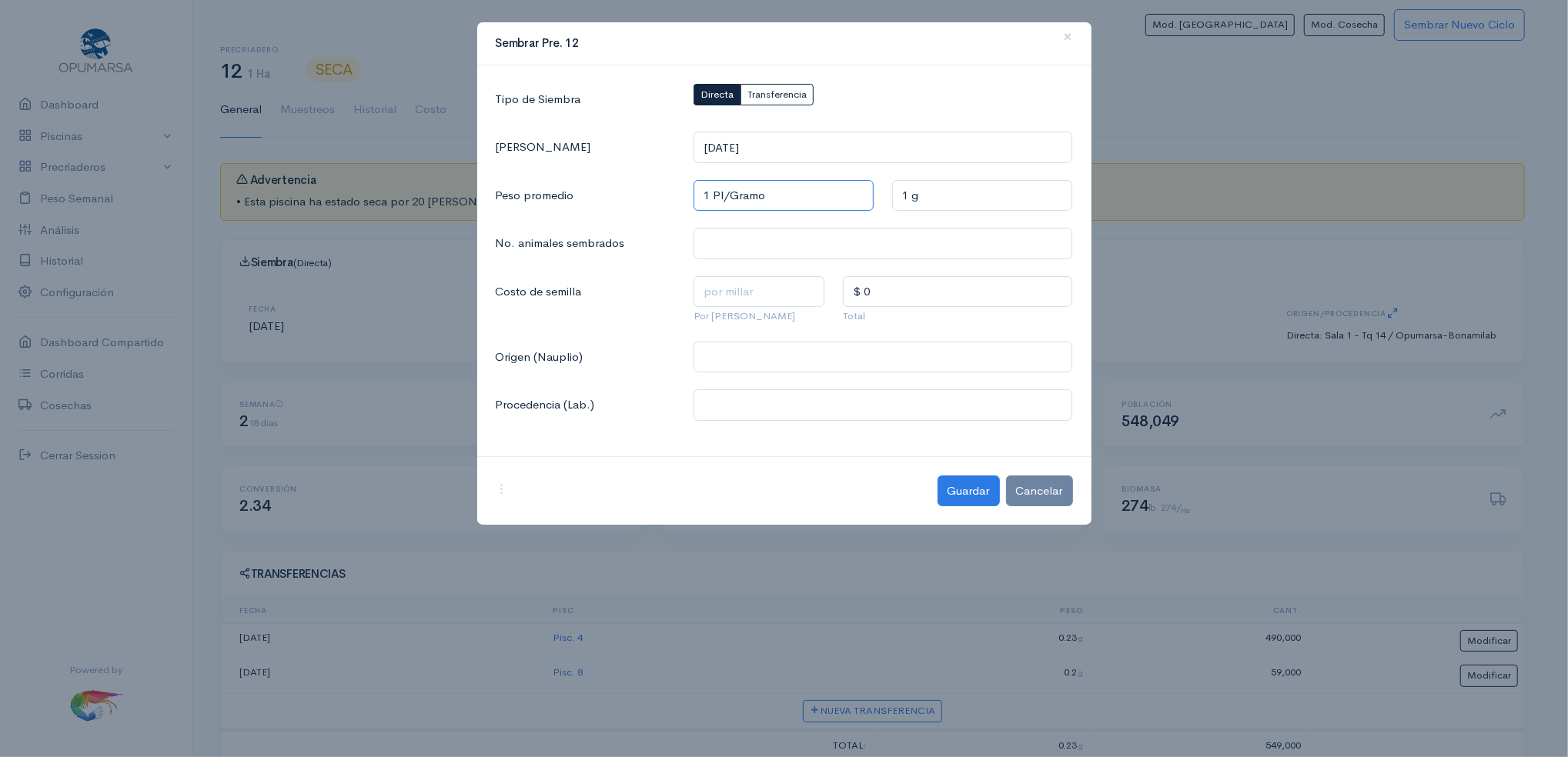 type on "13 Pl/Gramo" 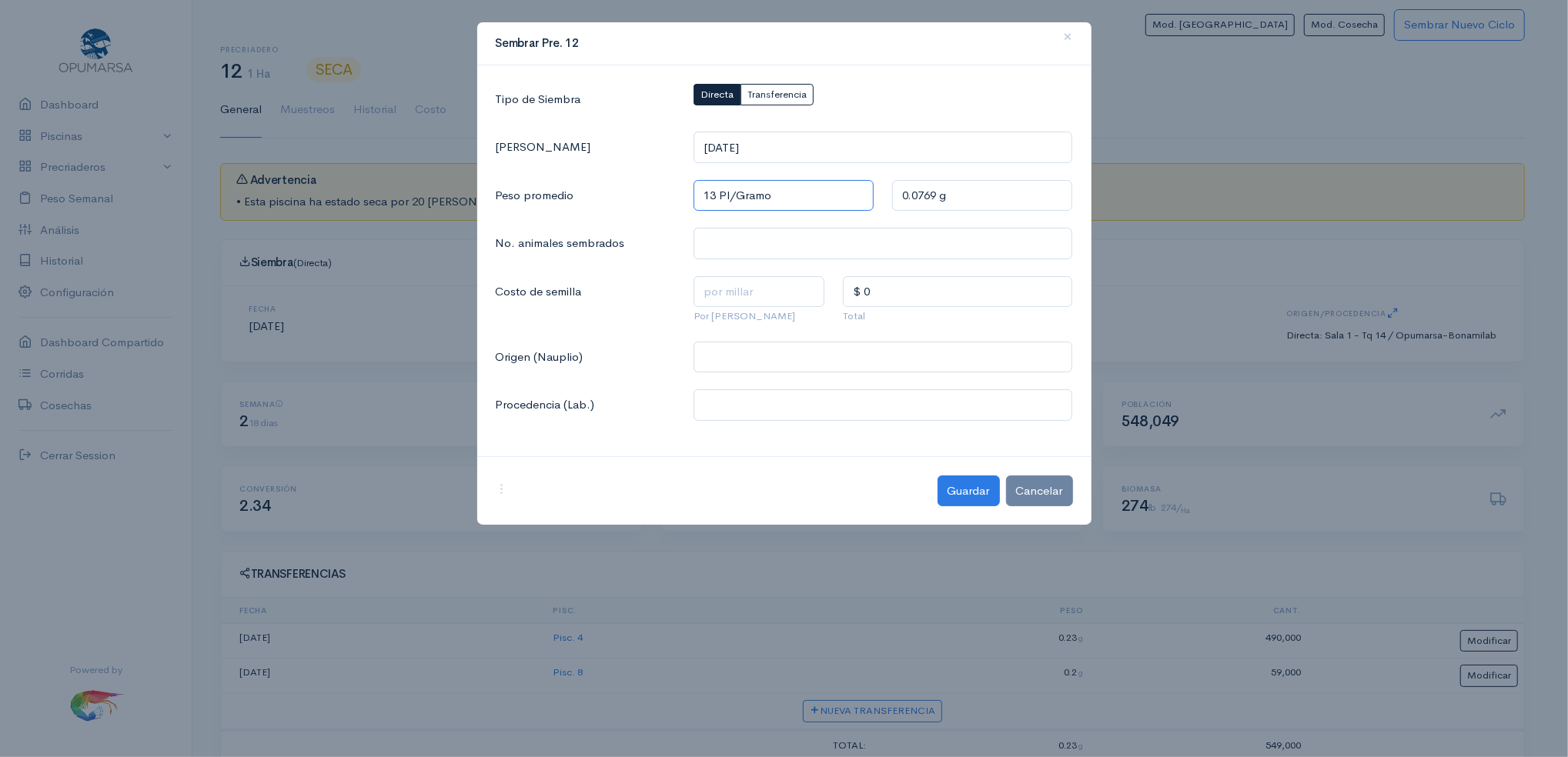type on "130 Pl/Gramo" 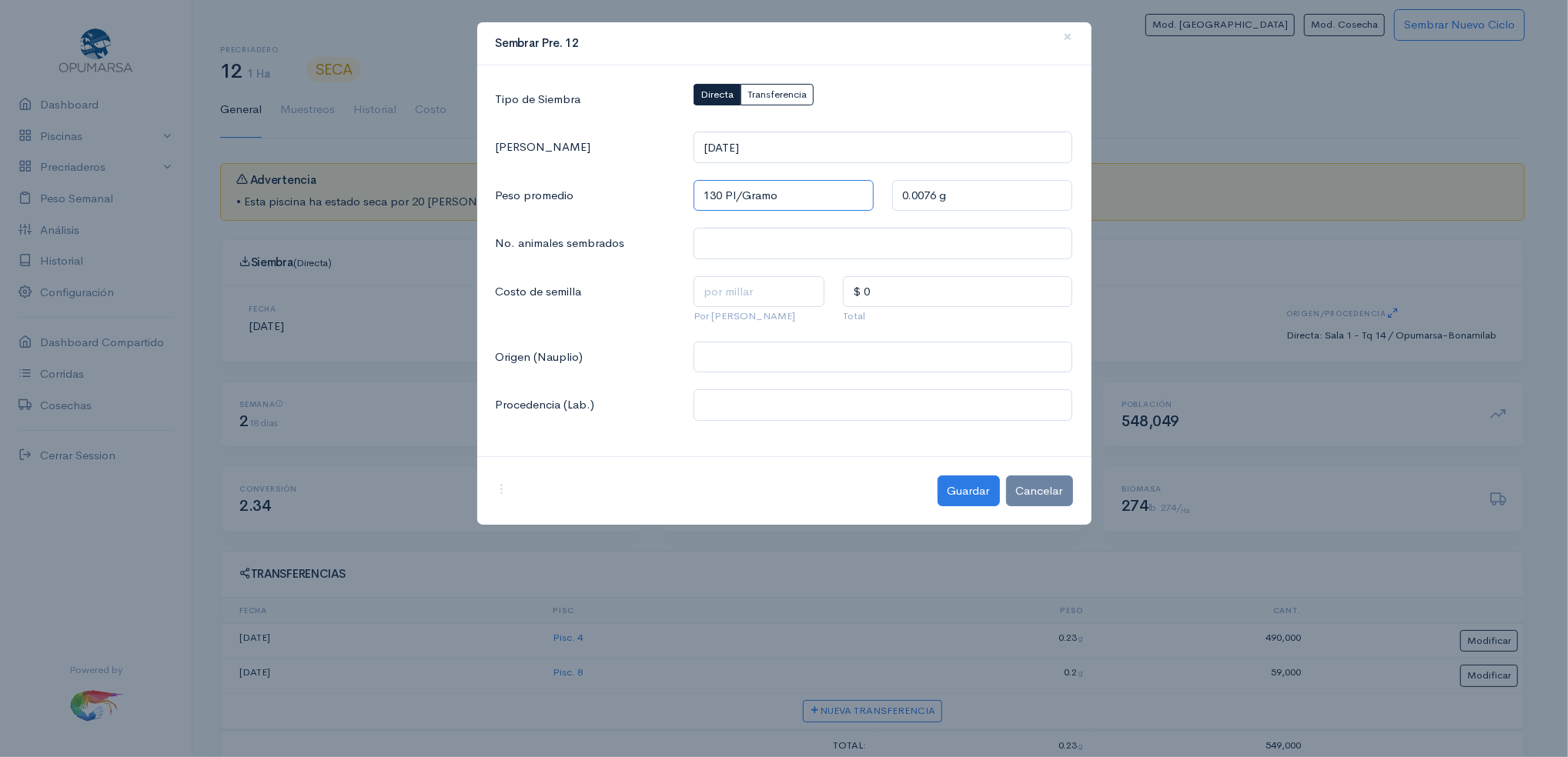 type on "130 Pl/Gramo" 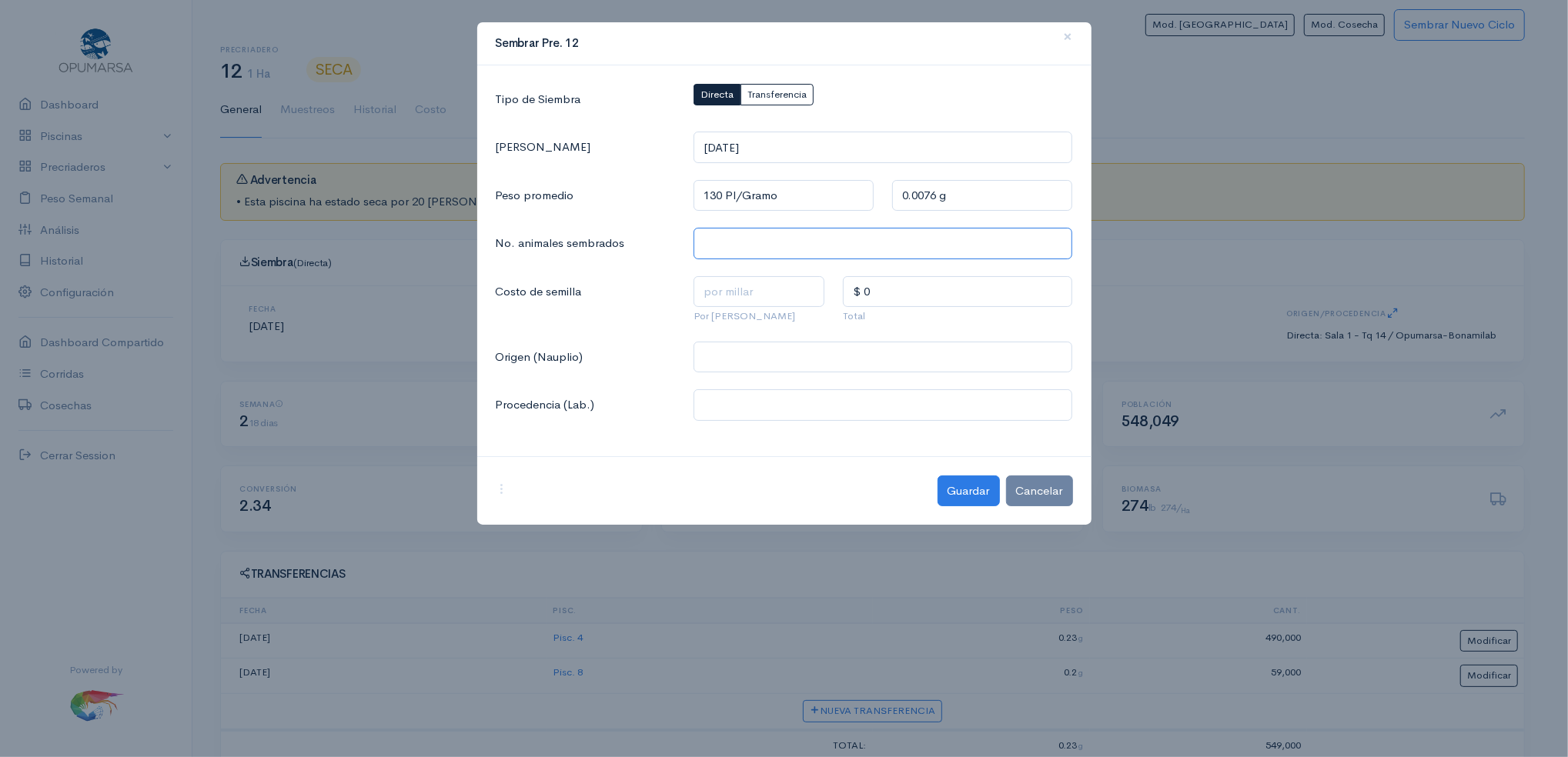 click 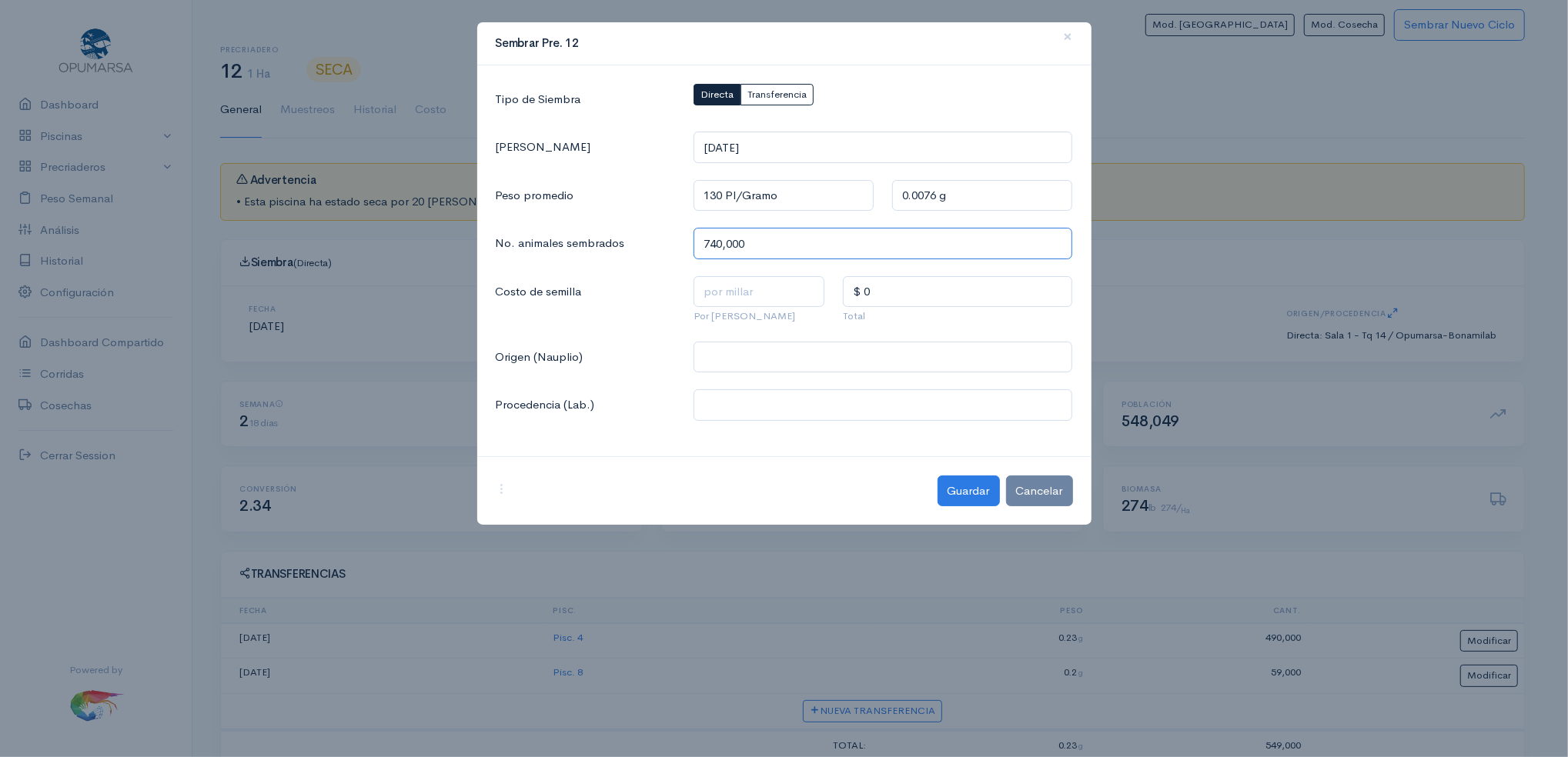 type on "740,000" 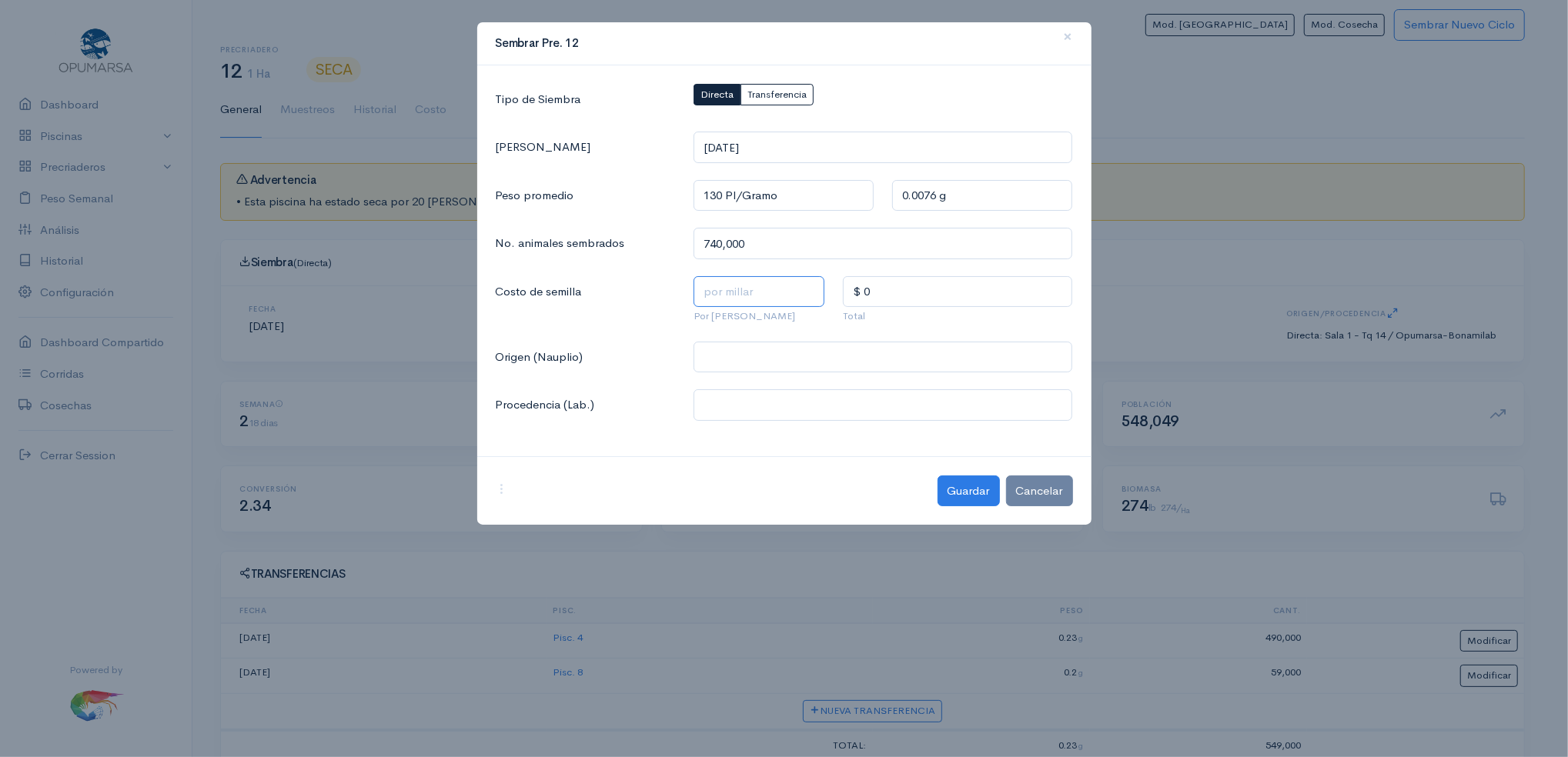 click 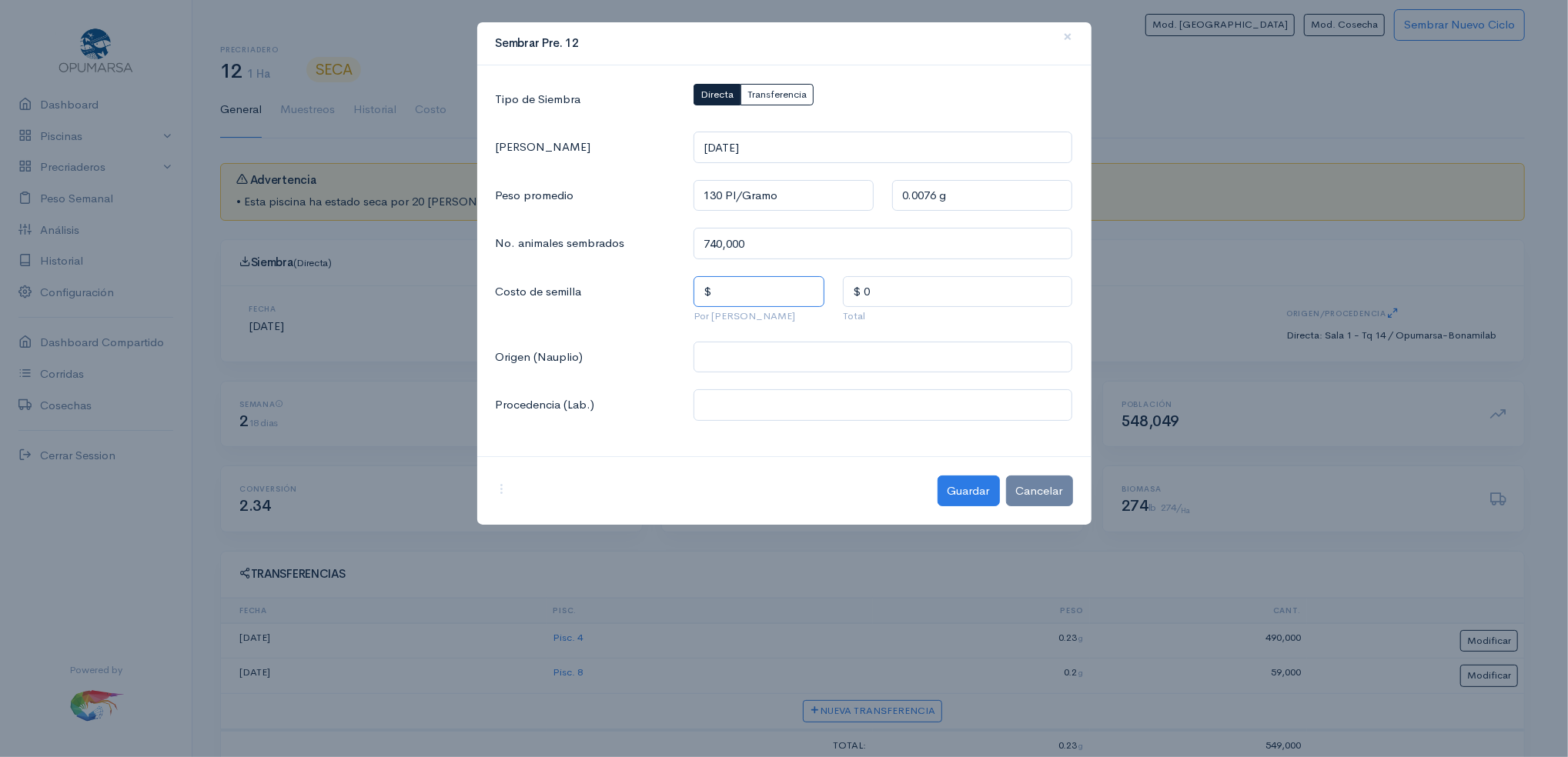 type on "$ 1" 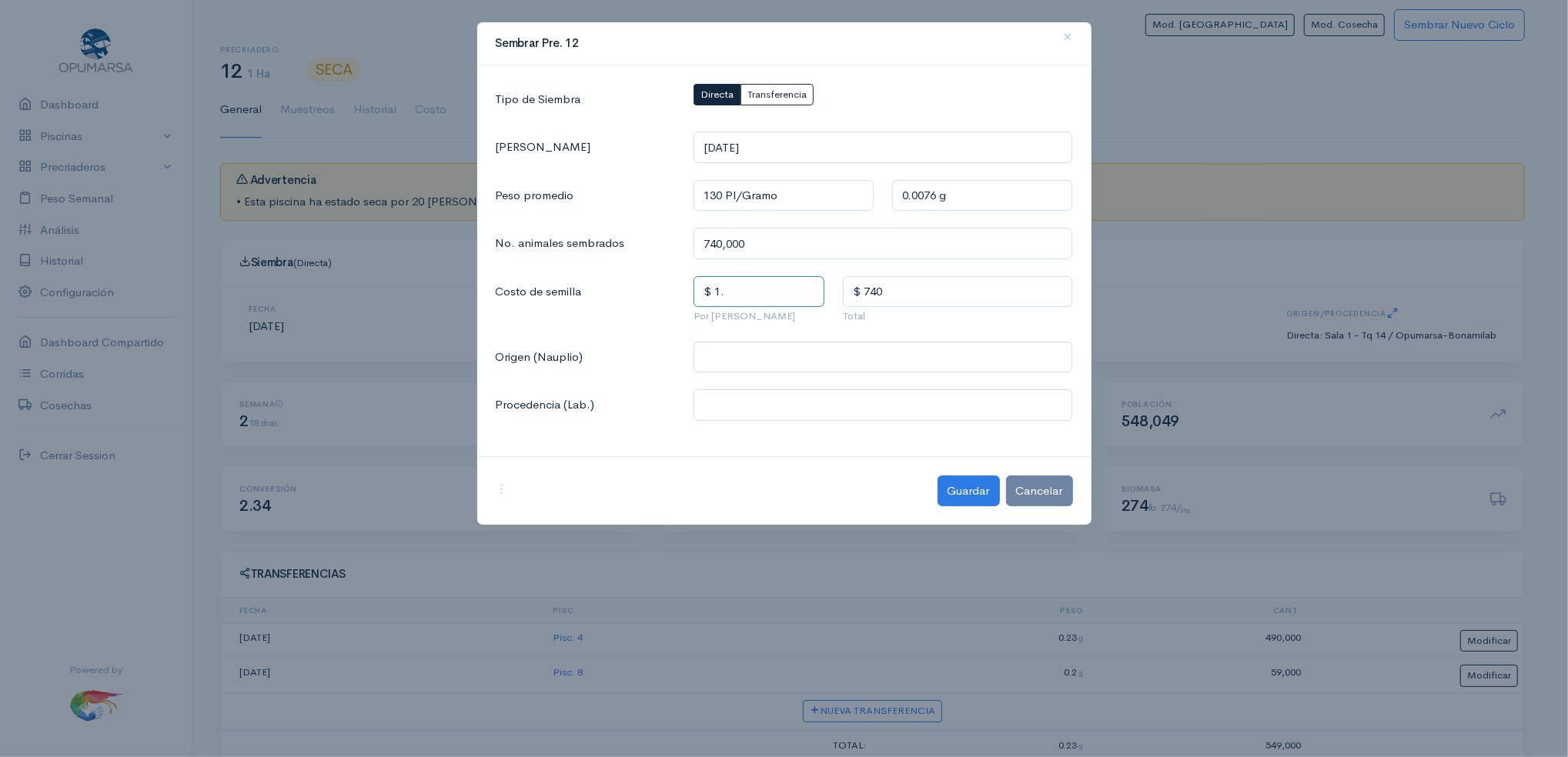 type on "$ 1.5" 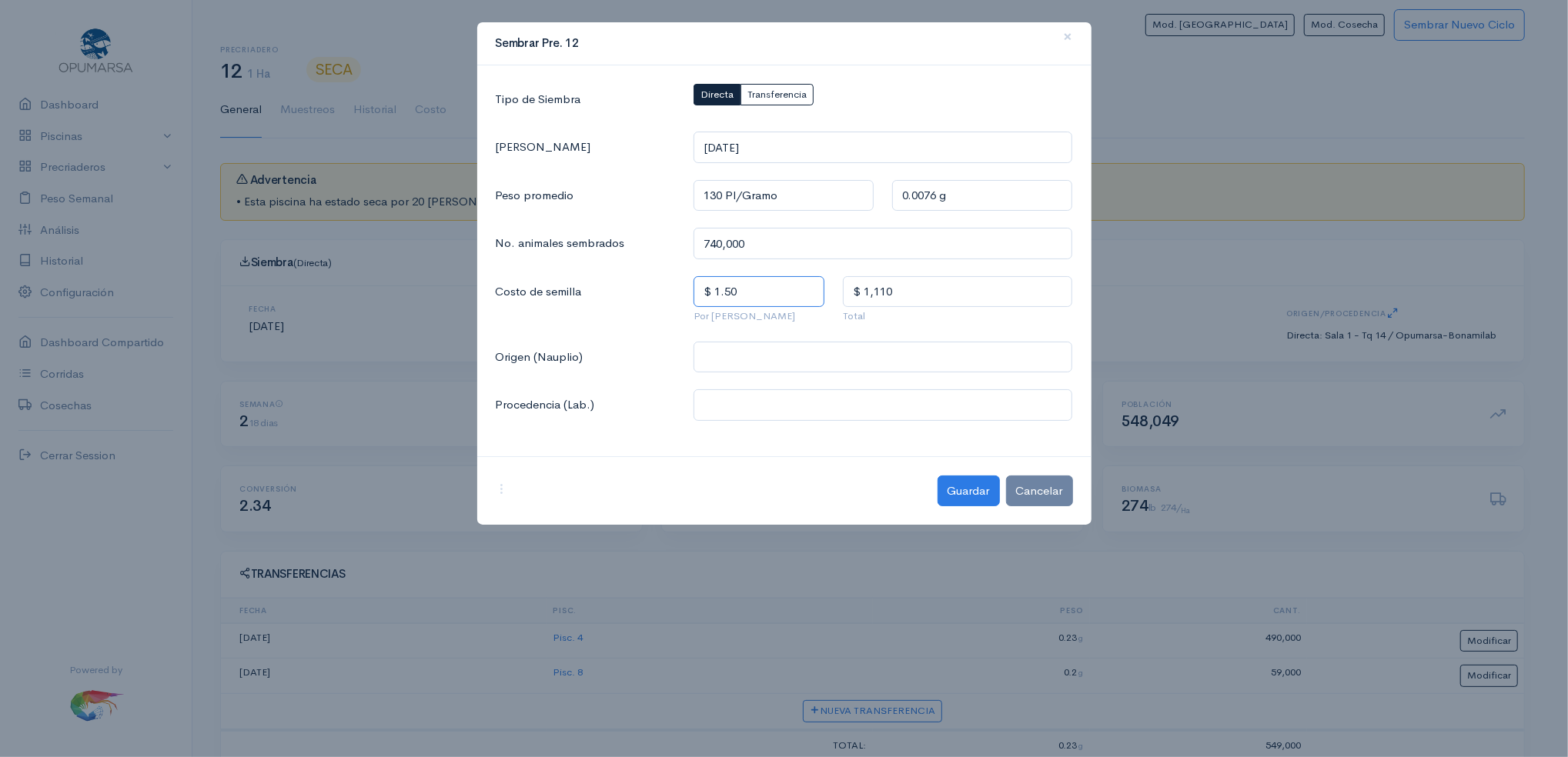 type on "$ 1.50" 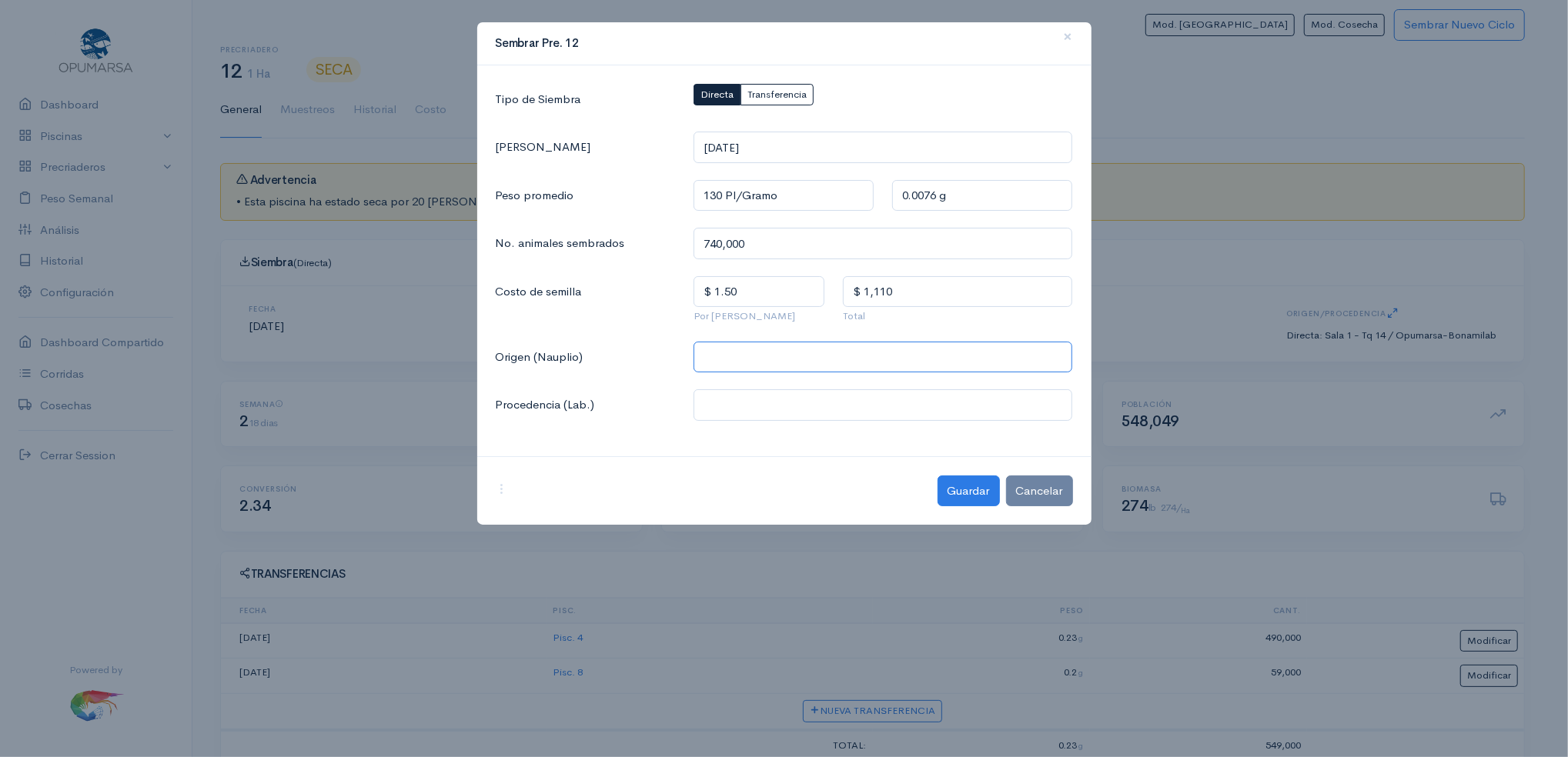 click 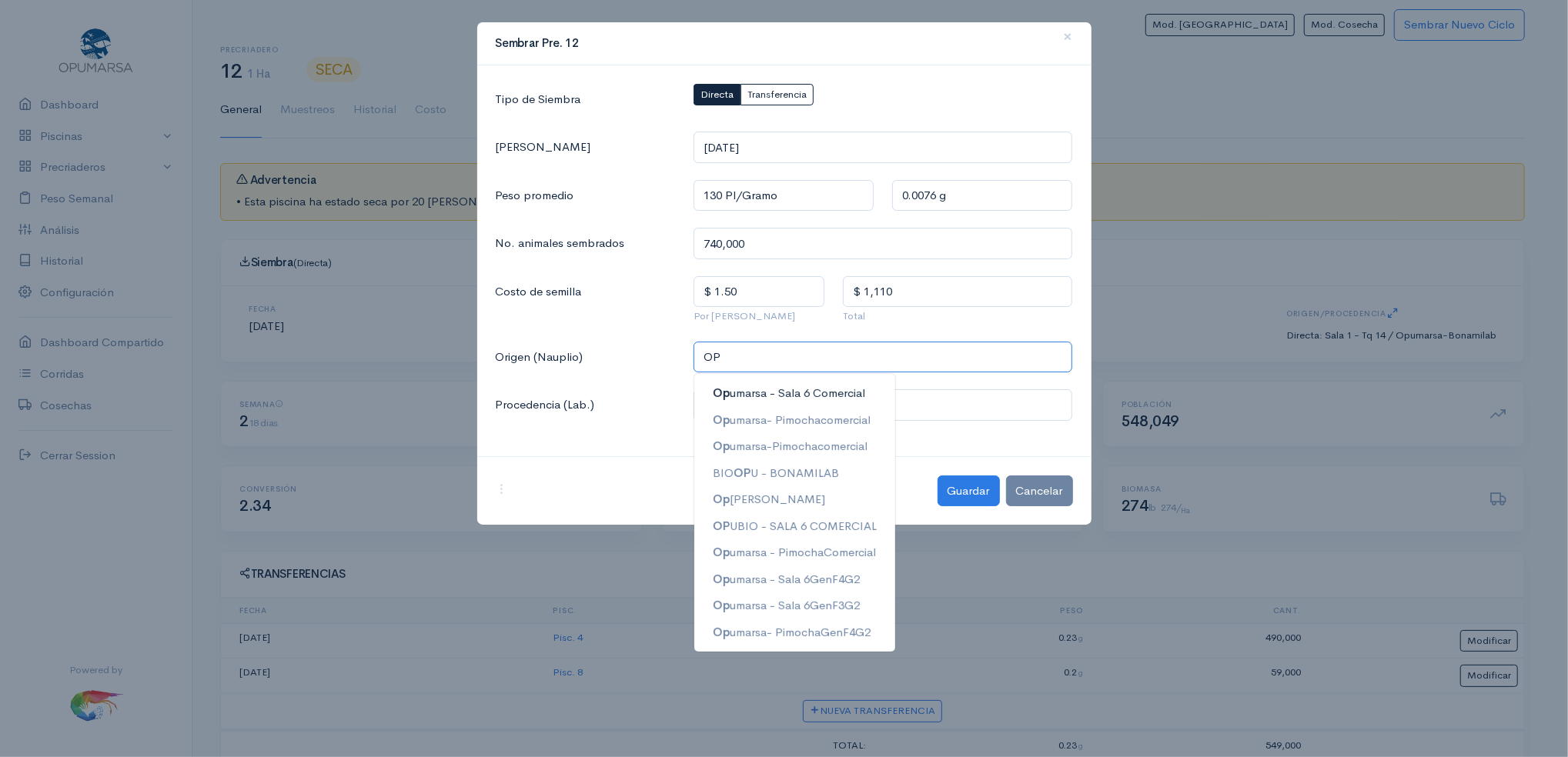 click on "Op umarsa - Sala 6 Comercial" at bounding box center (789, 392) 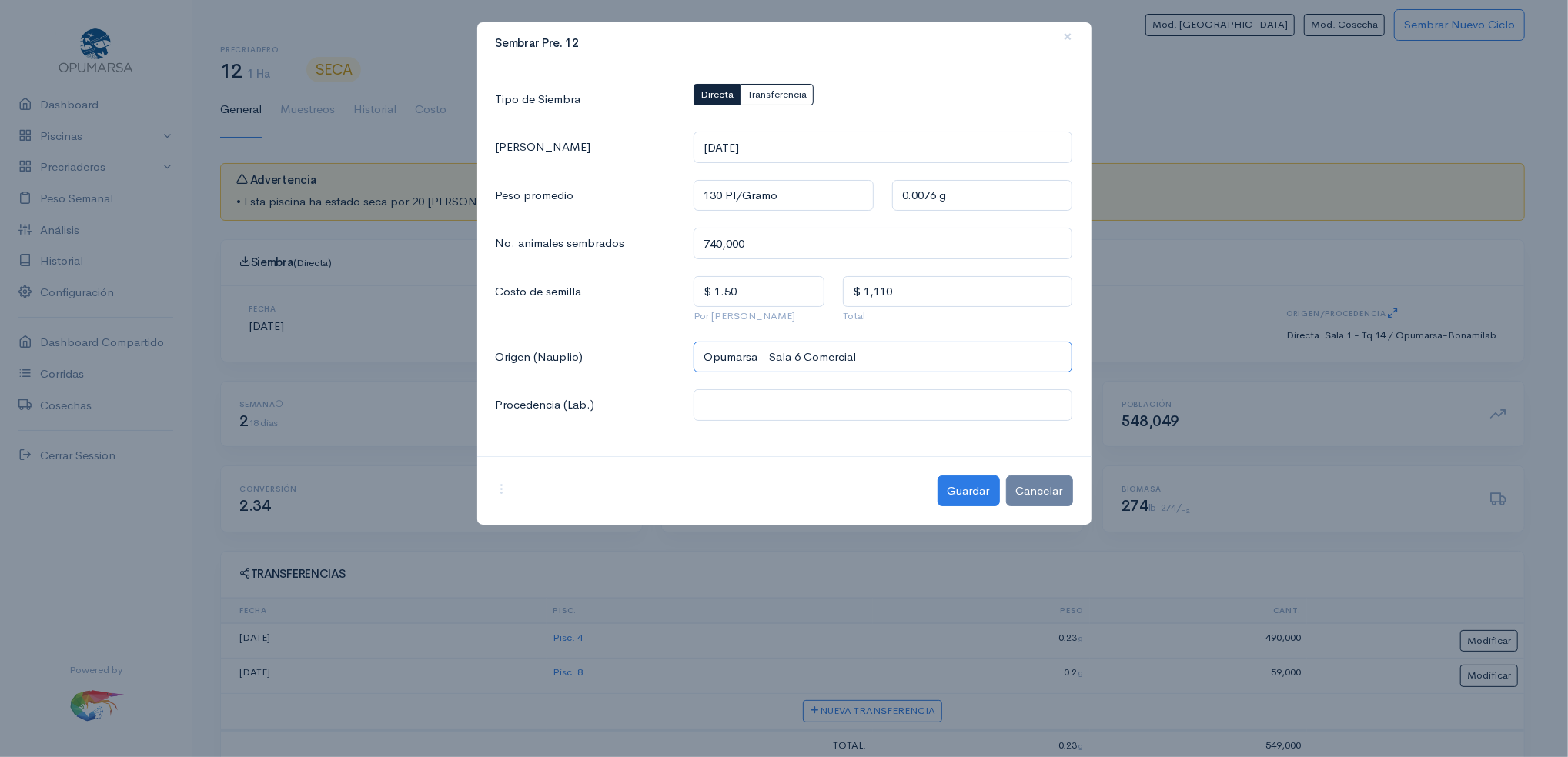 type on "Opumarsa - Sala 6 Comercial" 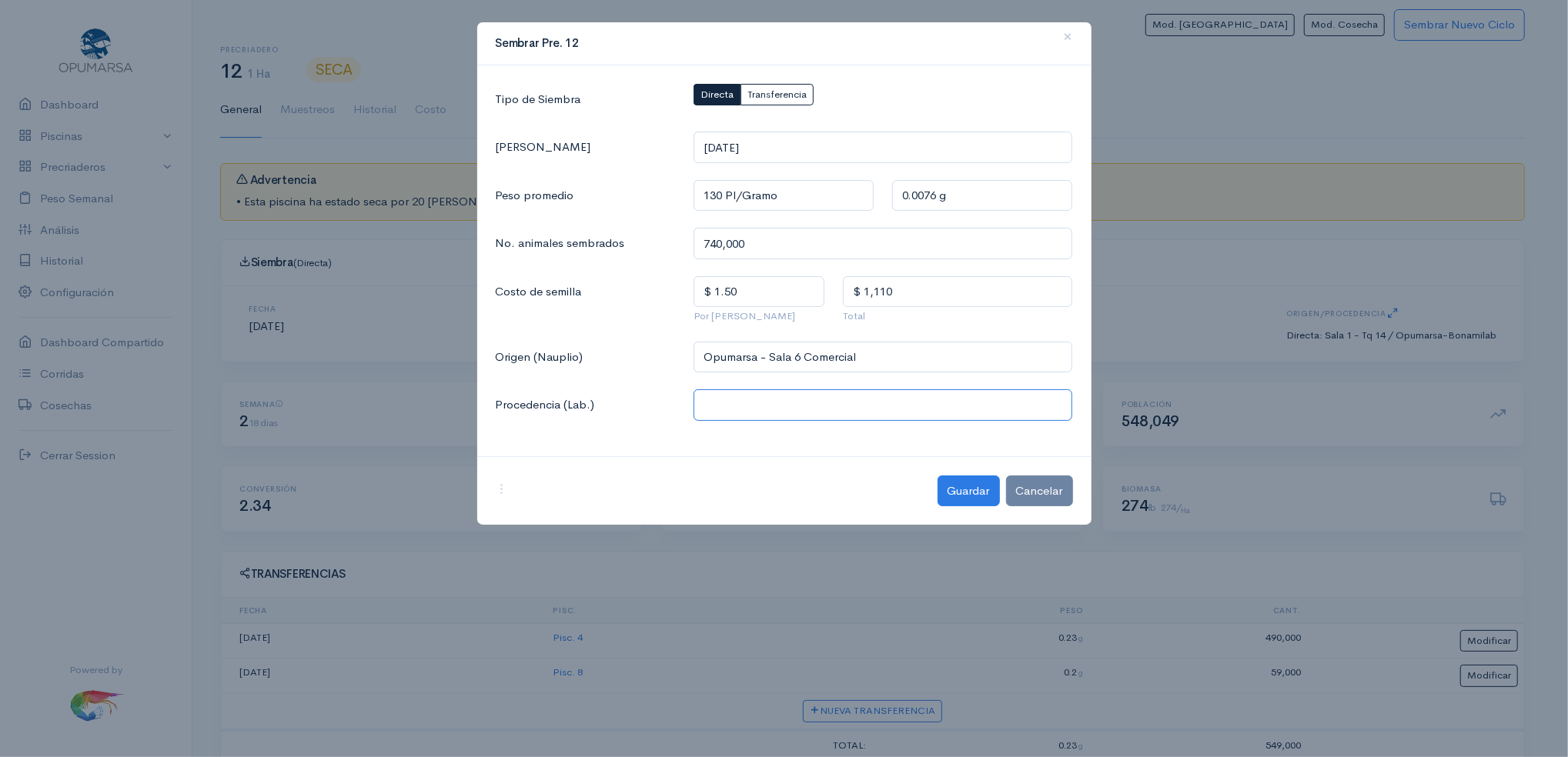 click 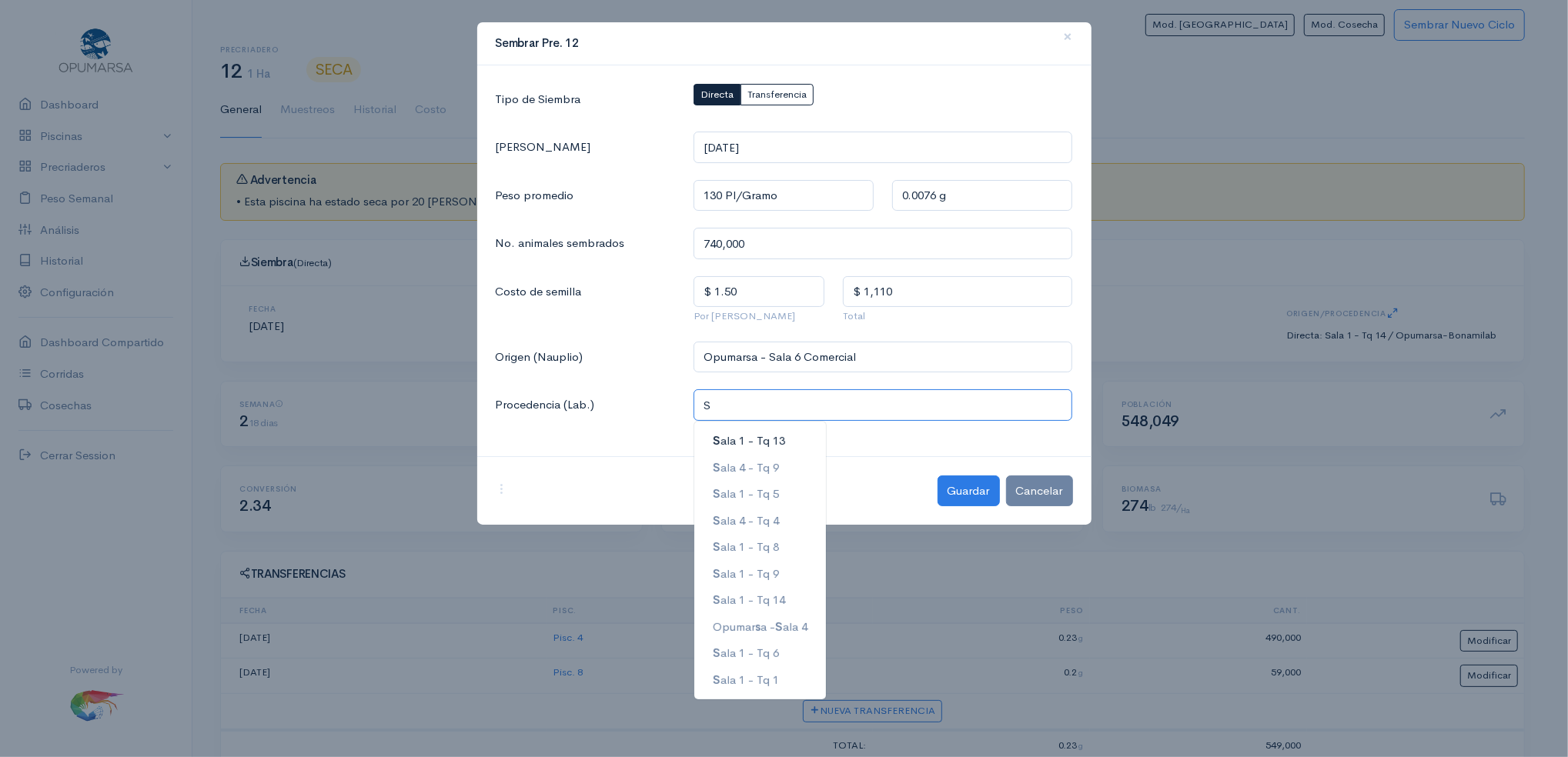 click on "S ala 1 - Tq 13" at bounding box center [749, 440] 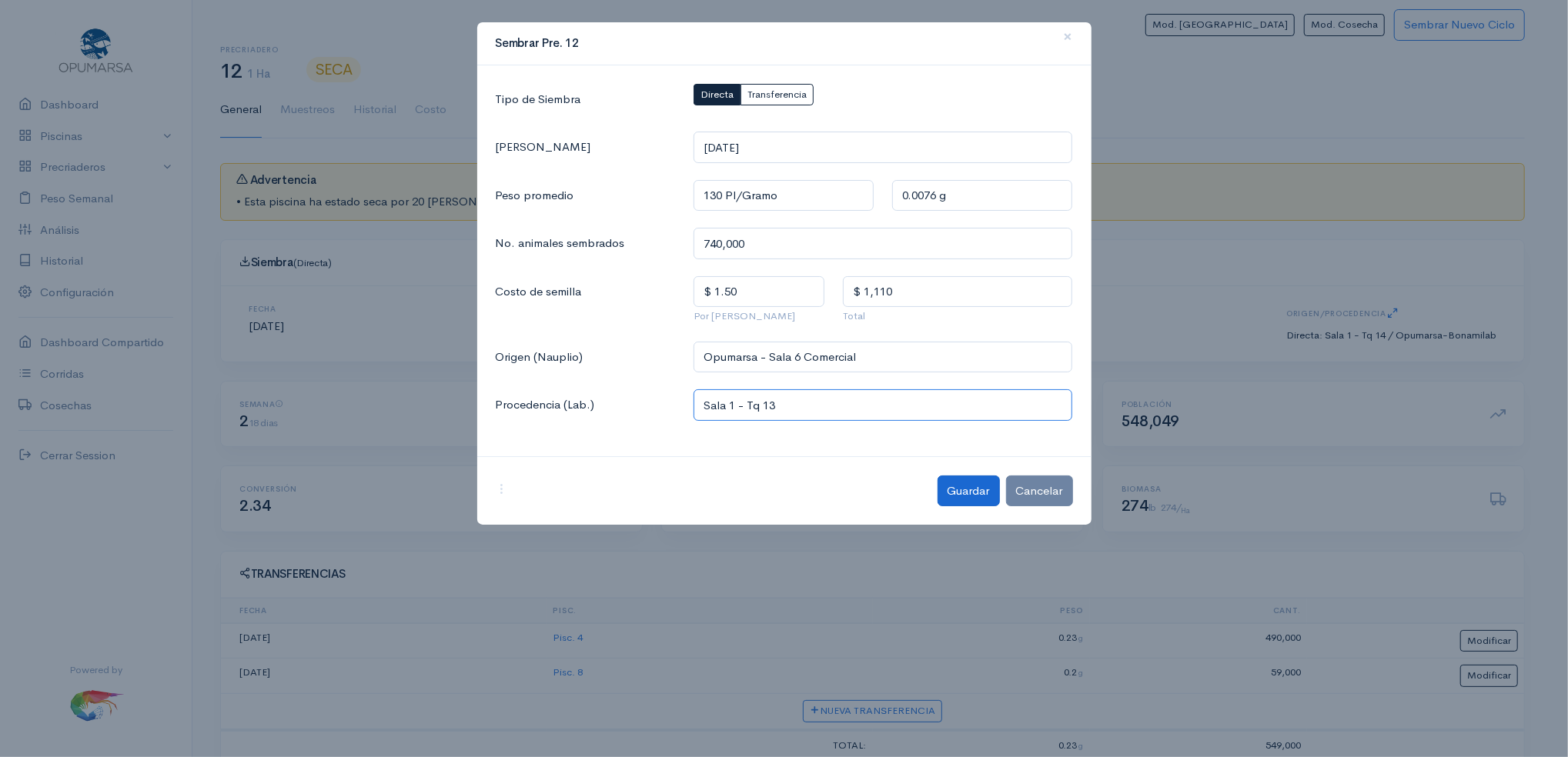 type on "Sala 1 - Tq 13" 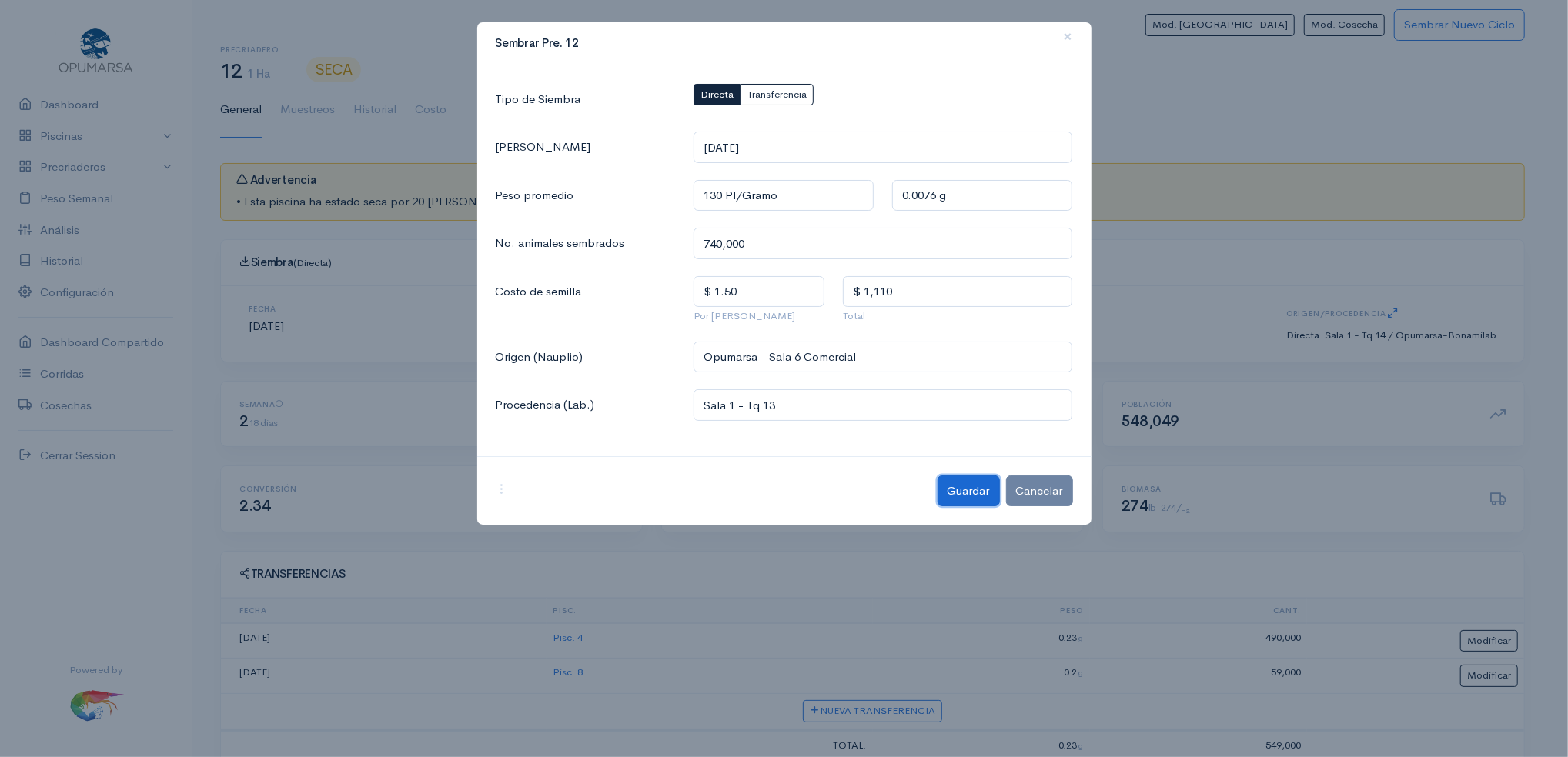 click on "Guardar" 